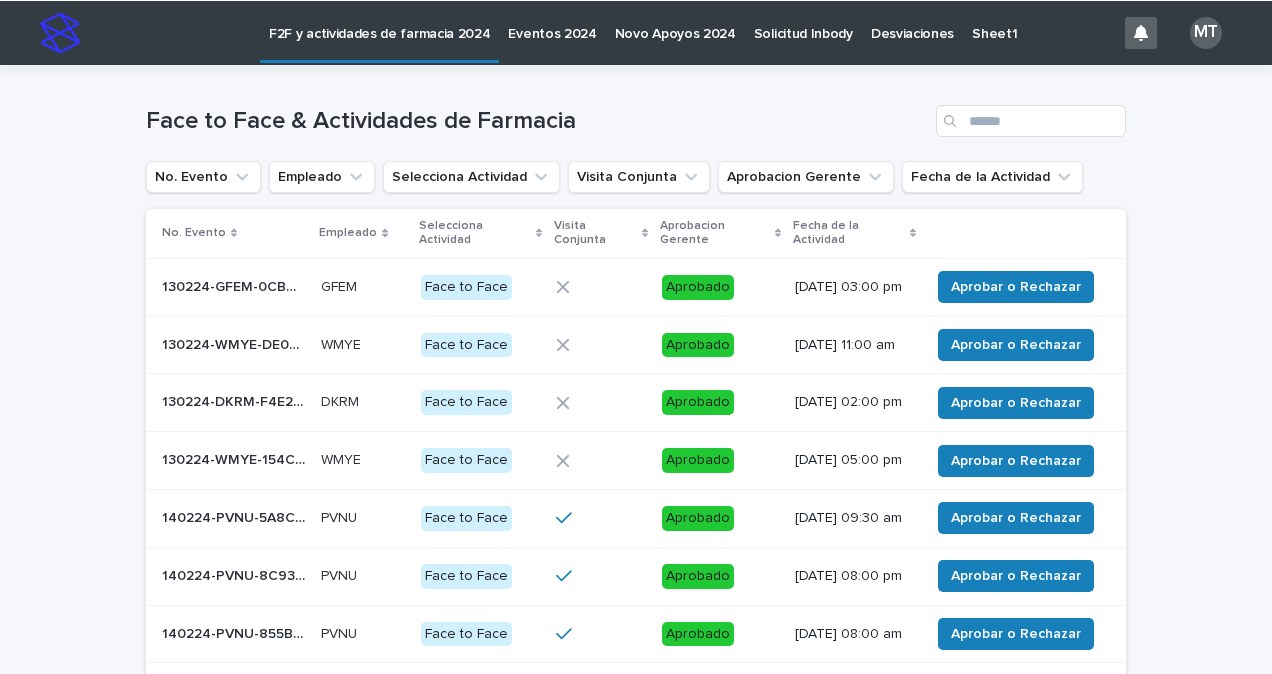 scroll, scrollTop: 0, scrollLeft: 0, axis: both 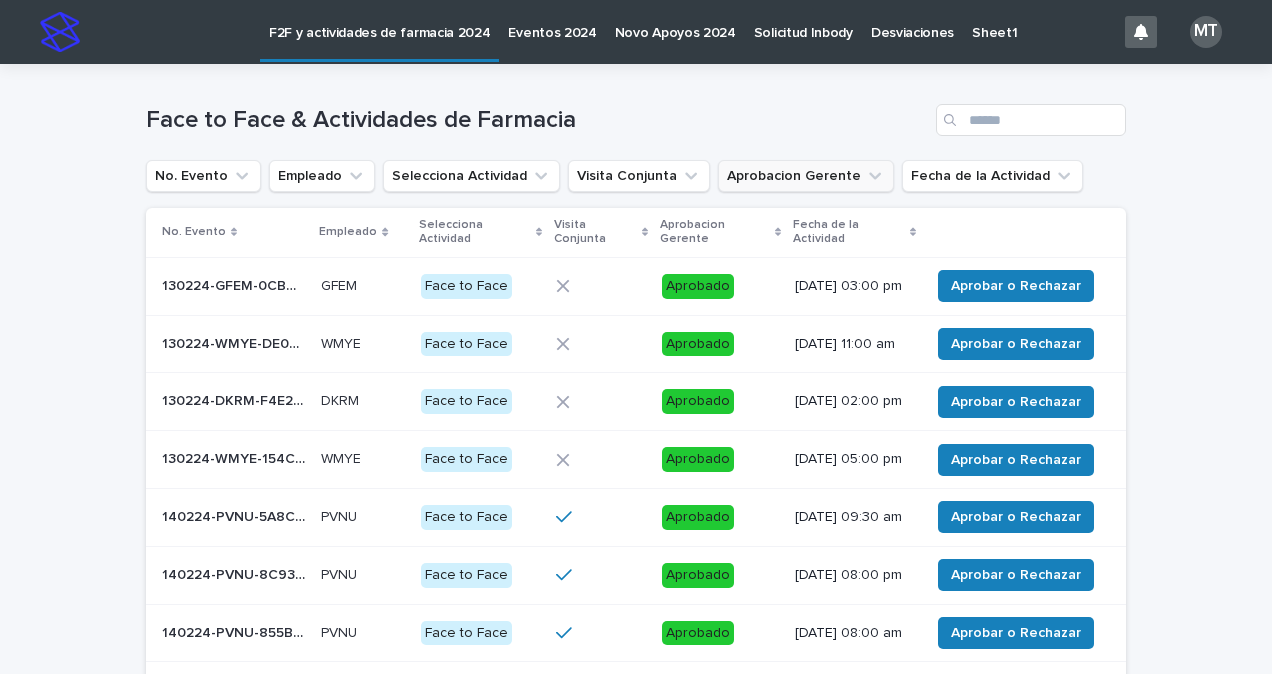 click on "Aprobacion Gerente" at bounding box center [806, 176] 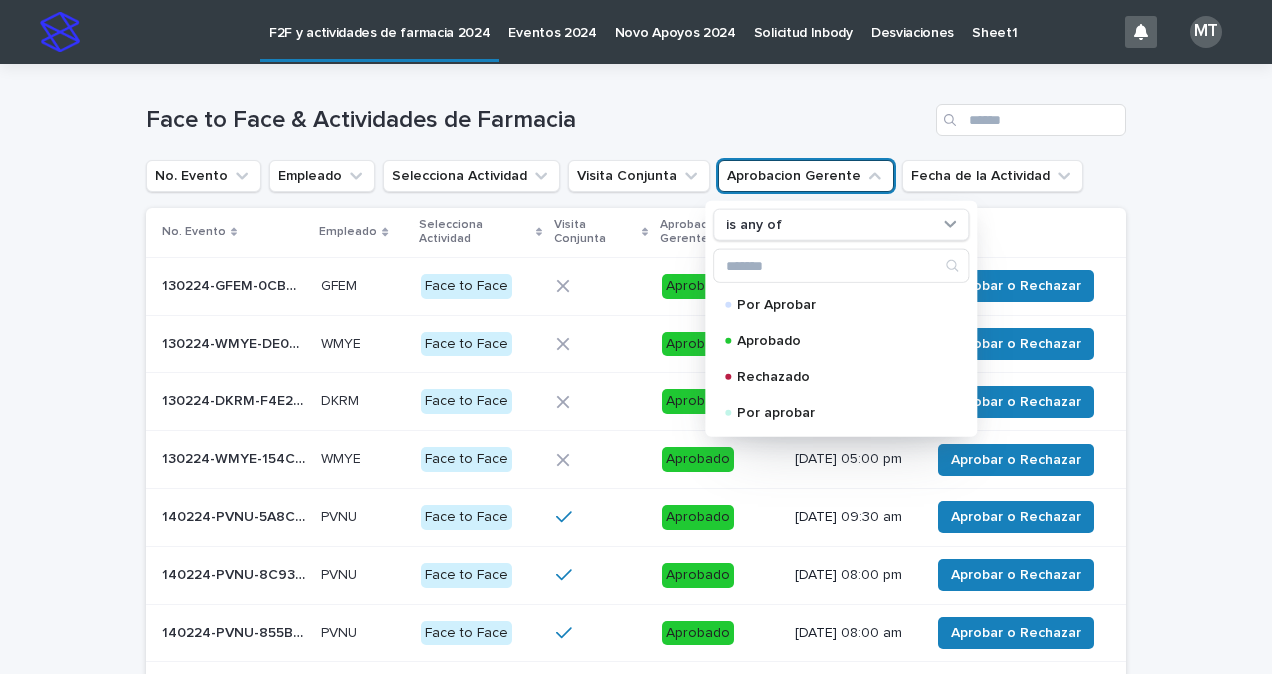 click on "Face to Face & Actividades de Farmacia" at bounding box center (636, 112) 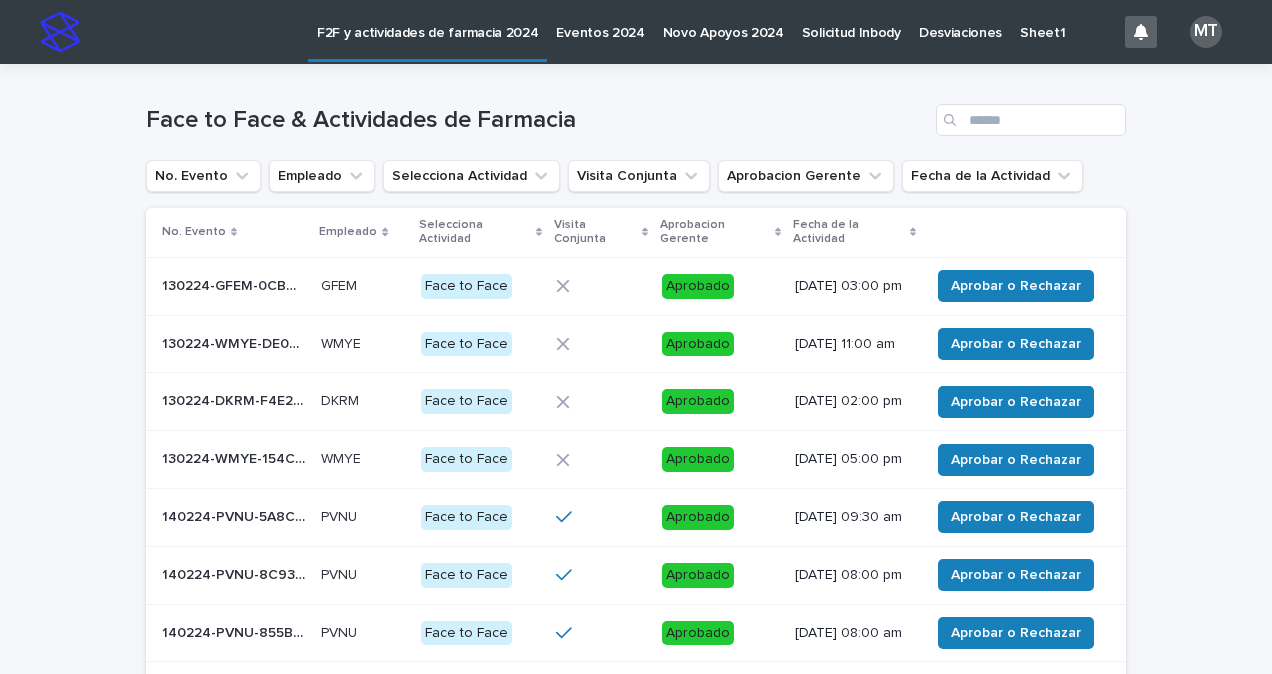 scroll, scrollTop: 0, scrollLeft: 0, axis: both 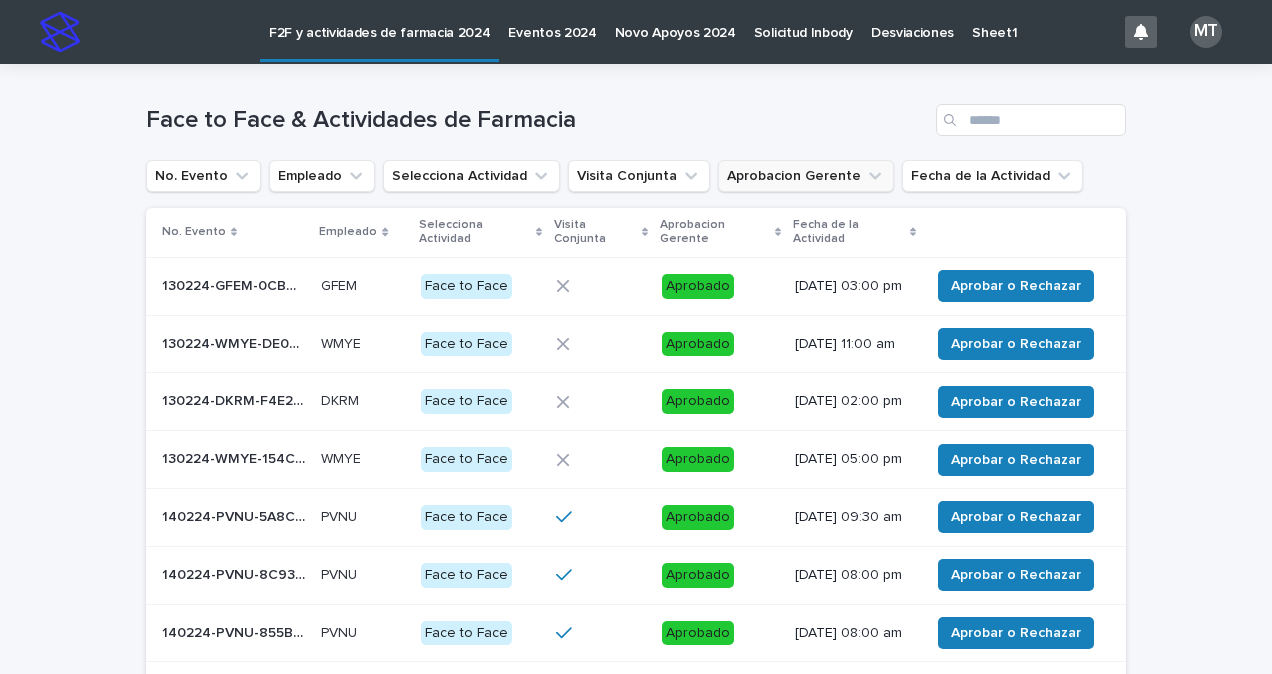 click on "Aprobacion Gerente" at bounding box center (806, 176) 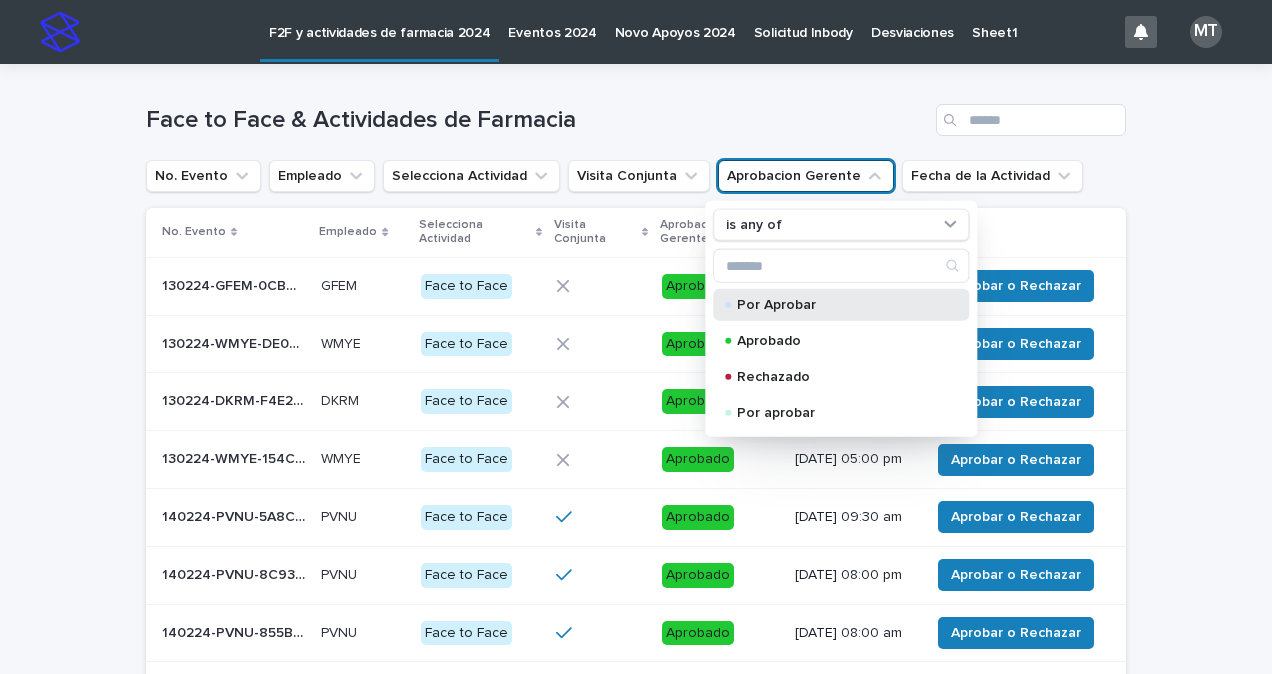 click on "Por Aprobar" at bounding box center [837, 305] 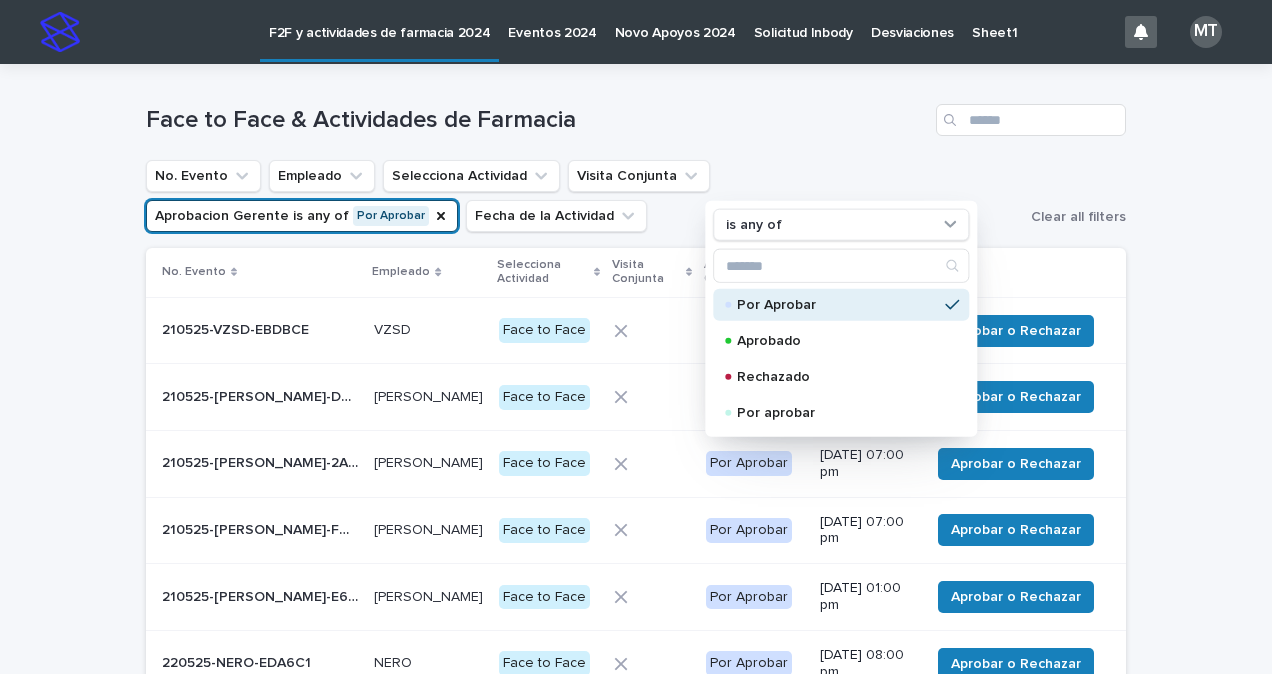 click on "Loading... Saving… Loading... Saving… Face to Face & Actividades de Farmacia No. Evento Empleado Selecciona Actividad Visita Conjunta Aprobacion Gerente is any of Por Aprobar is any of Por Aprobar Aprobado Rechazado Por aprobar Fecha de la Actividad Clear all filters No. Evento Empleado Selecciona Actividad Visita Conjunta Aprobacion Gerente Fecha de la Actividad 210525-VZSD-EBDBCE 210525-VZSD-EBDBCE   VZSD VZSD   Face to Face Por Aprobar [DATE] 09:00 pm Aprobar o Rechazar 210525-[PERSON_NAME]-DC5F9B 210525-[PERSON_NAME]-DC5F9B   [PERSON_NAME]   Face to Face Por Aprobar [DATE] 01:00 pm Aprobar o Rechazar 210525-[PERSON_NAME]-2ACF94 210525-[PERSON_NAME]-2ACF94   [PERSON_NAME]   Face to Face Por Aprobar [DATE] 07:00 pm Aprobar o Rechazar 210525-[PERSON_NAME]-FC5EF5 210525-[PERSON_NAME]-FC5EF5   [PERSON_NAME]   Face to Face Por Aprobar [DATE] 07:00 pm Aprobar o Rechazar 210525-[PERSON_NAME]-E661E0 210525-[PERSON_NAME]-E661E0   [PERSON_NAME]   Face to Face Por Aprobar [DATE] 01:00 pm Aprobar o Rechazar 220525-NERO-EDA6C1 220525-NERO-EDA6C1   NERO NERO     ACBD" at bounding box center [636, 599] 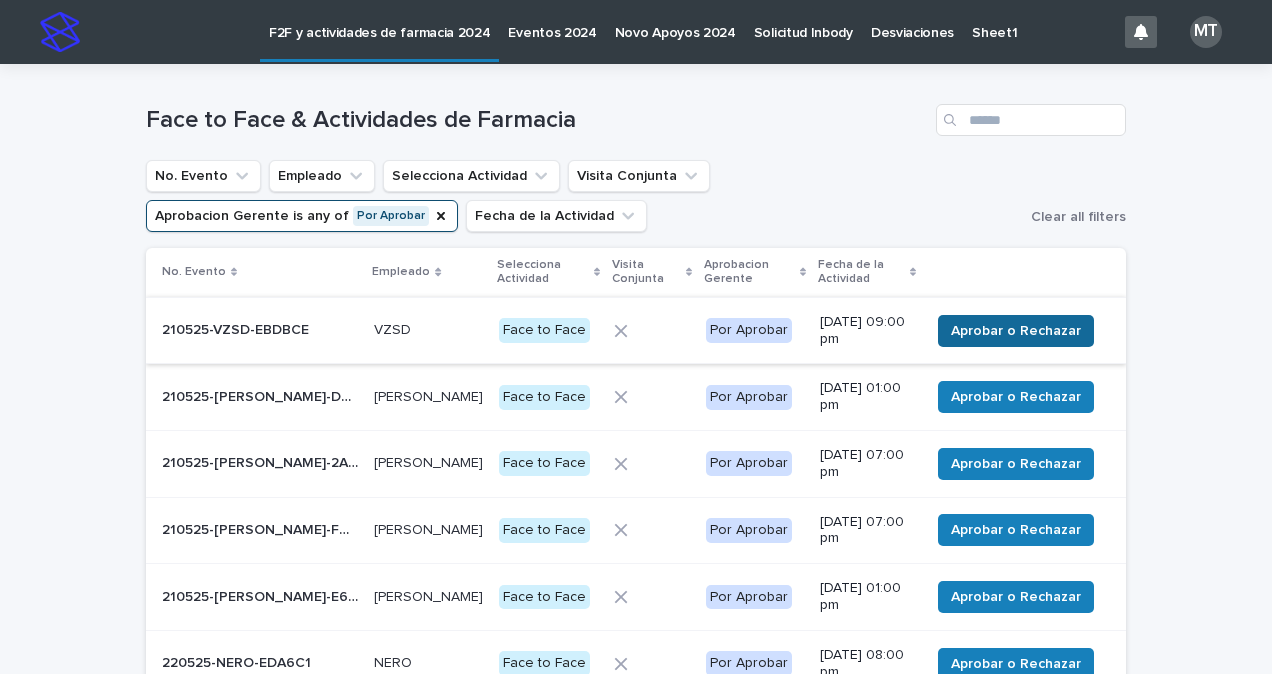 click on "Aprobar o Rechazar" at bounding box center [1016, 331] 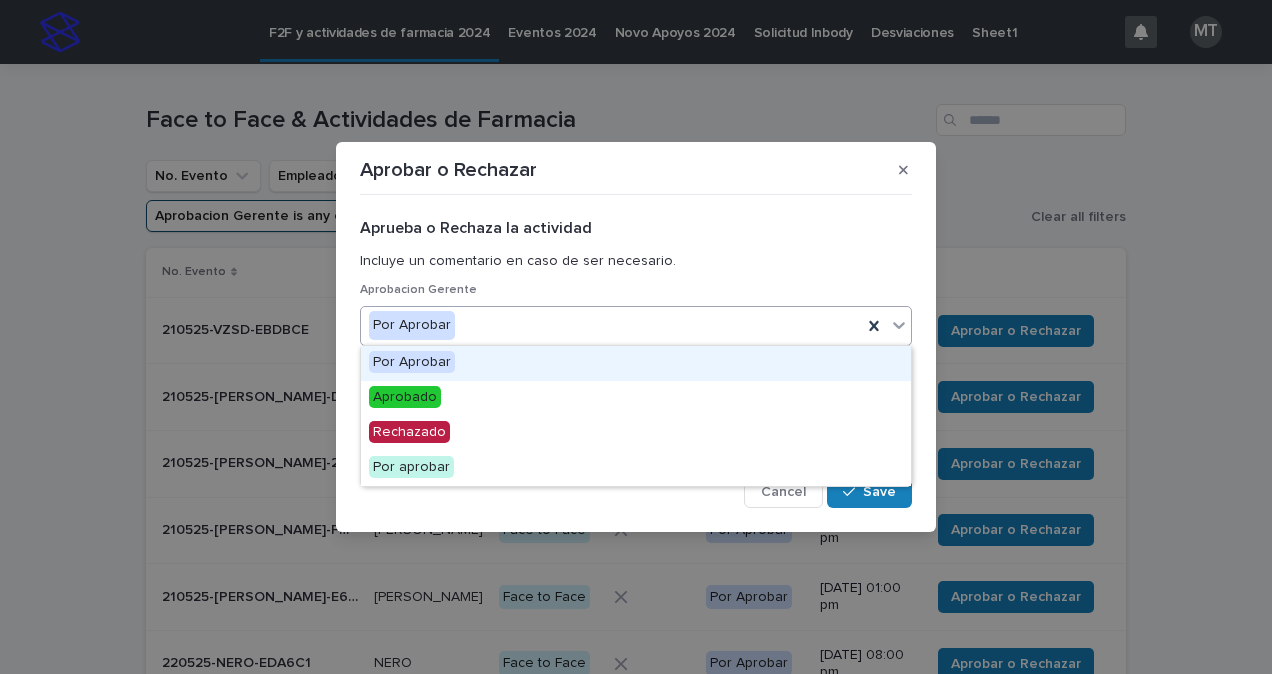 click on "Por Aprobar" at bounding box center (611, 325) 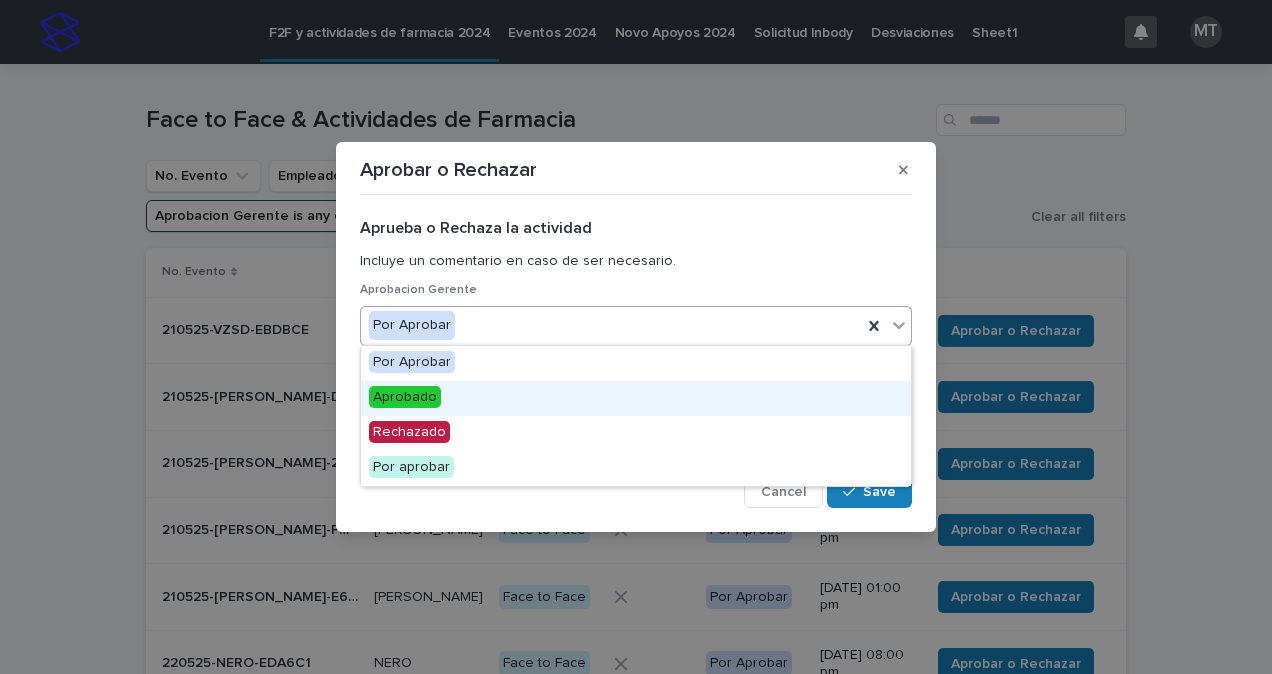click on "Aprobado" at bounding box center [405, 397] 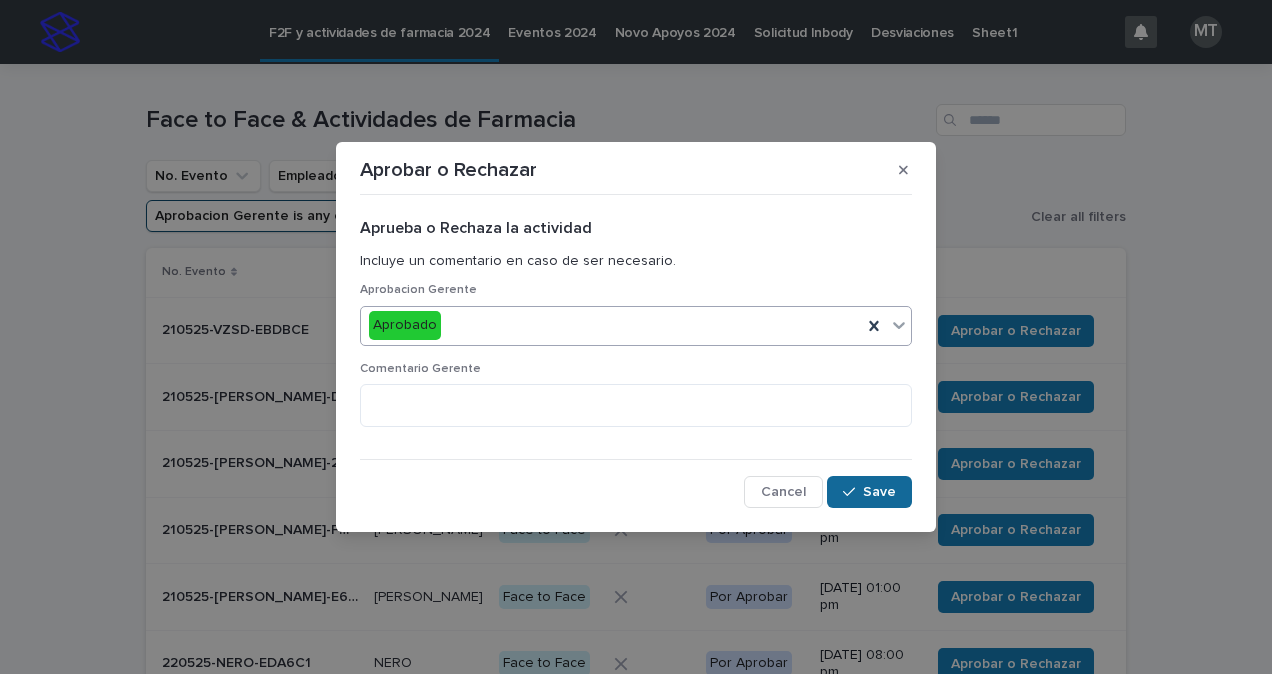 click on "Save" at bounding box center (879, 492) 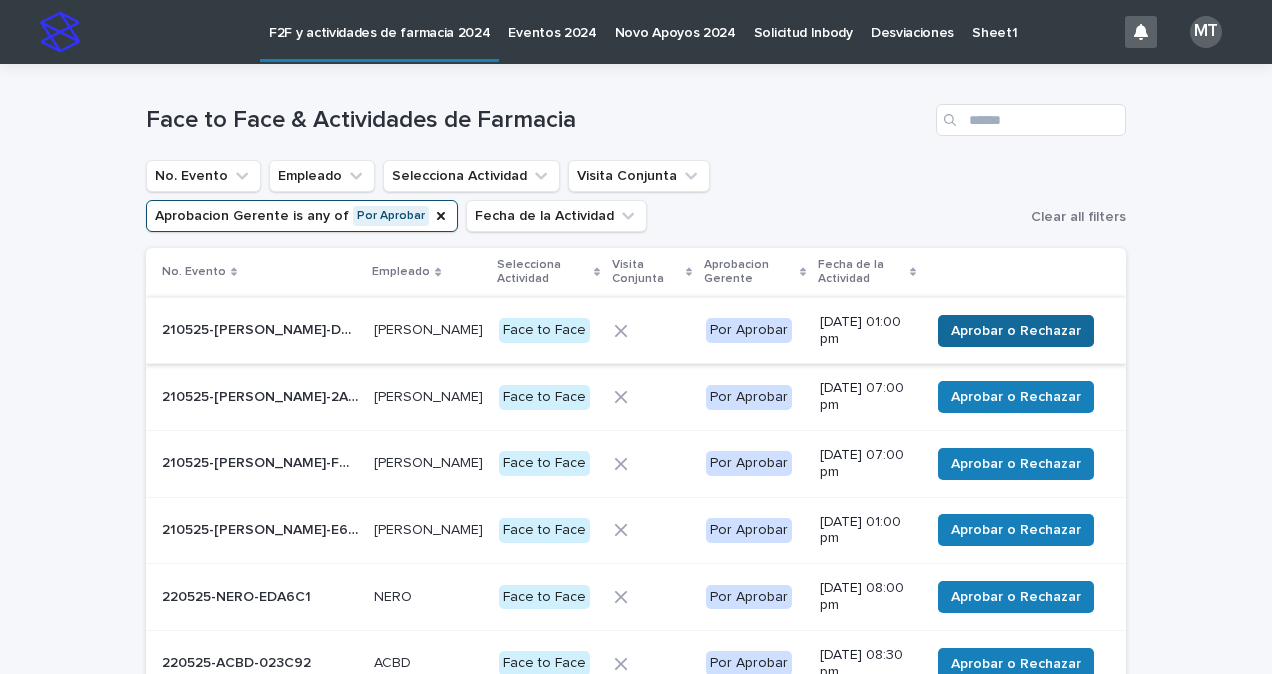 click on "Aprobar o Rechazar" at bounding box center [1016, 331] 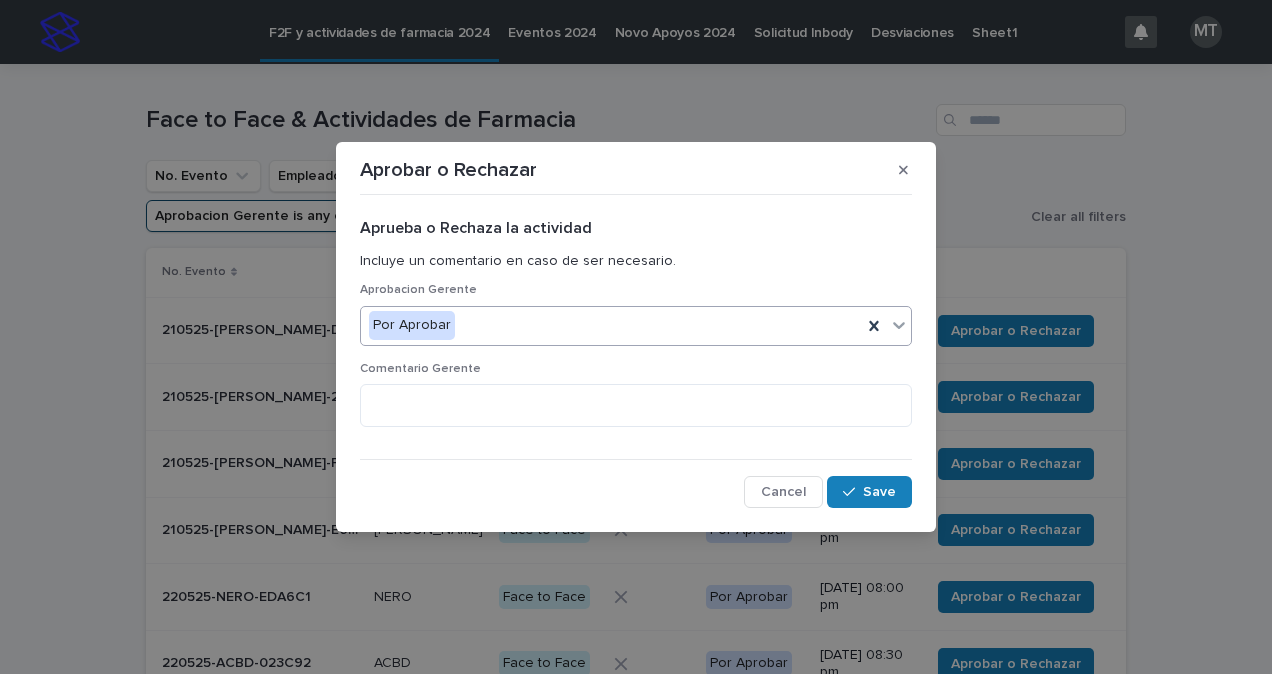 click on "Por Aprobar" at bounding box center [611, 325] 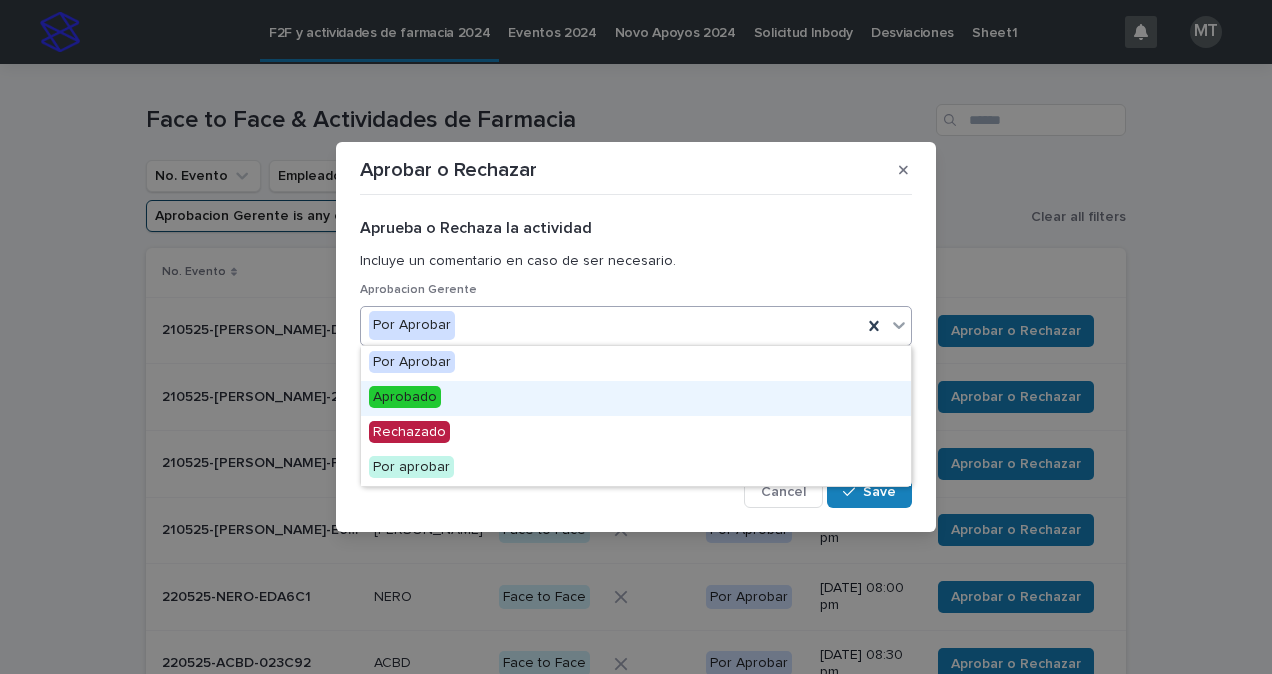 click on "Aprobado" at bounding box center [405, 397] 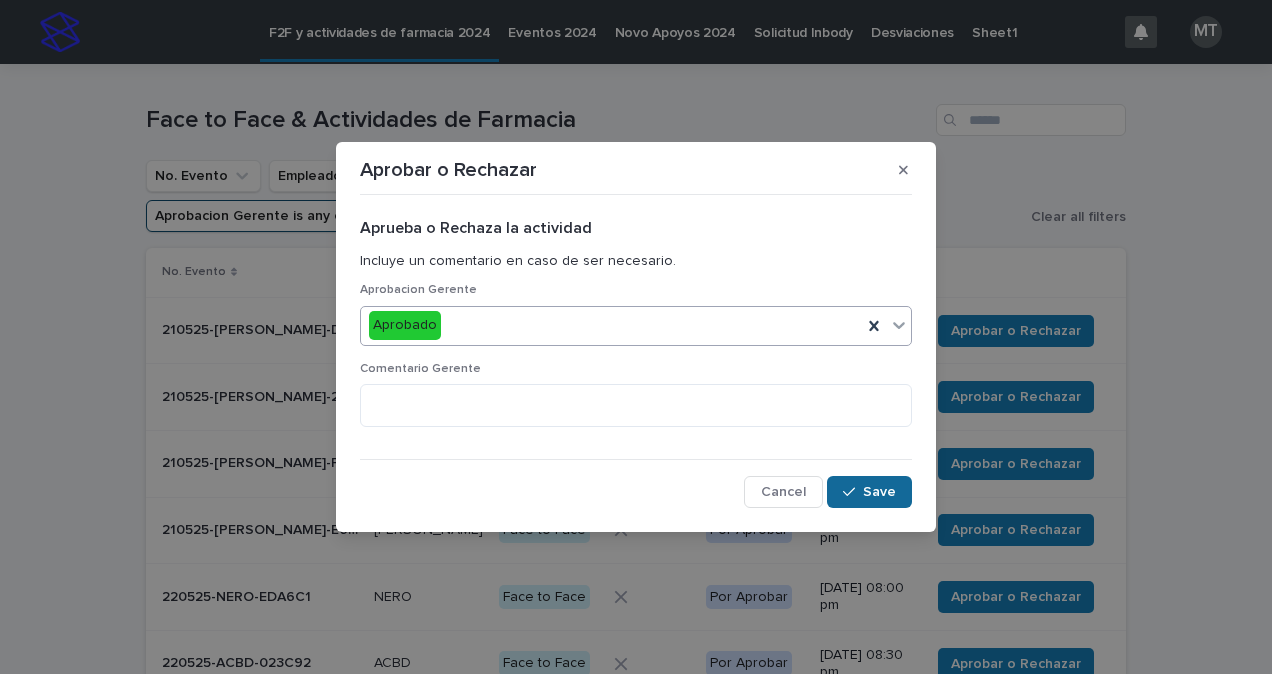 click on "Save" at bounding box center [879, 492] 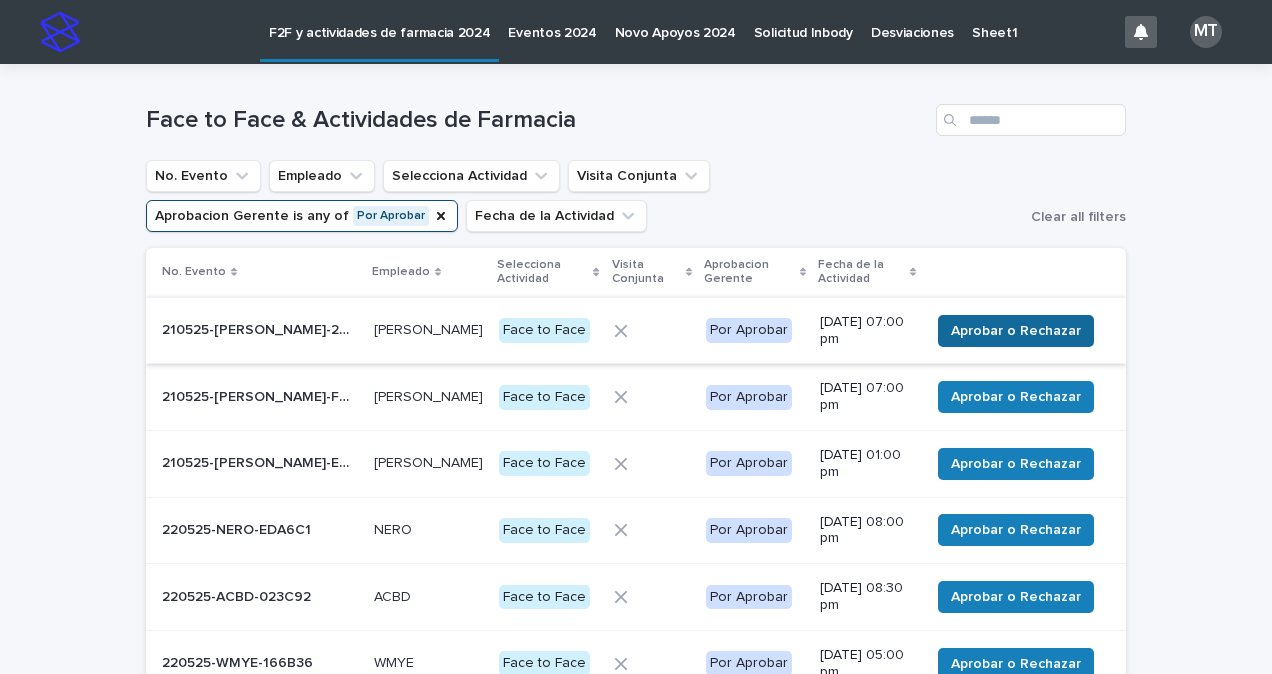 click on "Aprobar o Rechazar" at bounding box center [1016, 331] 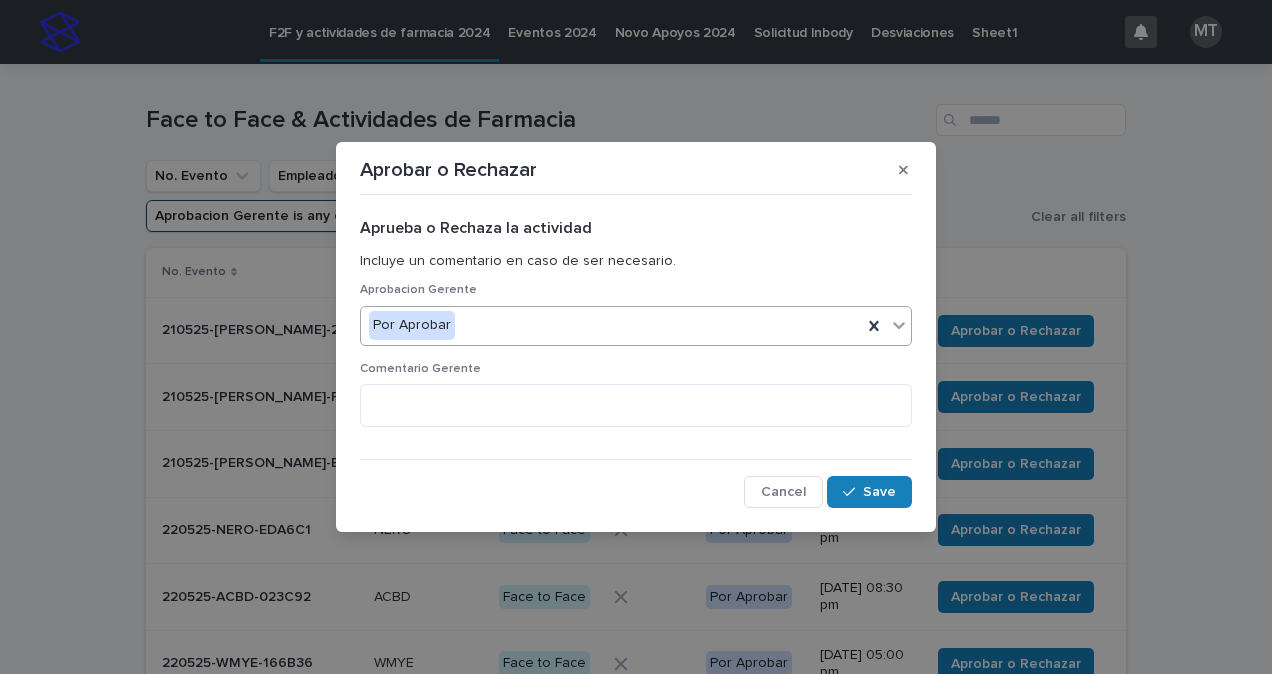 click on "Por Aprobar" at bounding box center [611, 325] 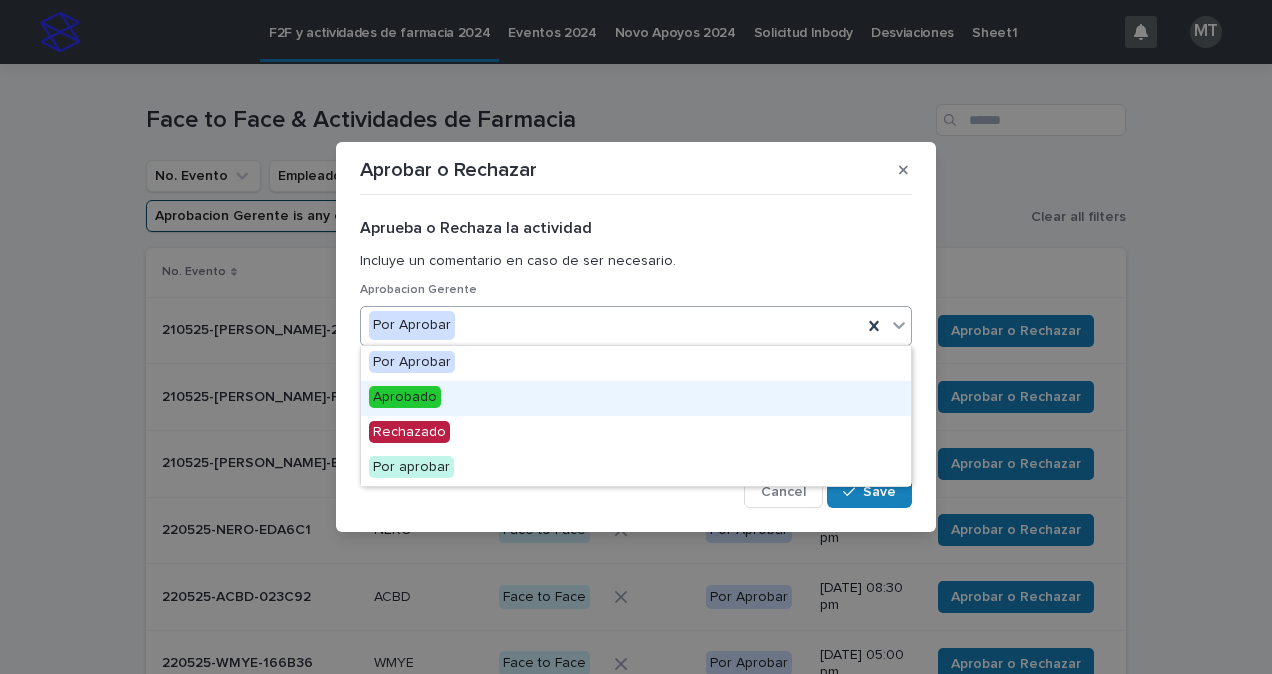click on "Aprobado" at bounding box center [405, 397] 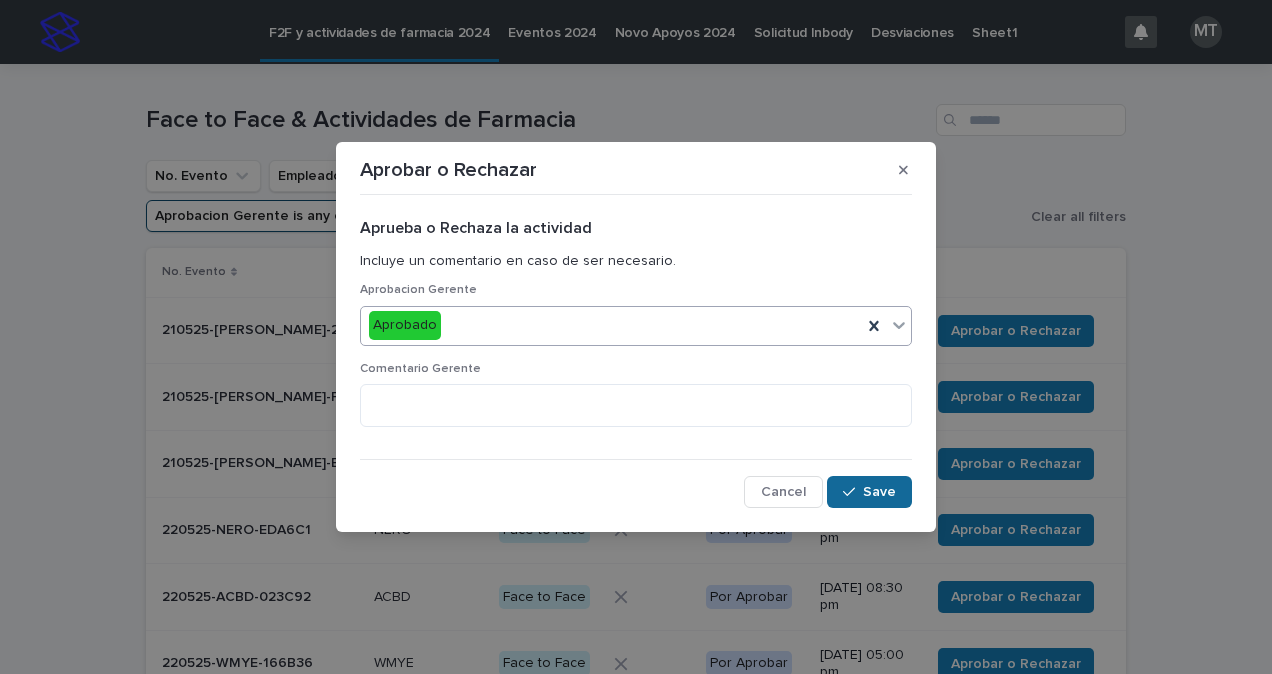 click on "Save" at bounding box center (869, 492) 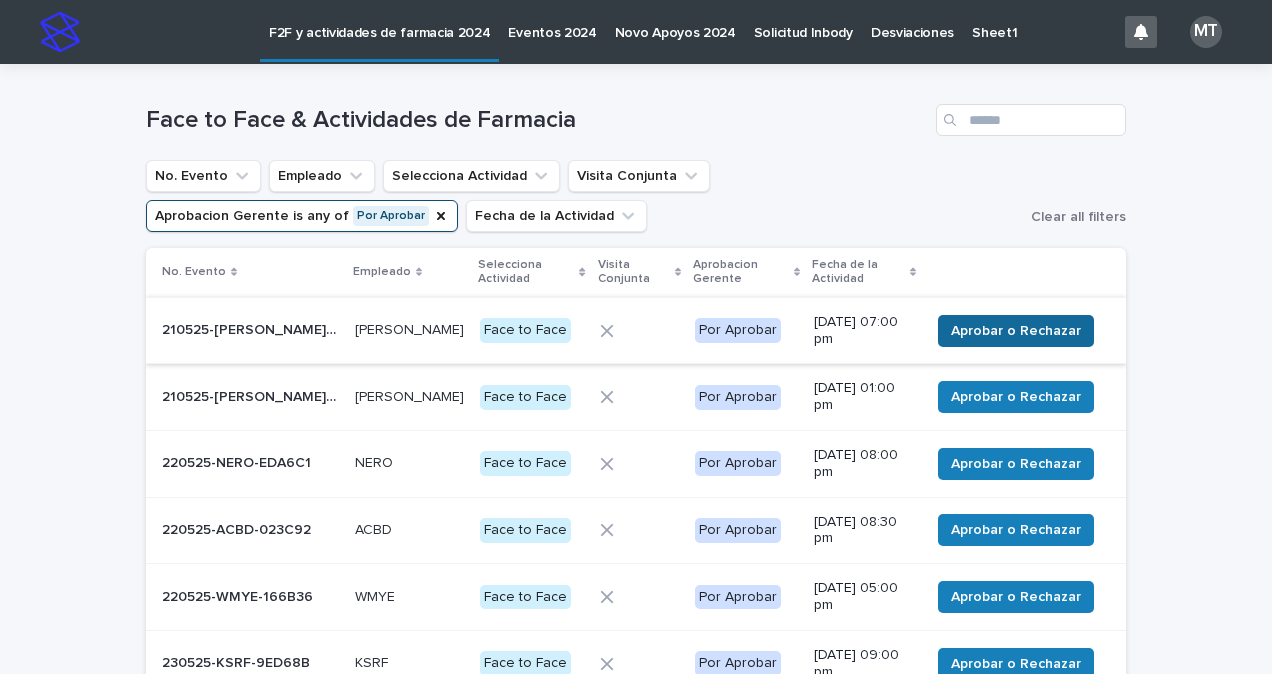 click on "Aprobar o Rechazar" at bounding box center [1016, 331] 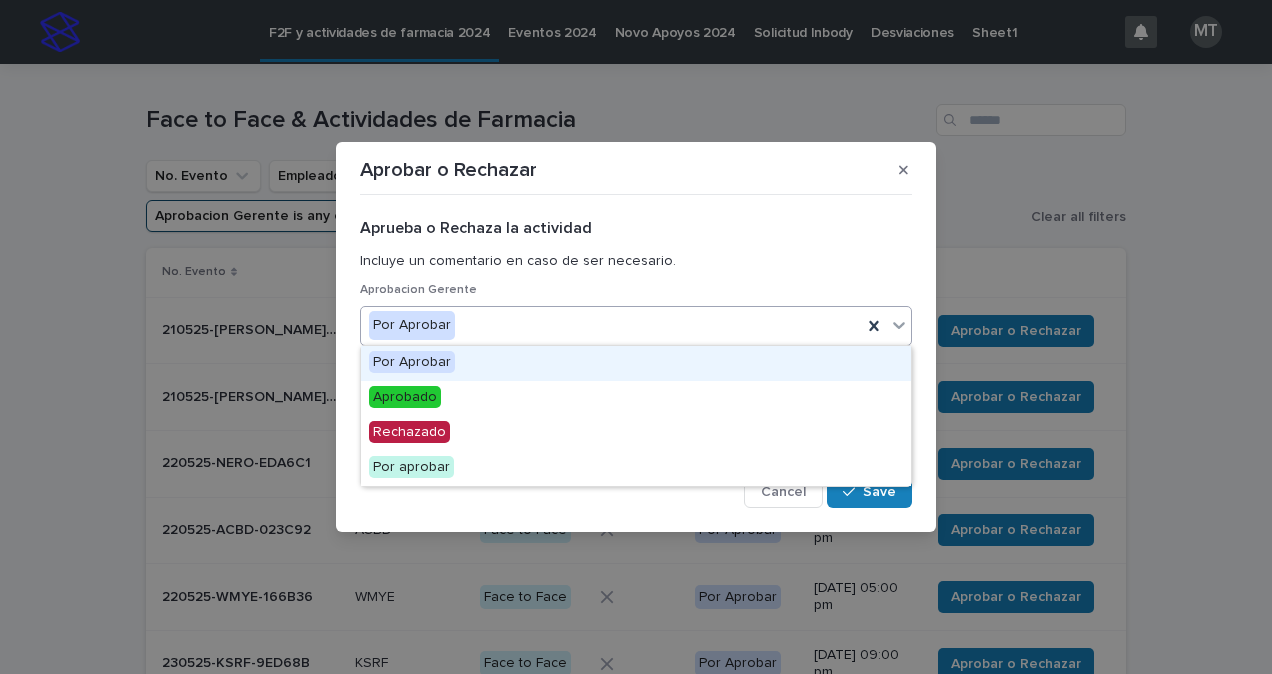 click on "Por Aprobar" at bounding box center [611, 325] 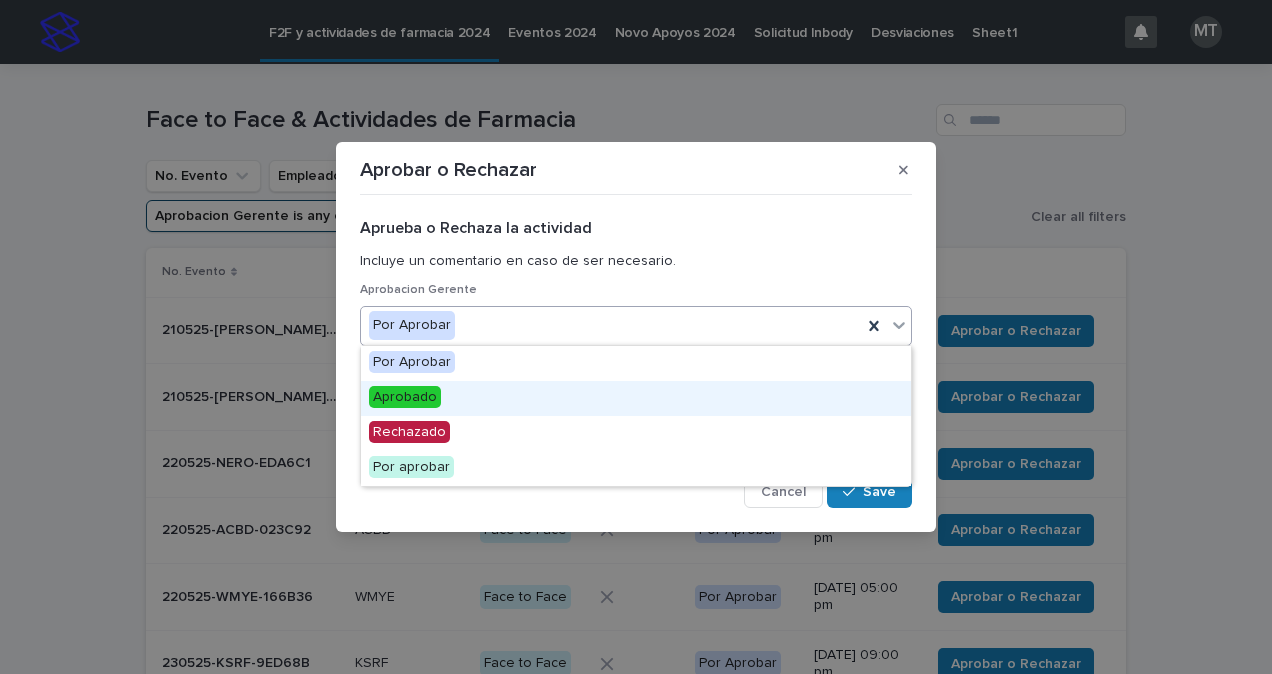 click on "Aprobado" at bounding box center (405, 397) 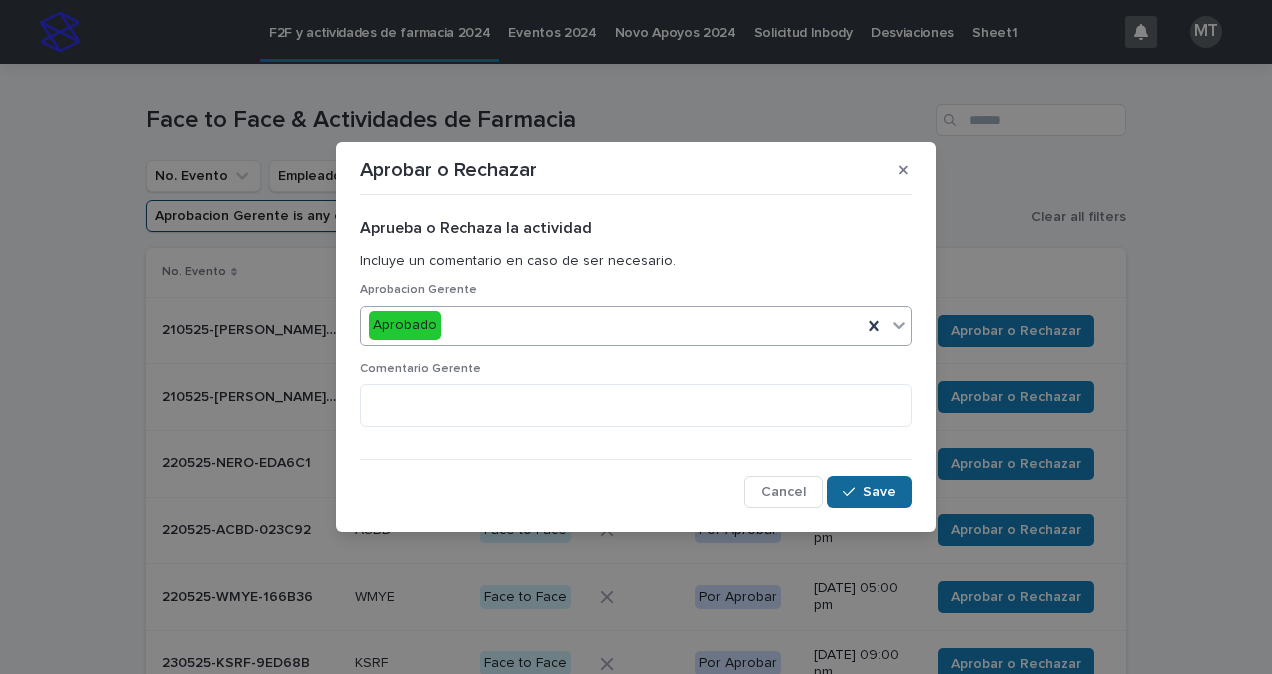 click 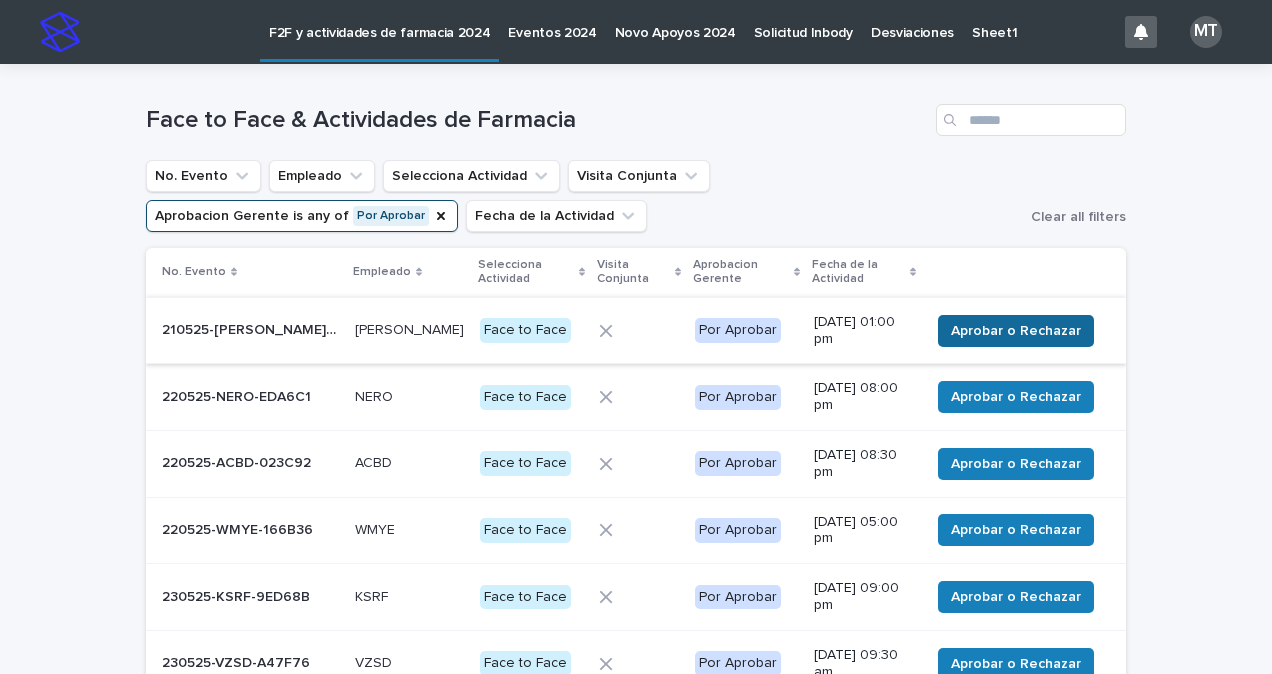 click on "Aprobar o Rechazar" at bounding box center (1016, 331) 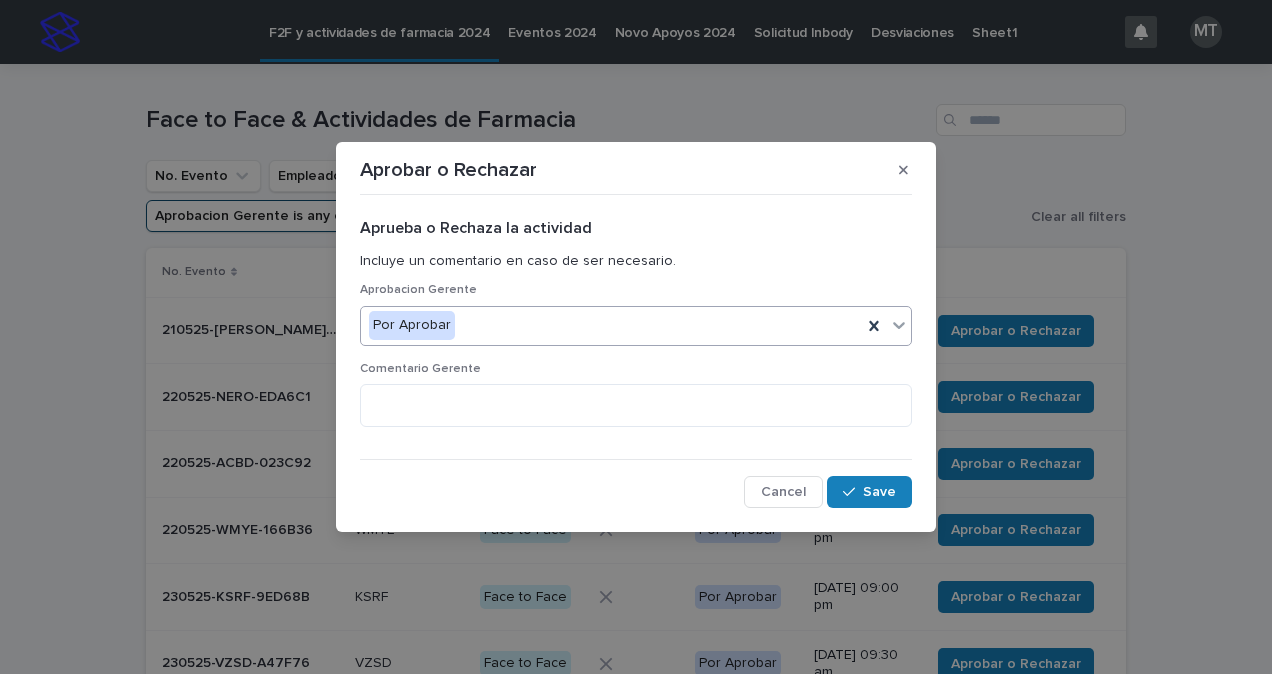 click on "Por Aprobar" at bounding box center [611, 325] 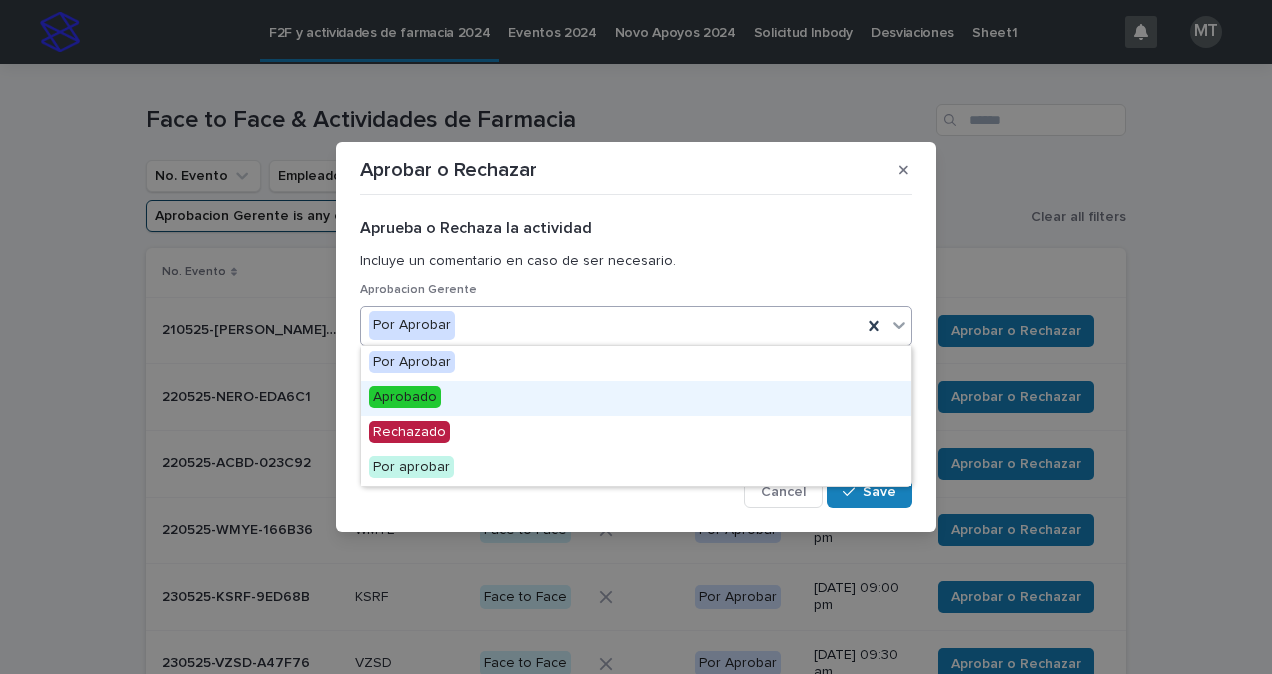click on "Aprobado" at bounding box center (405, 397) 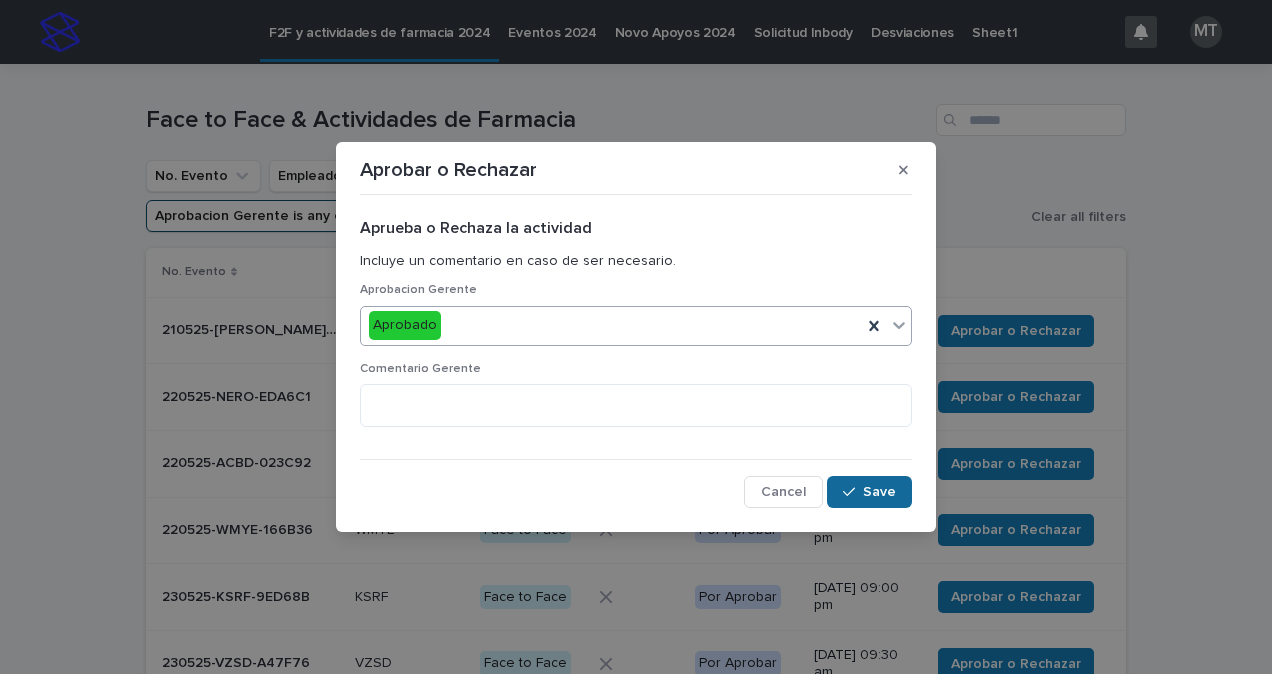 click on "Save" at bounding box center (879, 492) 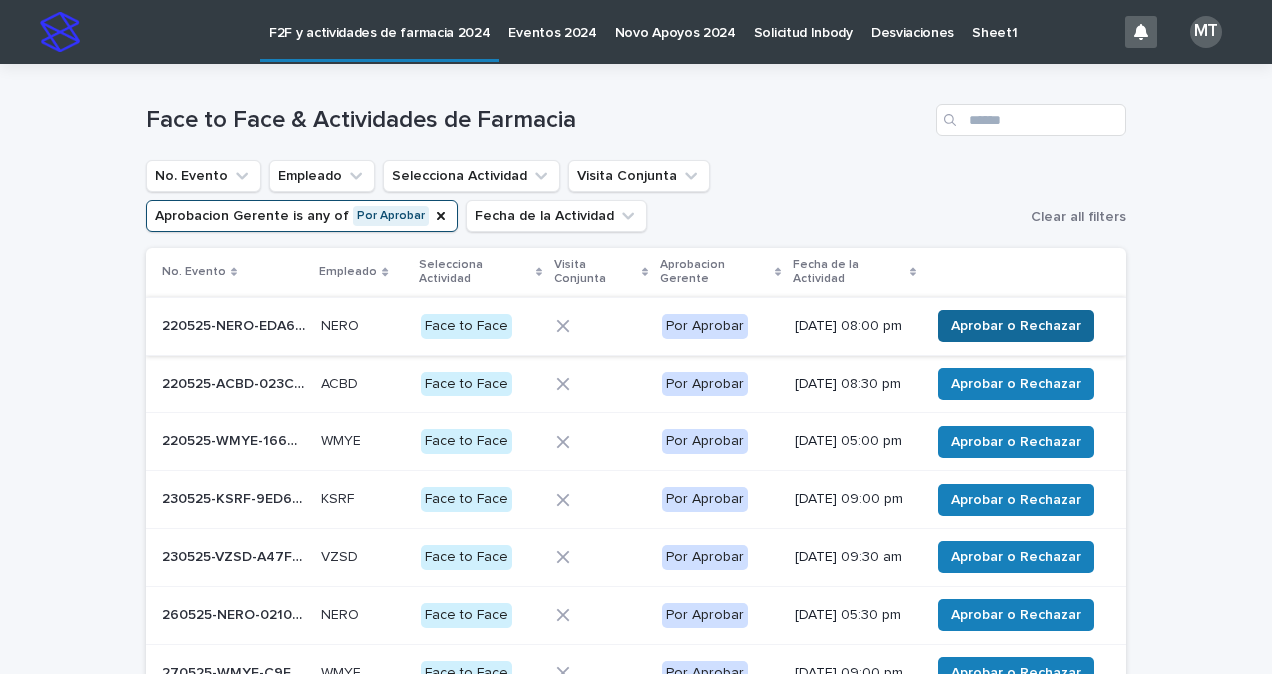 click on "Aprobar o Rechazar" at bounding box center (1016, 326) 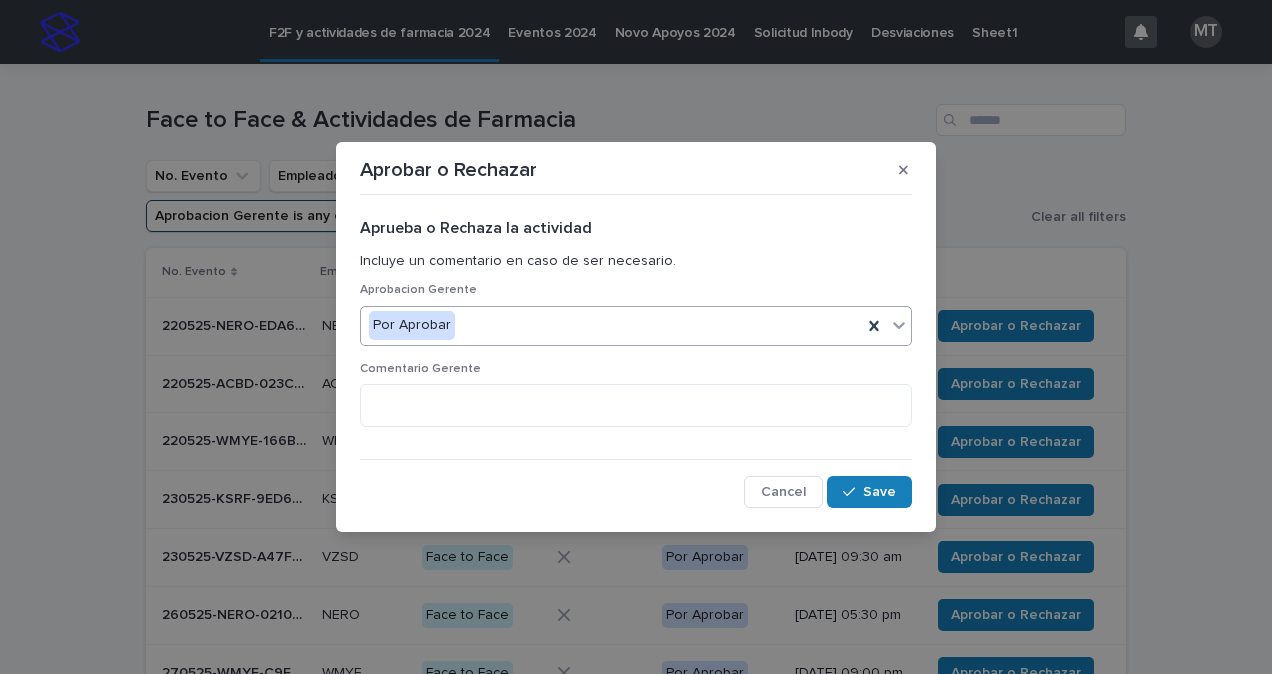 click on "Por Aprobar" at bounding box center [611, 325] 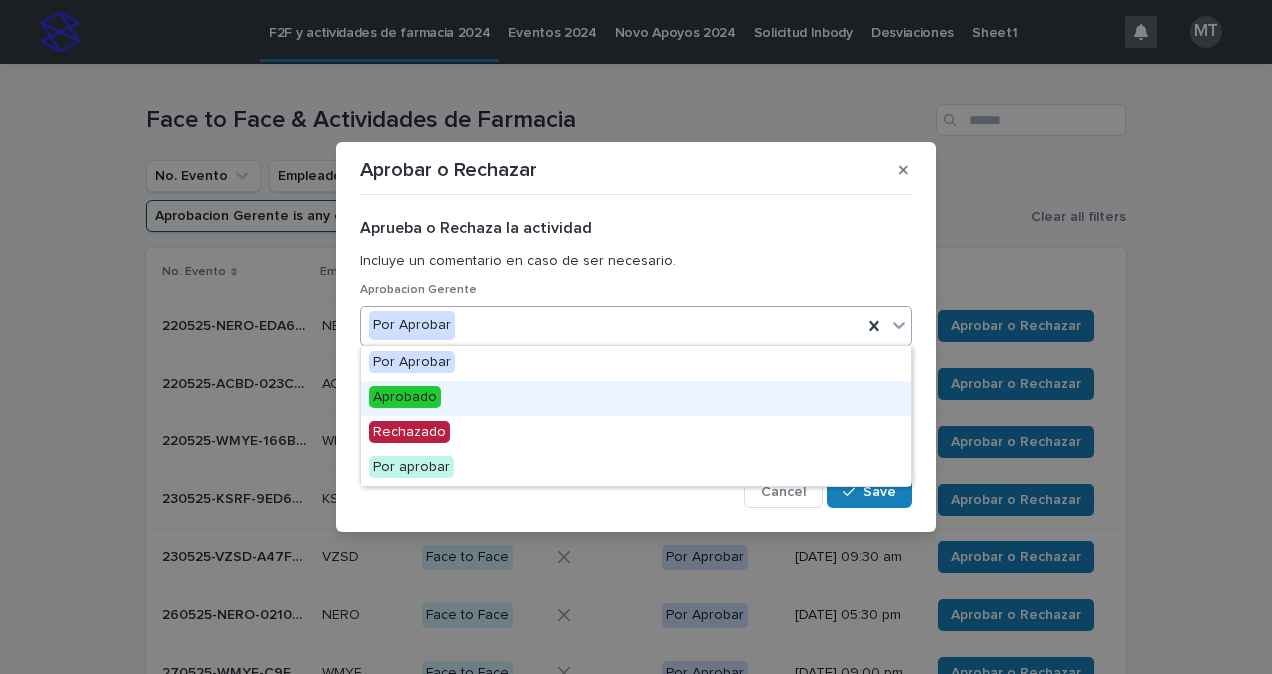 click on "Aprobado" at bounding box center [405, 397] 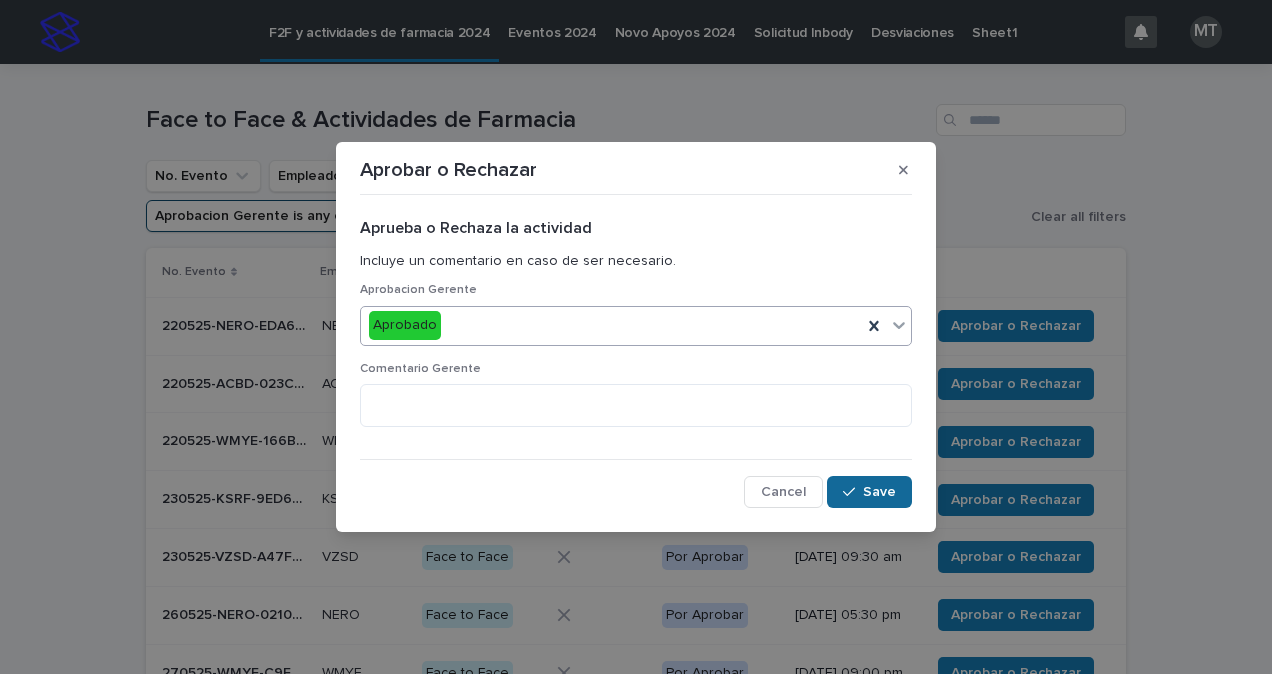 click on "Save" at bounding box center (879, 492) 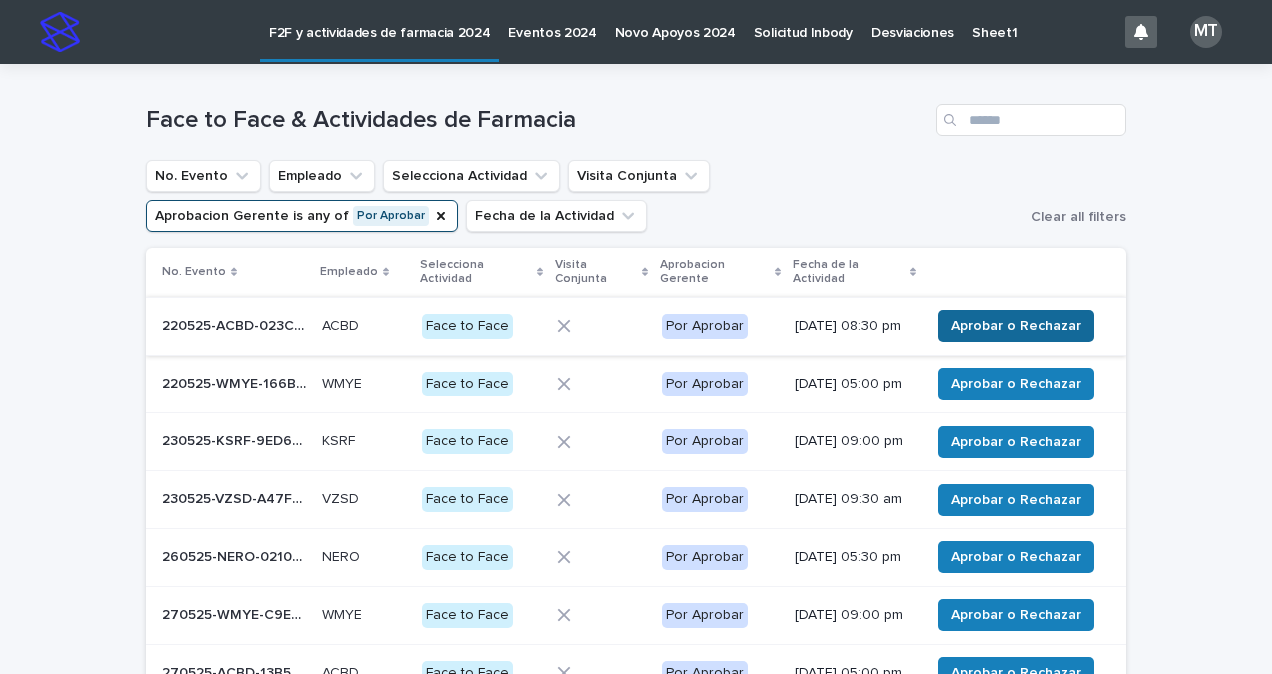 click on "Aprobar o Rechazar" at bounding box center (1016, 326) 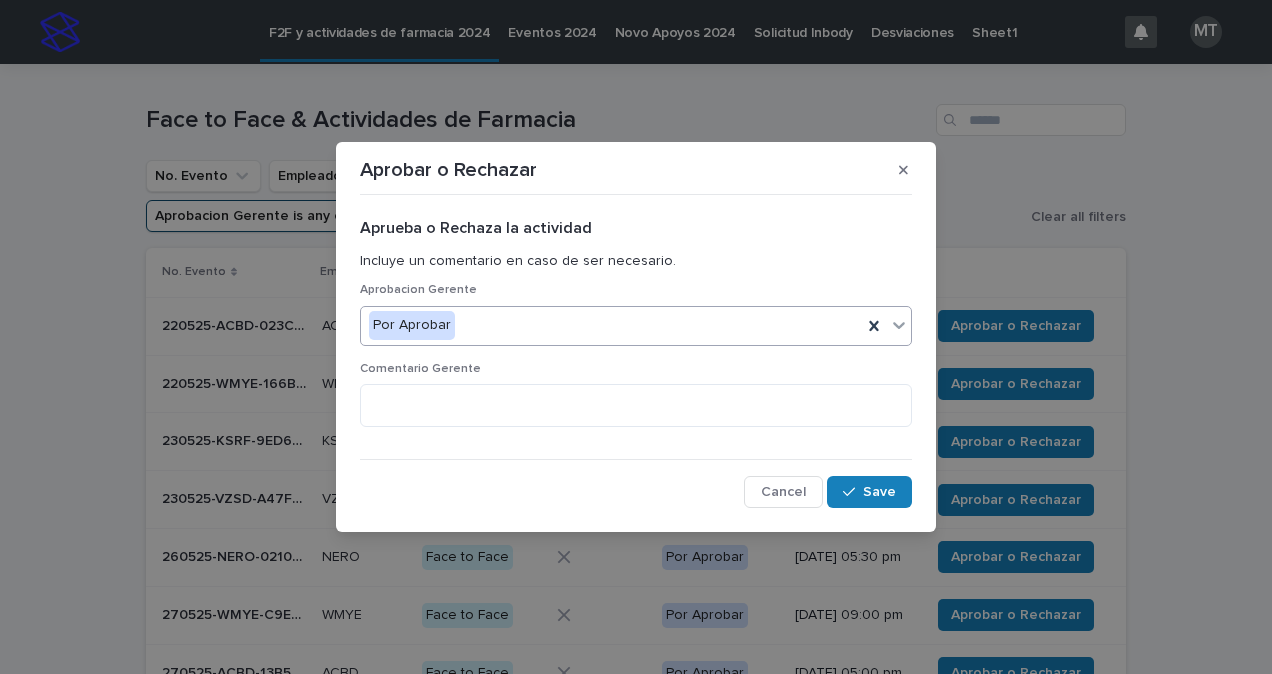click on "Por Aprobar" at bounding box center (611, 325) 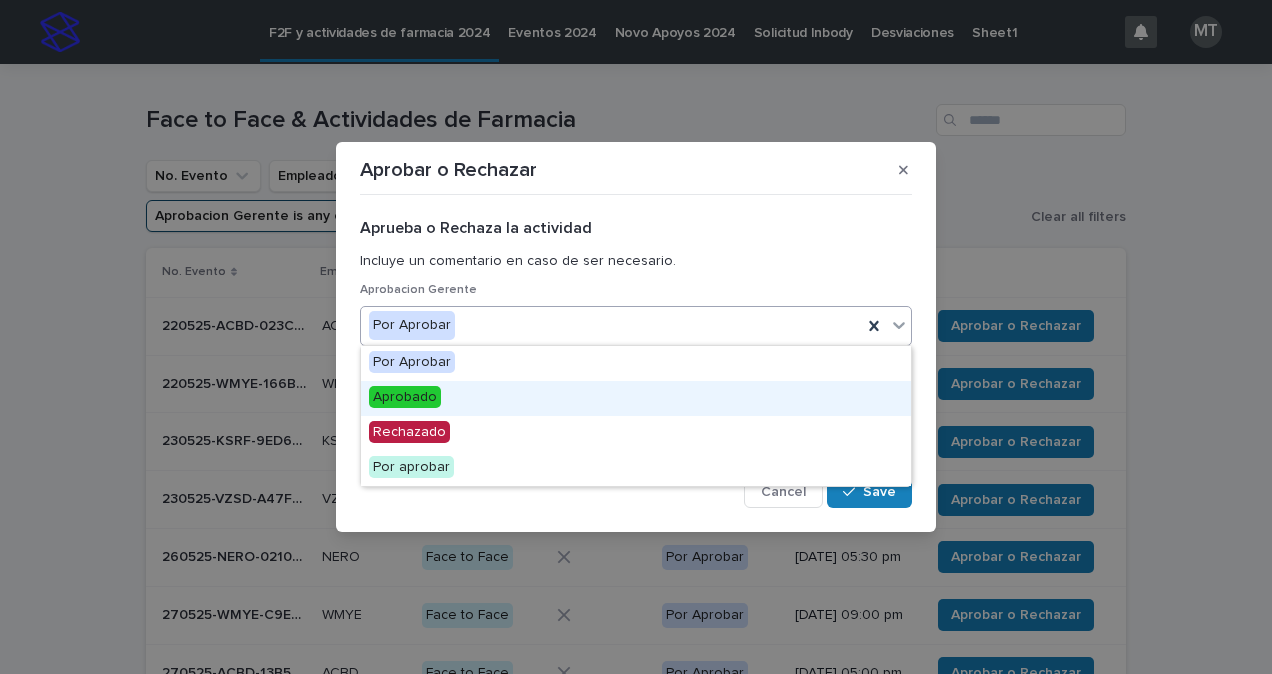 click on "Aprobado" at bounding box center [405, 397] 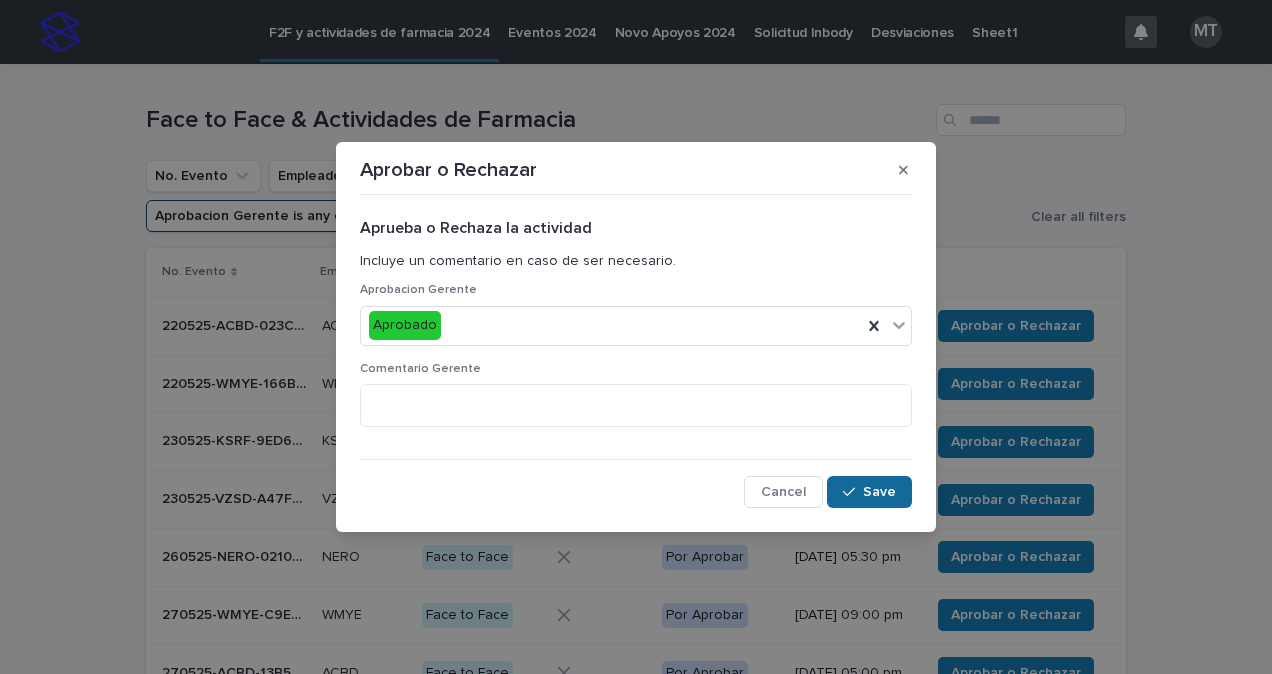 click on "Save" at bounding box center (879, 492) 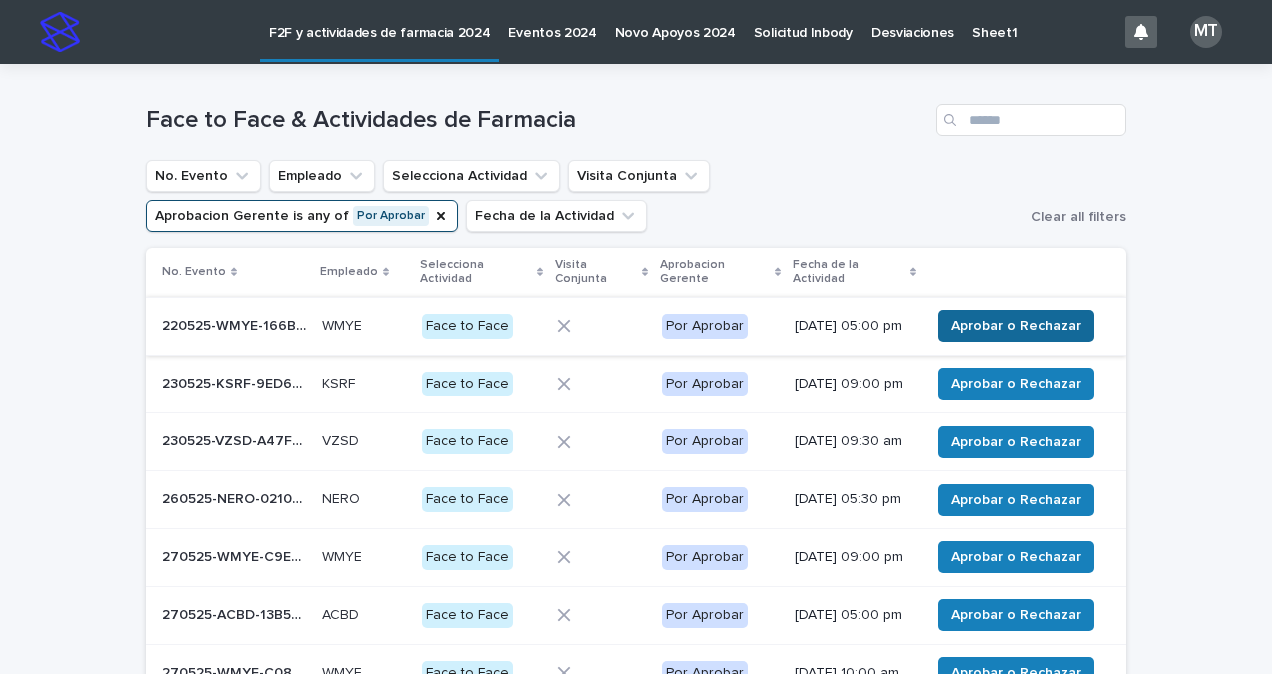 click on "Aprobar o Rechazar" at bounding box center [1016, 326] 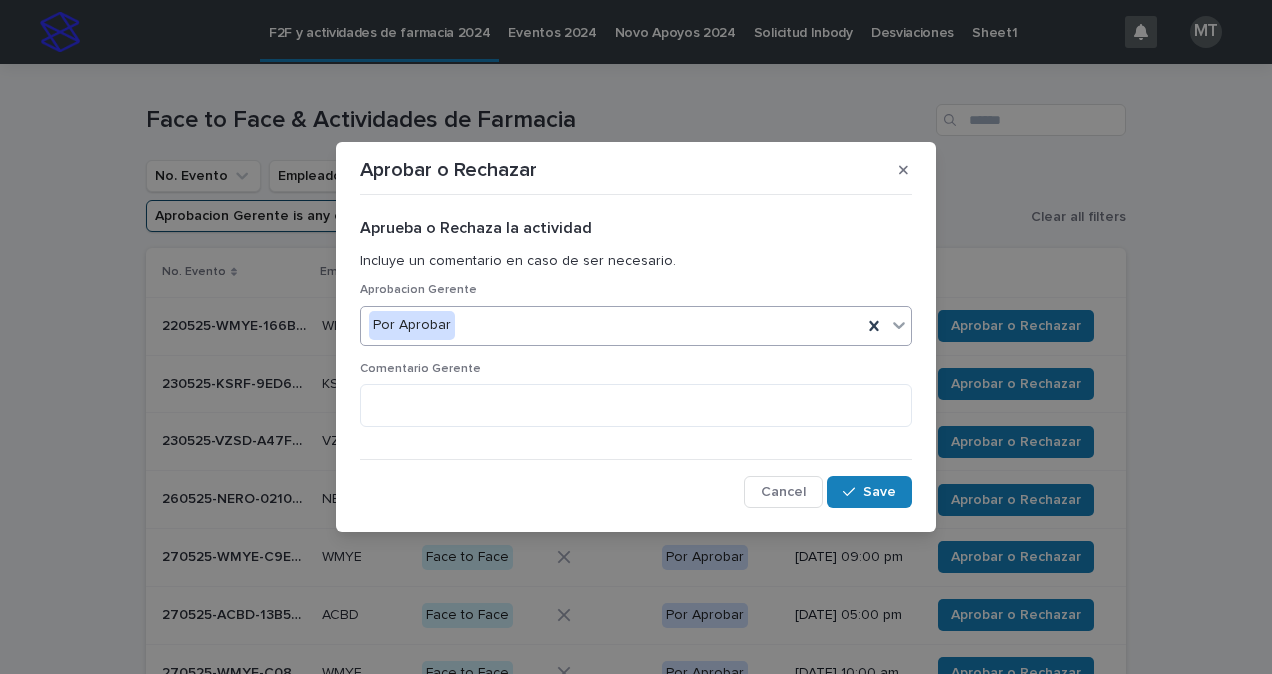 click on "Por Aprobar" at bounding box center (611, 325) 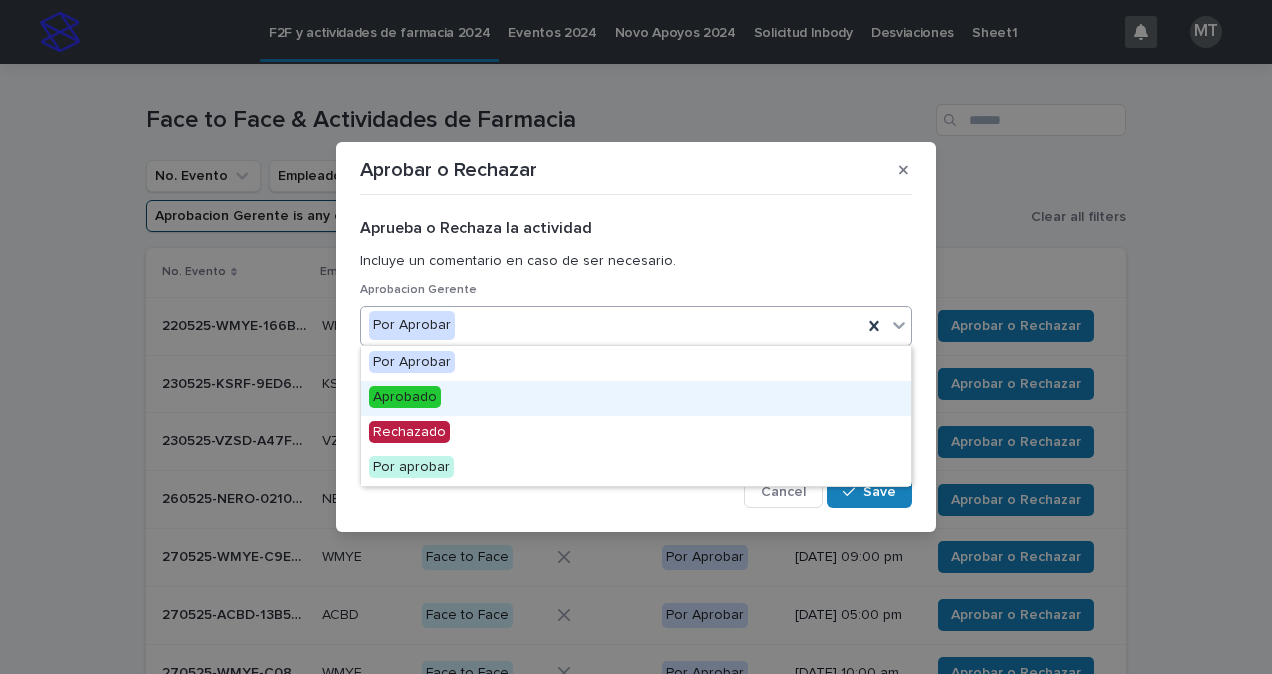 click on "Aprobado" at bounding box center [405, 397] 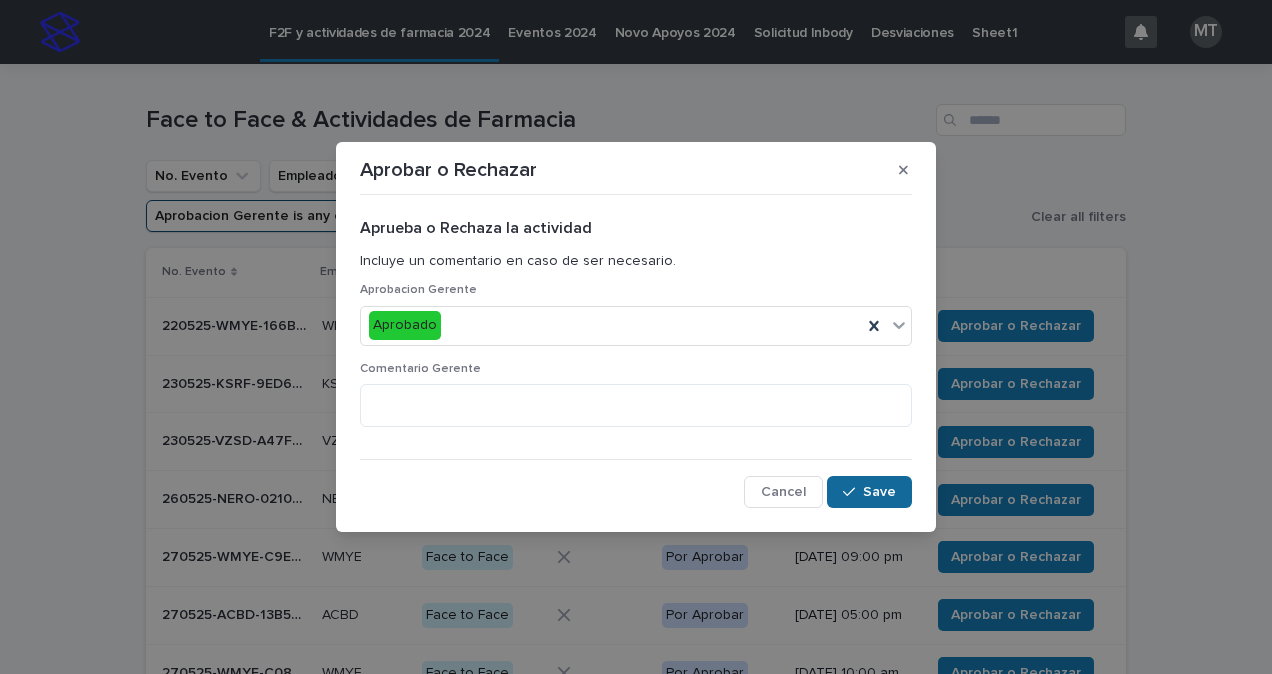 click at bounding box center [853, 492] 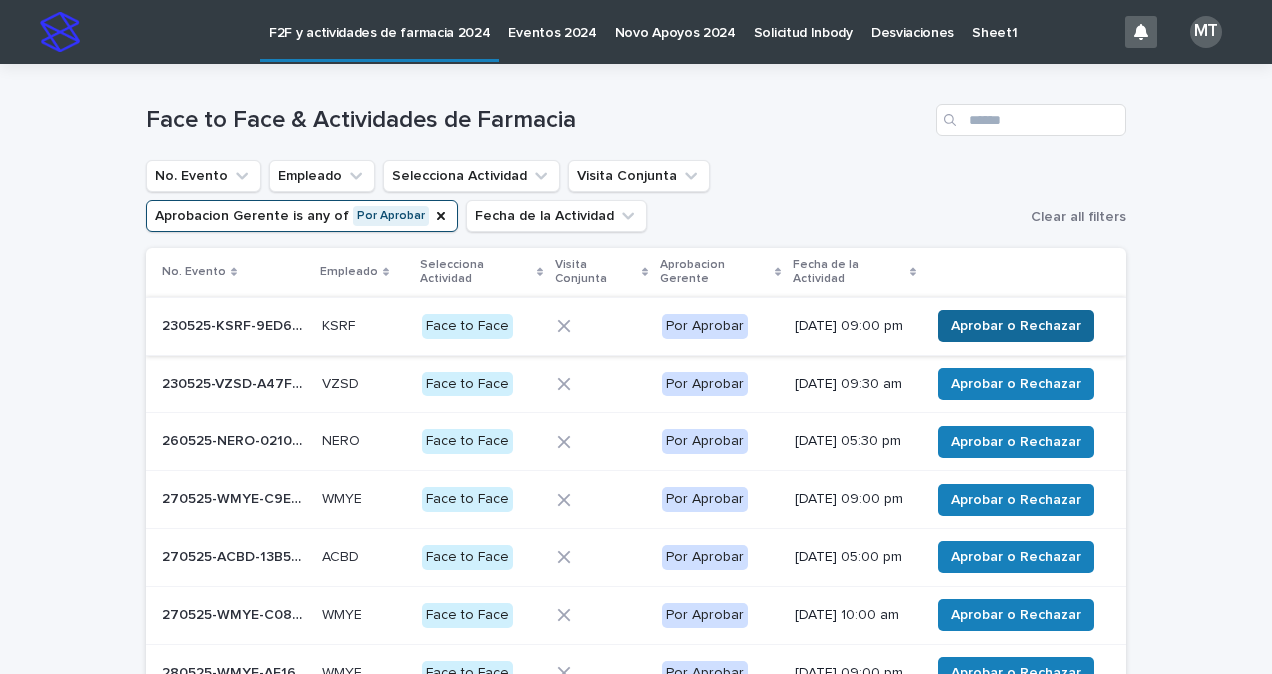 click on "Aprobar o Rechazar" at bounding box center [1016, 326] 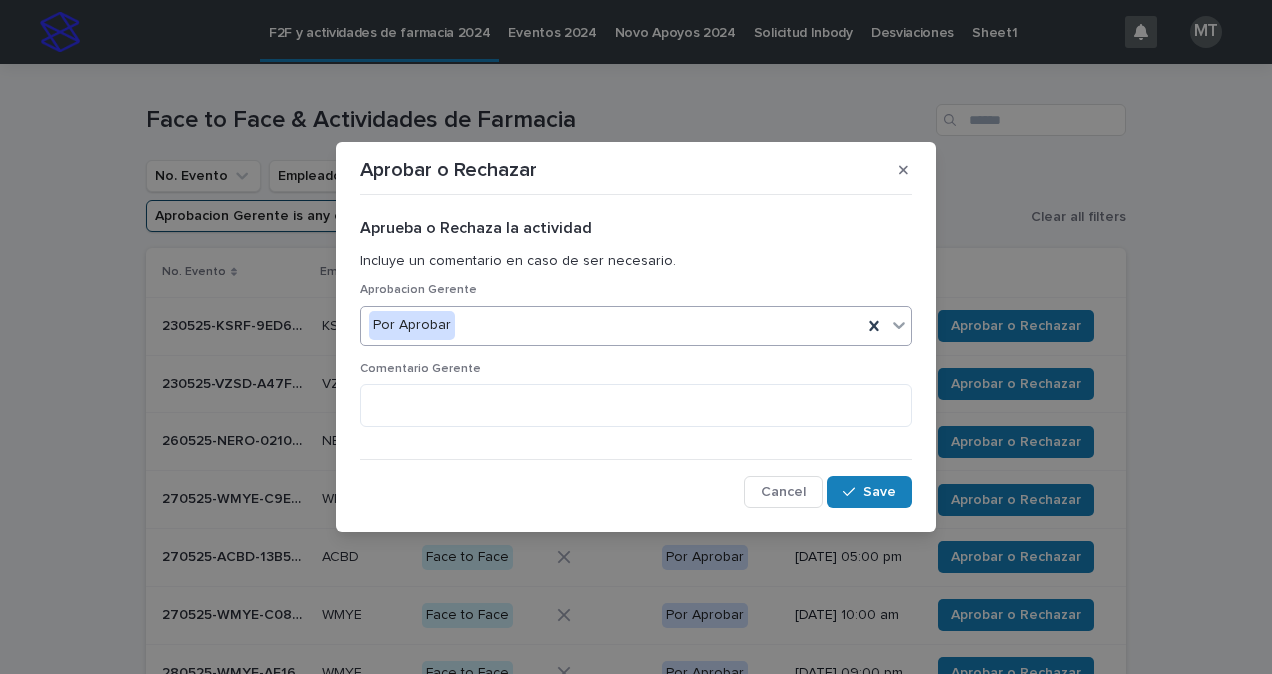 drag, startPoint x: 514, startPoint y: 358, endPoint x: 524, endPoint y: 335, distance: 25.079872 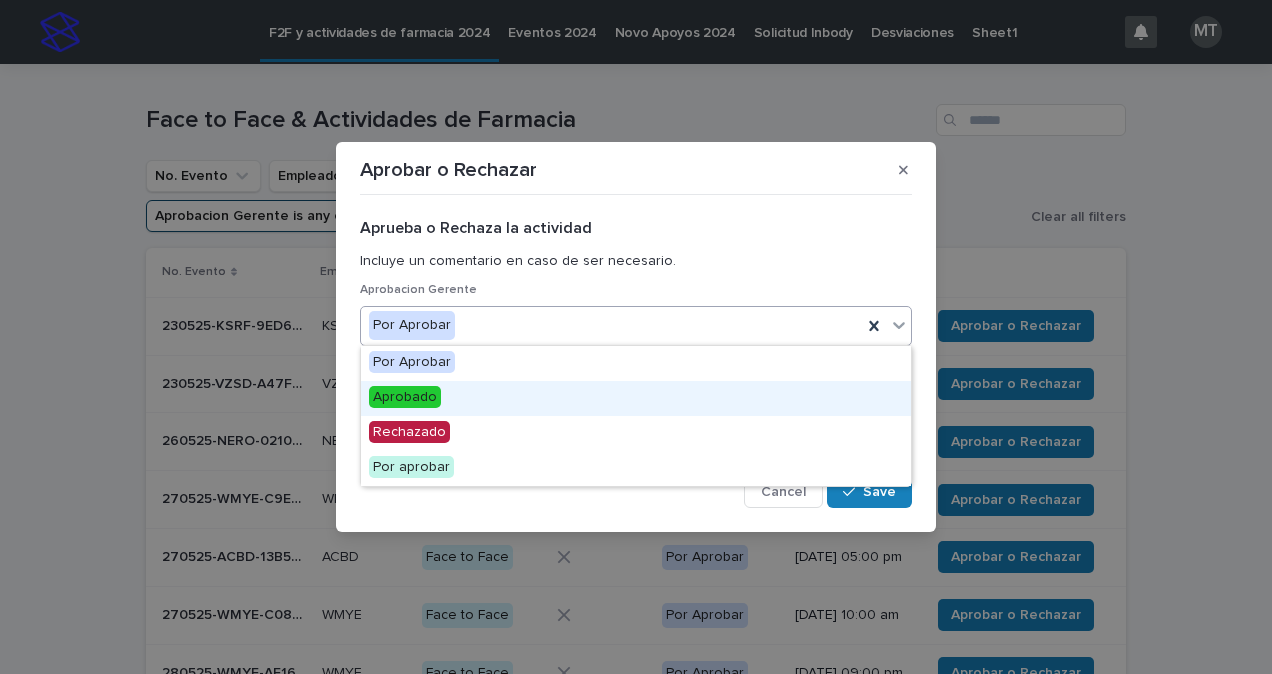 click on "Aprobado" at bounding box center (405, 397) 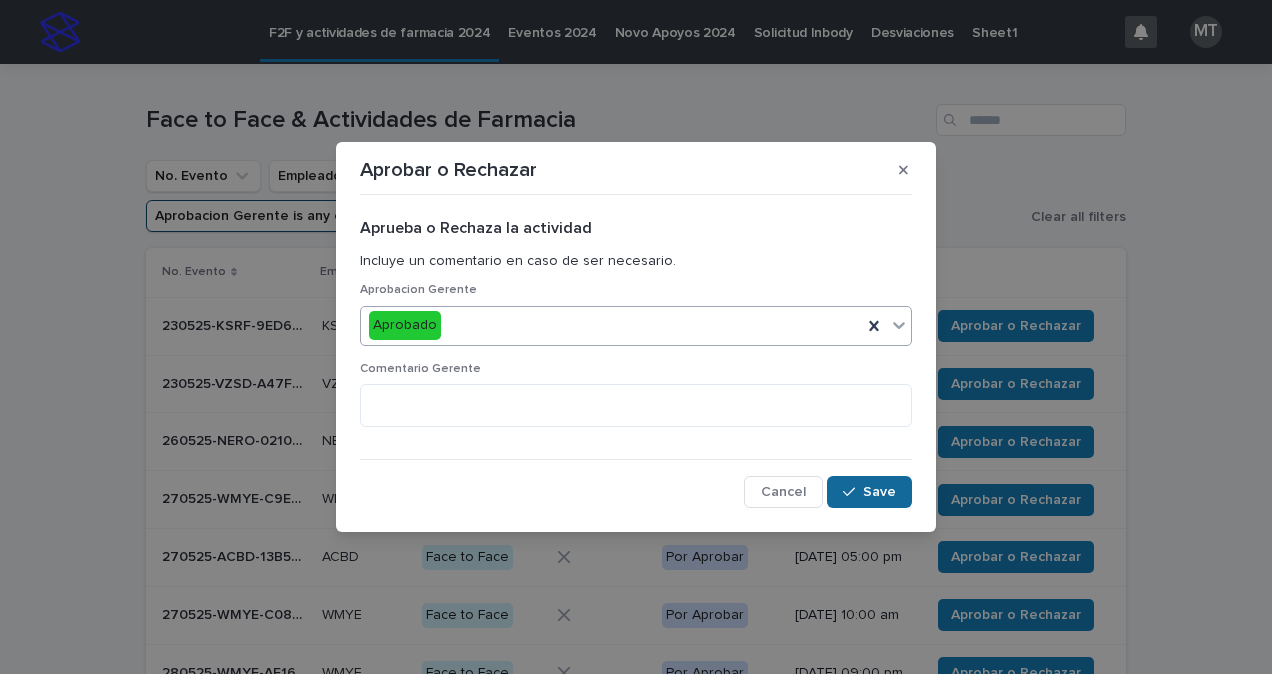 click on "Save" at bounding box center (879, 492) 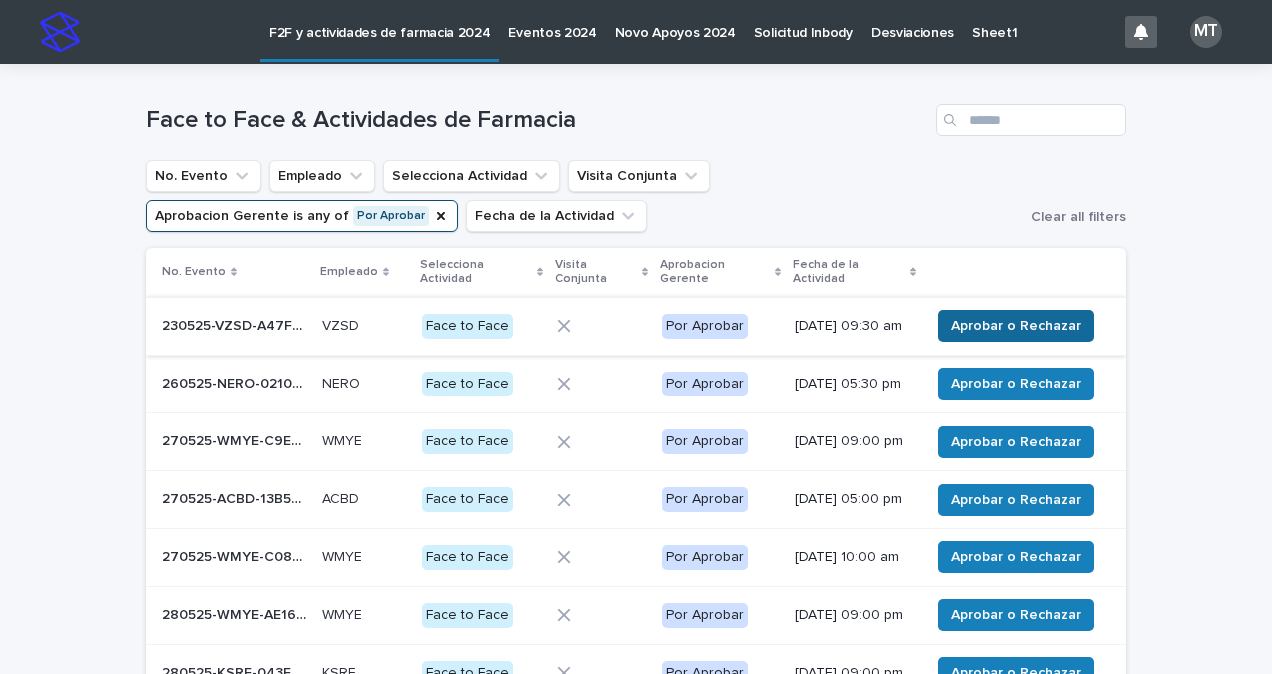 click on "Aprobar o Rechazar" at bounding box center [1016, 326] 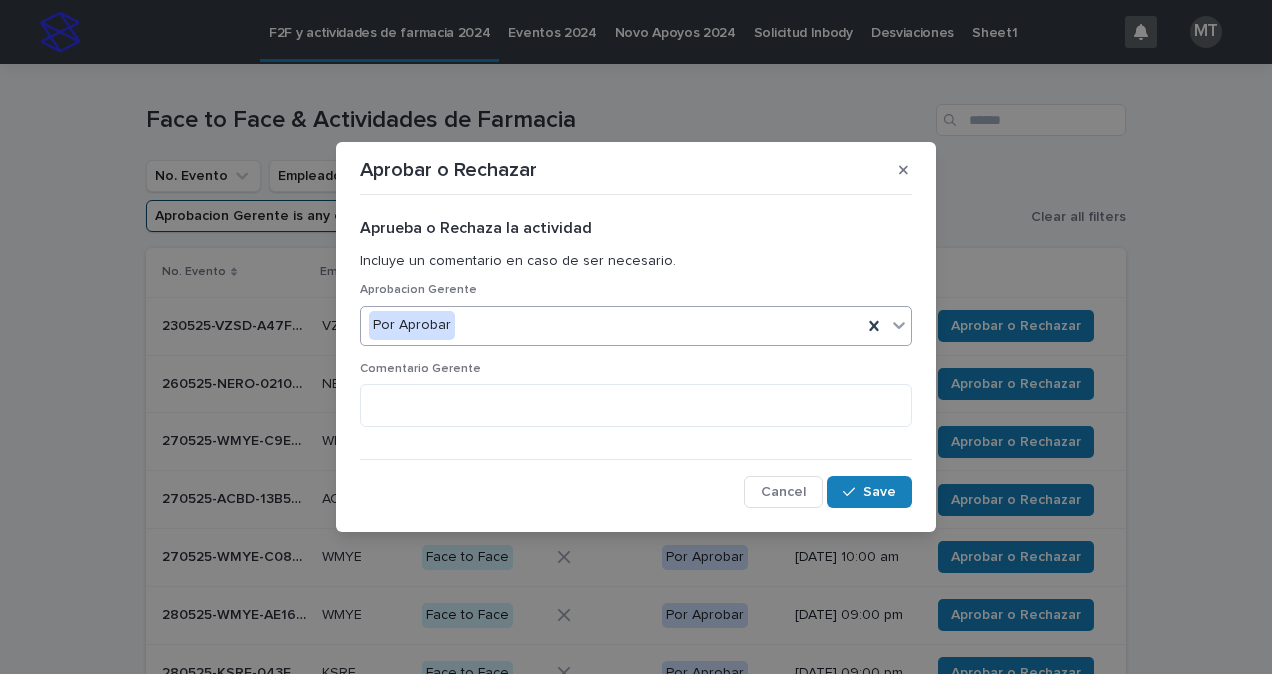 click on "Por Aprobar" at bounding box center [611, 325] 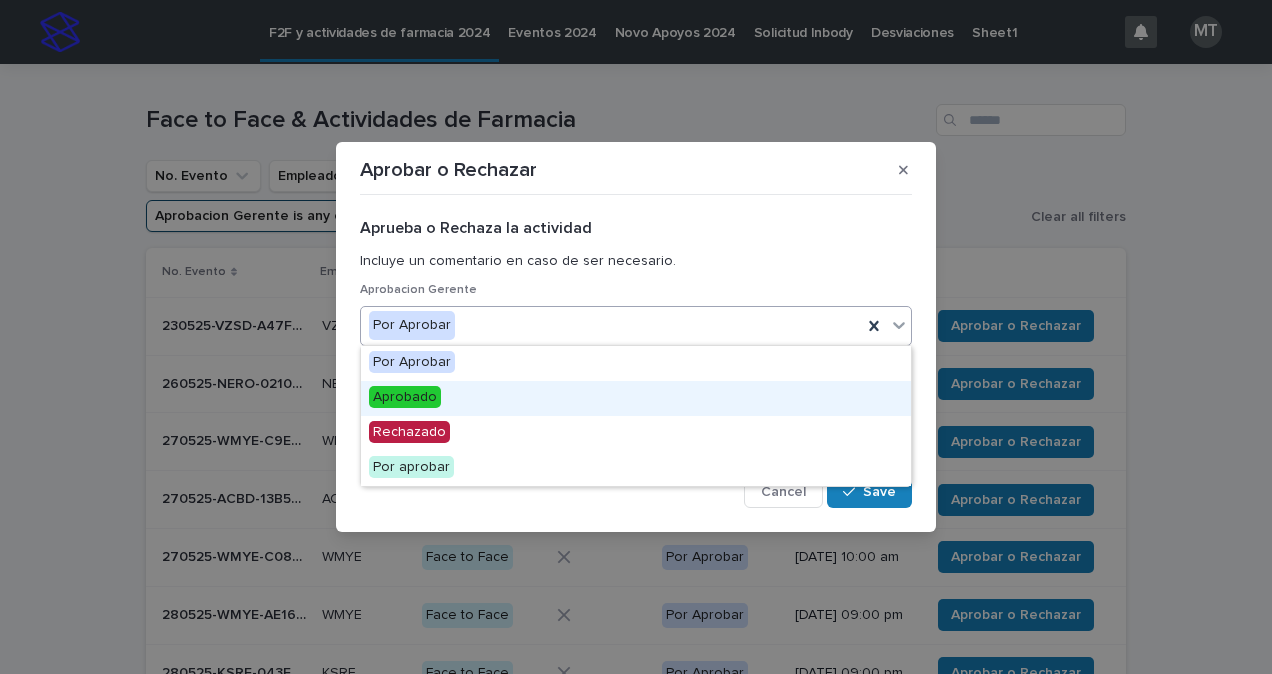 click on "Aprobado" at bounding box center [405, 397] 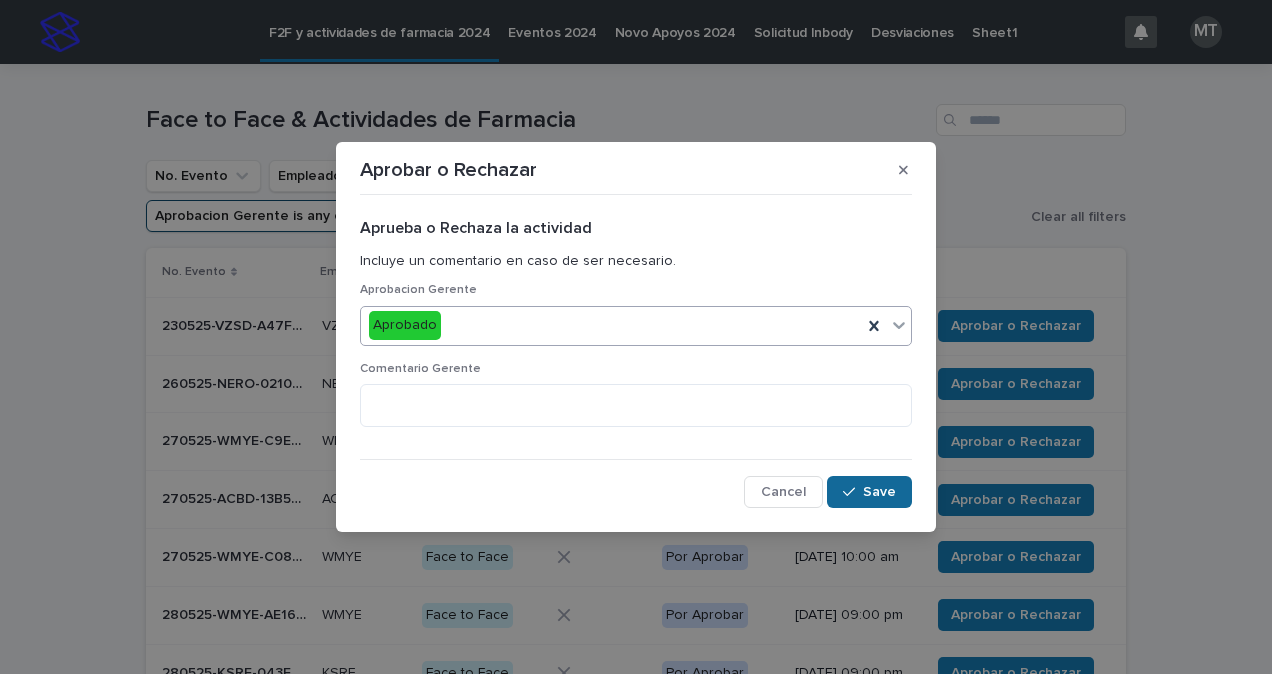click on "Save" at bounding box center [879, 492] 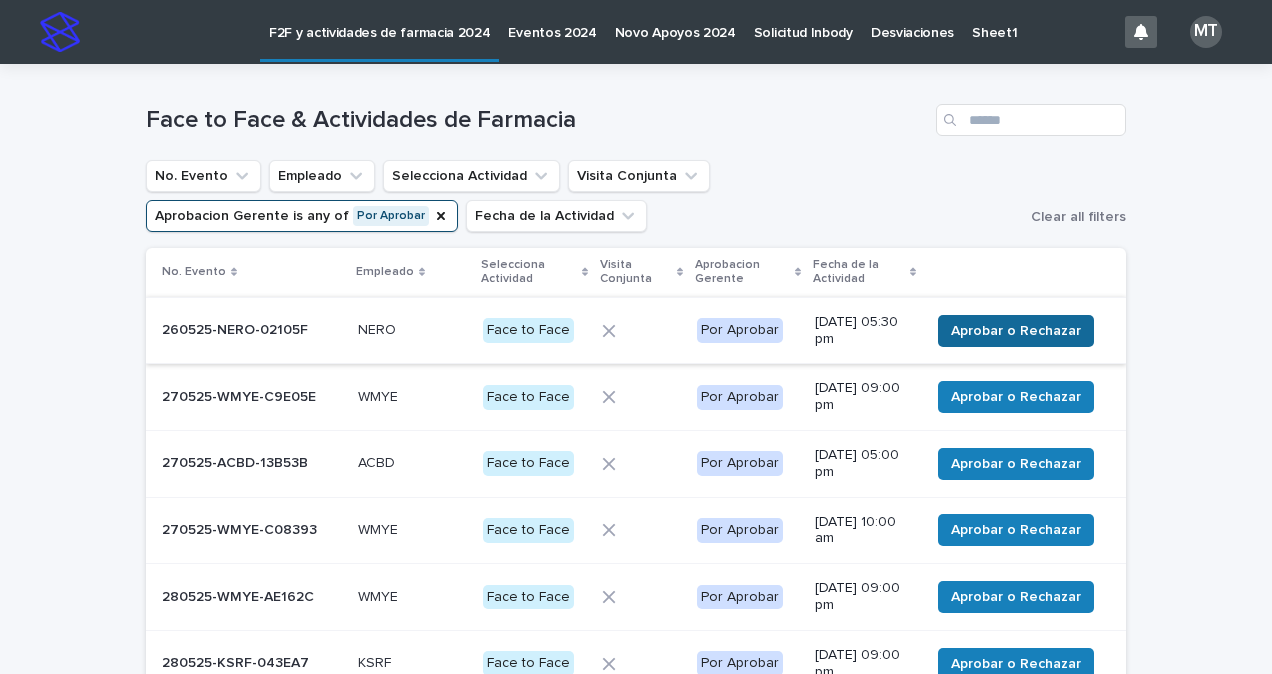 click on "Aprobar o Rechazar" at bounding box center (1016, 331) 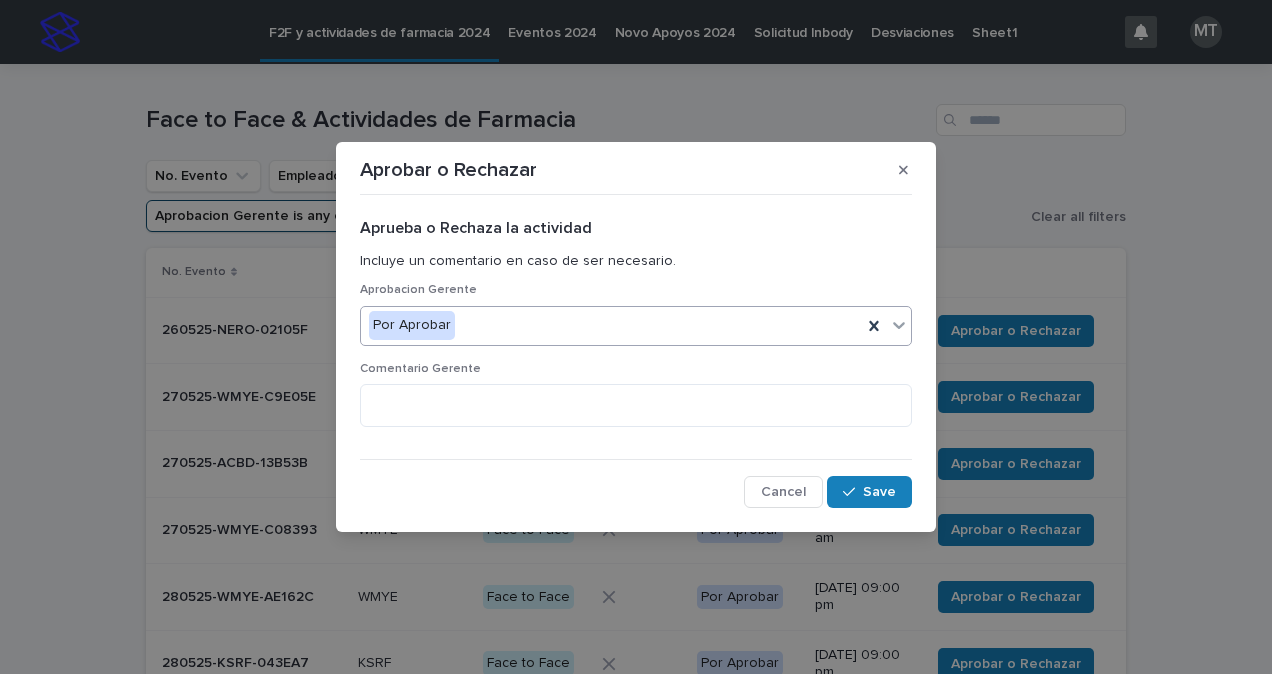 click on "Por Aprobar" at bounding box center (611, 325) 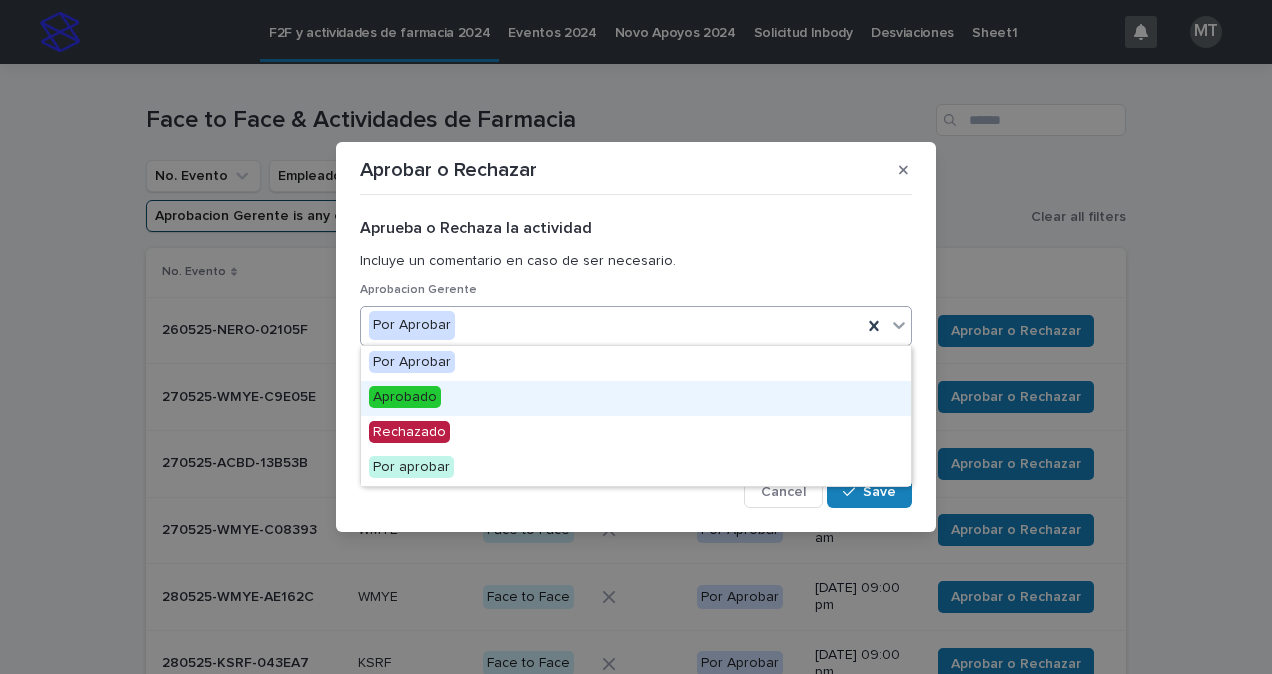 click on "Aprobado" at bounding box center [405, 397] 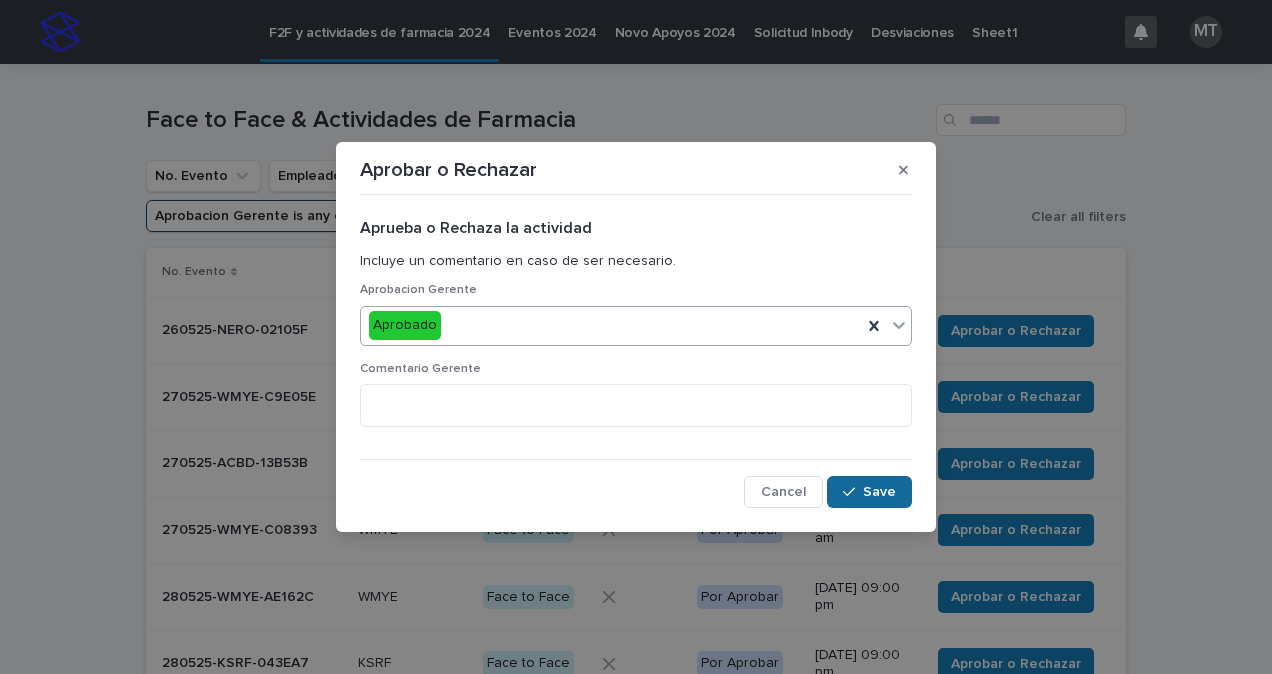 click on "Save" at bounding box center (869, 492) 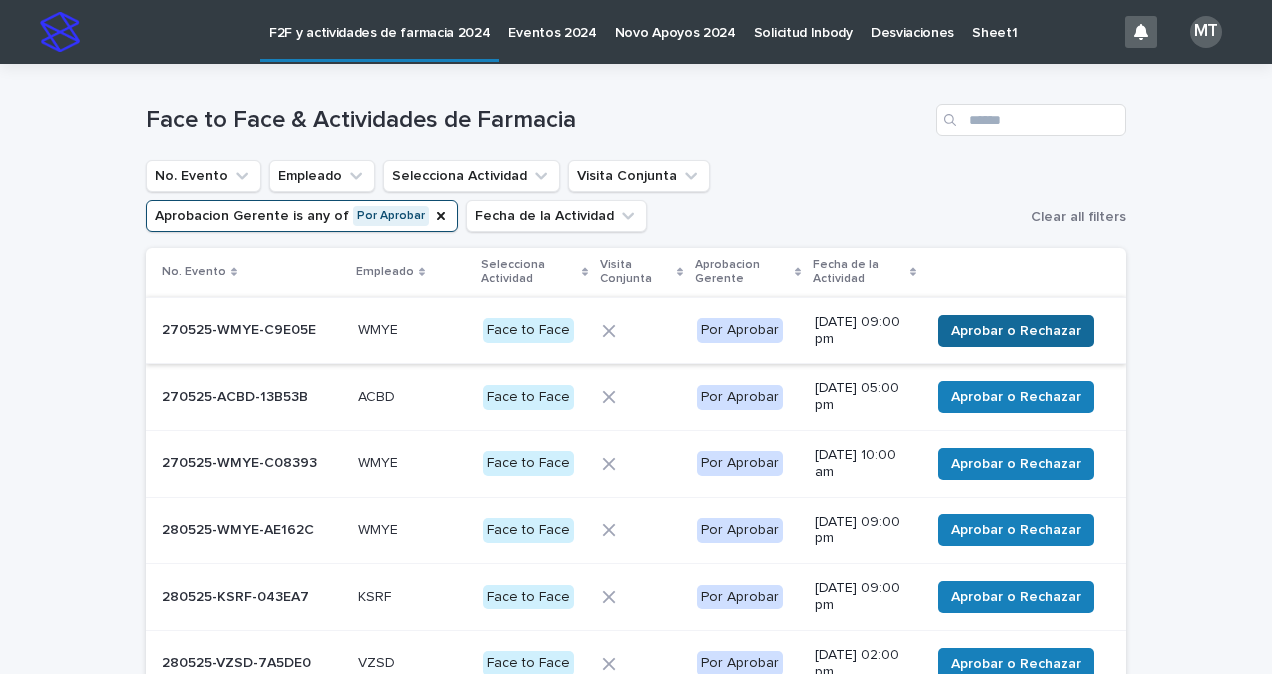 click on "Aprobar o Rechazar" at bounding box center (1016, 331) 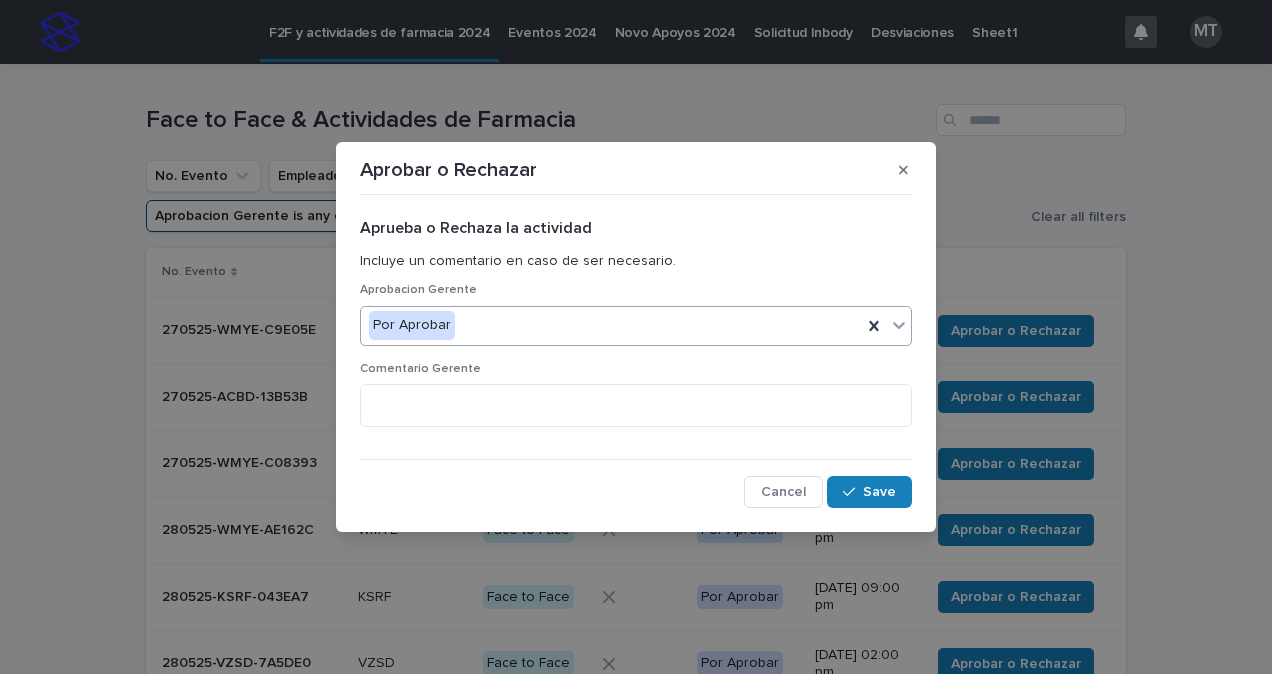 click on "Por Aprobar" at bounding box center [611, 325] 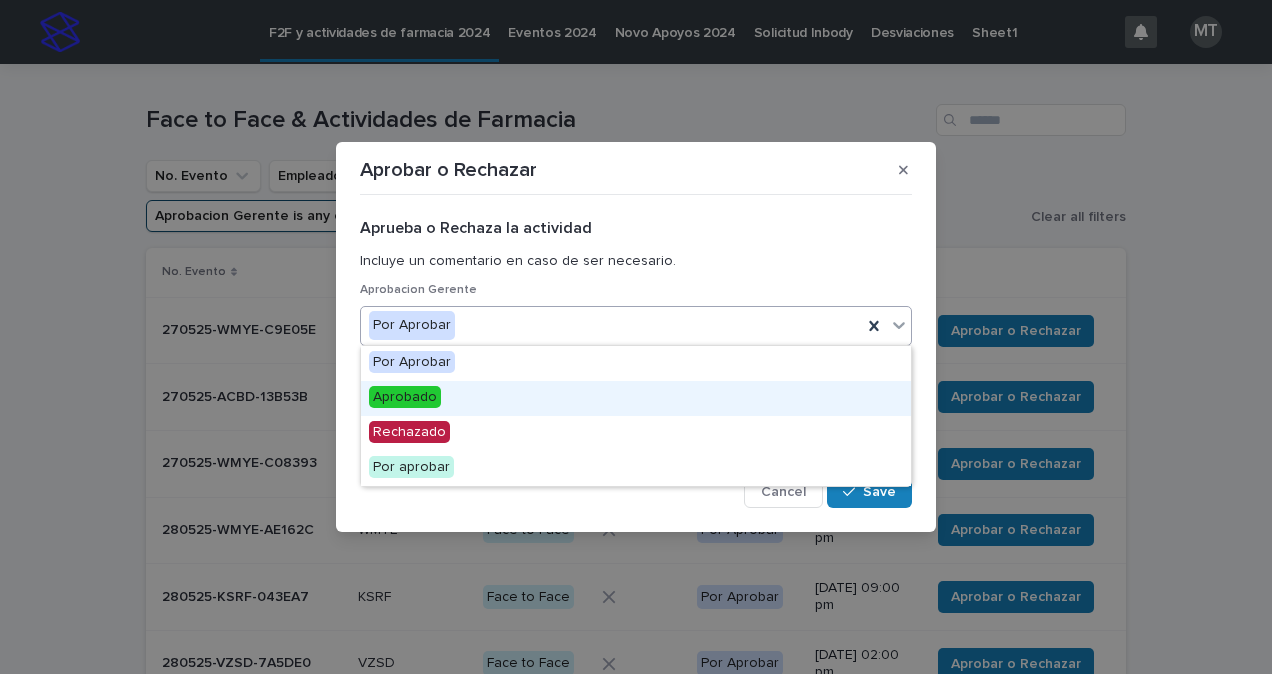 click on "Aprobado" at bounding box center (636, 398) 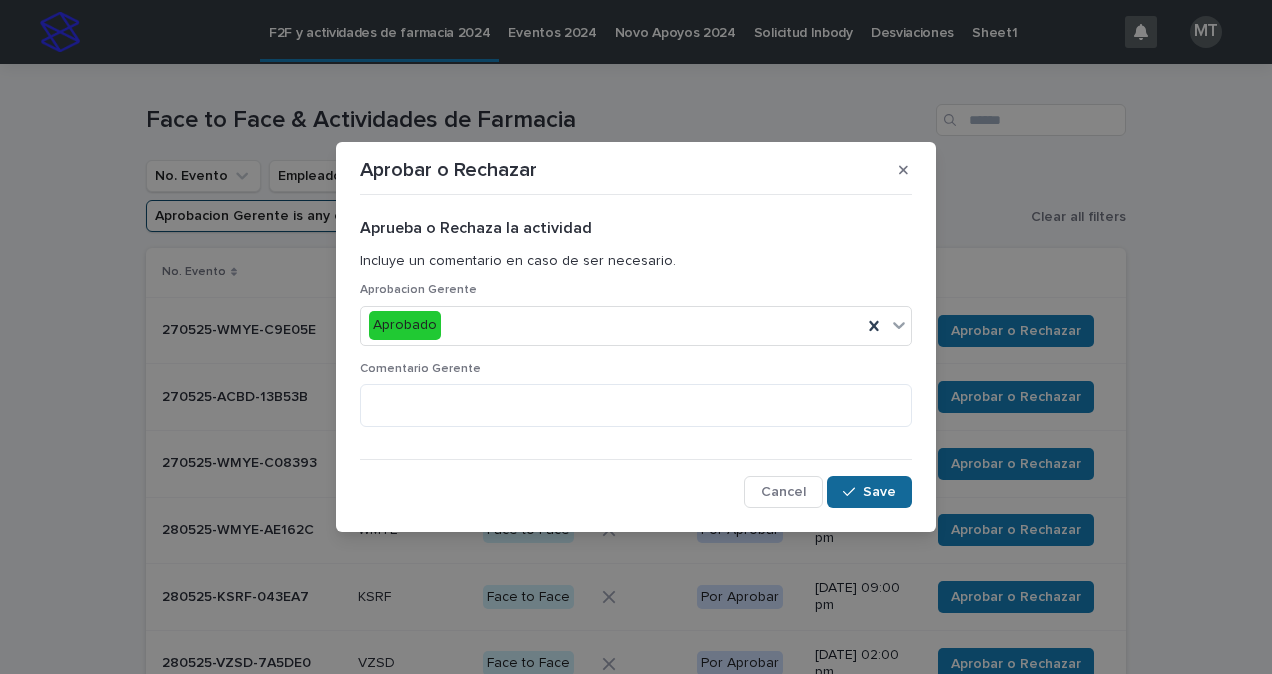 click on "Save" at bounding box center [869, 492] 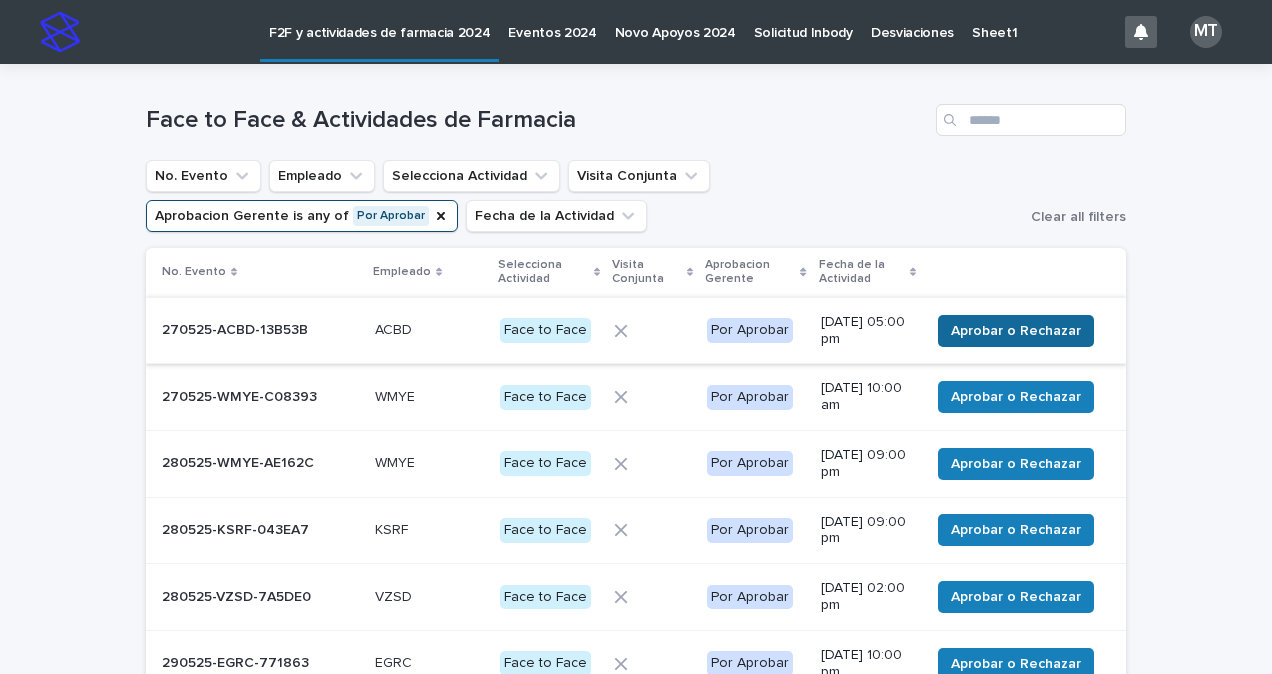 click on "Aprobar o Rechazar" at bounding box center (1016, 331) 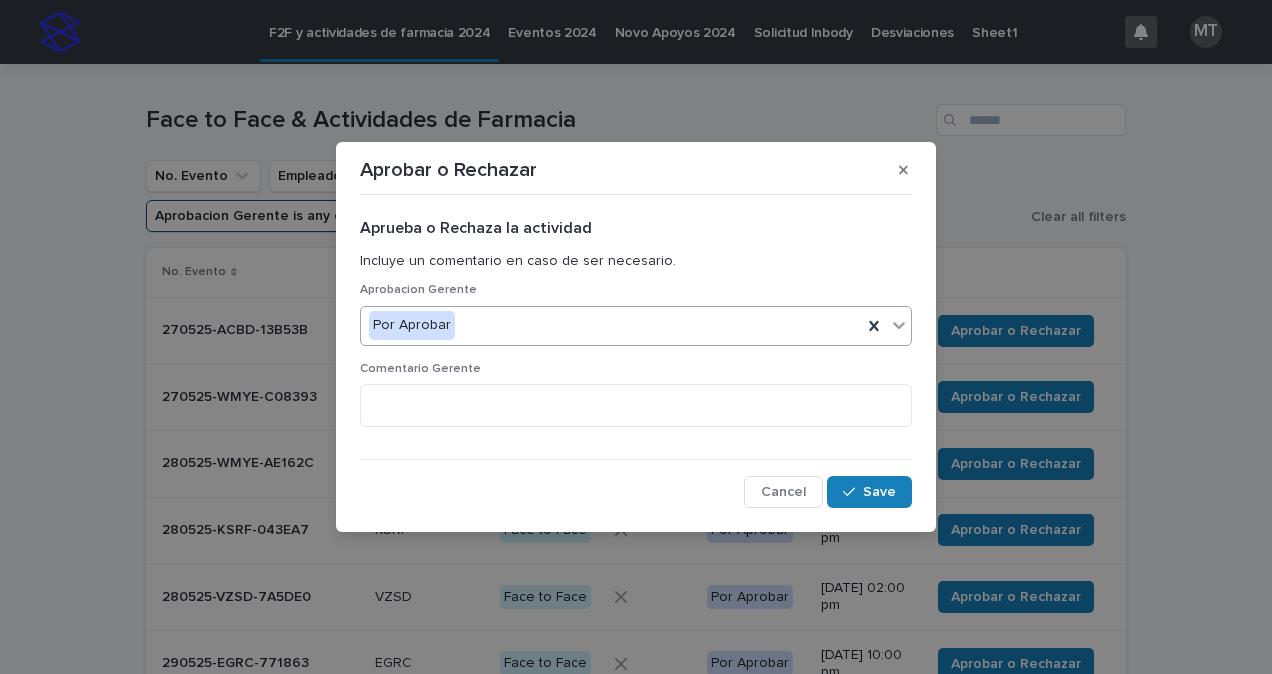 click on "Por Aprobar" at bounding box center (611, 325) 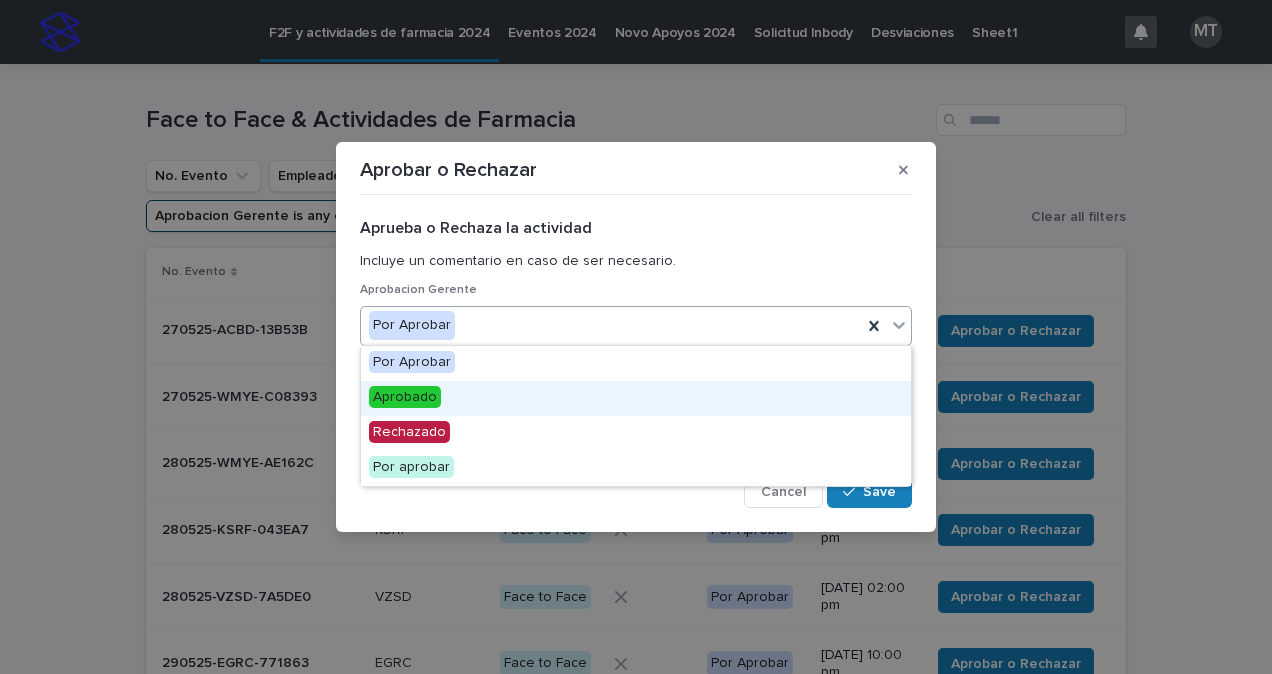 click on "Aprobado" at bounding box center [405, 397] 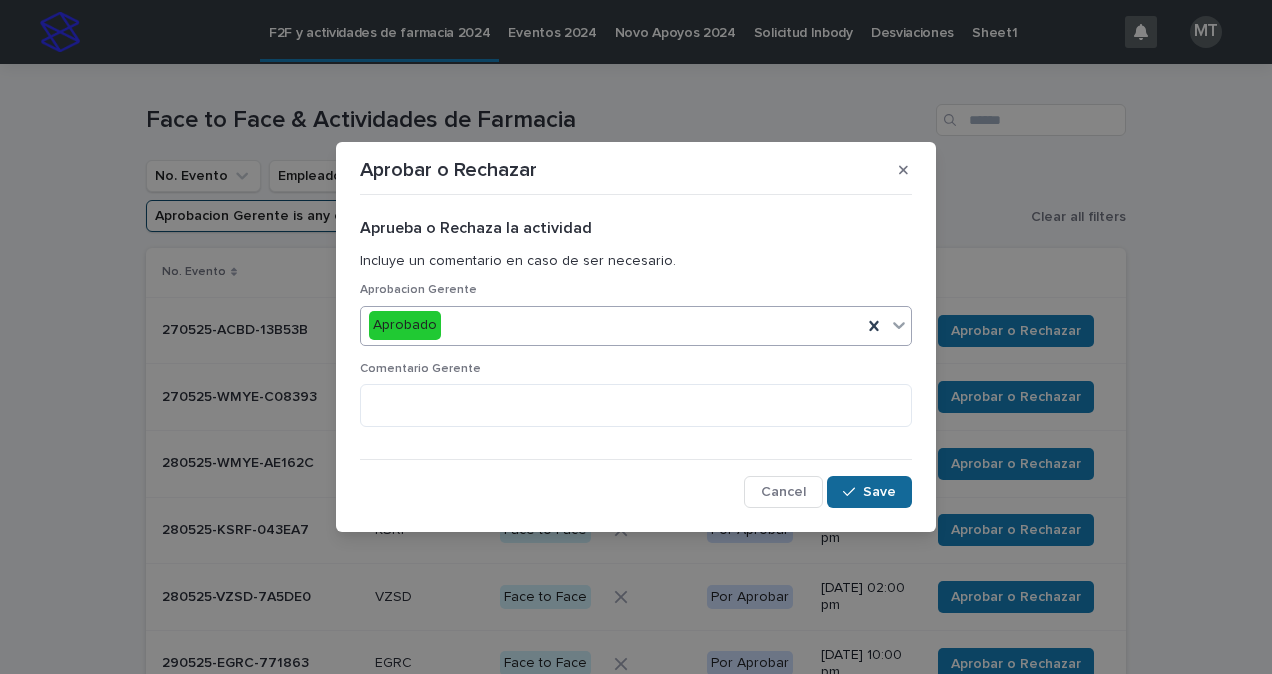 click on "Save" at bounding box center [879, 492] 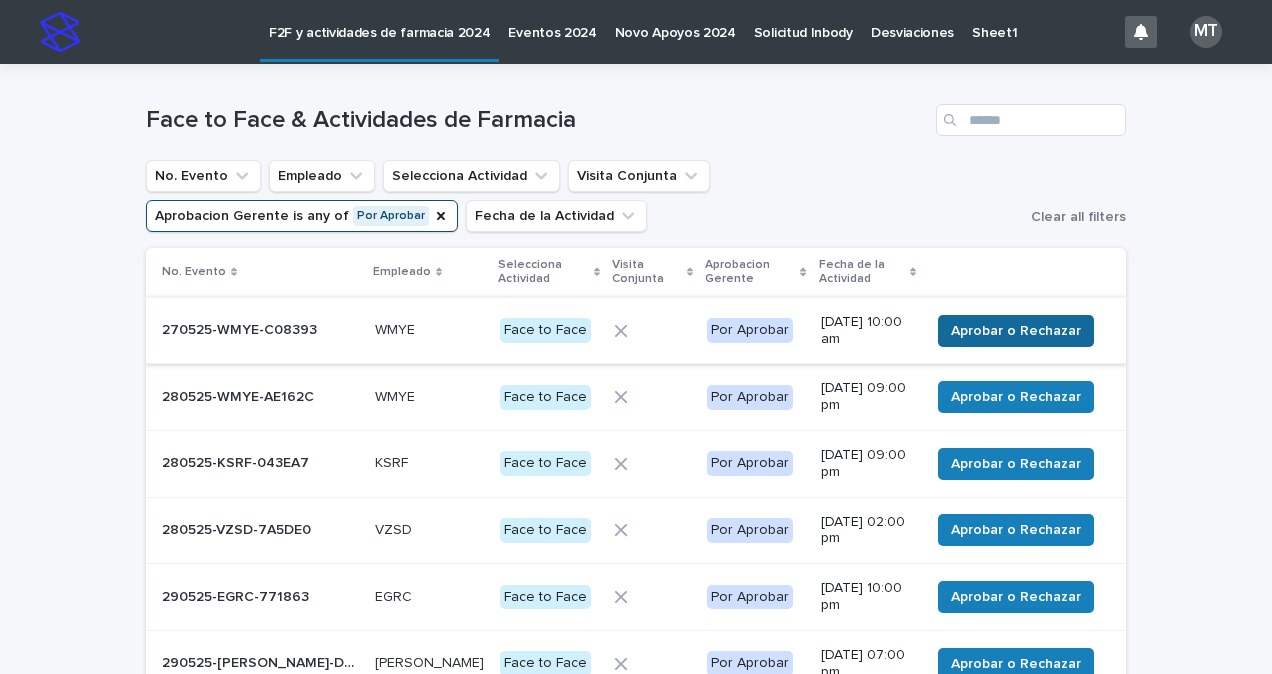 click on "Aprobar o Rechazar" at bounding box center [1016, 331] 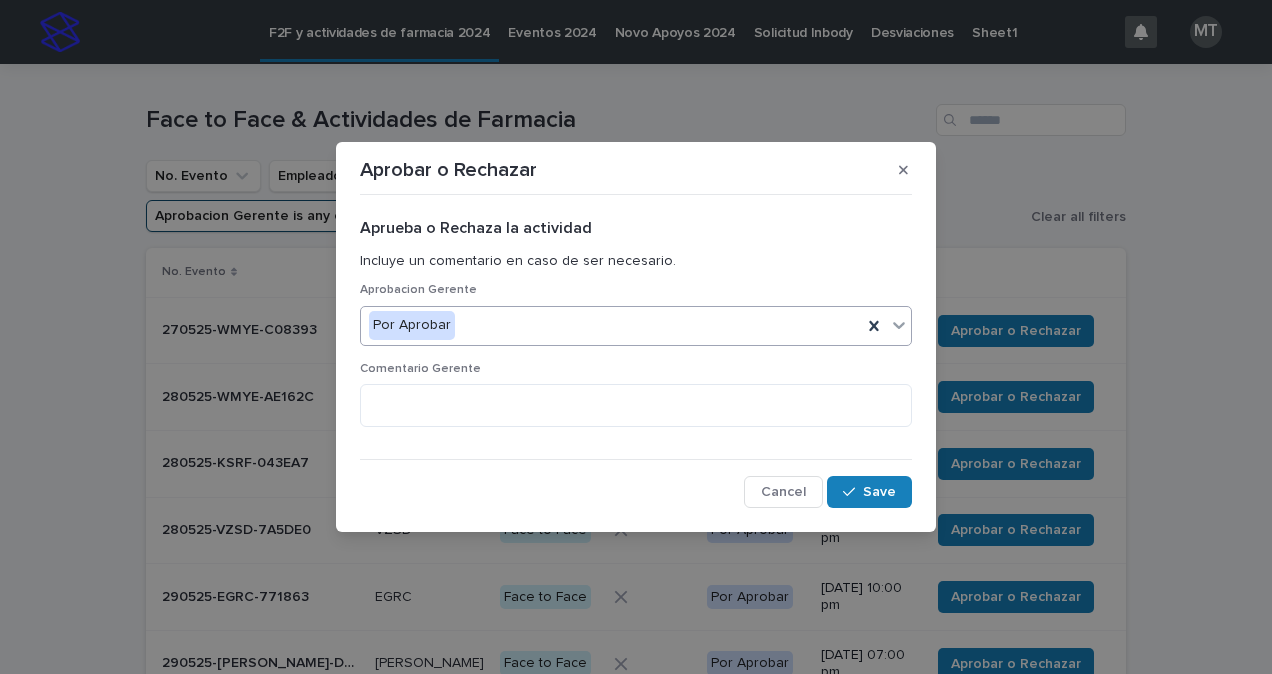 click on "Por Aprobar" at bounding box center [611, 325] 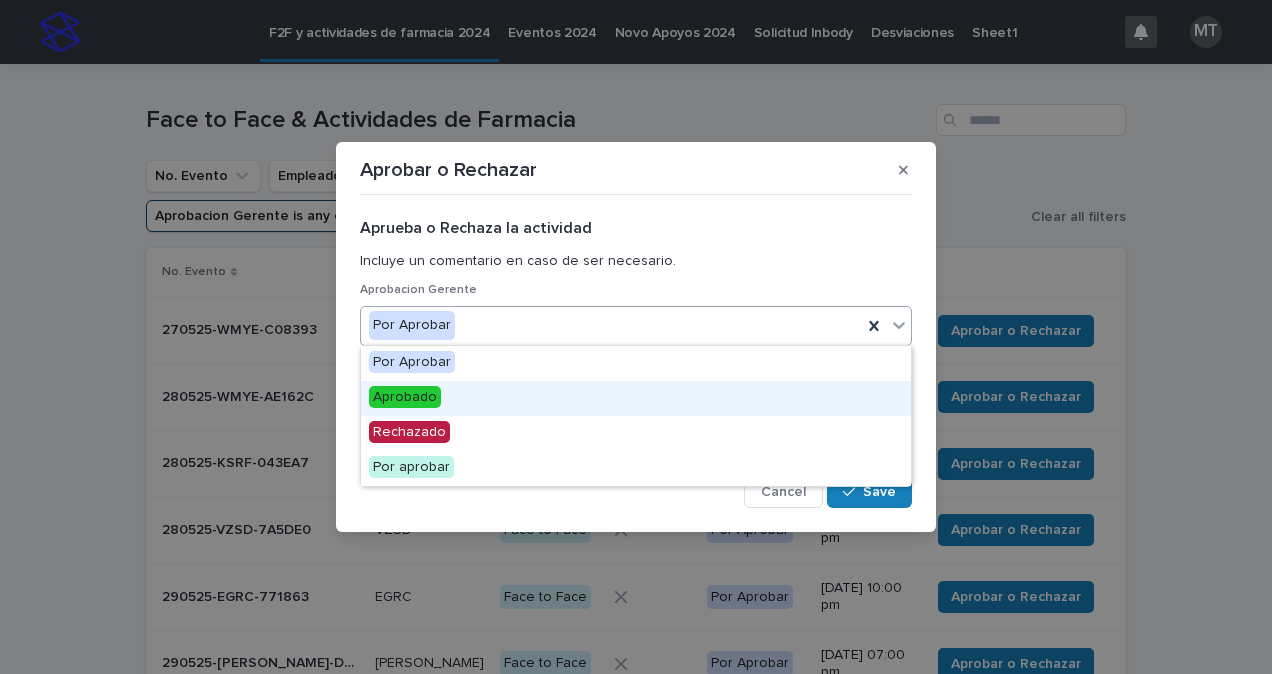 click on "Aprobado" at bounding box center [405, 397] 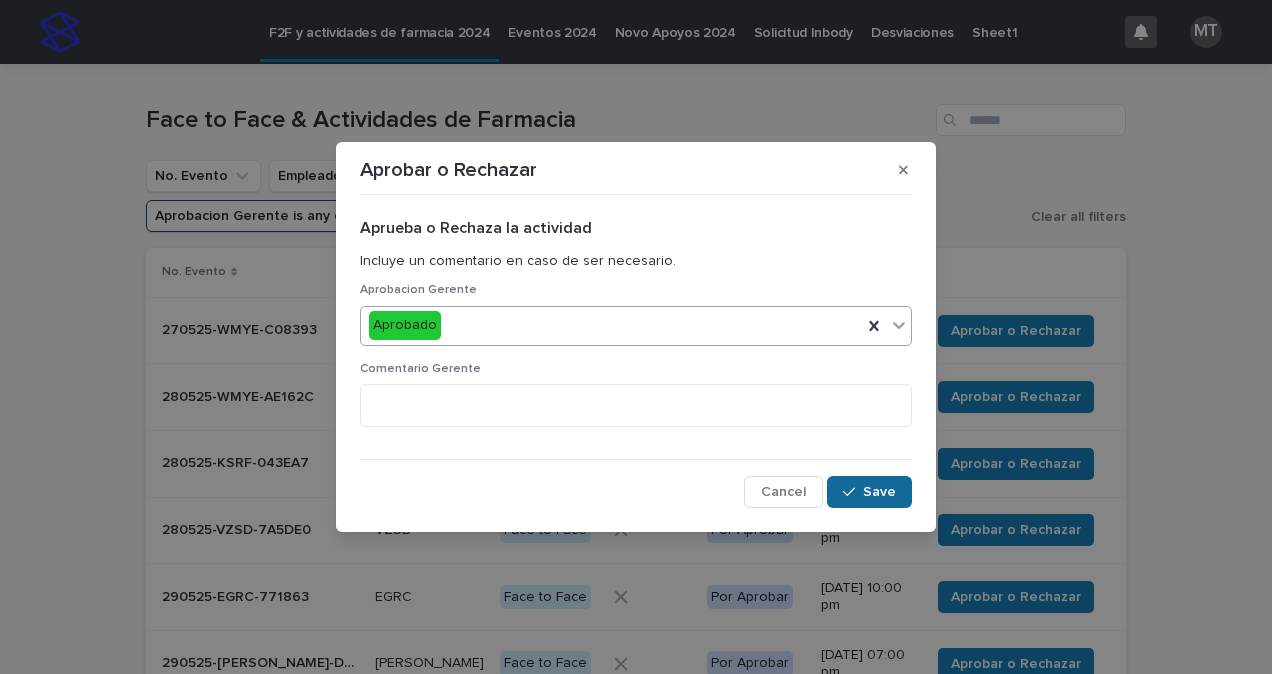 click on "Save" at bounding box center [879, 492] 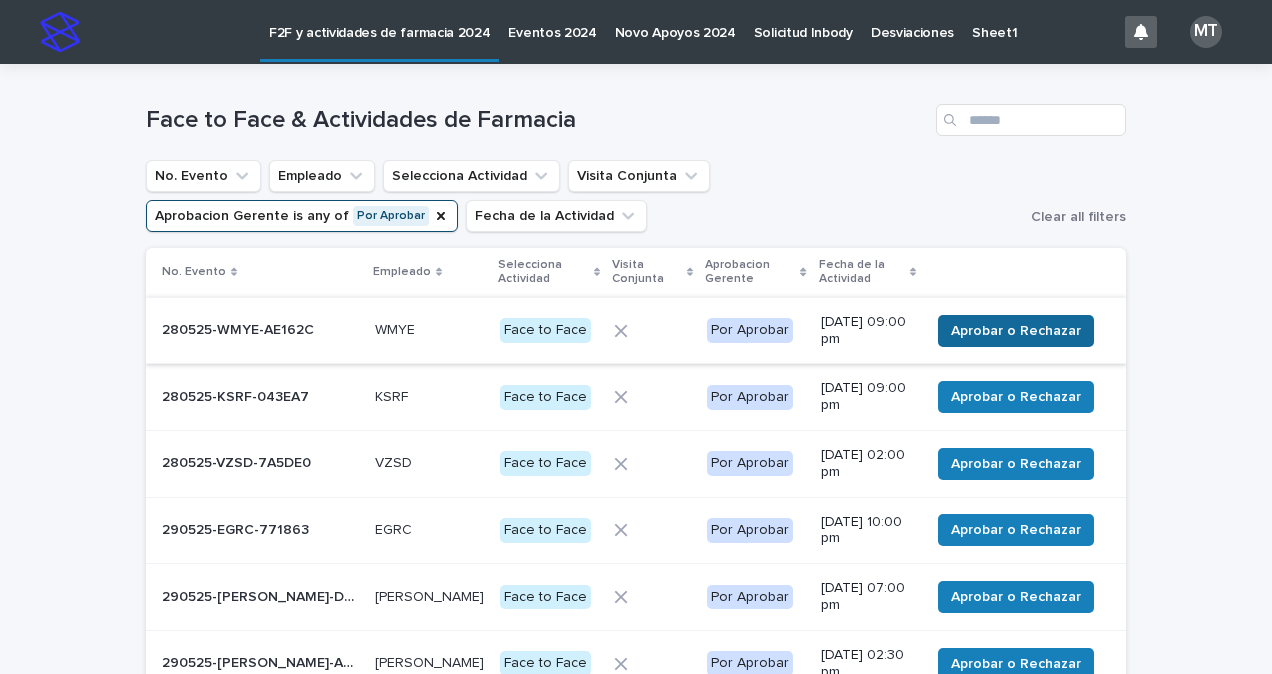 click on "Aprobar o Rechazar" at bounding box center (1016, 331) 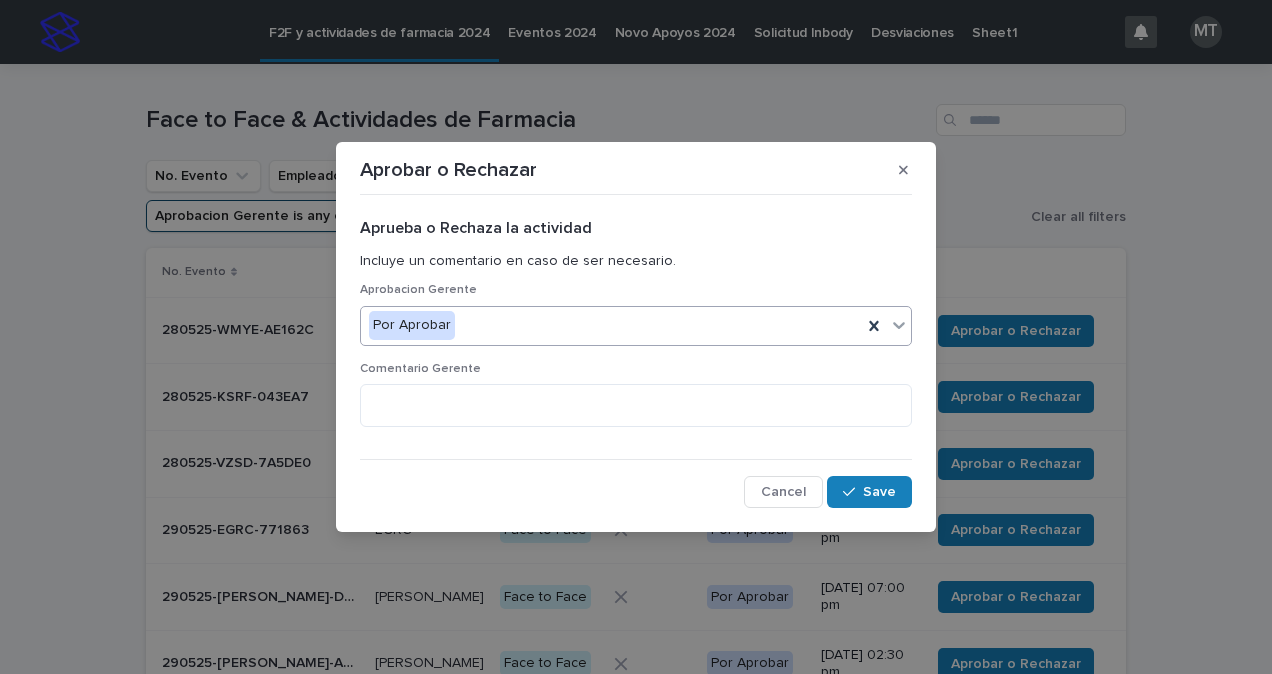 click on "Por Aprobar" at bounding box center [611, 325] 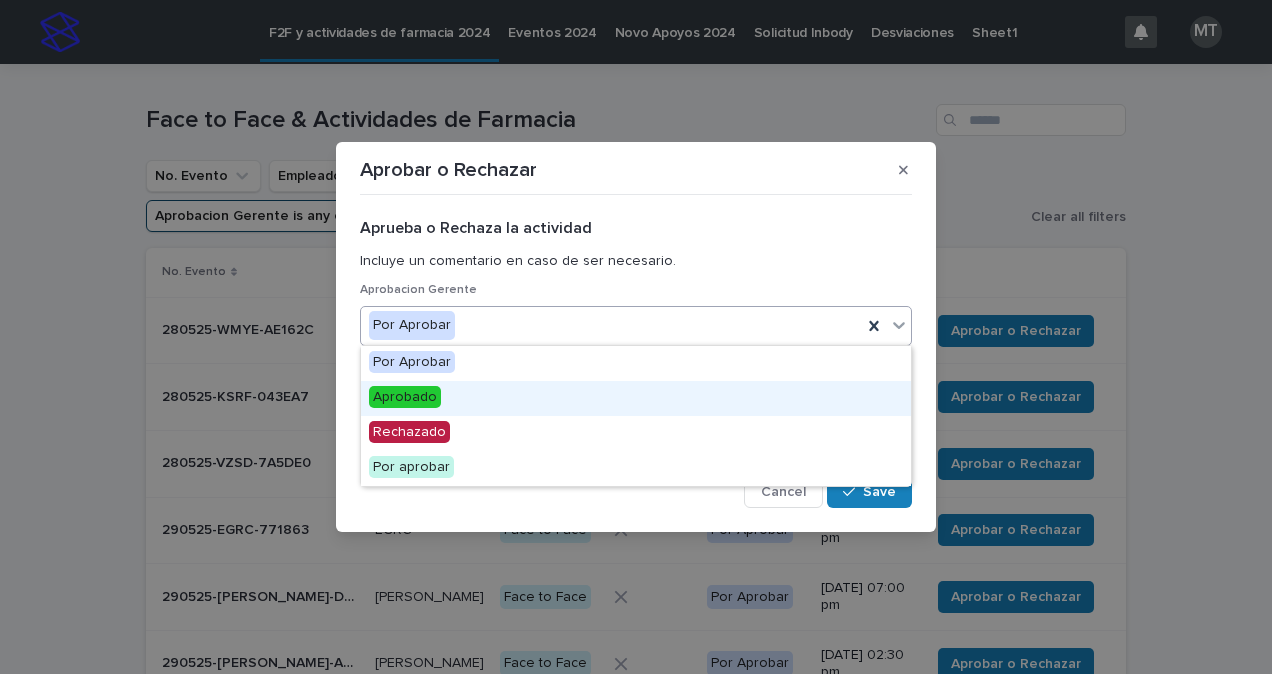 click on "Aprobado" at bounding box center (405, 397) 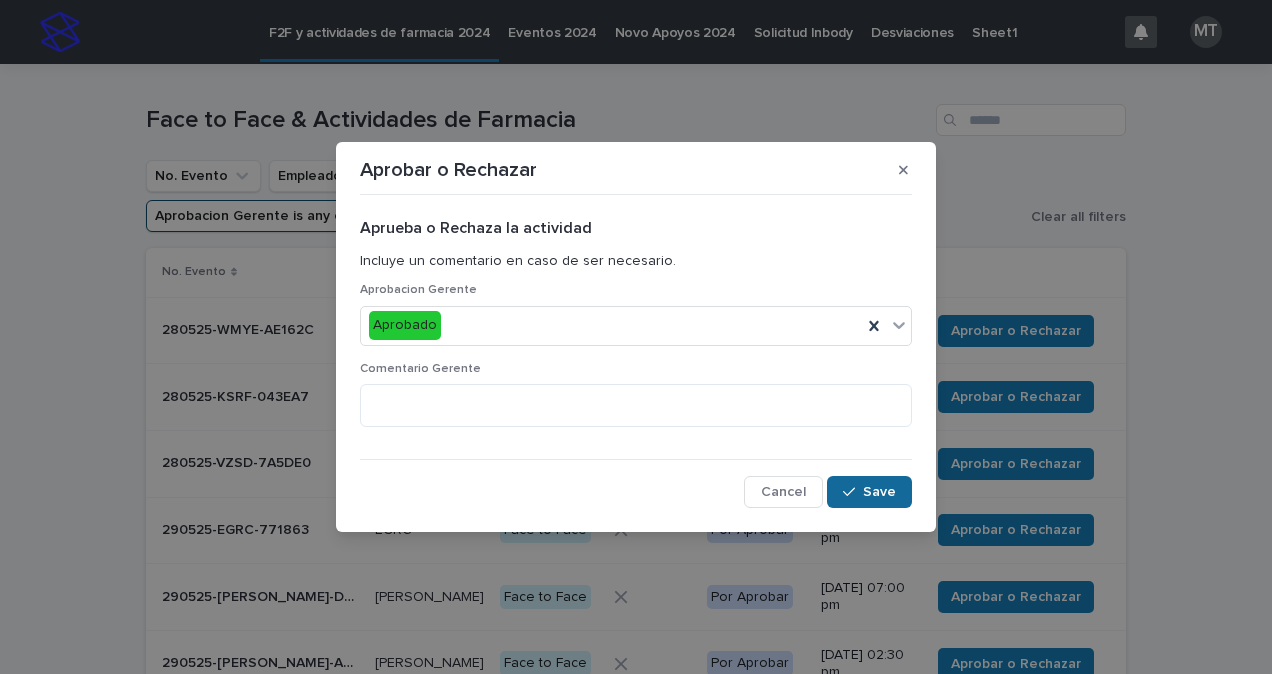 click on "Save" at bounding box center (879, 492) 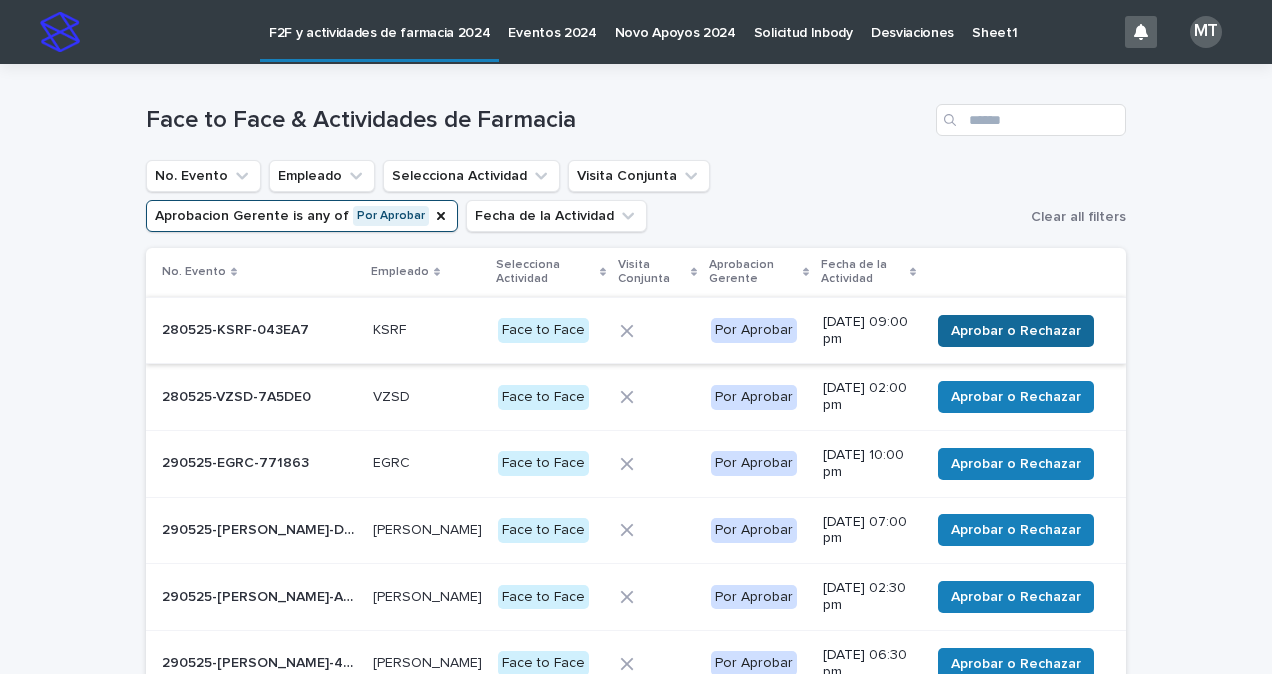 click on "Aprobar o Rechazar" at bounding box center (1016, 331) 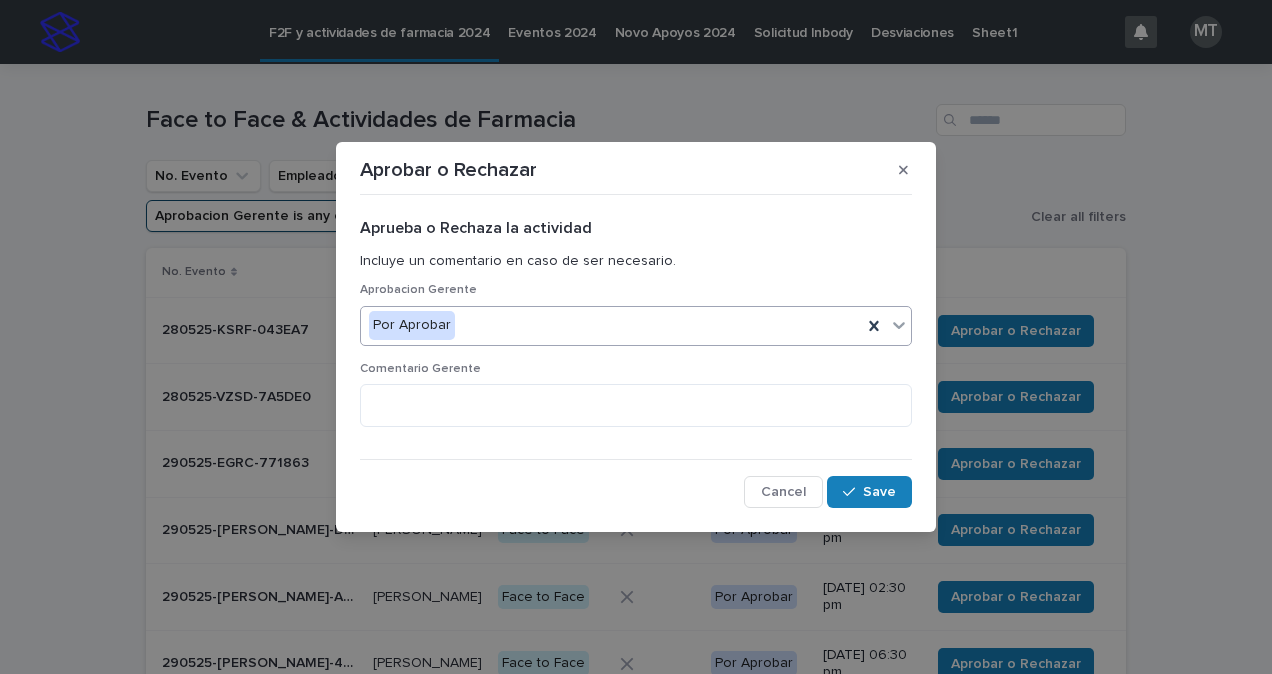 click on "Por Aprobar" at bounding box center (611, 325) 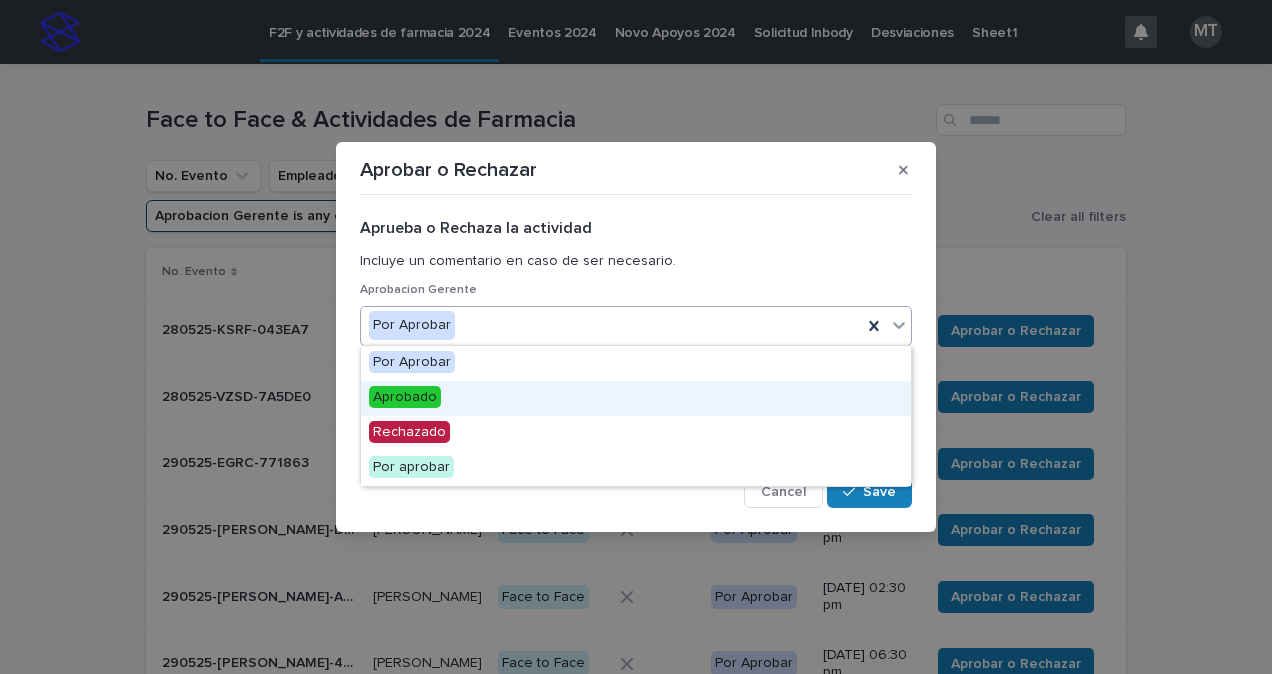 click on "Aprobado" at bounding box center (405, 397) 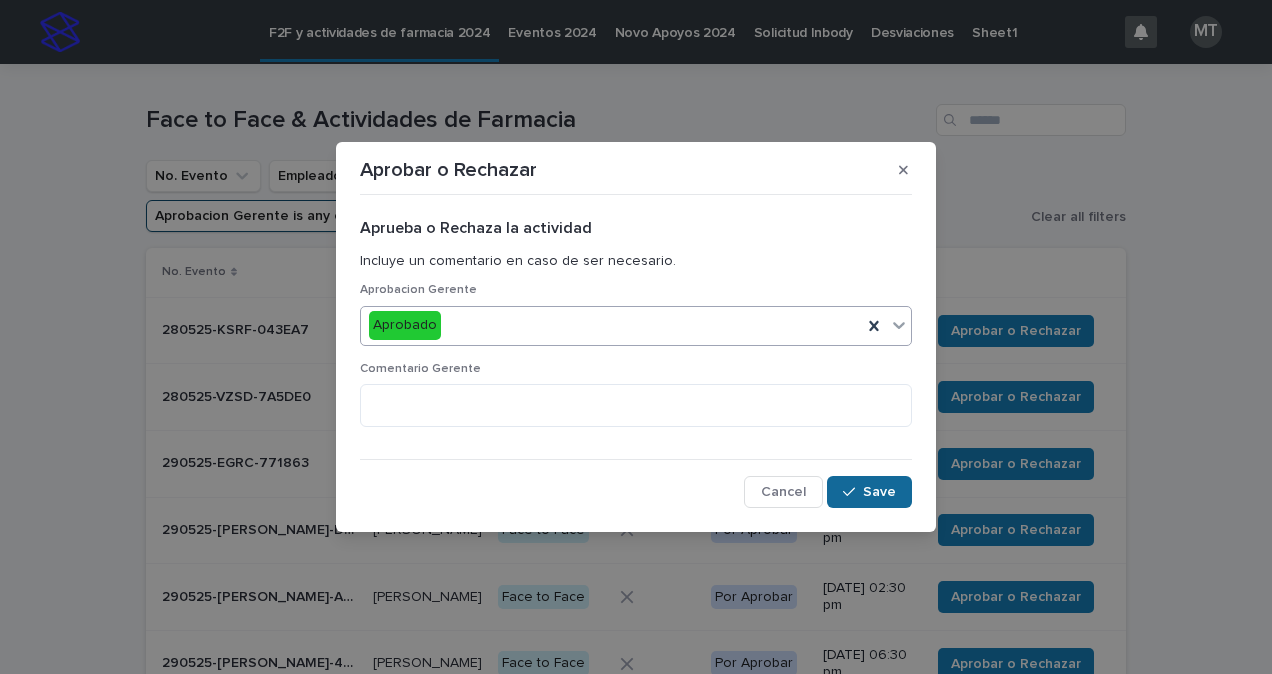 click 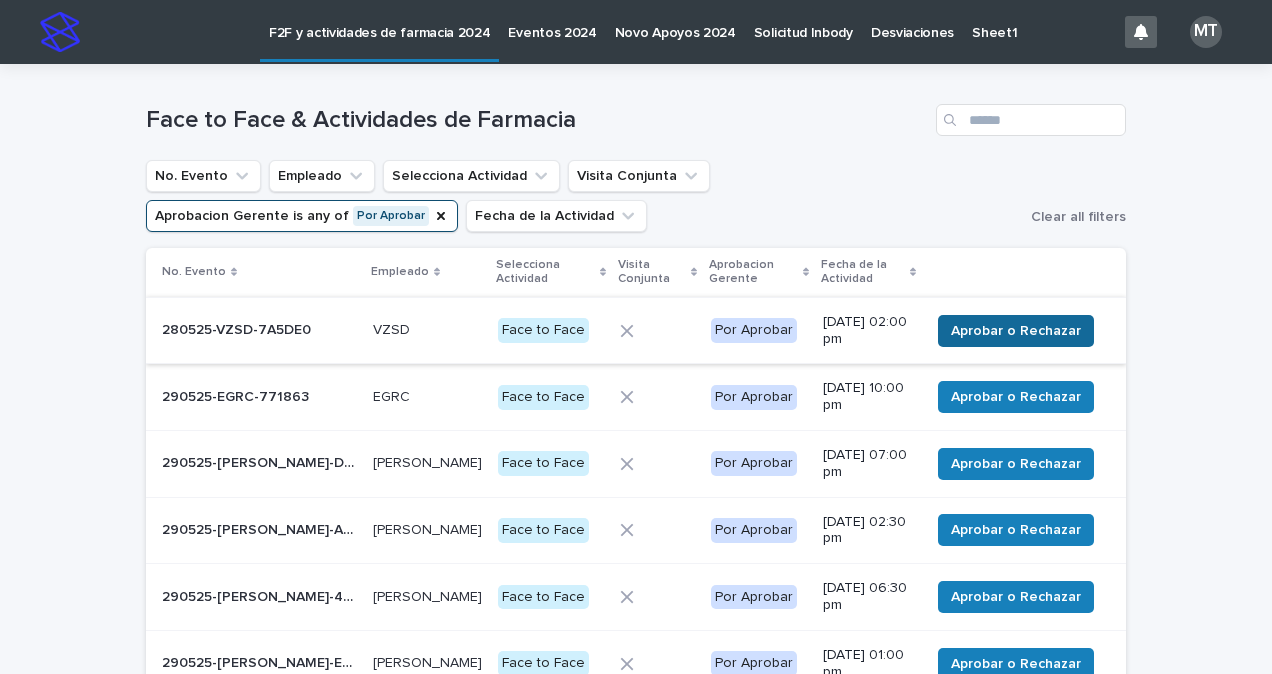 click on "Aprobar o Rechazar" at bounding box center (1016, 331) 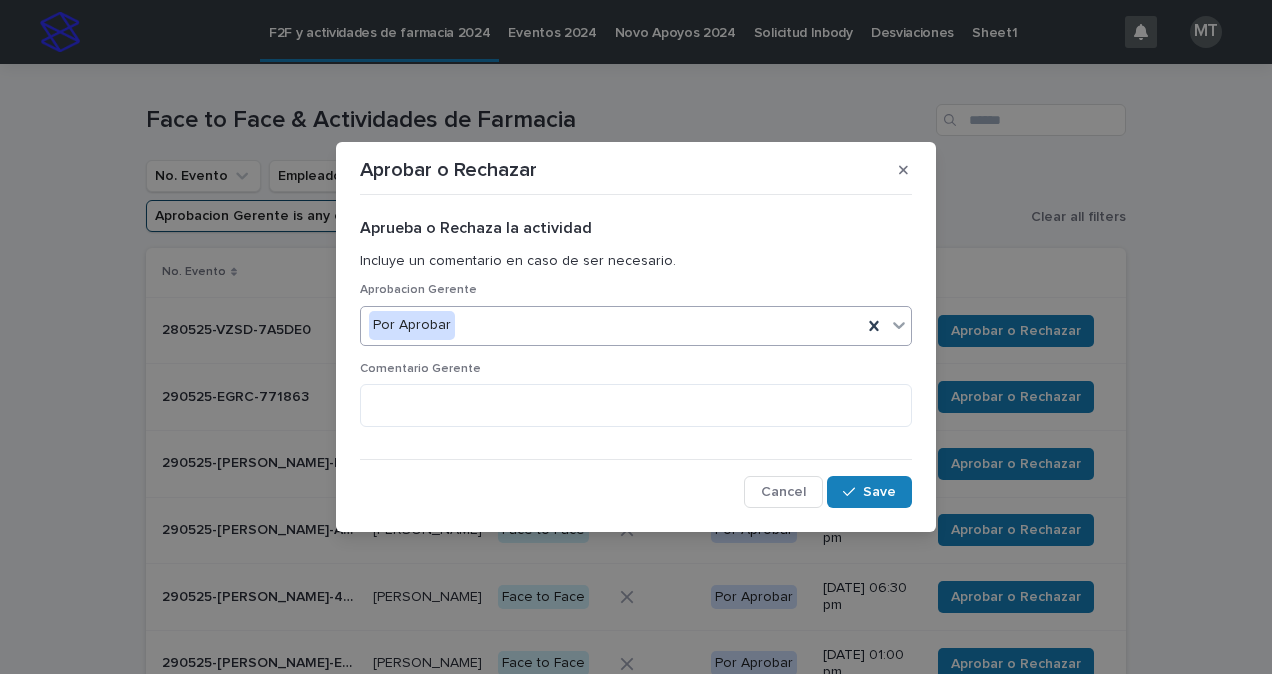click on "Por Aprobar" at bounding box center (611, 325) 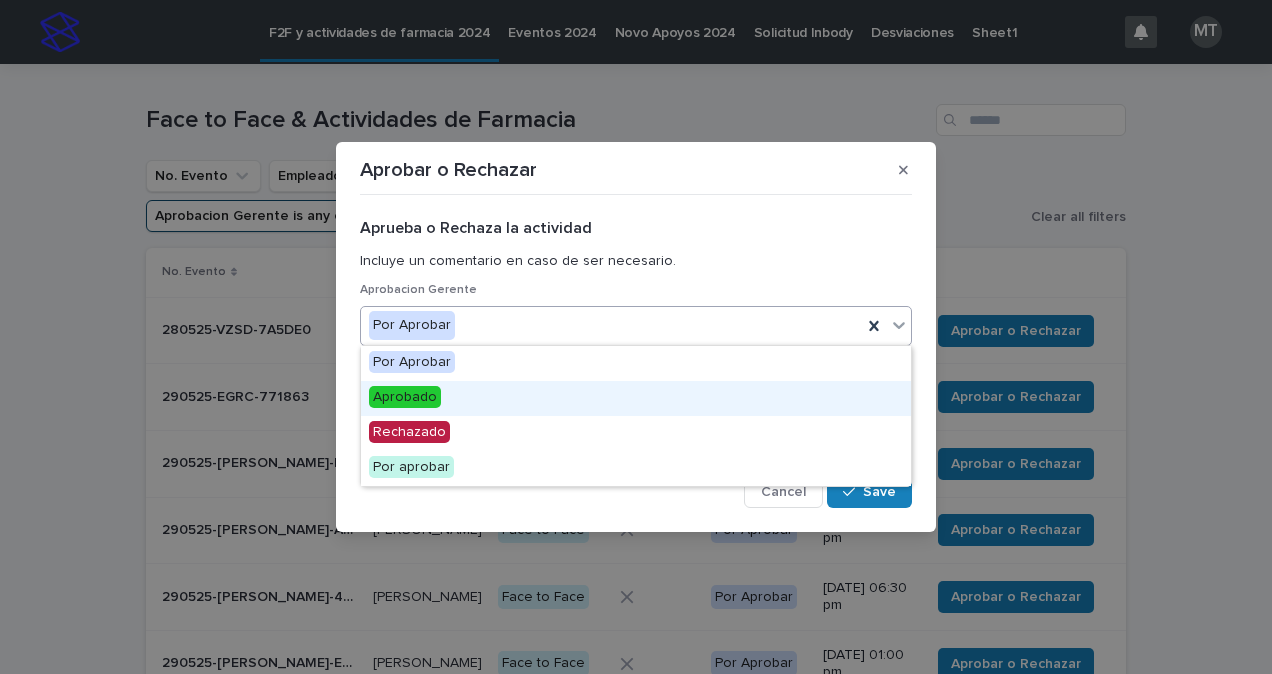 click on "Aprobado" at bounding box center [405, 397] 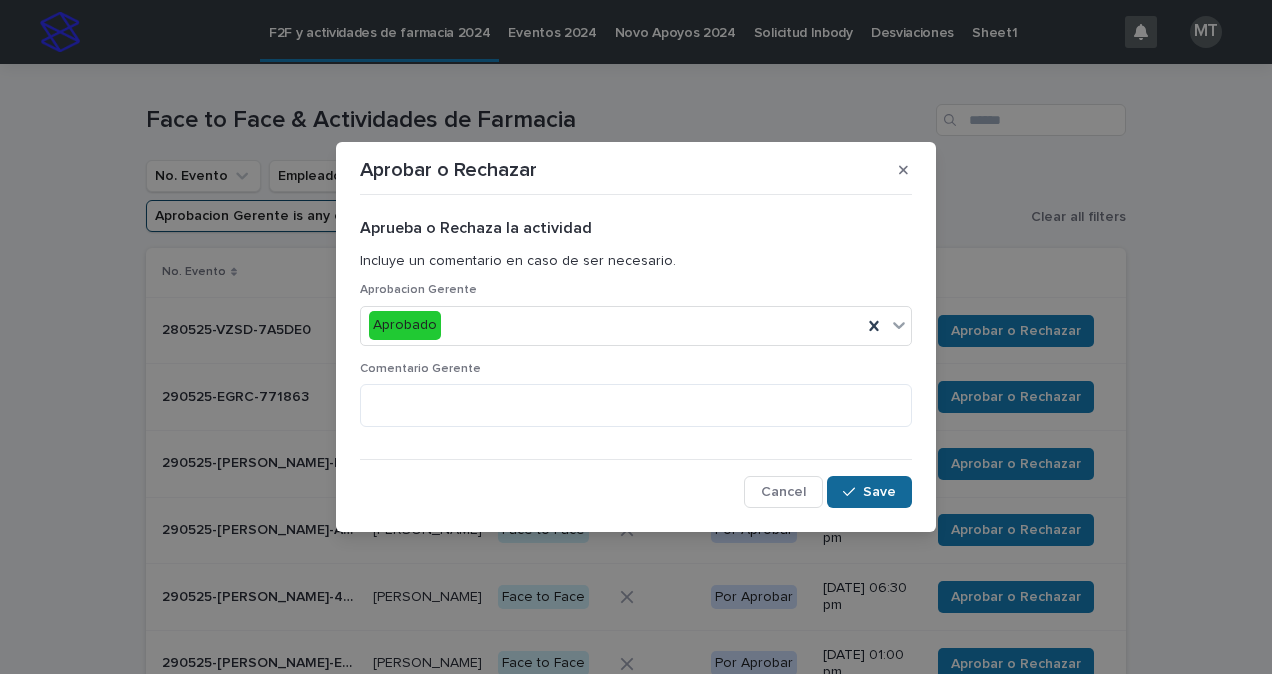 click on "Save" at bounding box center [879, 492] 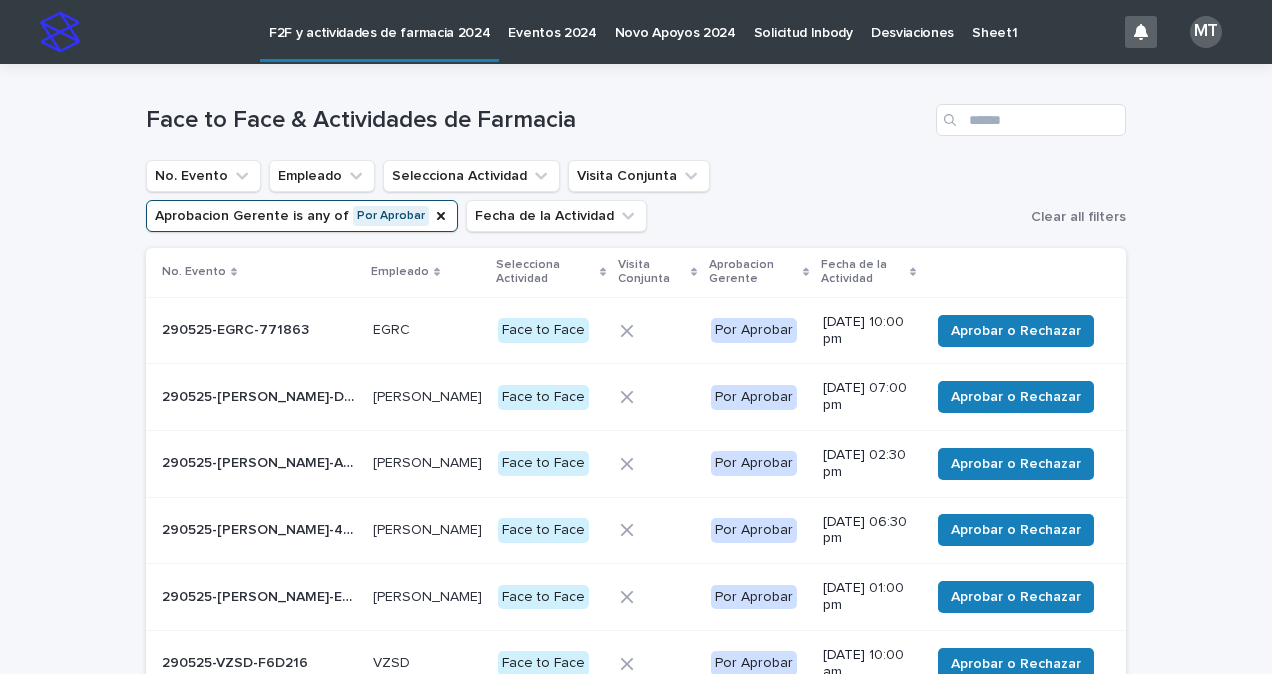 click on "Aprobar o Rechazar" at bounding box center [1016, 331] 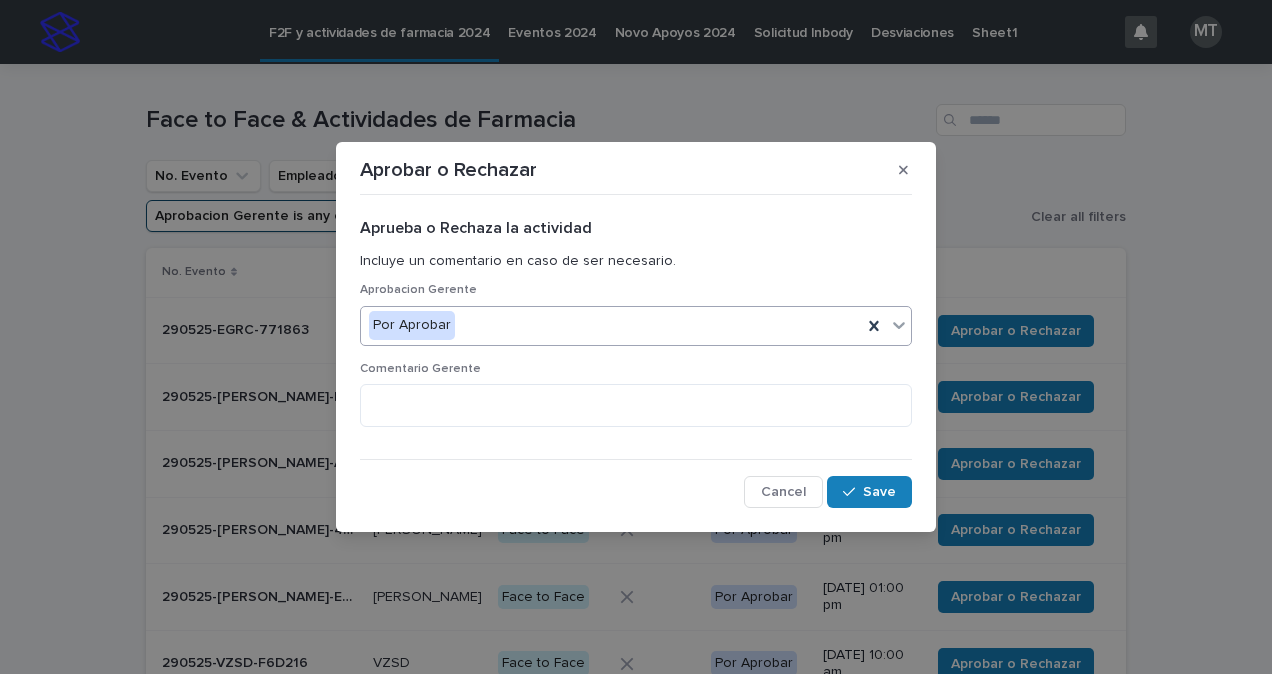 click on "Por Aprobar" at bounding box center (611, 325) 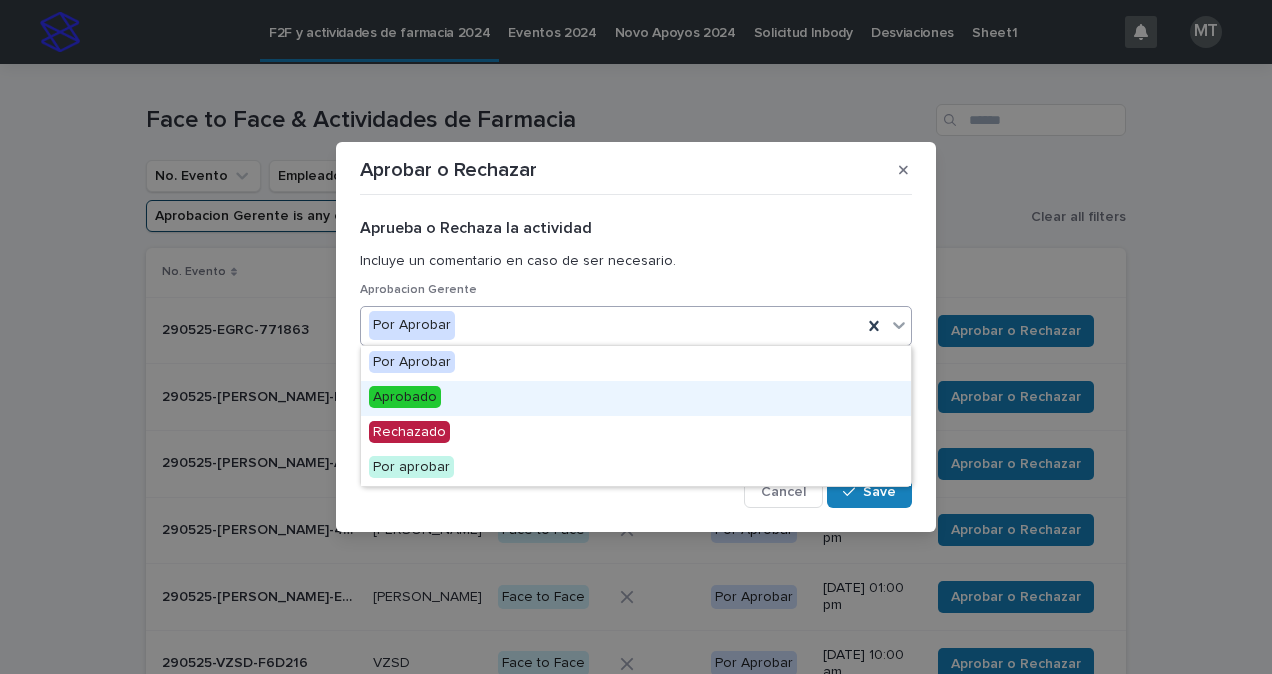 click on "Aprobado" at bounding box center (405, 397) 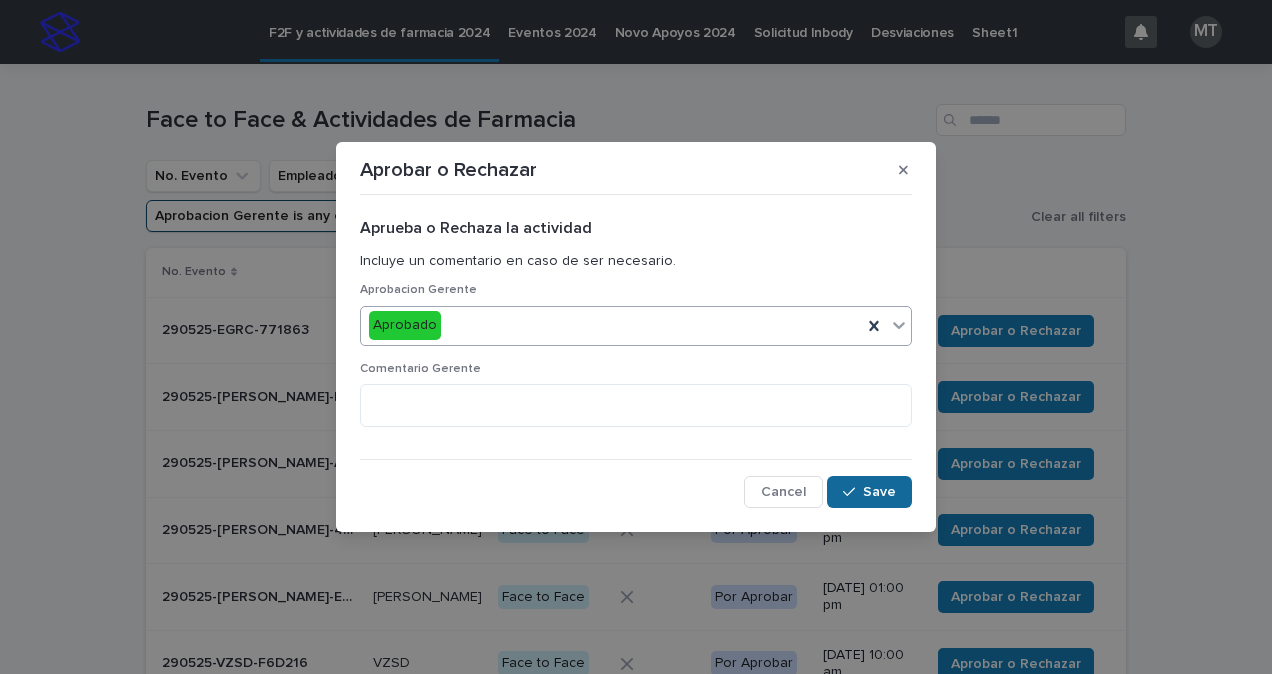click on "Save" at bounding box center (879, 492) 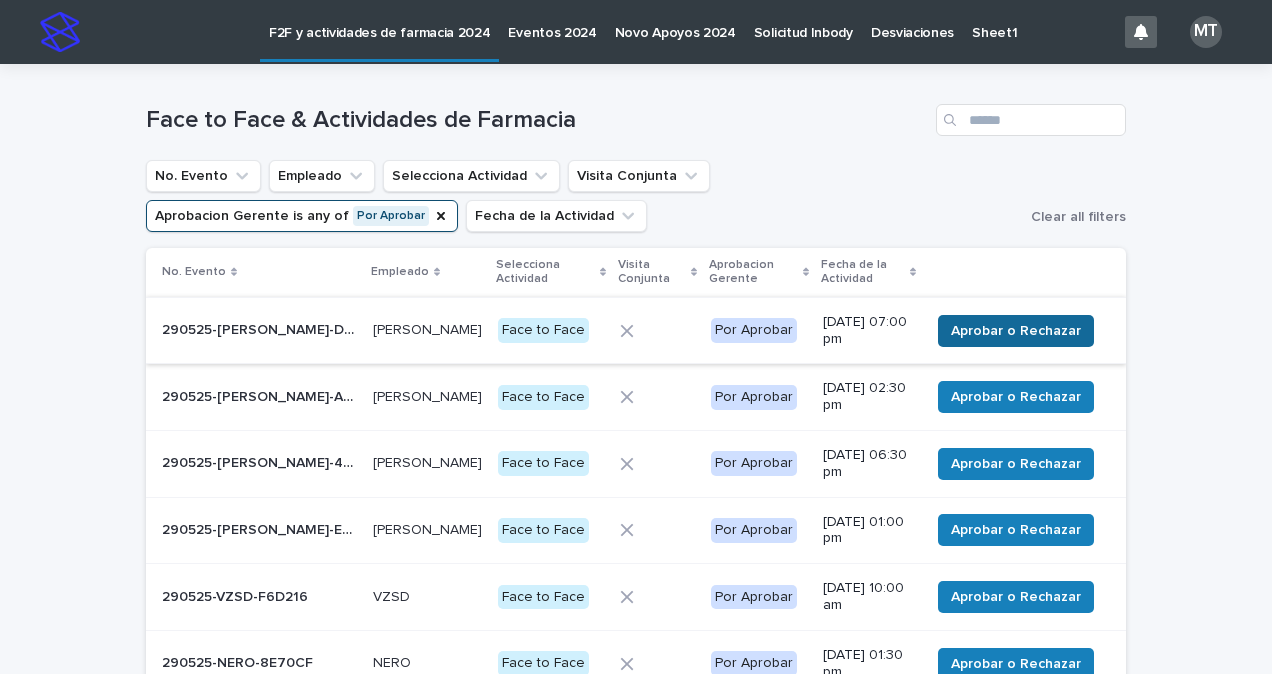 click on "Aprobar o Rechazar" at bounding box center (1016, 331) 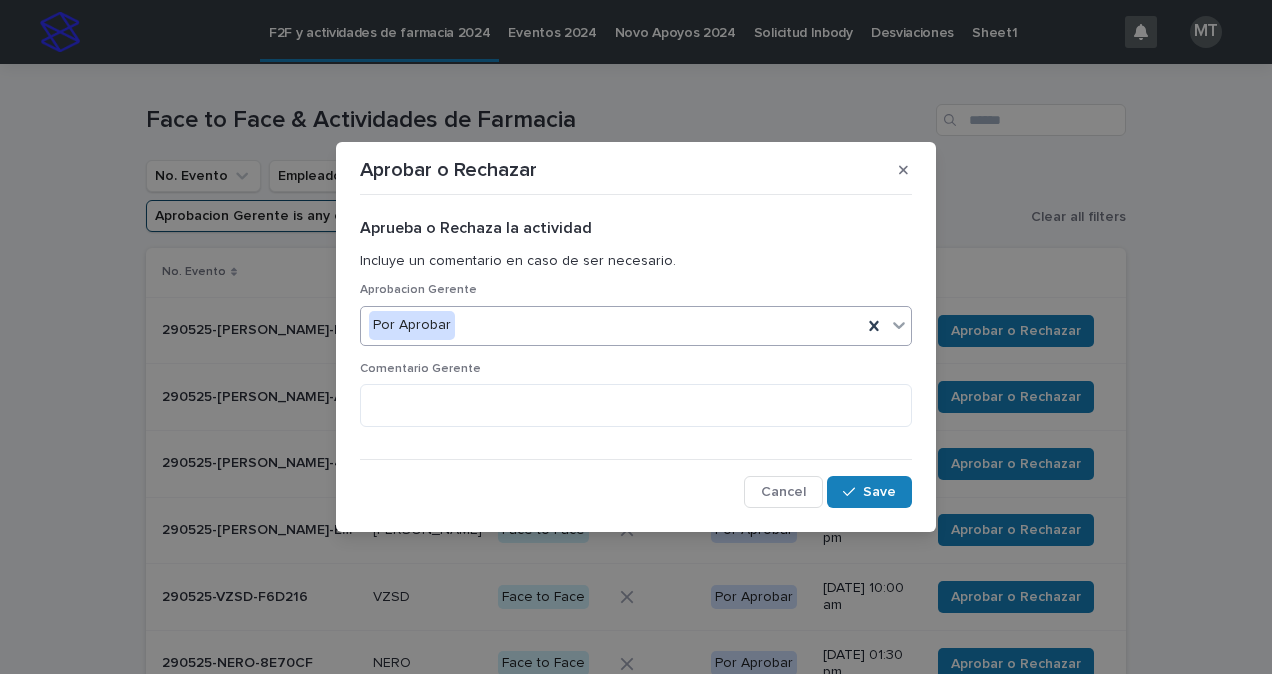 click on "Por Aprobar" at bounding box center [611, 325] 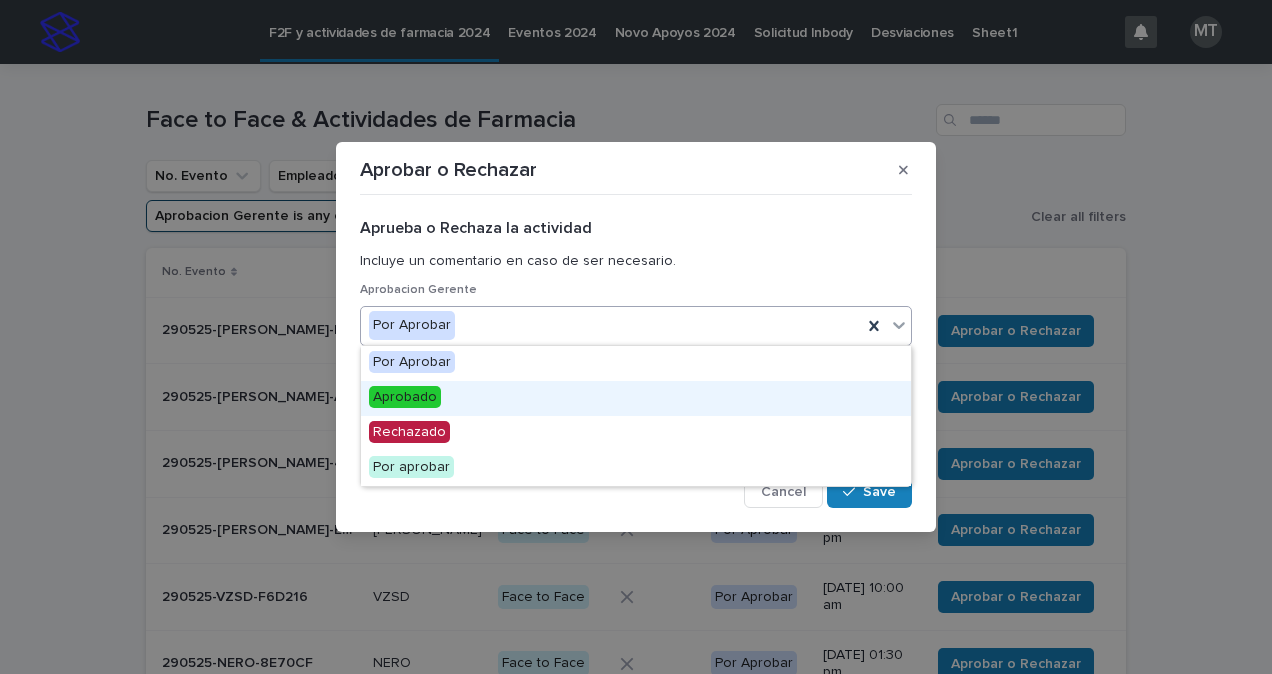 click on "Aprobado" at bounding box center (405, 397) 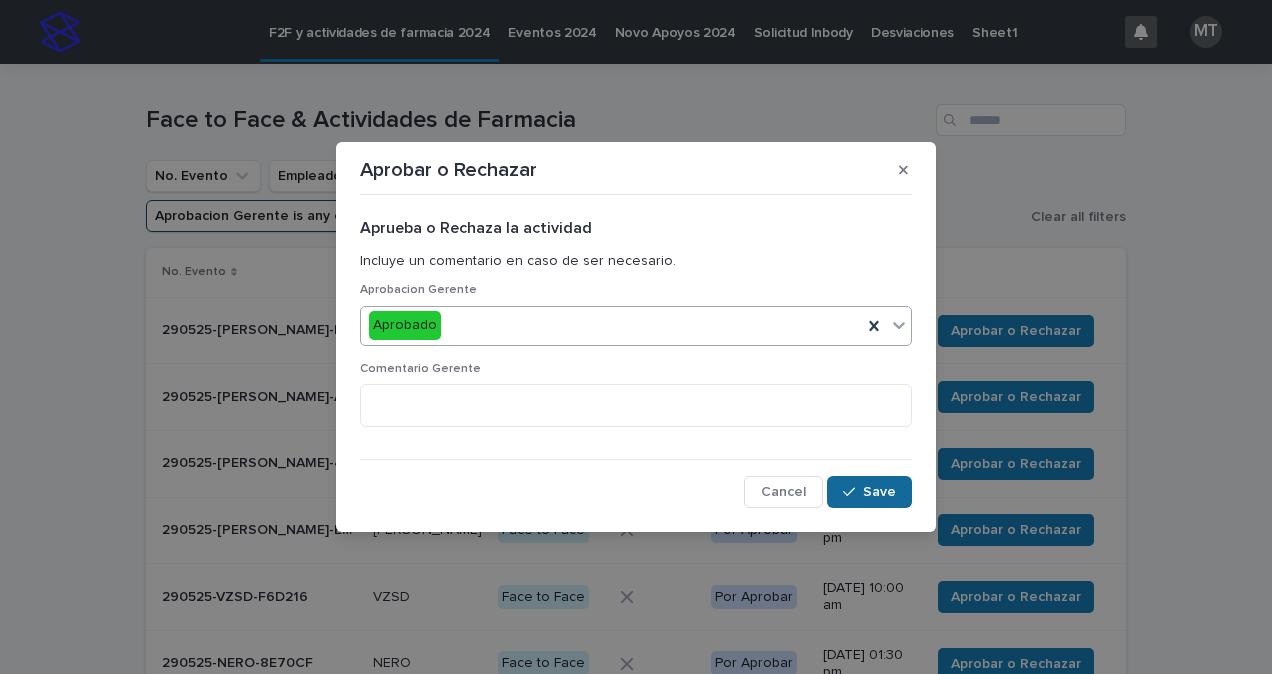 click 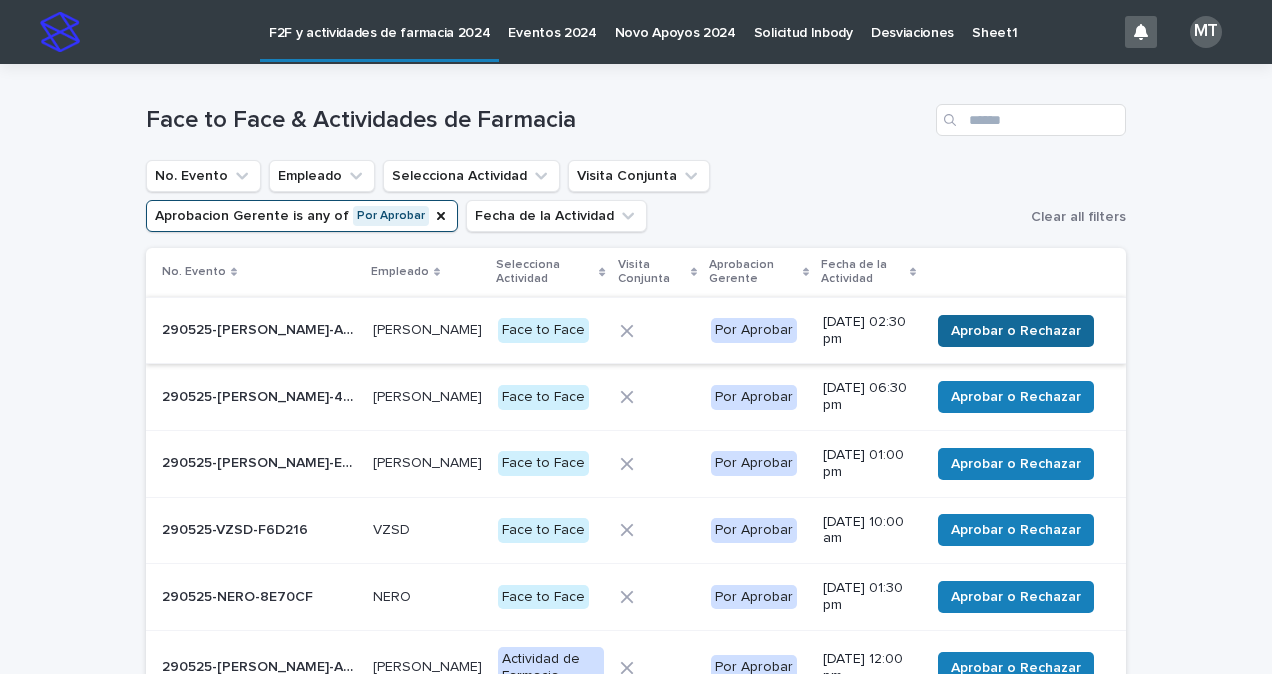 click on "Aprobar o Rechazar" at bounding box center (1016, 331) 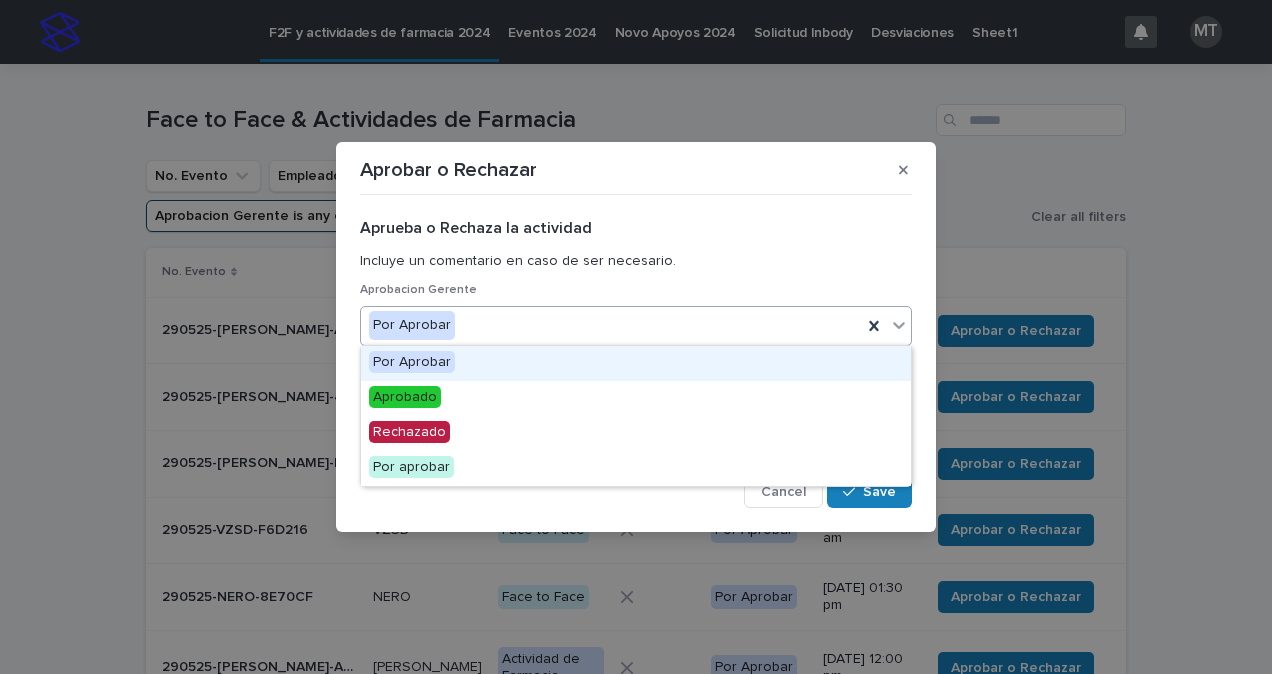 click on "Por Aprobar" at bounding box center [611, 325] 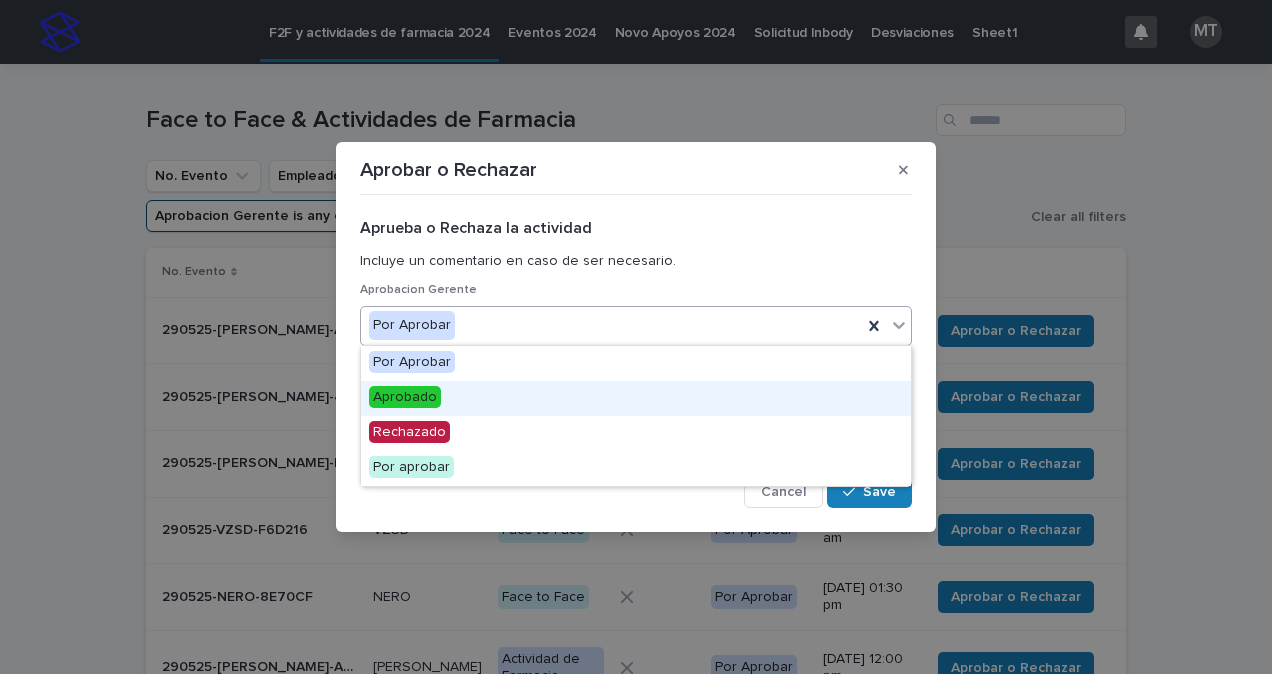 click on "Aprobado" at bounding box center (405, 397) 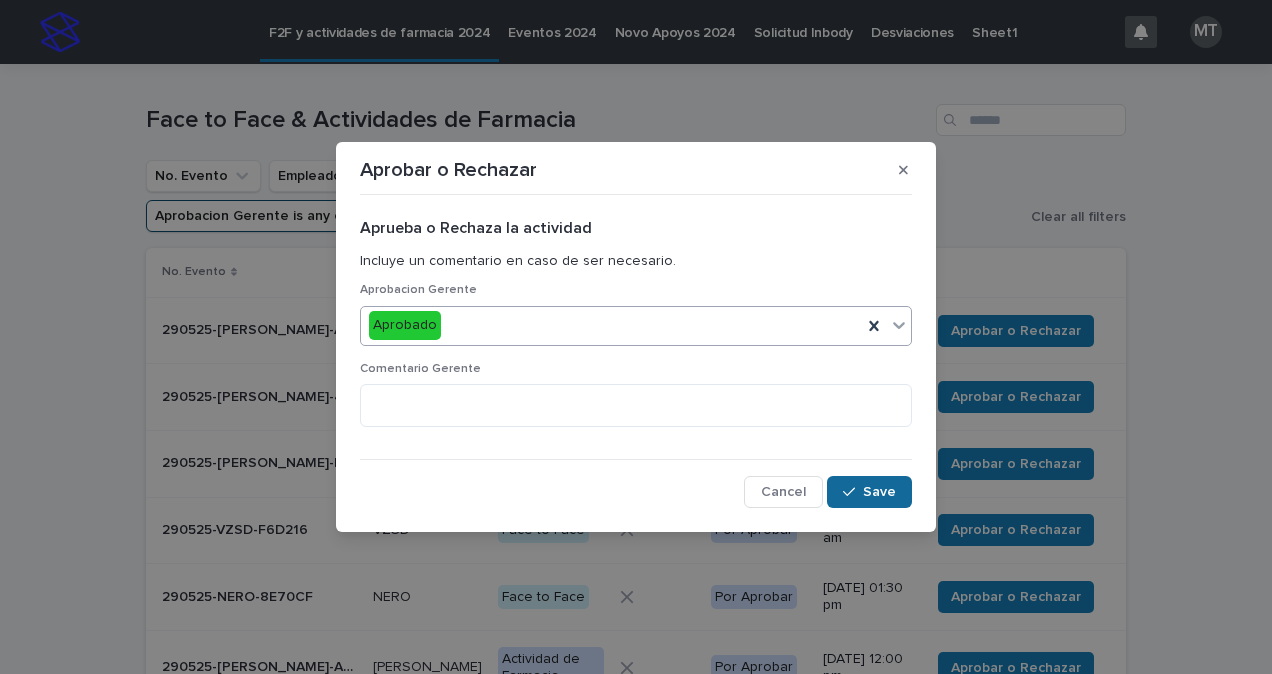 click on "Save" at bounding box center [879, 492] 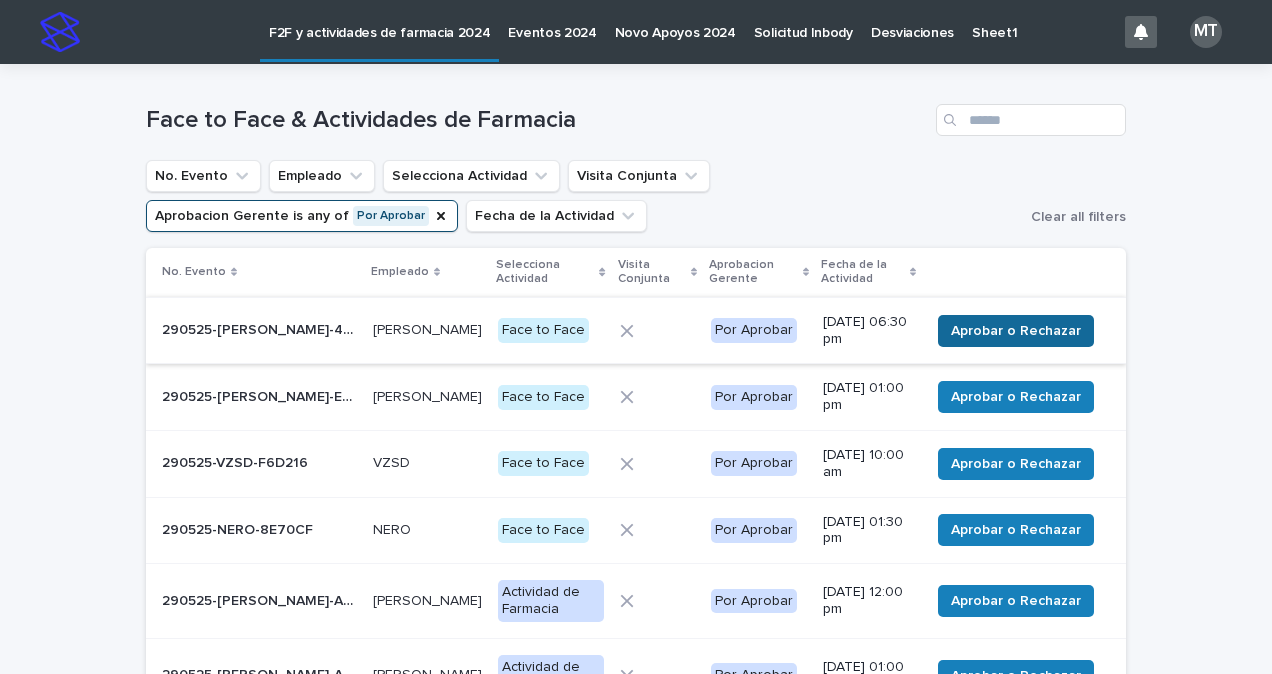 click on "Aprobar o Rechazar" at bounding box center [1016, 331] 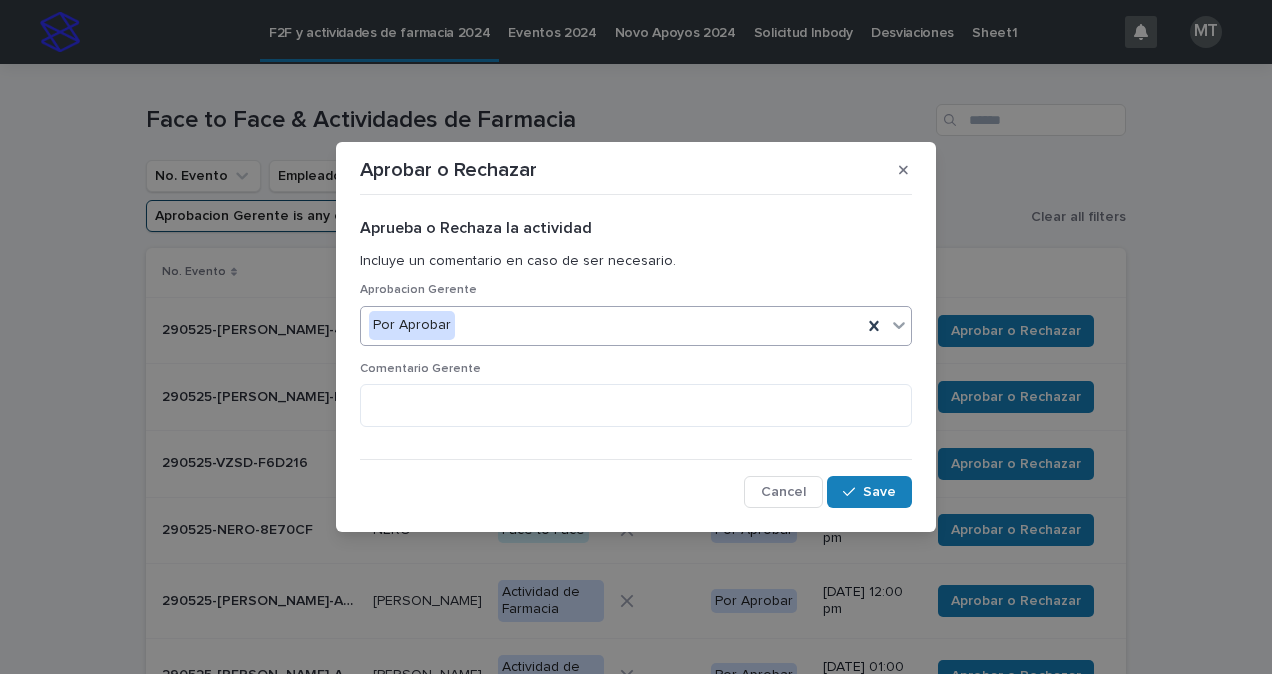 click on "Por Aprobar" at bounding box center [611, 325] 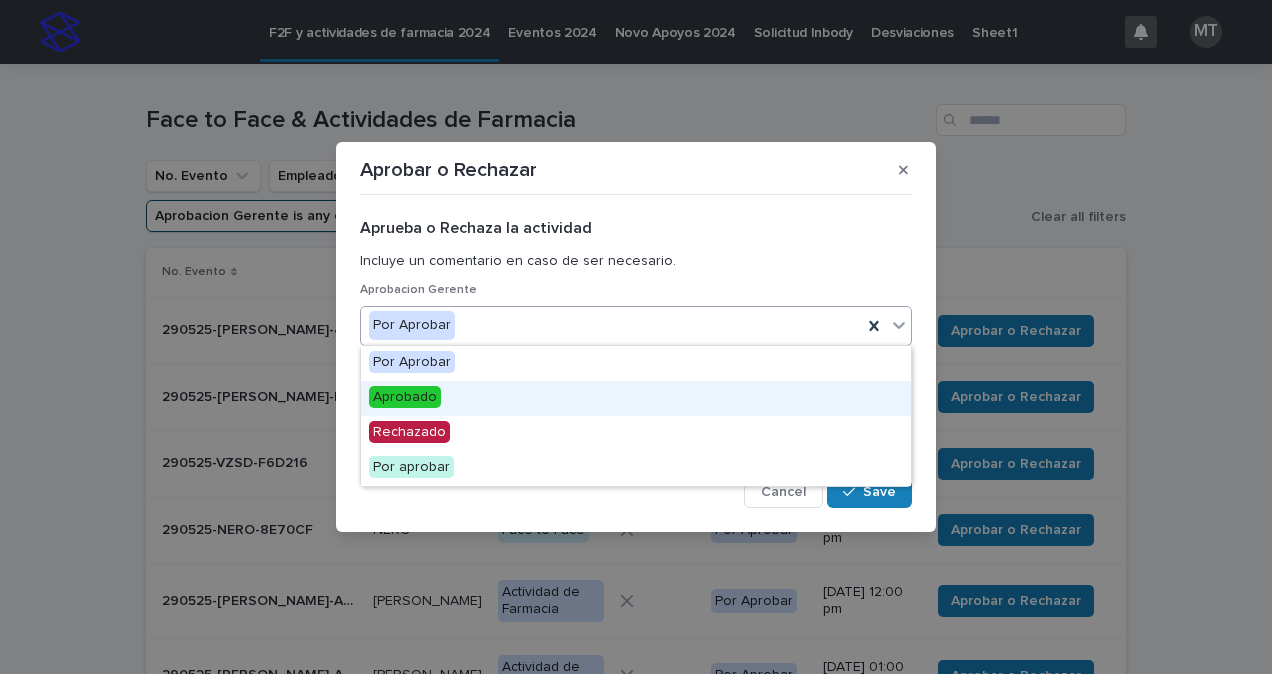 click on "Aprobado" at bounding box center (405, 397) 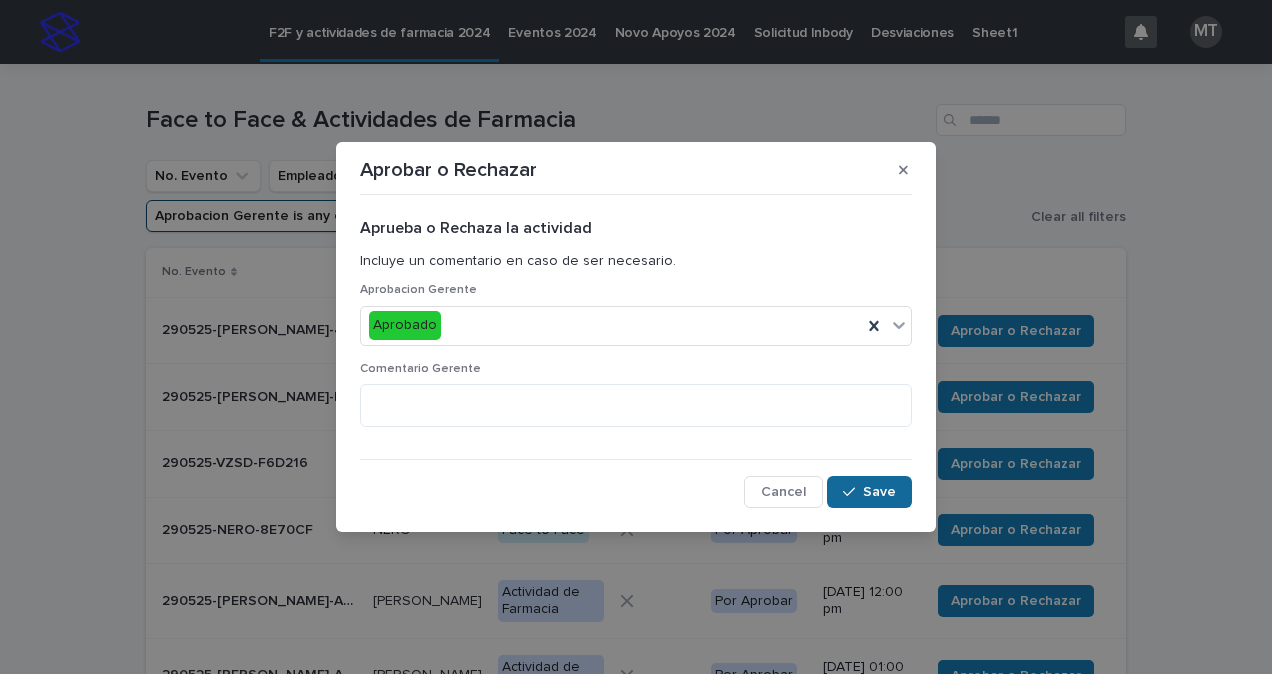 click on "Save" at bounding box center (879, 492) 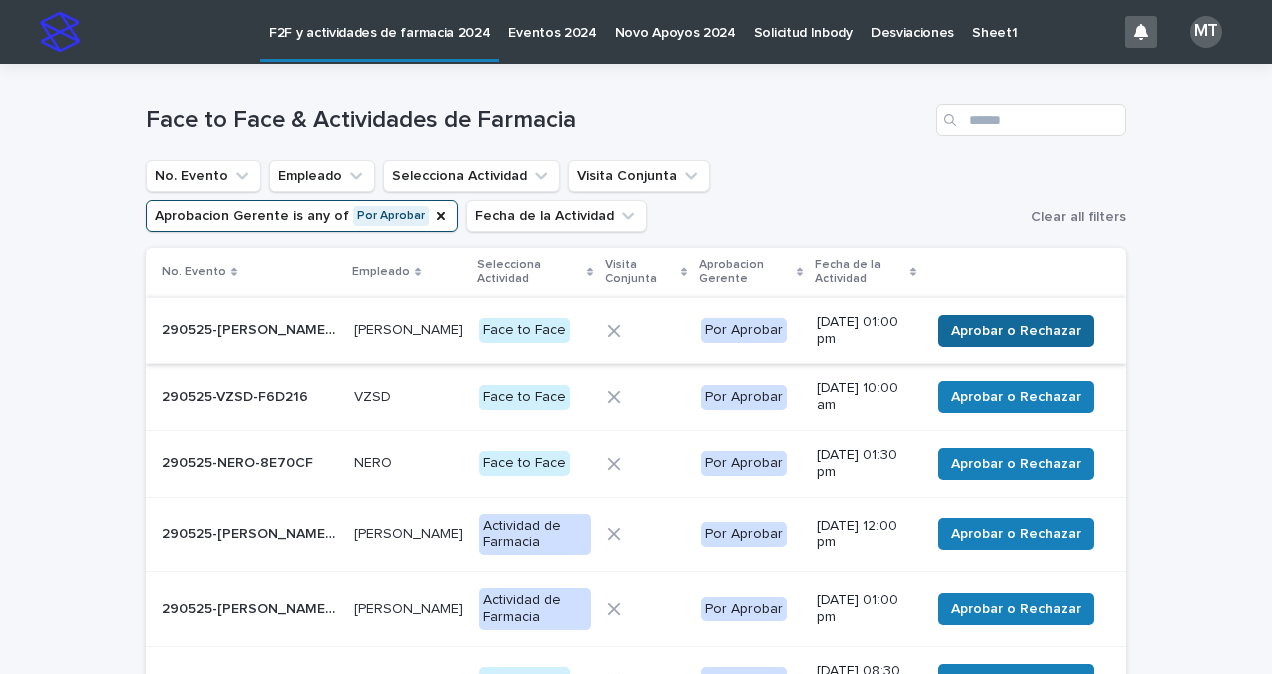 click on "Aprobar o Rechazar" at bounding box center (1016, 331) 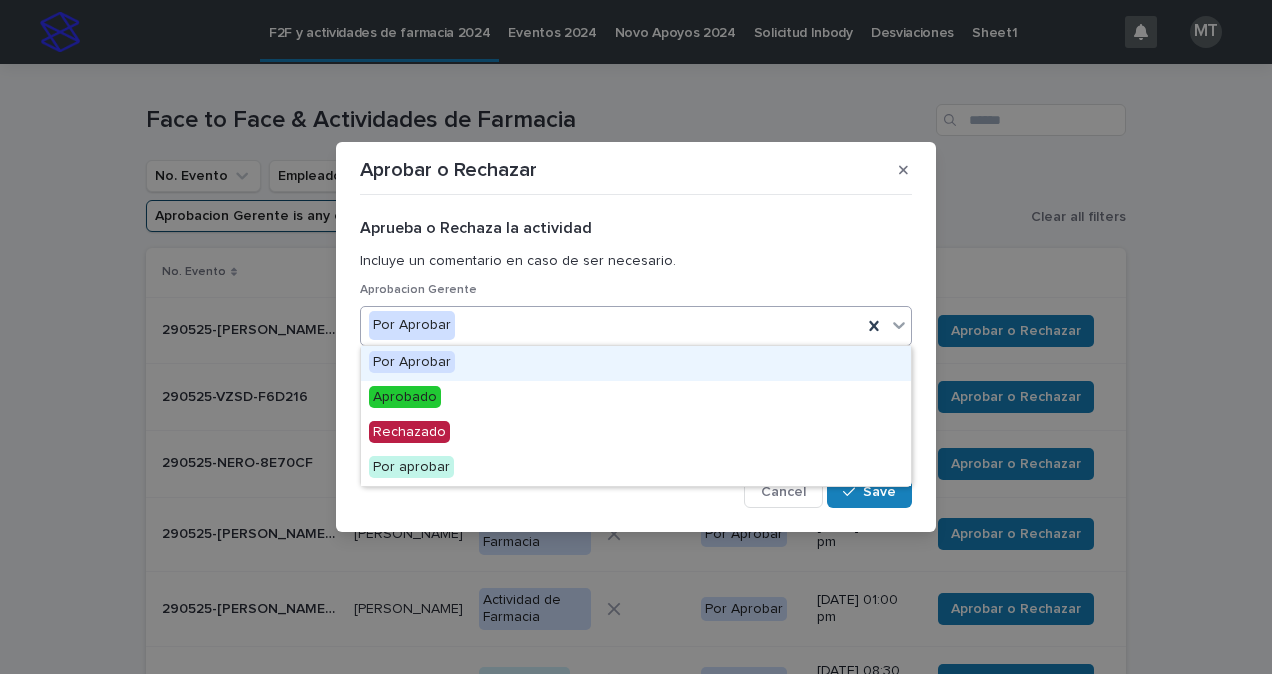 click on "Por Aprobar" at bounding box center (611, 325) 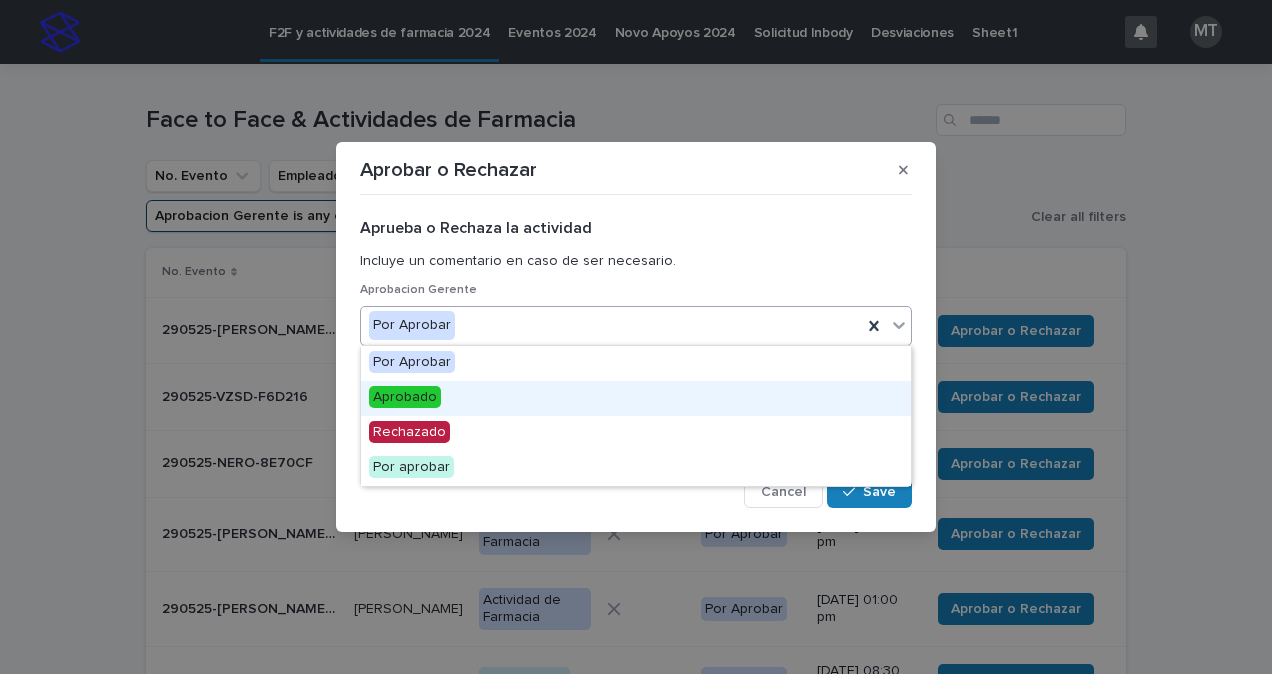 click on "Aprobado" at bounding box center (405, 397) 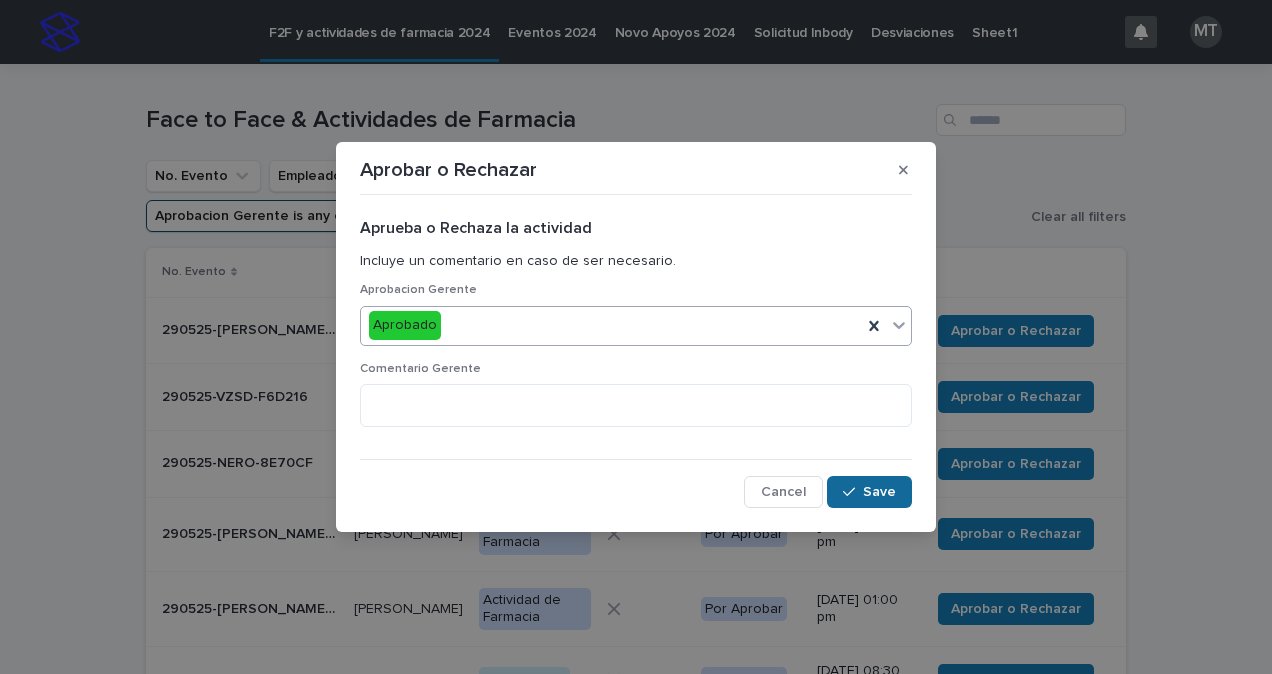 click on "Save" at bounding box center [879, 492] 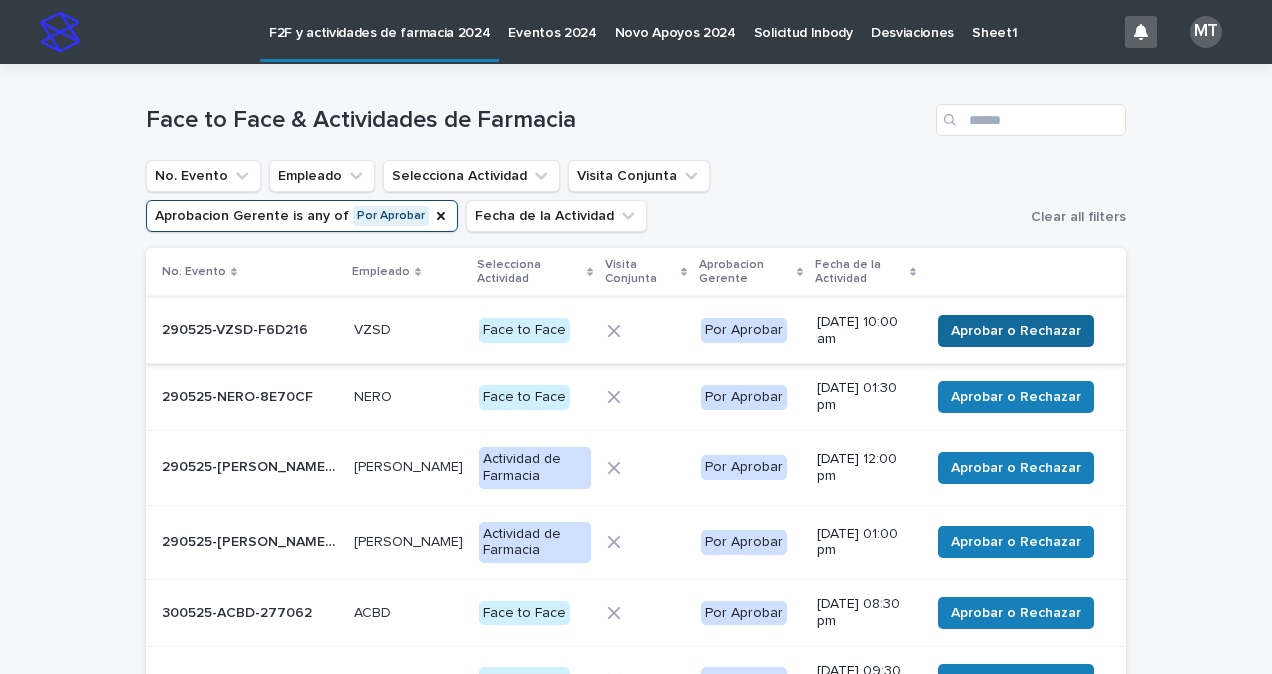 click on "Aprobar o Rechazar" at bounding box center (1016, 331) 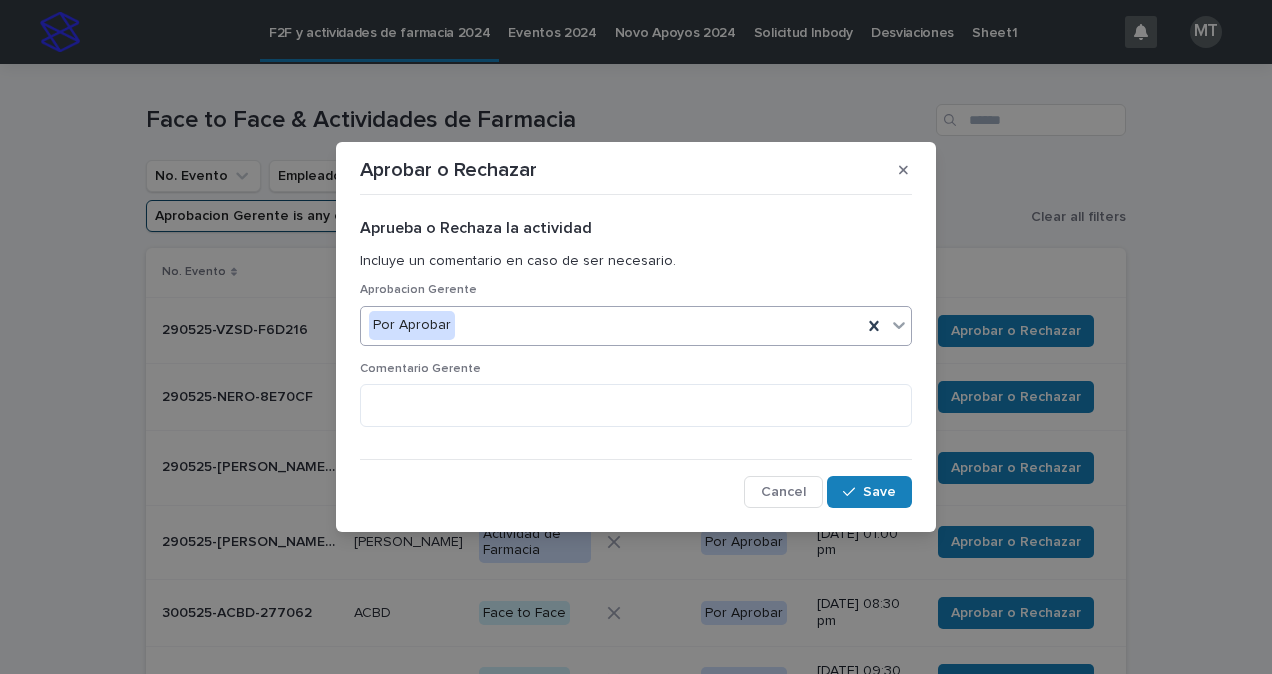 click on "Por Aprobar" at bounding box center [611, 325] 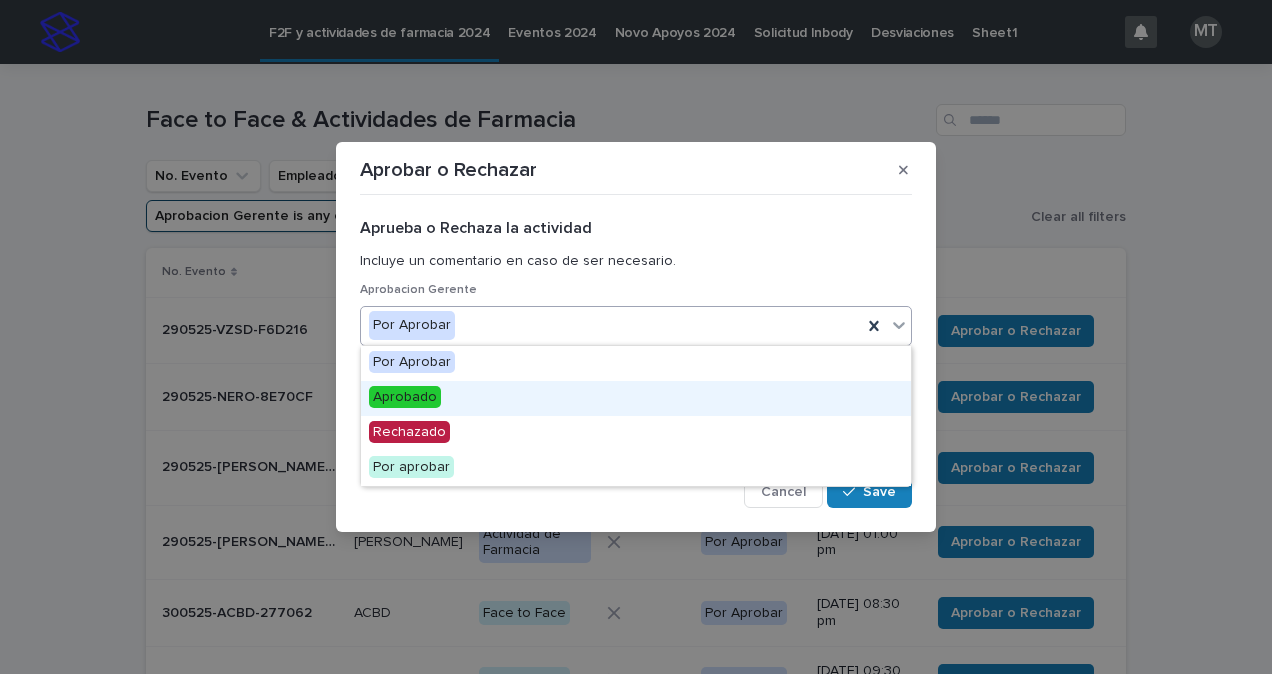 click on "Aprobado" at bounding box center [405, 397] 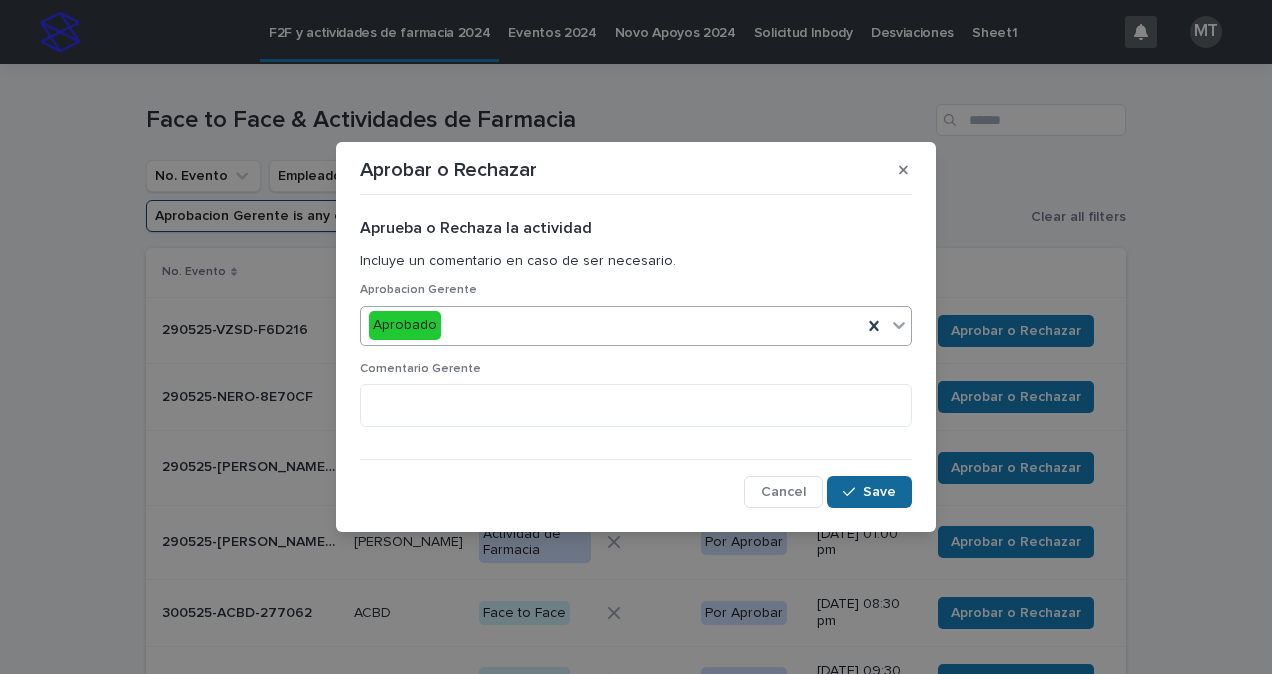 click on "Save" at bounding box center [879, 492] 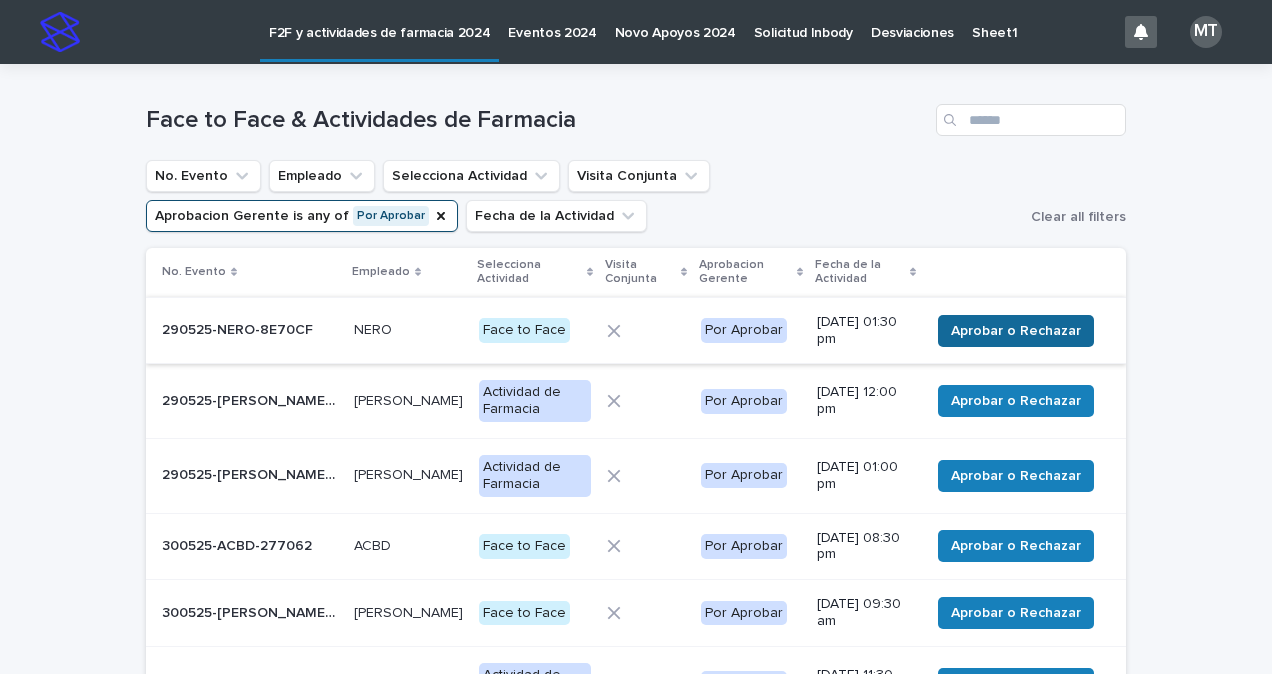 click on "Aprobar o Rechazar" at bounding box center [1016, 331] 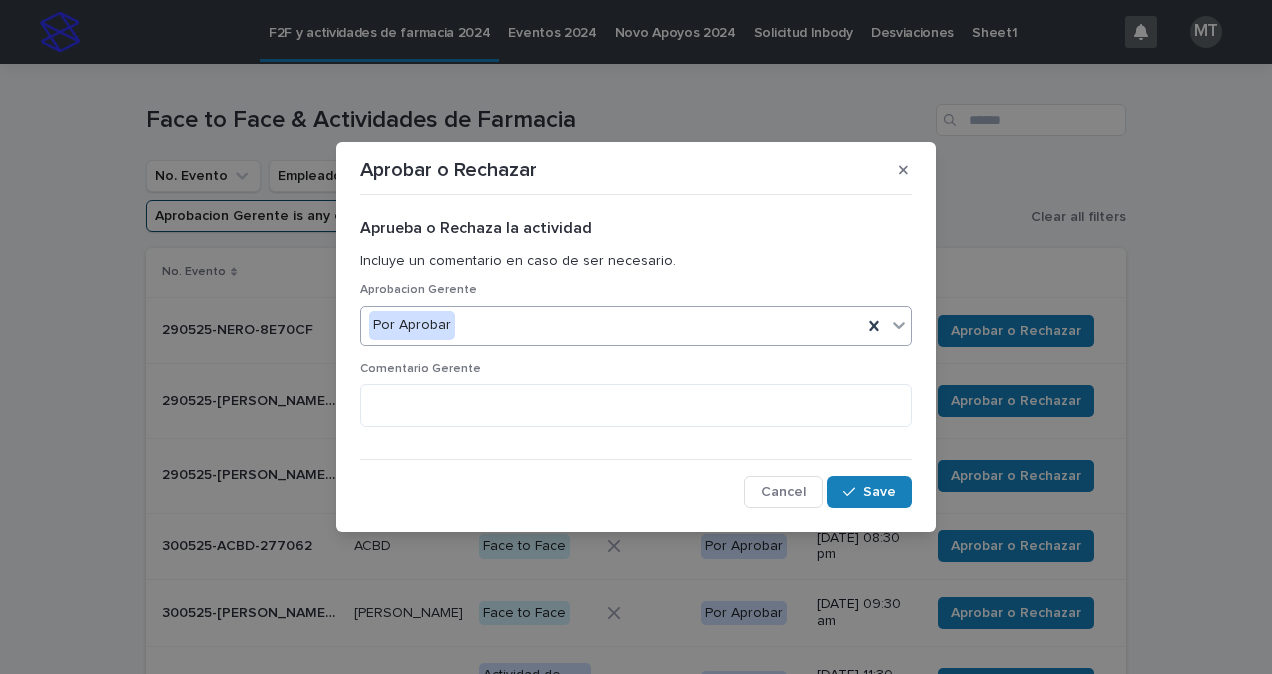click on "Por Aprobar" at bounding box center [611, 325] 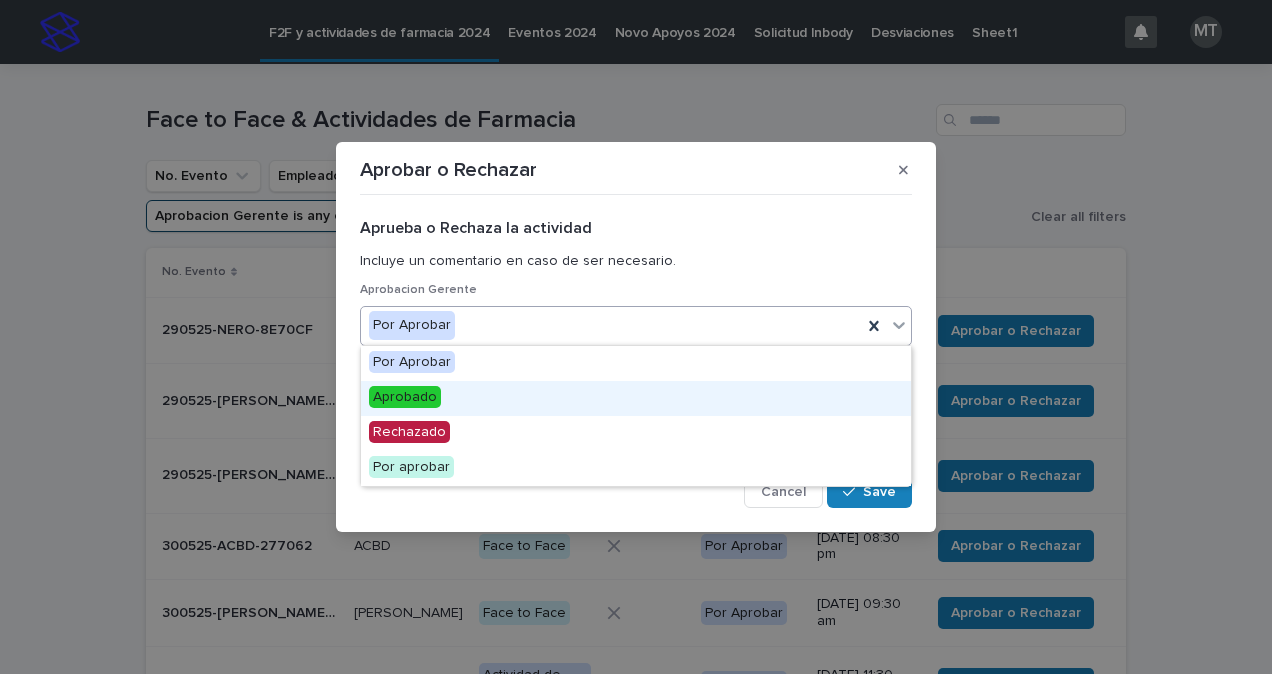 click on "Aprobado" at bounding box center [405, 397] 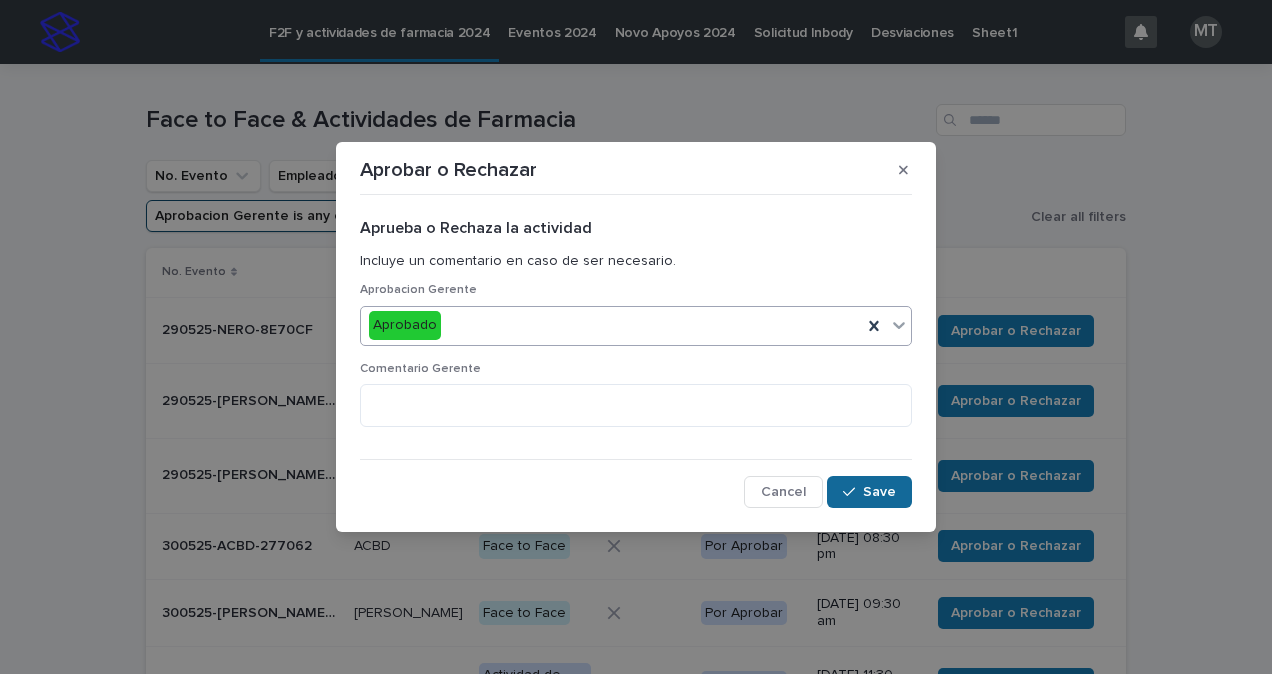 click 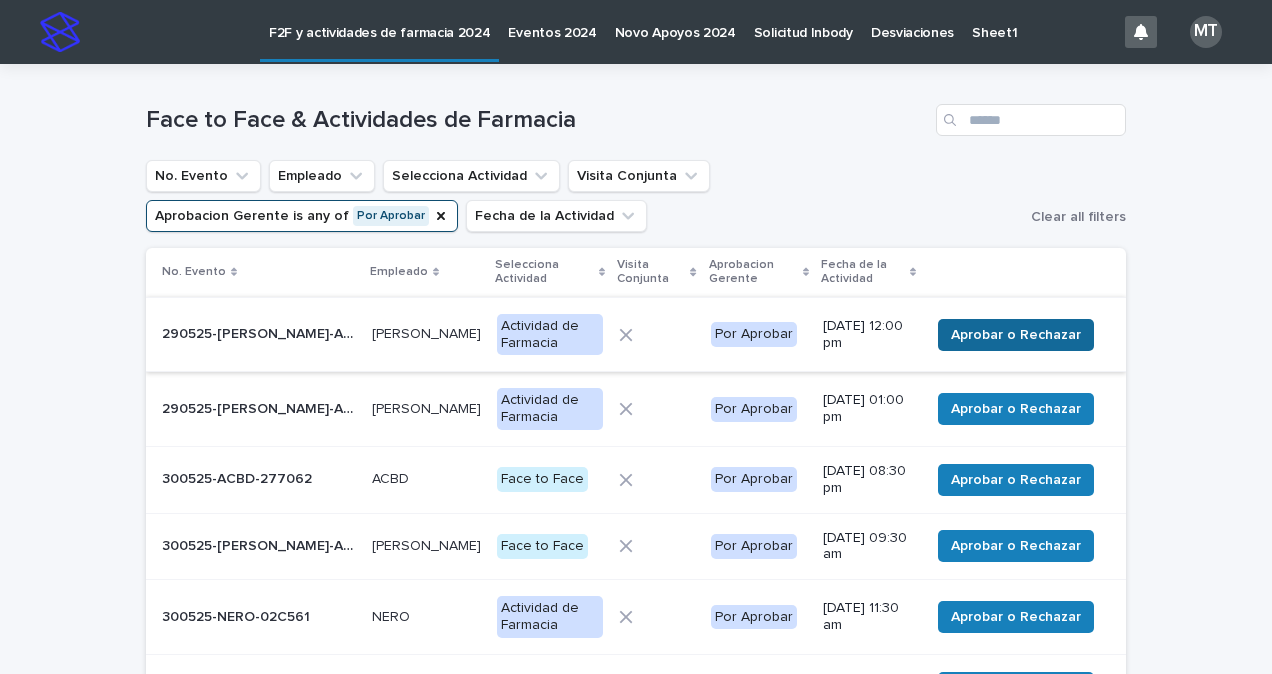 click on "Aprobar o Rechazar" at bounding box center (1016, 335) 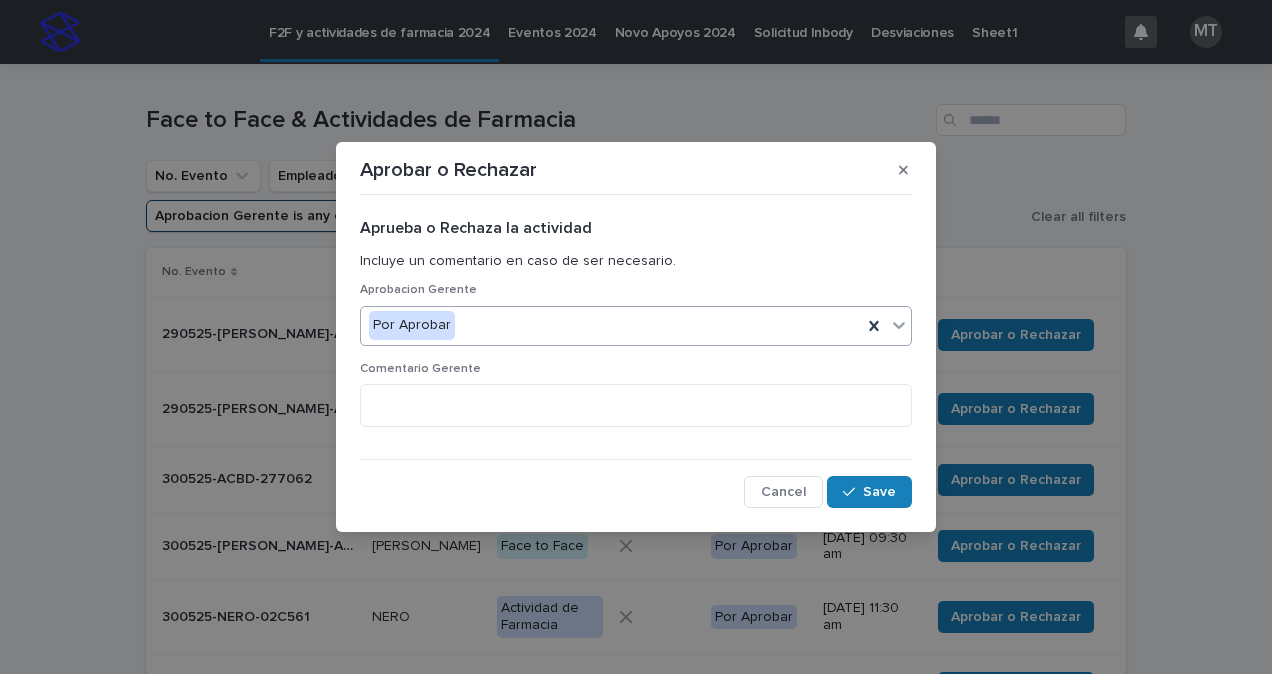 click on "Por Aprobar" at bounding box center (611, 325) 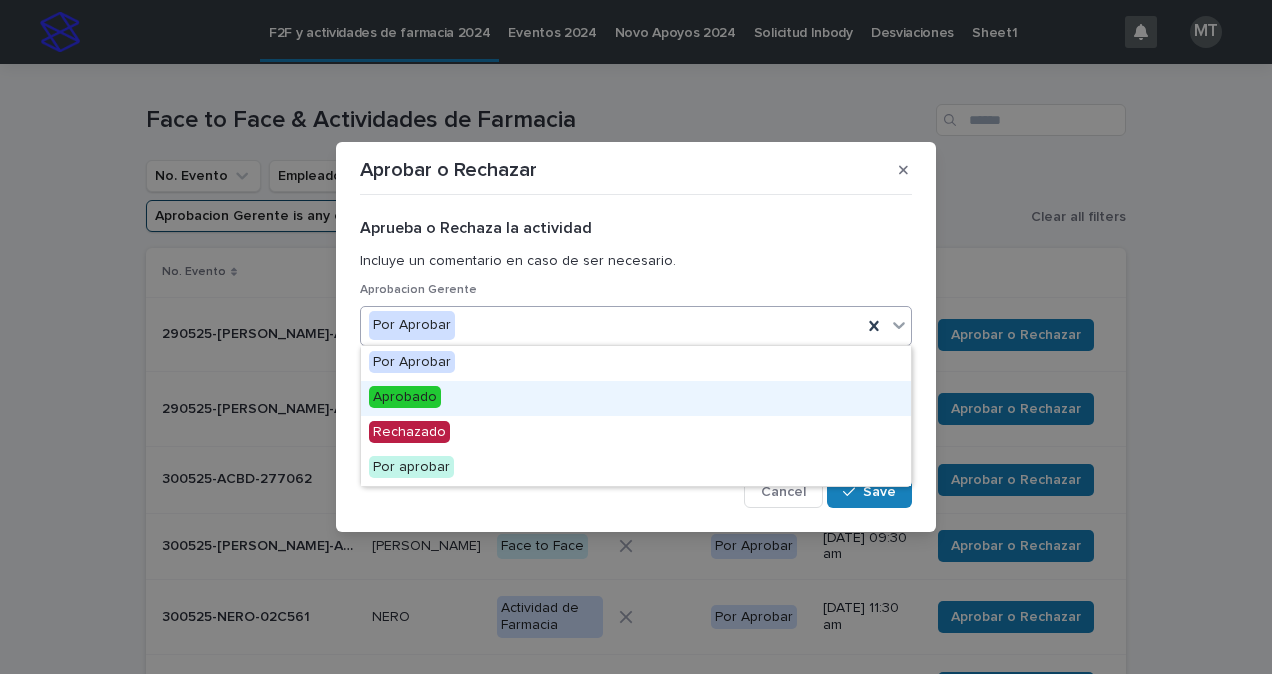 click on "Aprobado" at bounding box center [405, 397] 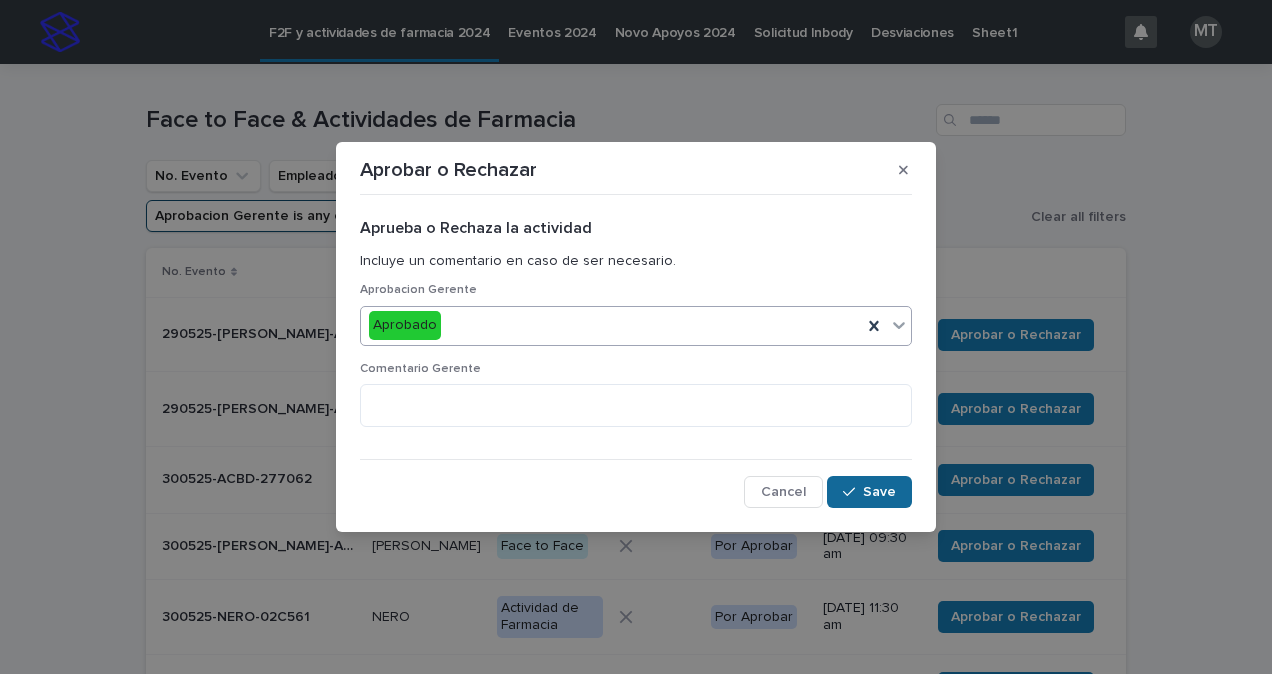 click on "Save" at bounding box center [869, 492] 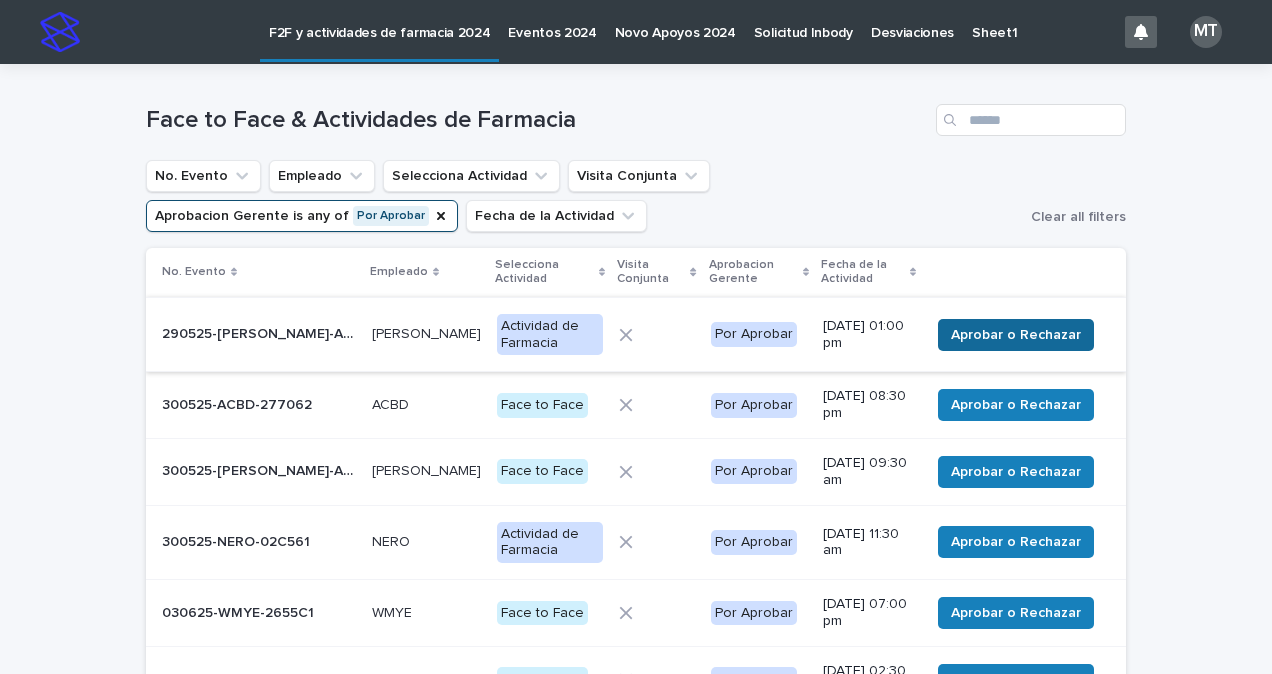 click on "Aprobar o Rechazar" at bounding box center [1016, 335] 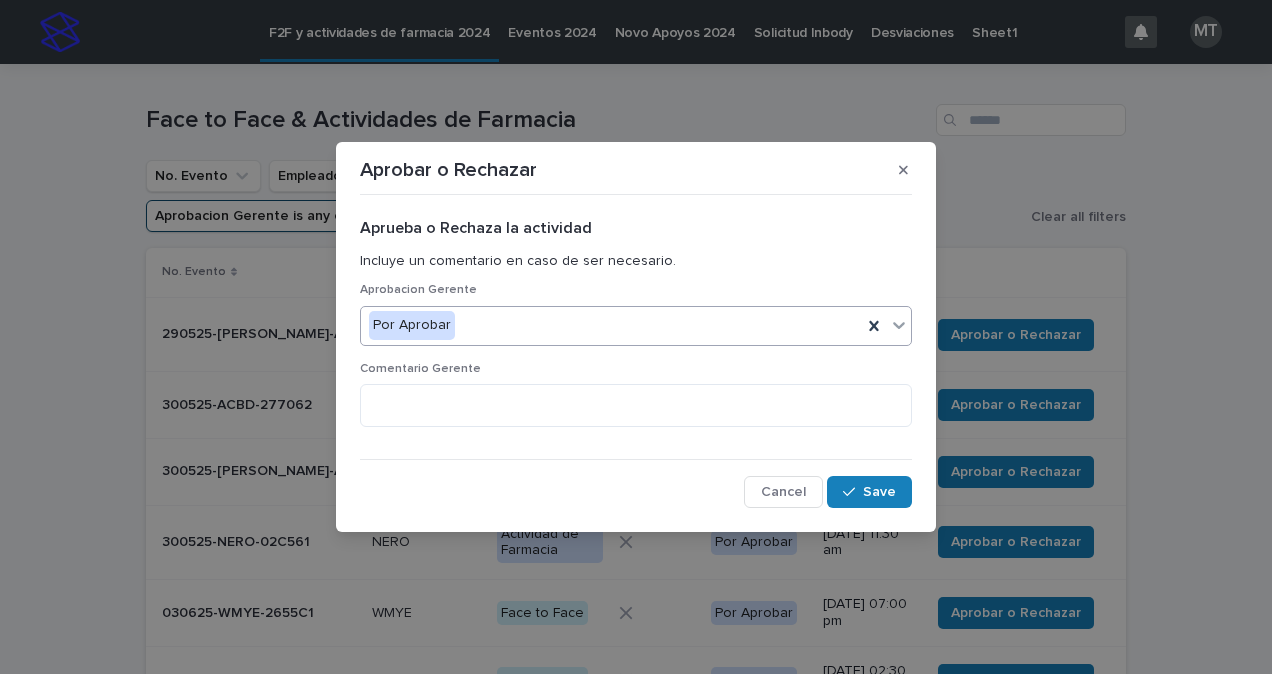 click on "Por Aprobar" at bounding box center (611, 325) 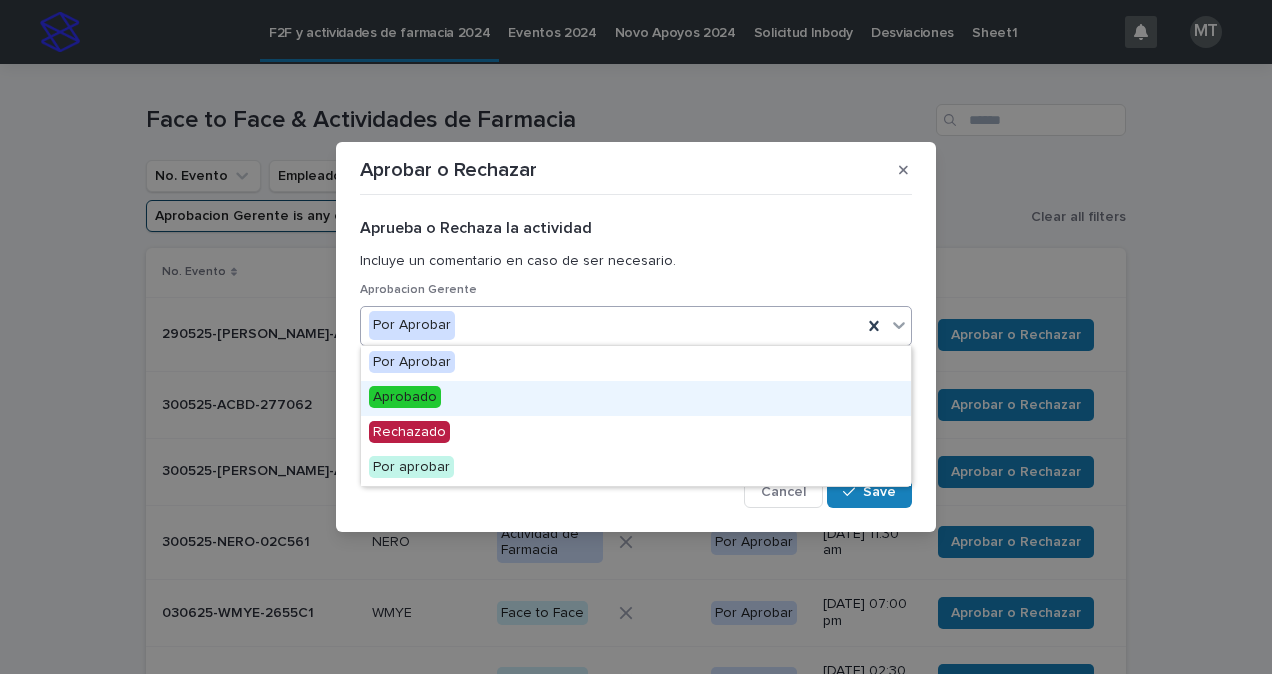 click on "Aprobado" at bounding box center [405, 397] 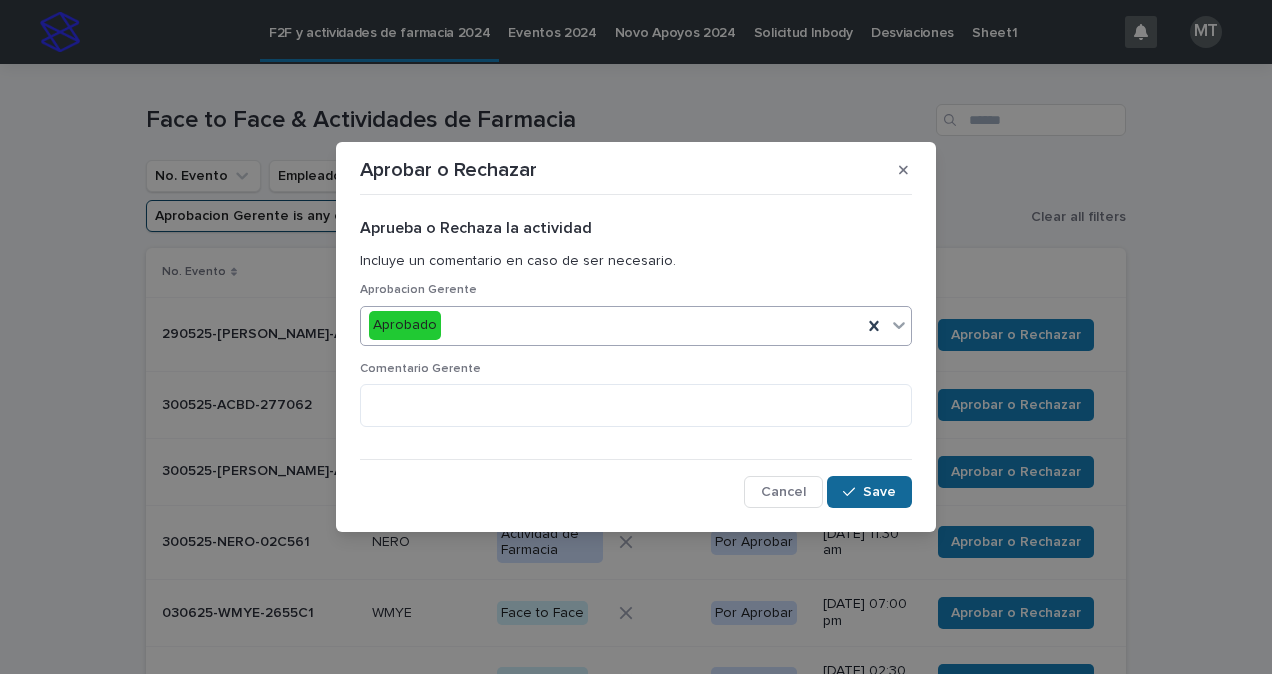 click on "Save" at bounding box center [869, 492] 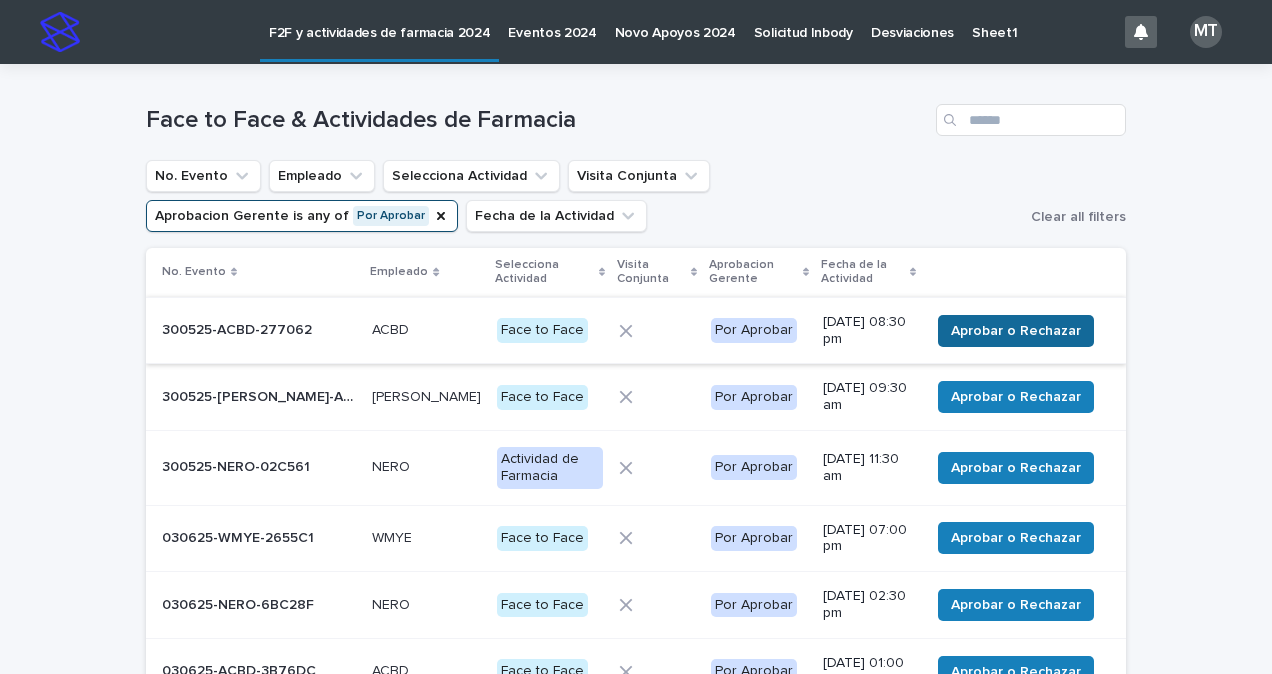 click on "Aprobar o Rechazar" at bounding box center [1016, 331] 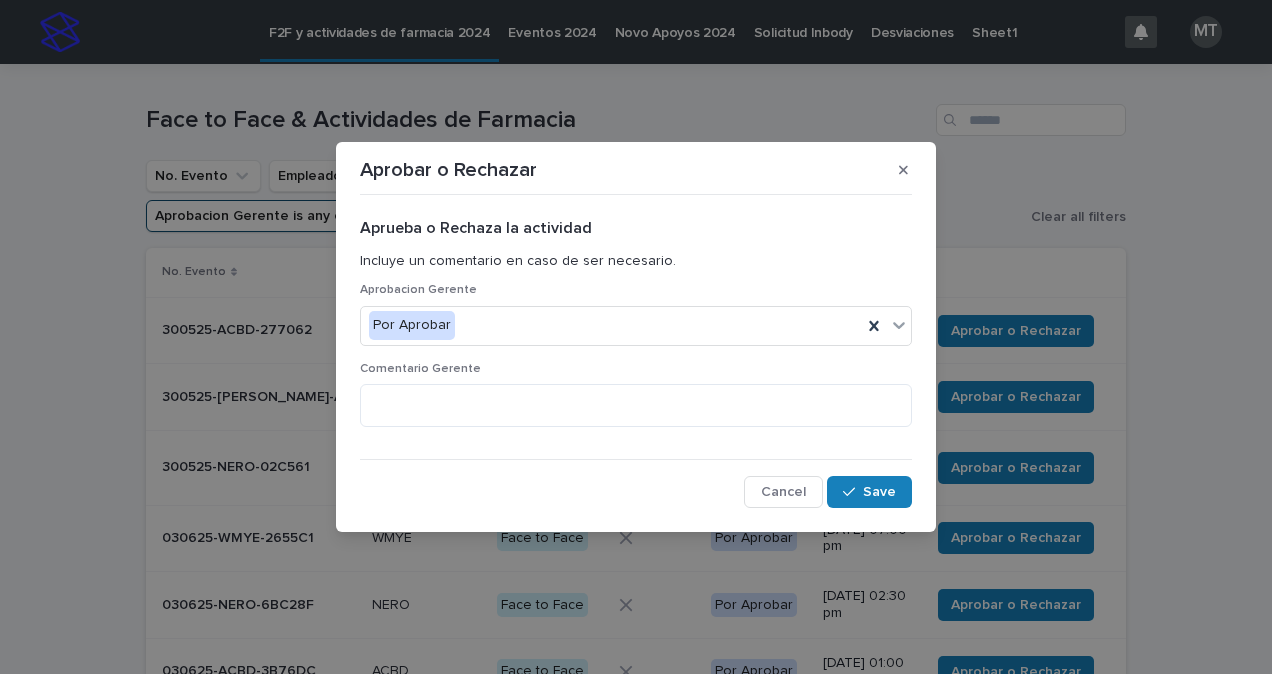click on "Por Aprobar" at bounding box center [611, 325] 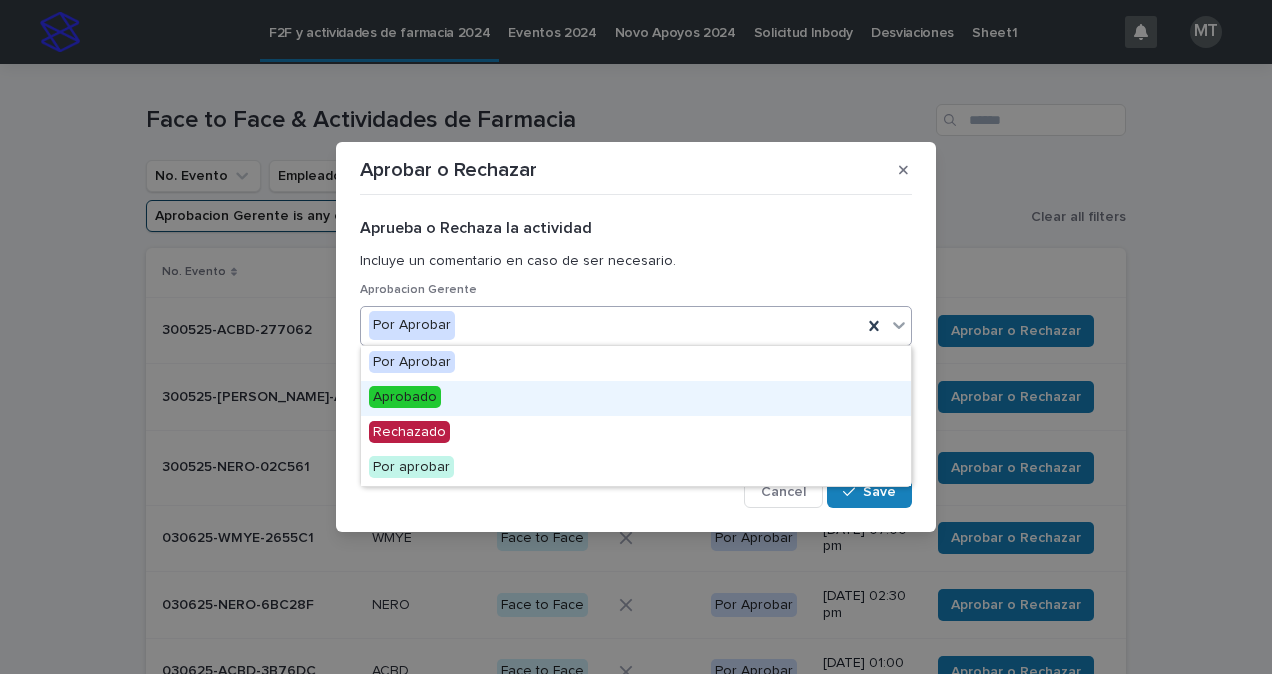 click on "Aprobado" at bounding box center [405, 397] 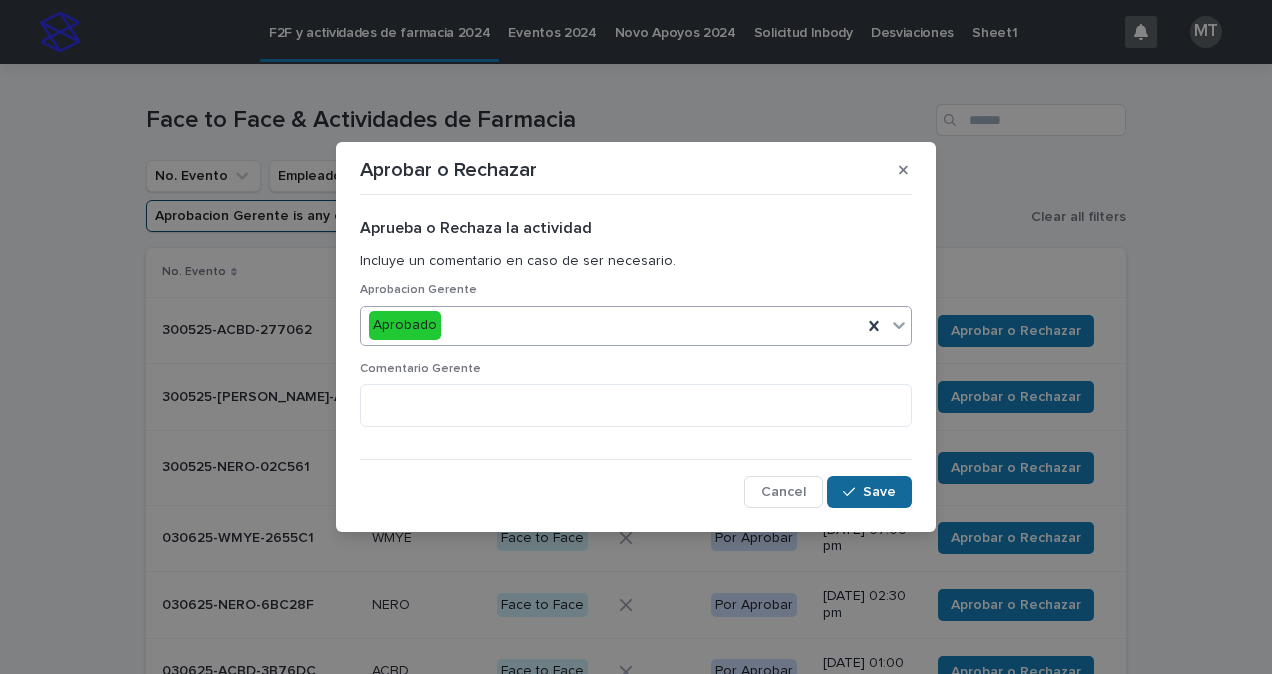 click 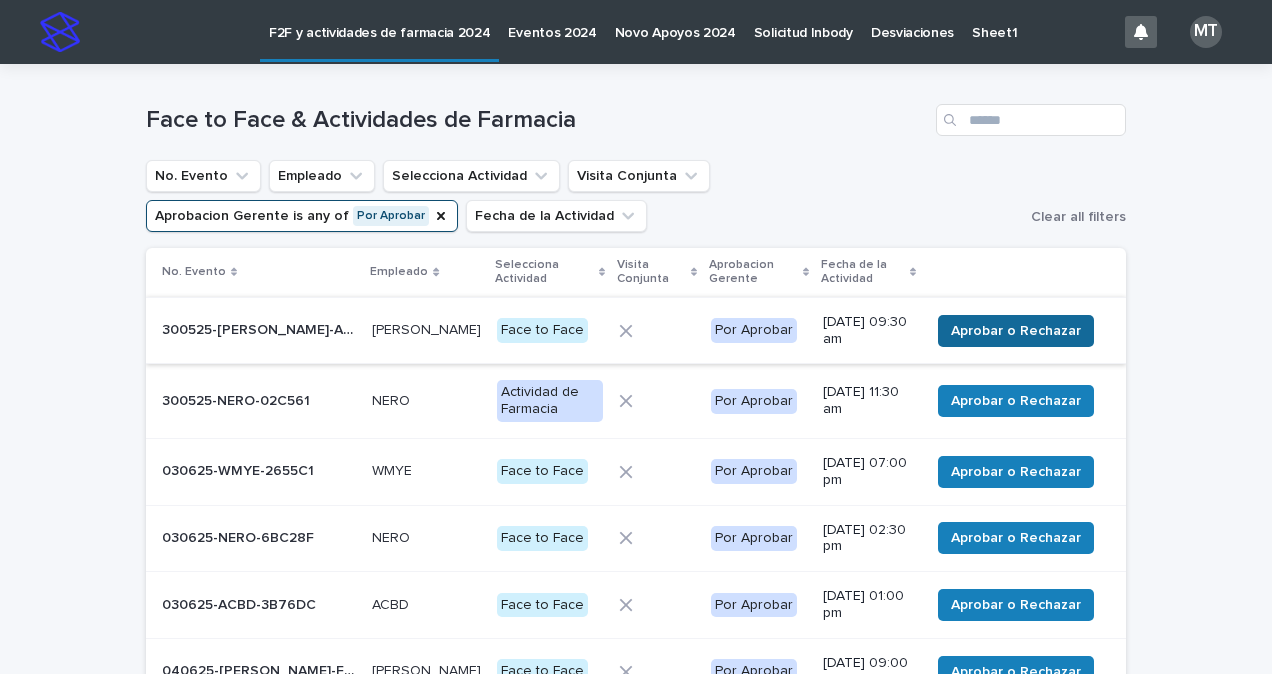 click on "Aprobar o Rechazar" at bounding box center (1016, 331) 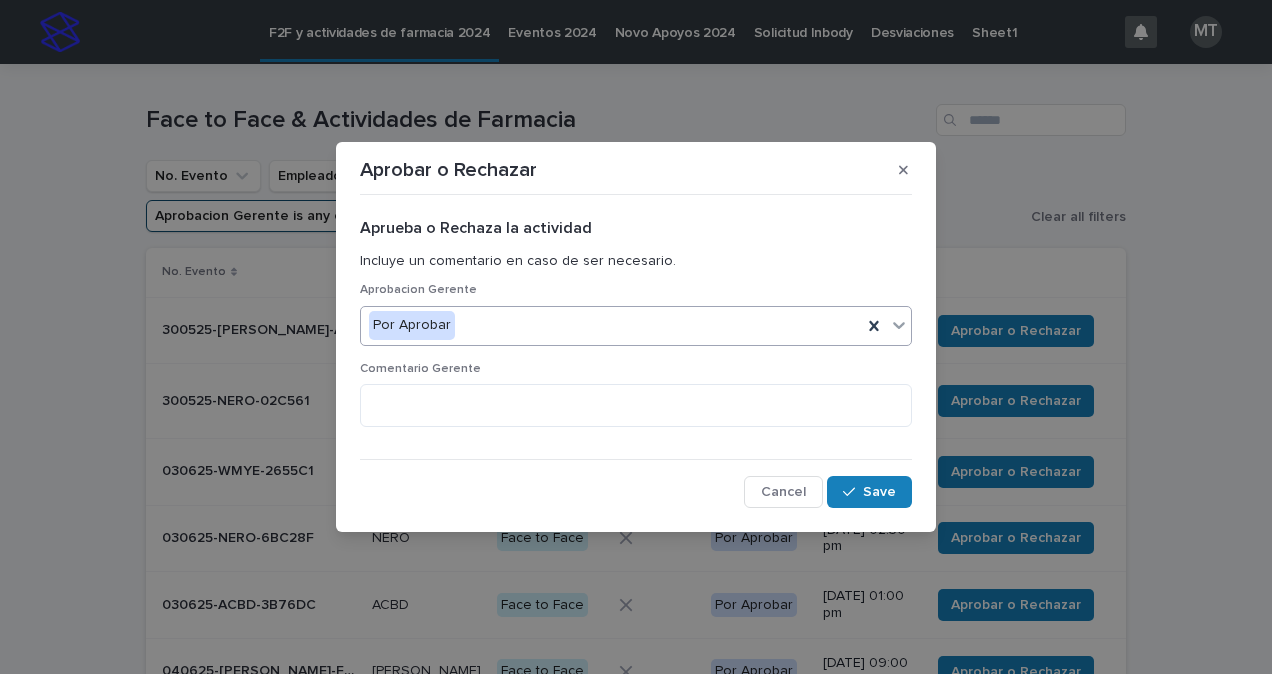 click on "Por Aprobar" at bounding box center (611, 325) 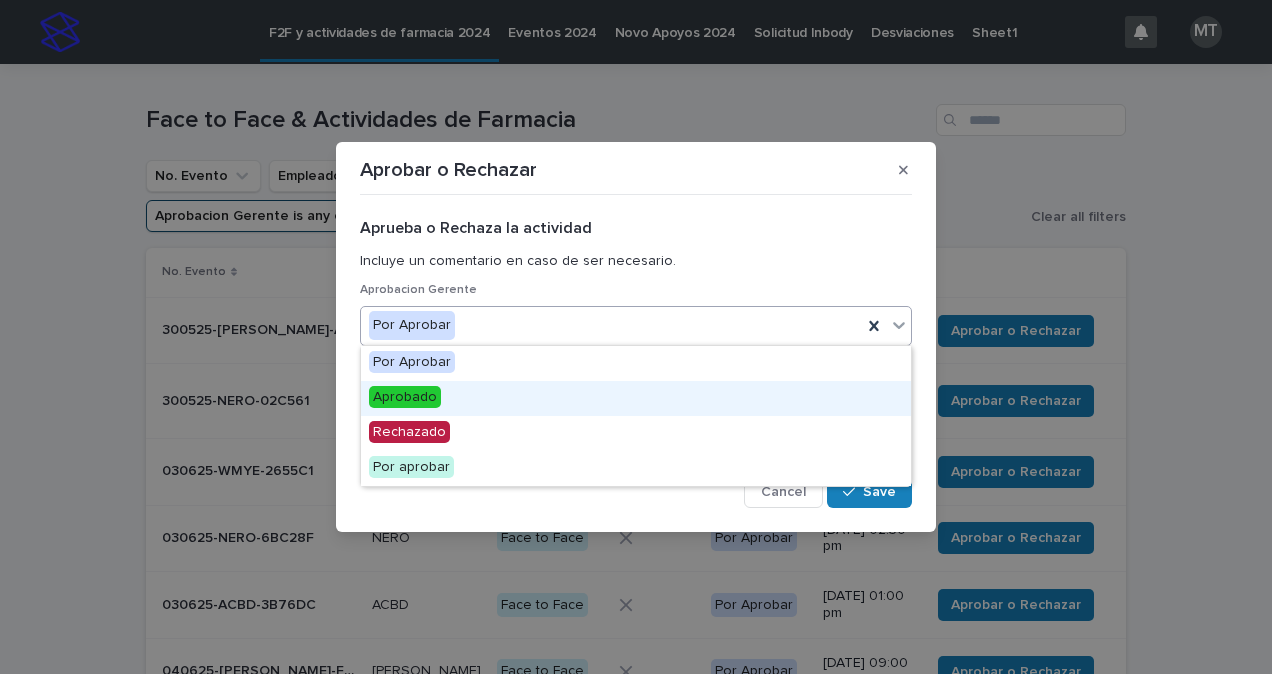 click on "Aprobado" at bounding box center [405, 397] 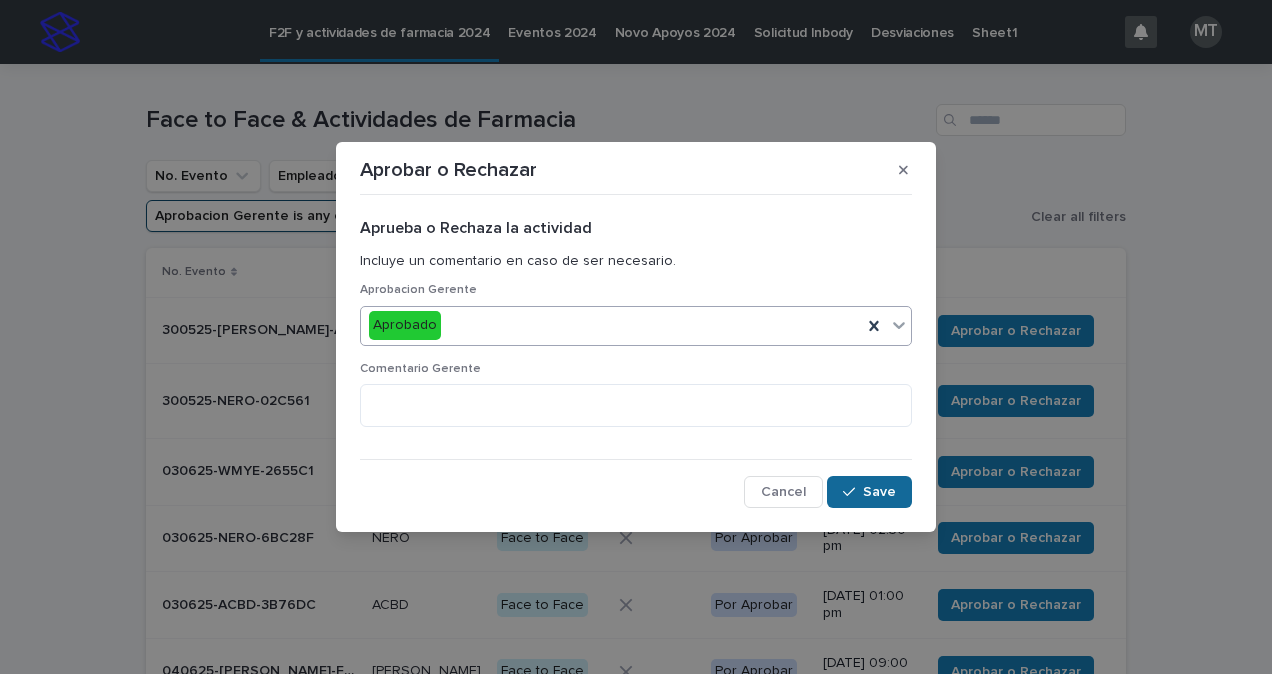 click on "Save" at bounding box center (869, 492) 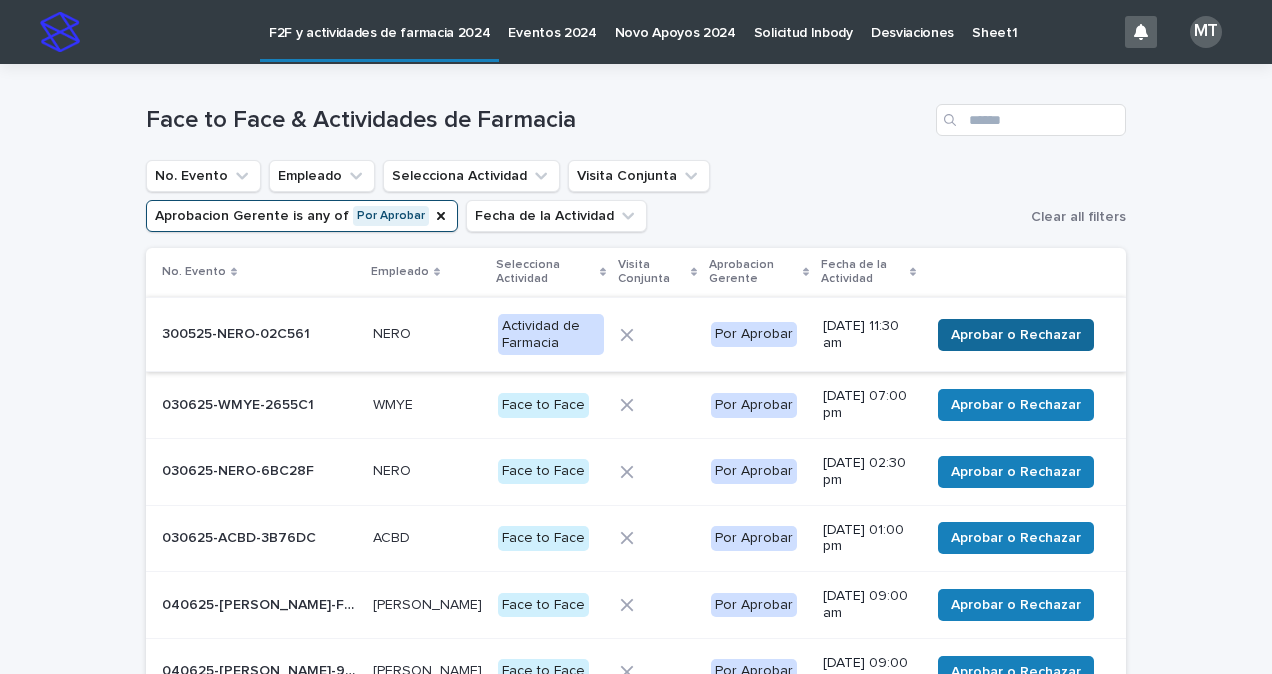 click on "Aprobar o Rechazar" at bounding box center (1016, 335) 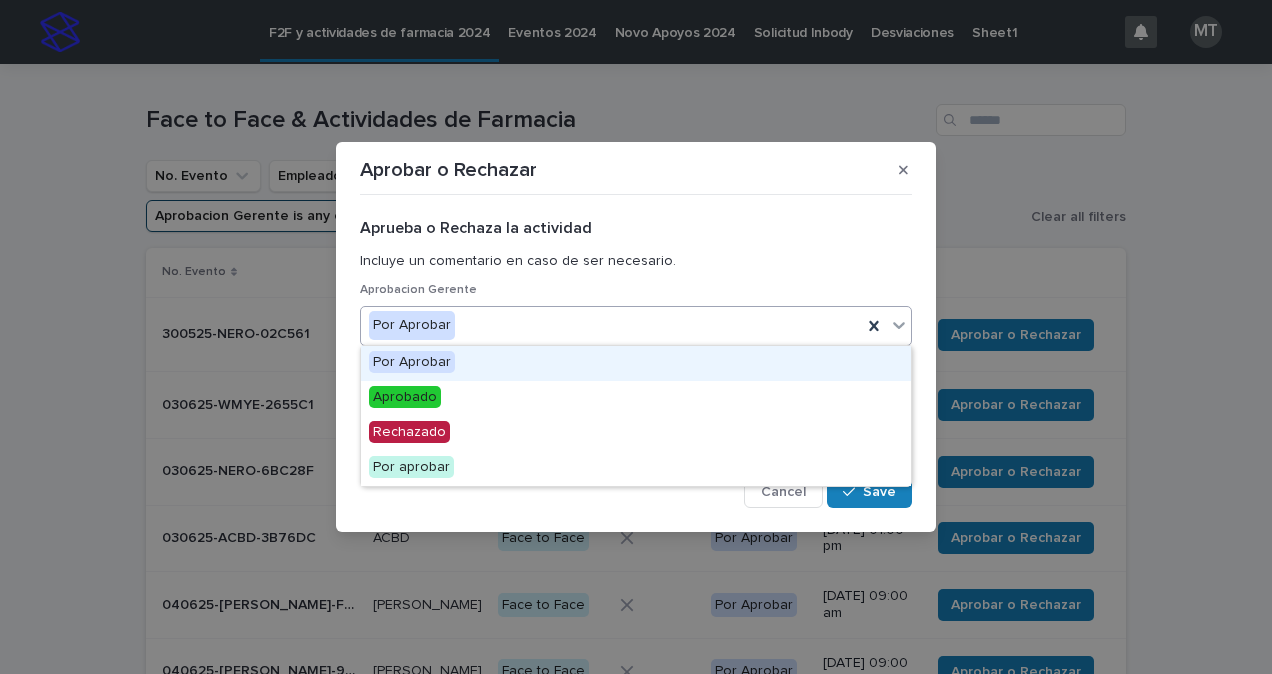 click on "Por Aprobar" at bounding box center (611, 325) 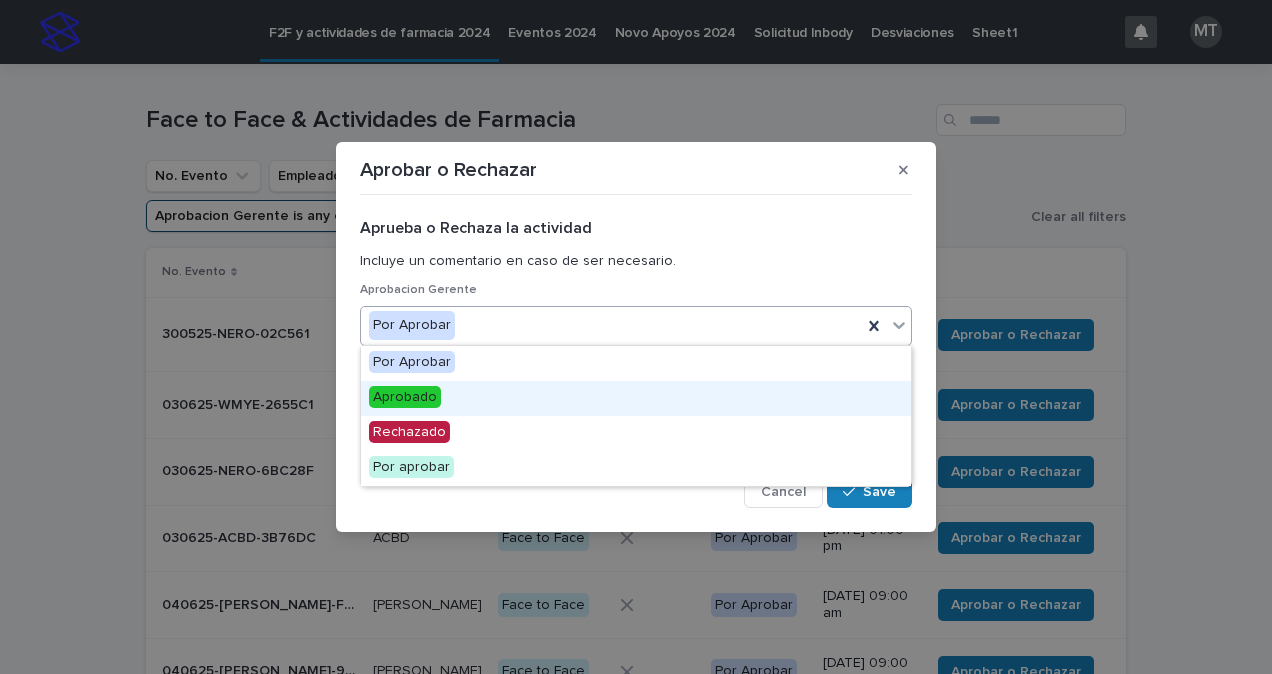 click on "Aprobado" at bounding box center [405, 397] 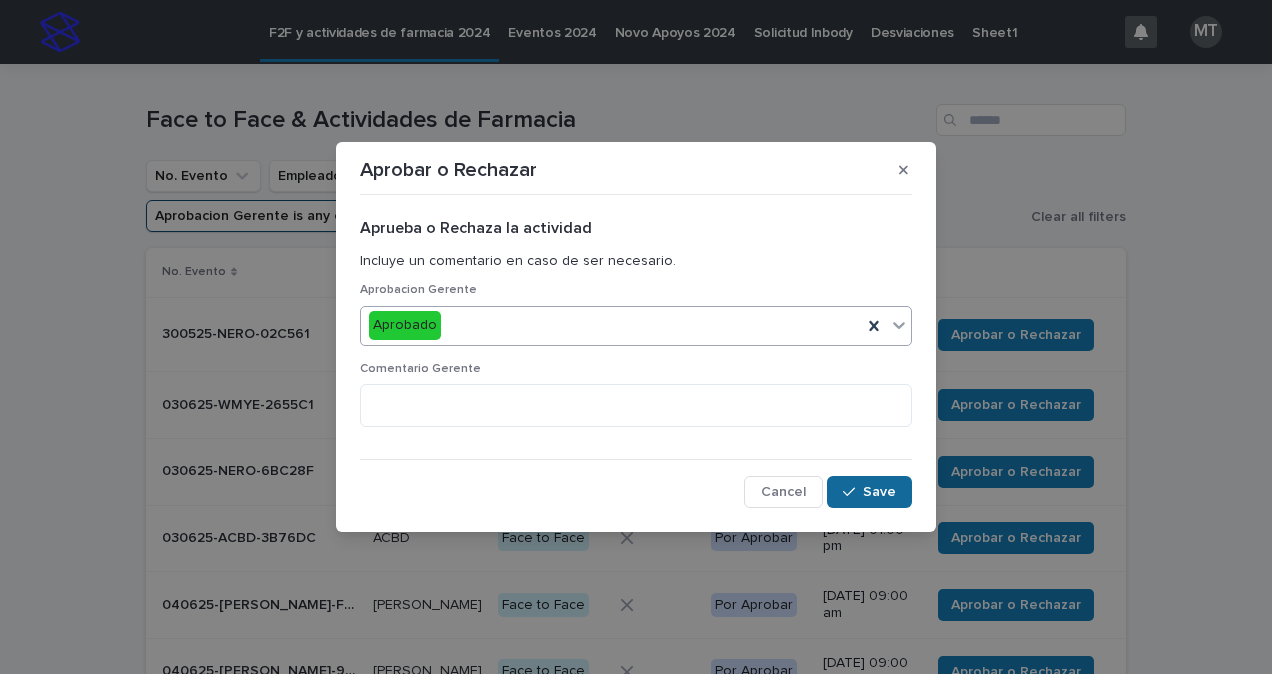 click on "Save" at bounding box center [869, 492] 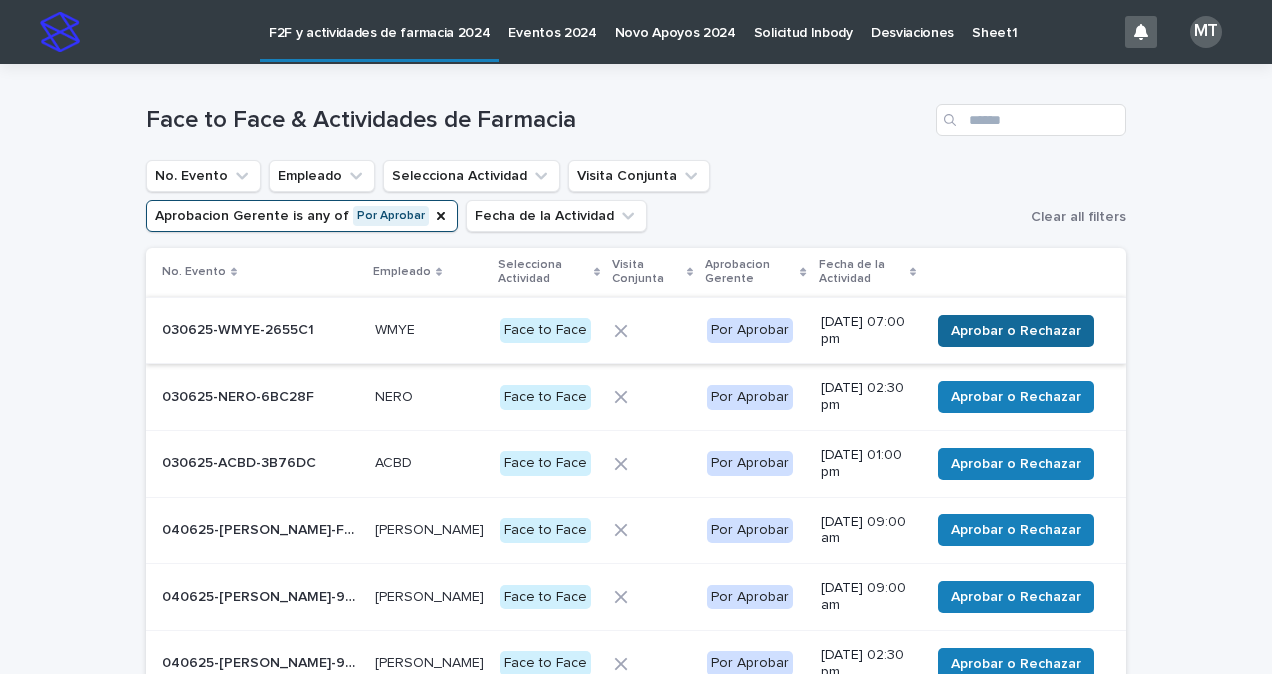 click on "Aprobar o Rechazar" at bounding box center [1016, 331] 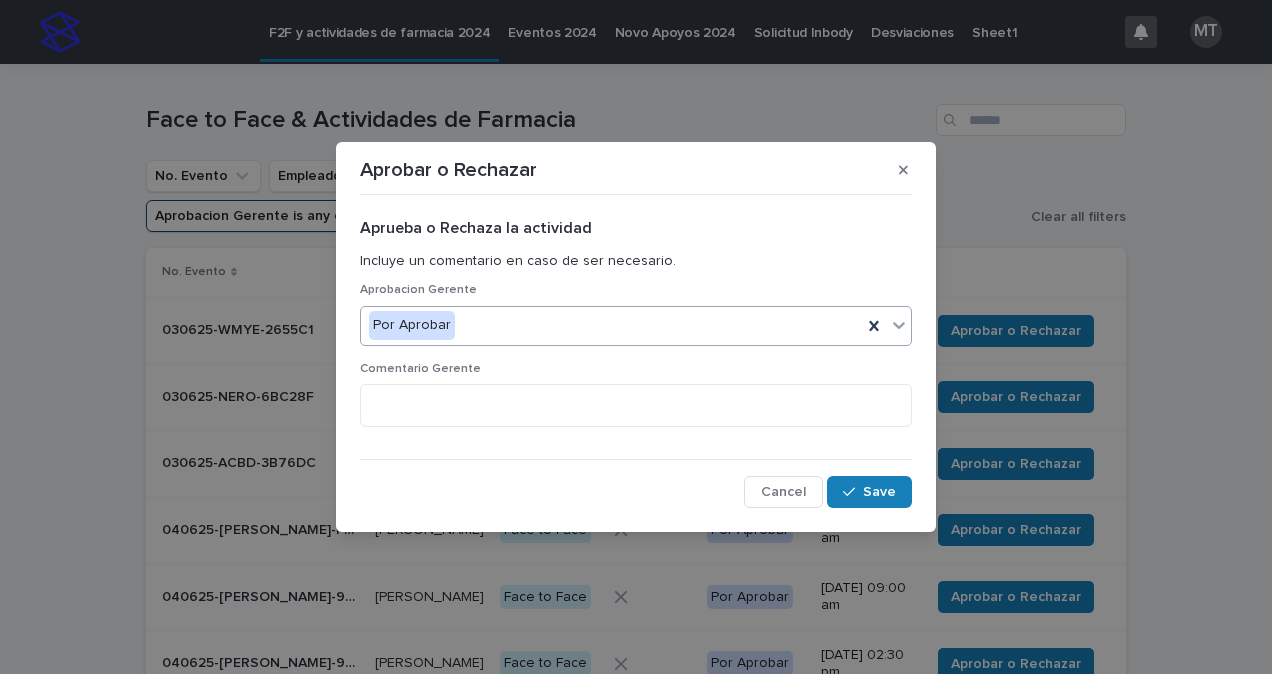 click on "Por Aprobar" at bounding box center [611, 325] 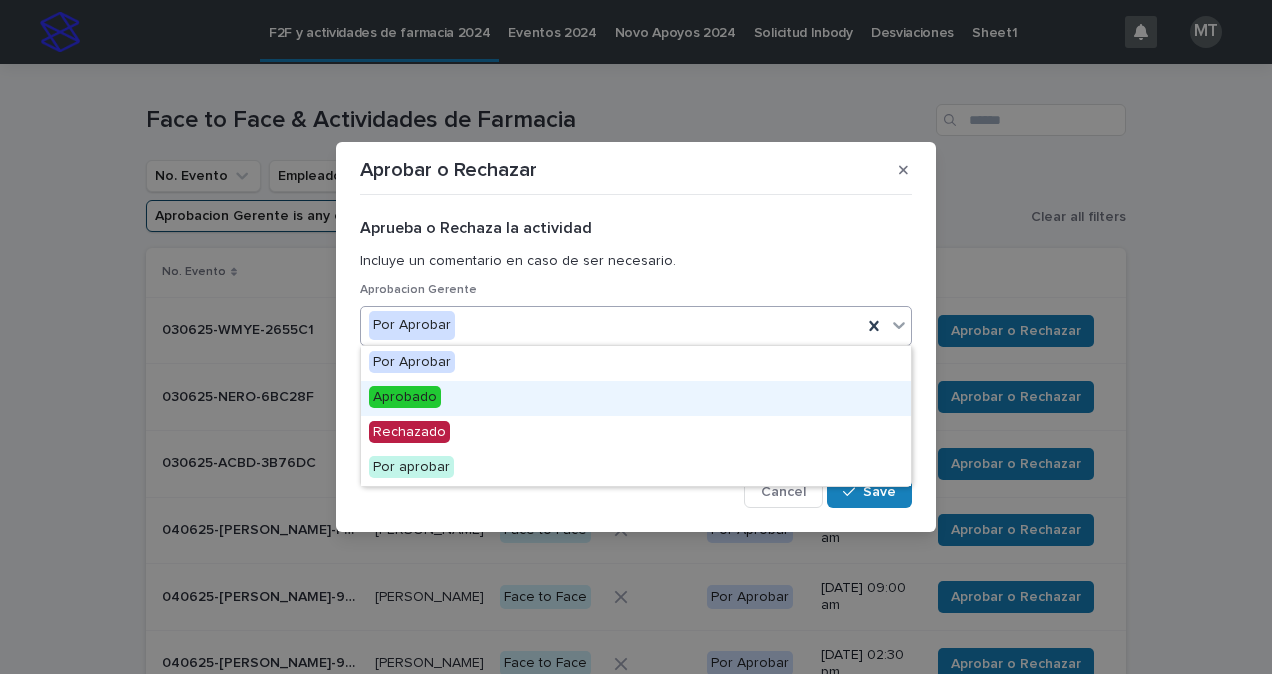 click on "Aprobado" at bounding box center [405, 397] 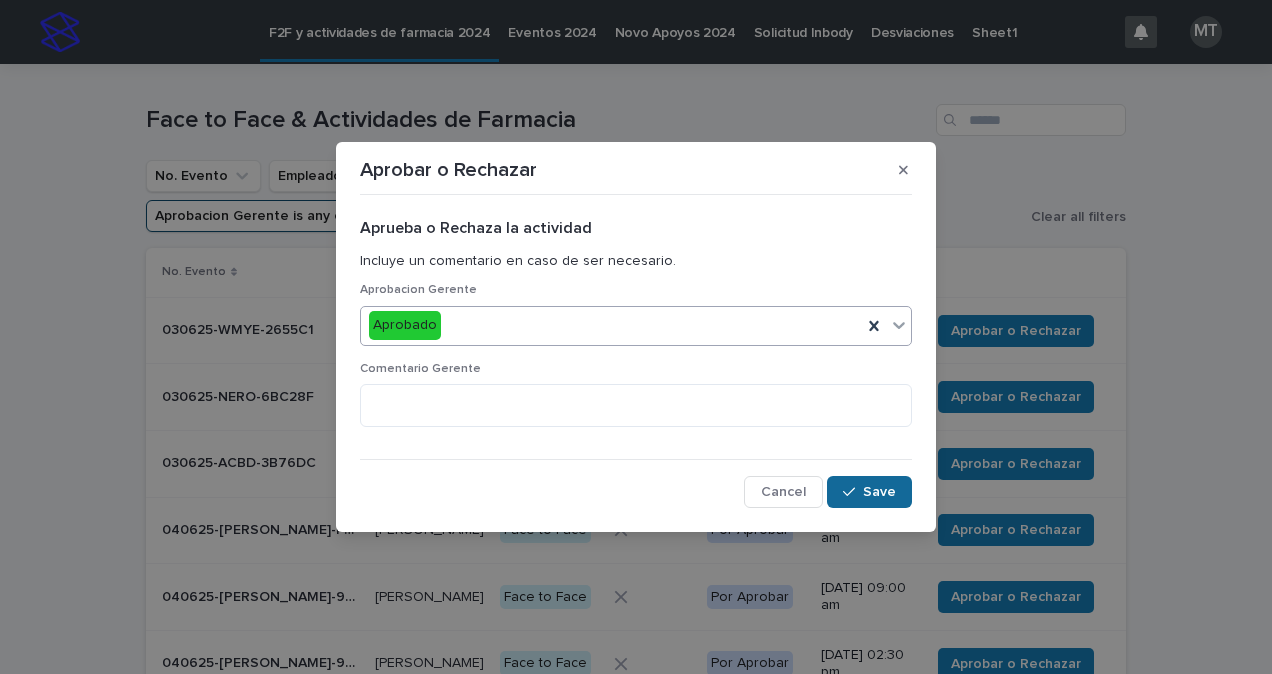 click on "Save" at bounding box center [879, 492] 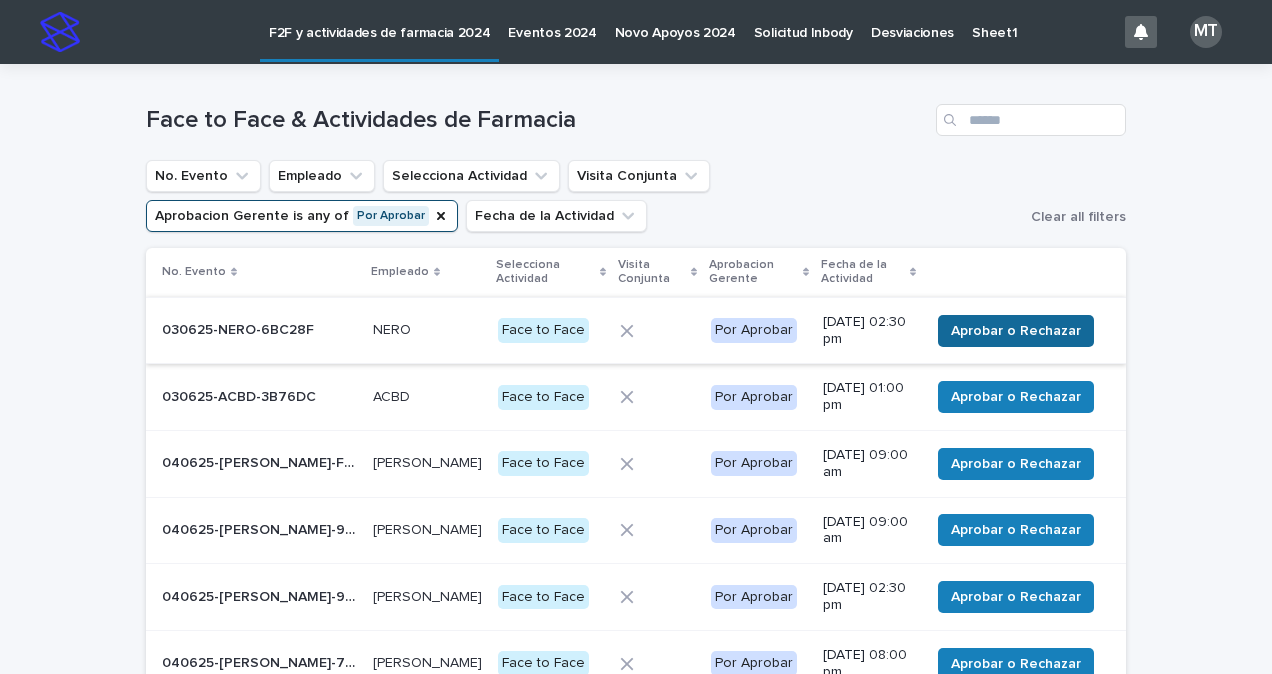 click on "Aprobar o Rechazar" at bounding box center (1016, 331) 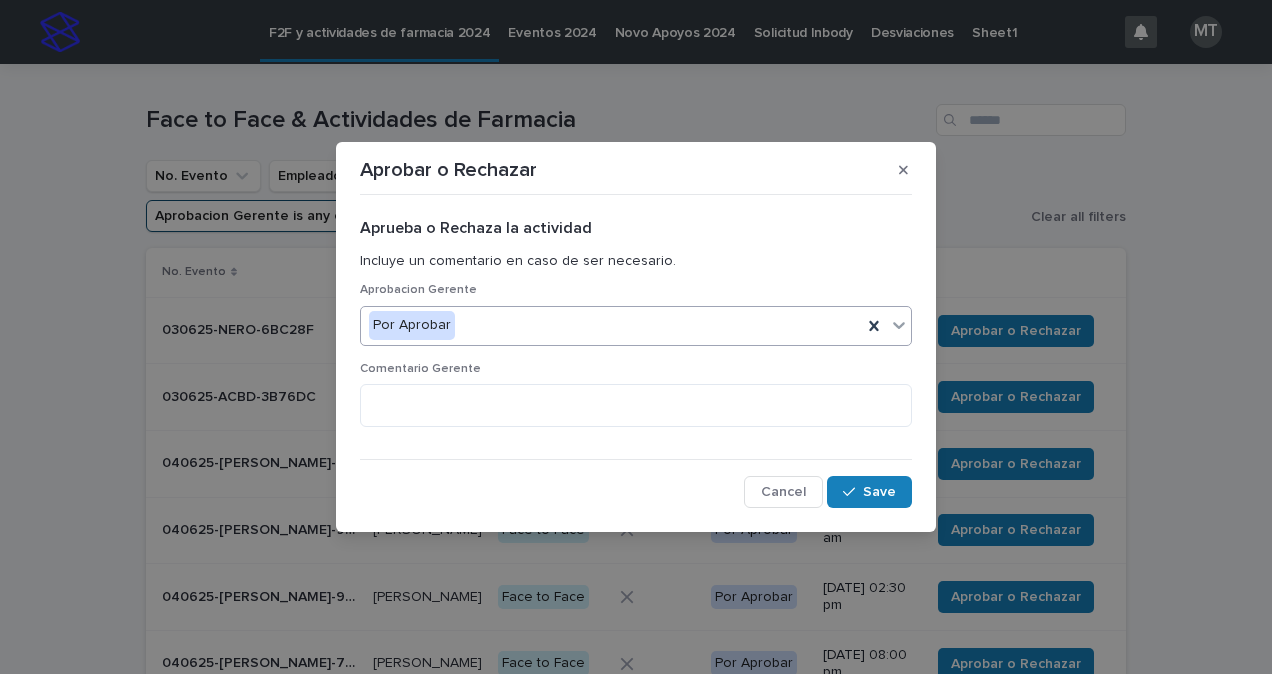 click on "Por Aprobar" at bounding box center [611, 325] 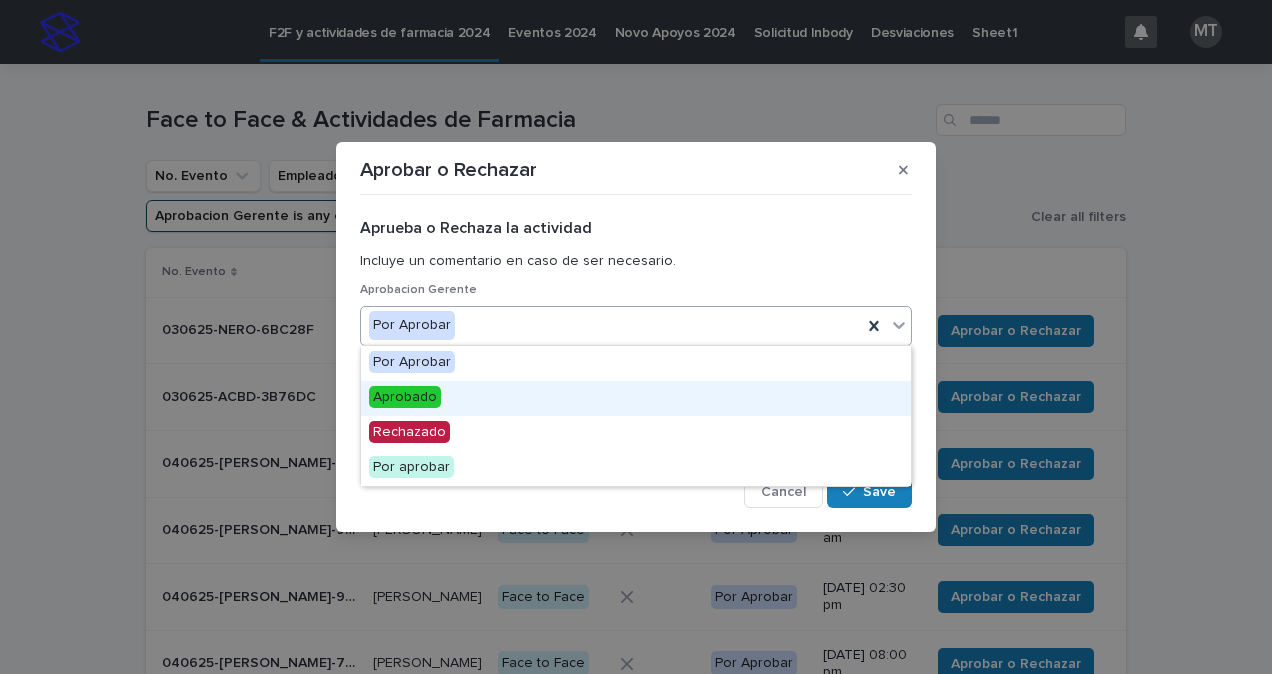 click on "Aprobado" at bounding box center [405, 397] 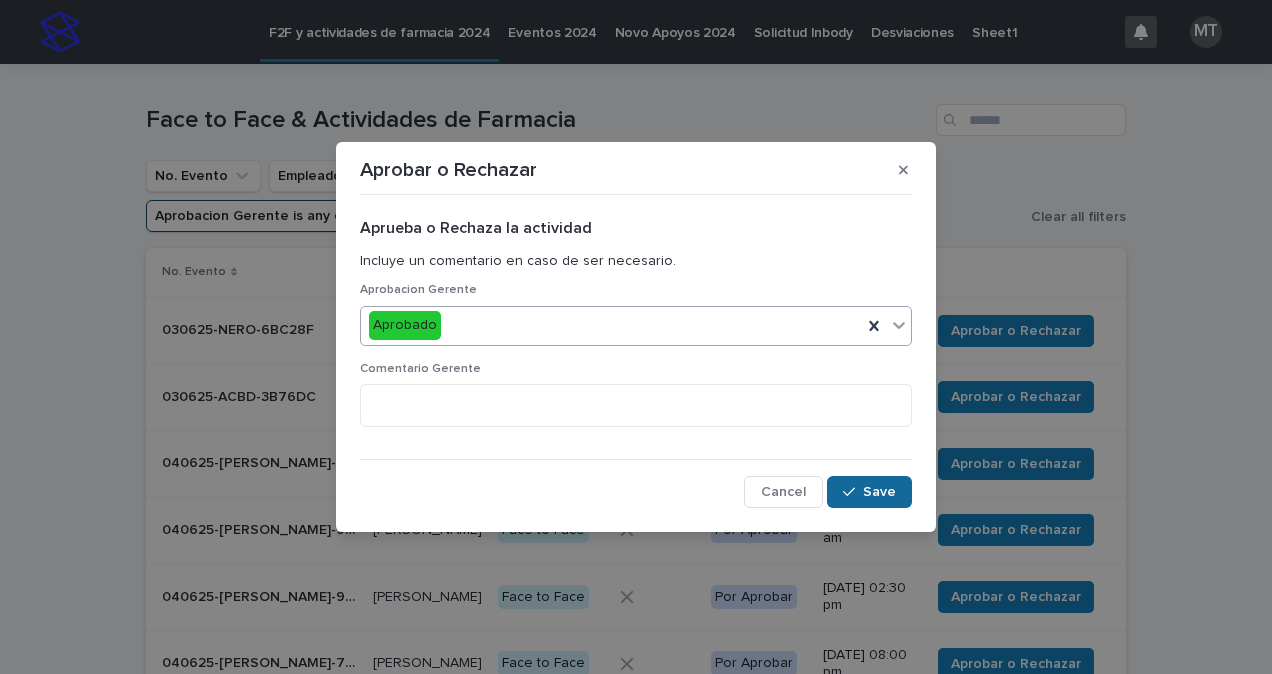 click on "Save" at bounding box center [879, 492] 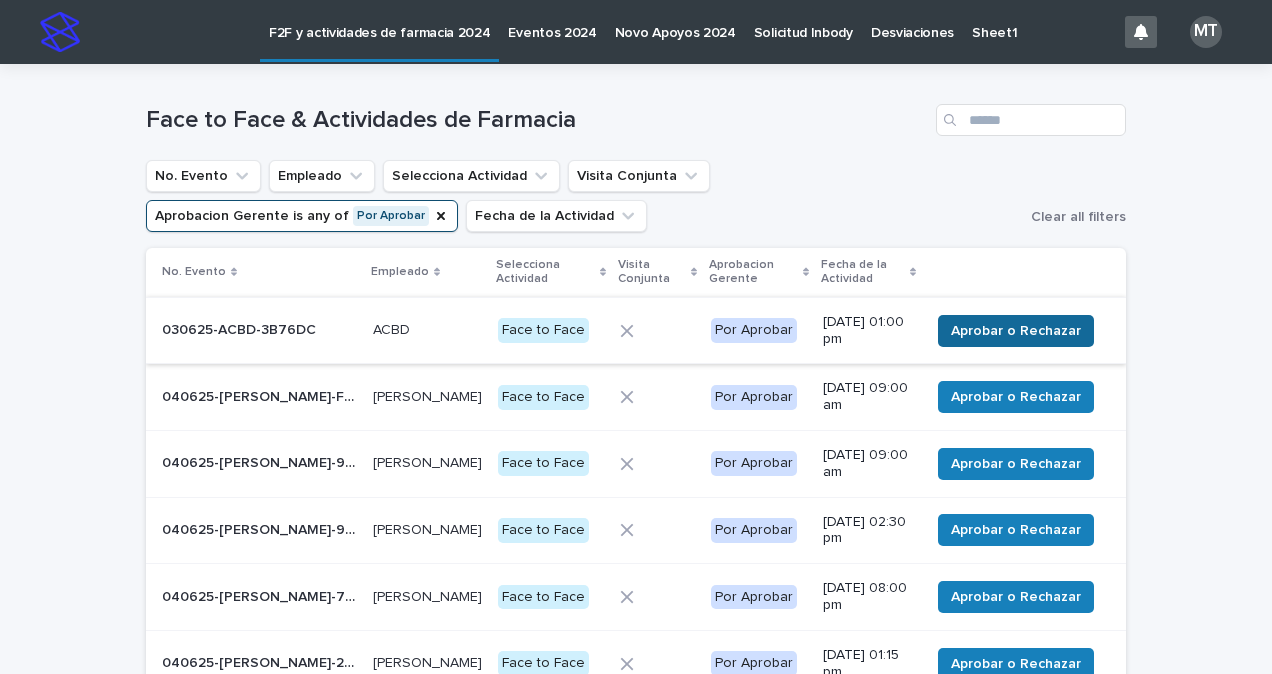 click on "Aprobar o Rechazar" at bounding box center [1016, 331] 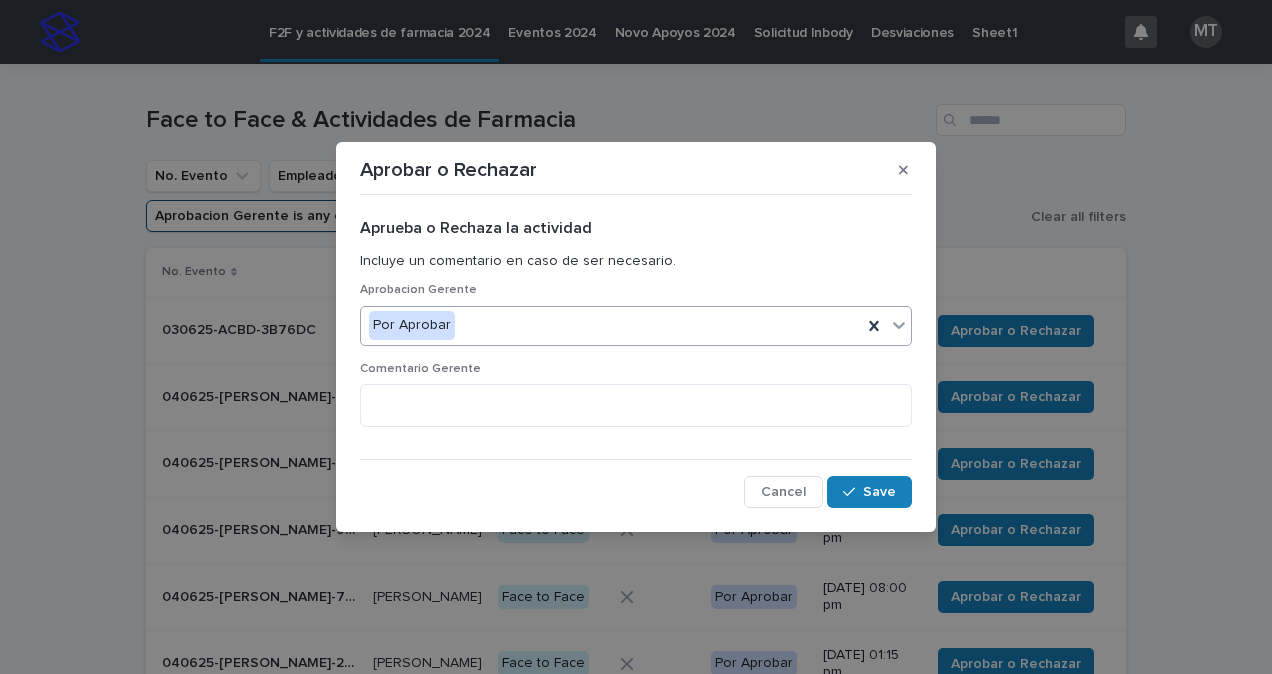 click on "Por Aprobar" at bounding box center [611, 325] 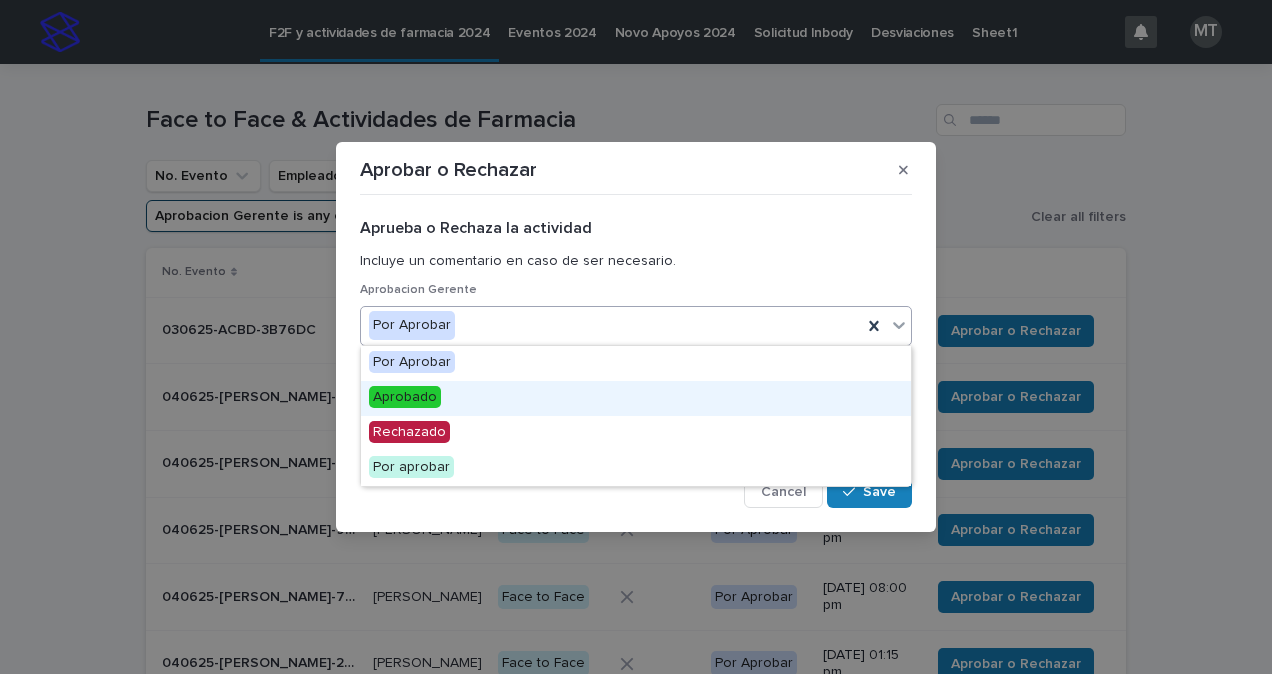 click on "Aprobado" at bounding box center [405, 397] 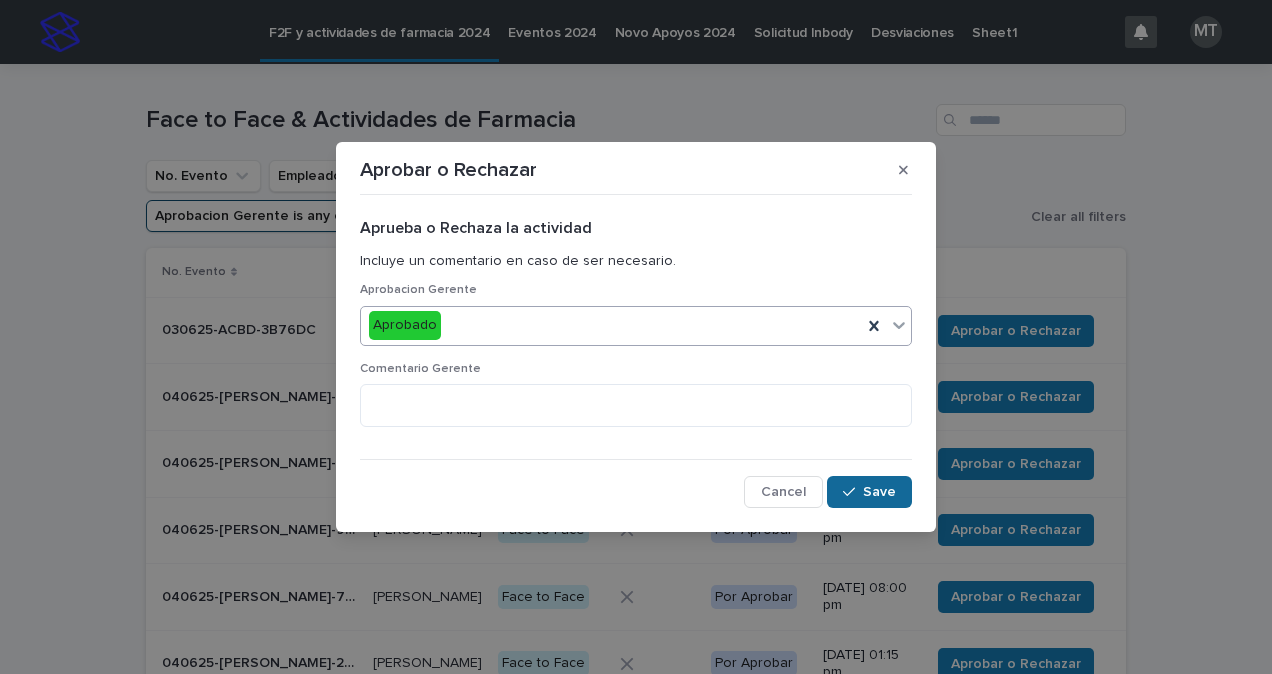 click on "Save" at bounding box center (869, 492) 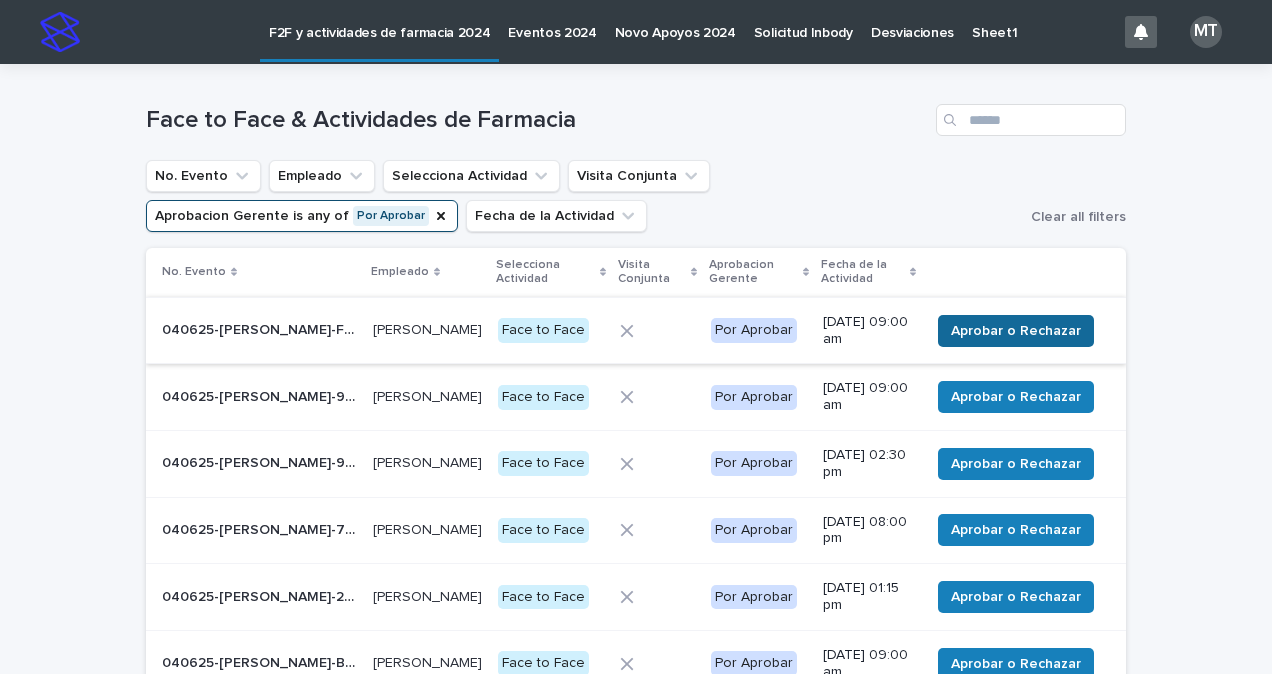 click on "Aprobar o Rechazar" at bounding box center [1016, 331] 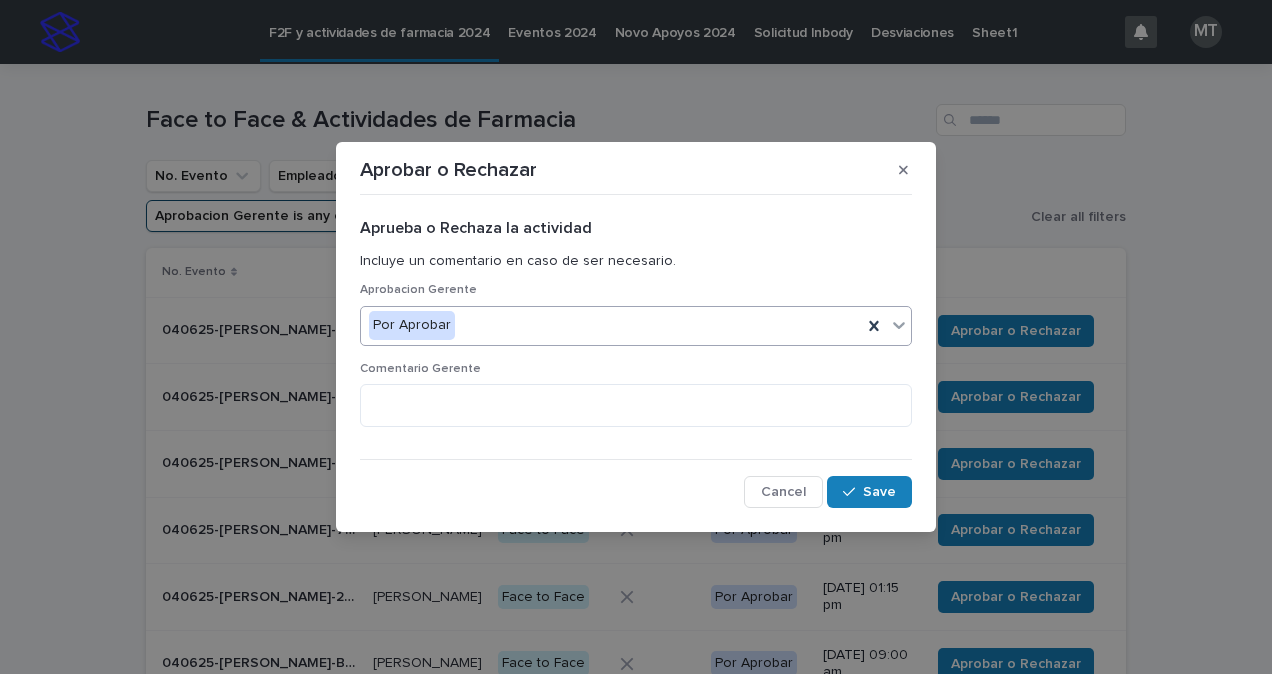 click on "Por Aprobar" at bounding box center (611, 325) 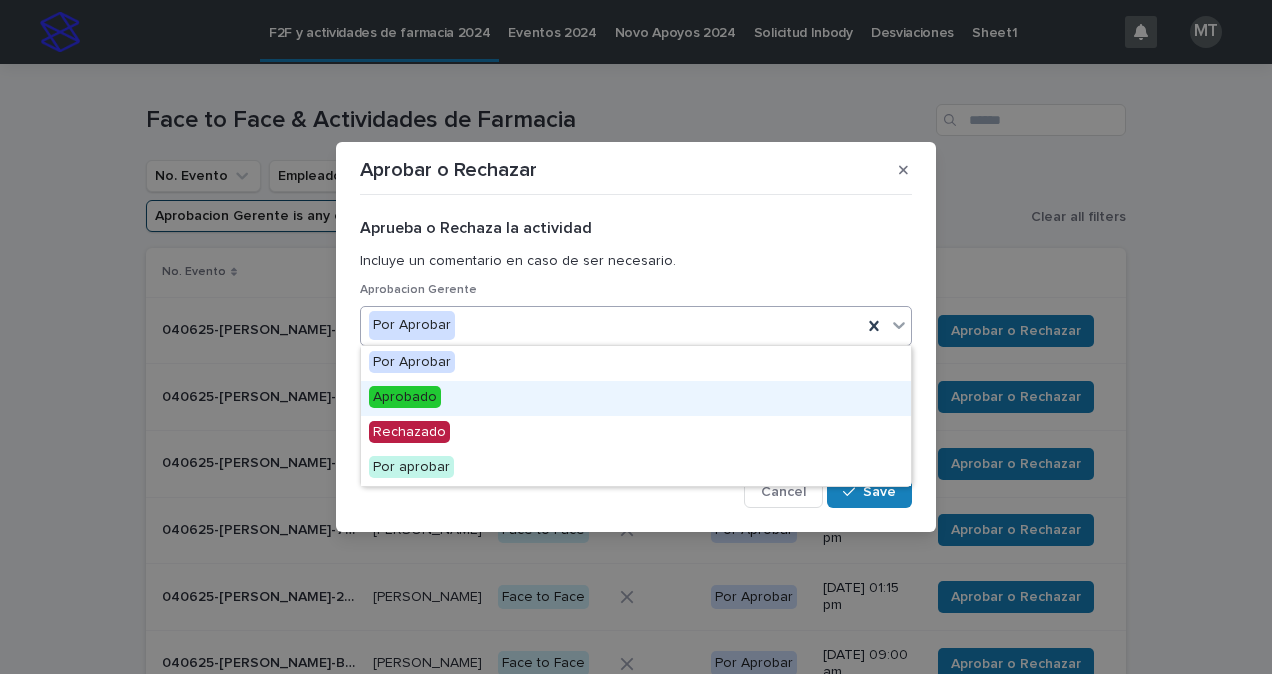 click on "Aprobado" at bounding box center [405, 397] 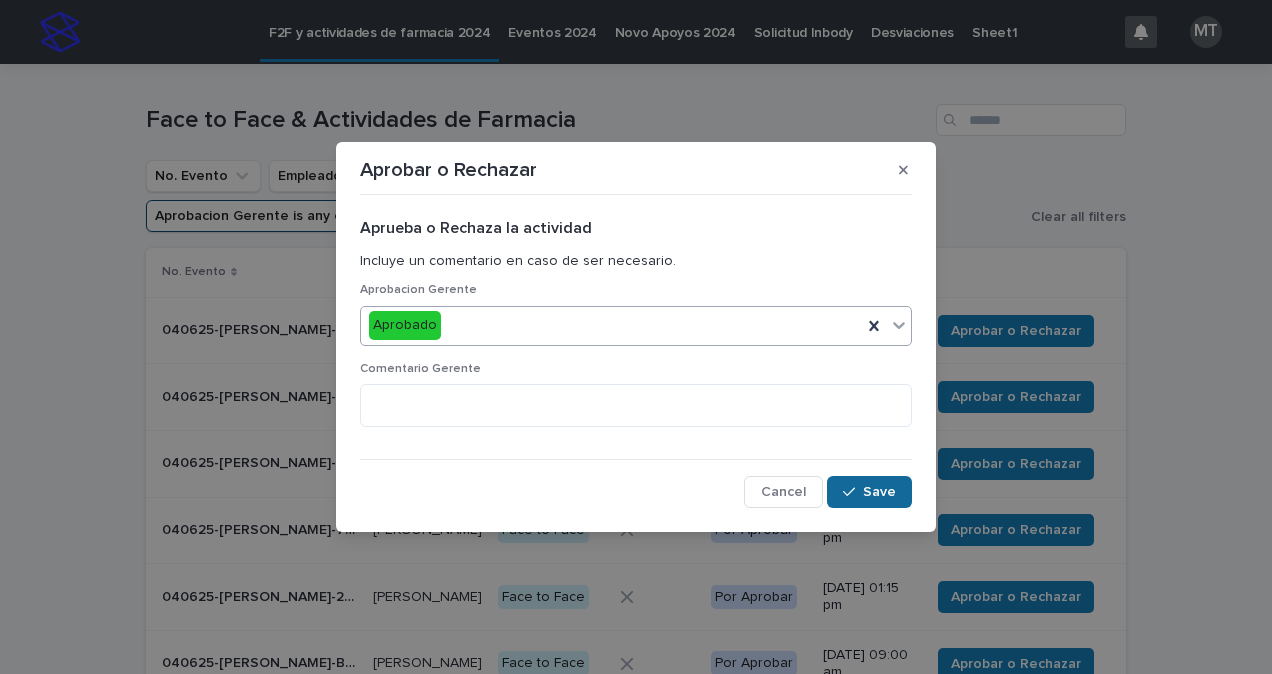 click on "Save" at bounding box center (879, 492) 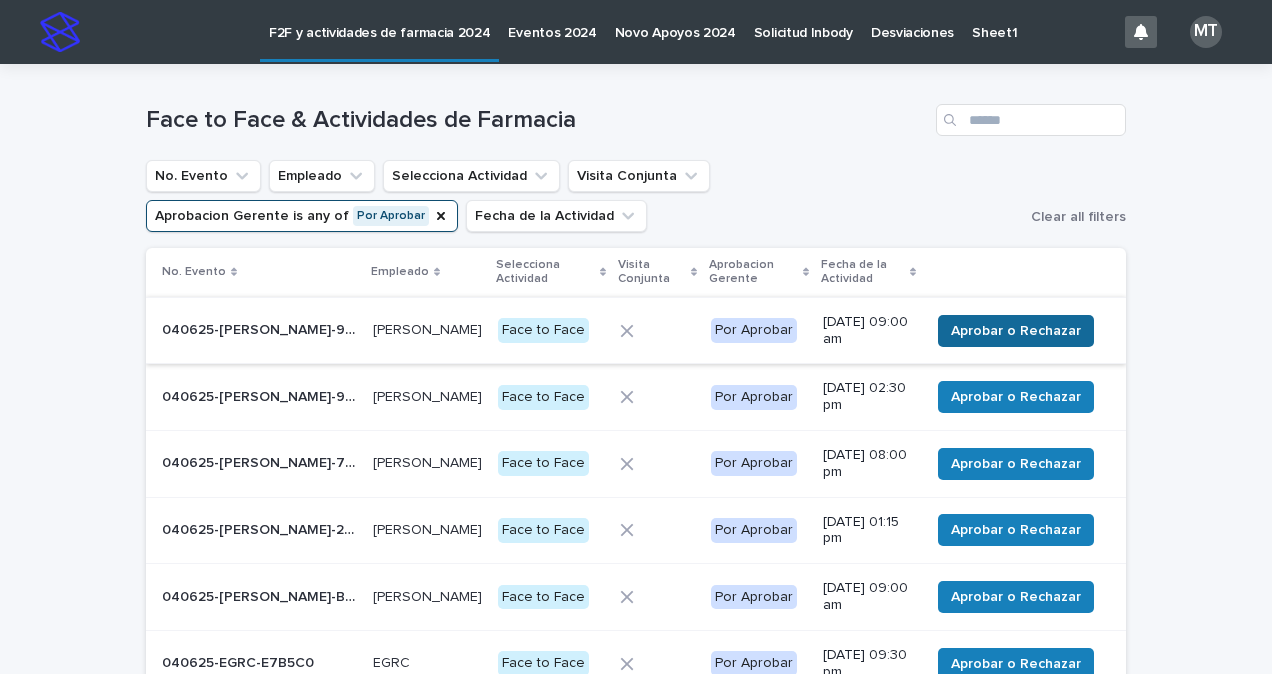 click on "Aprobar o Rechazar" at bounding box center (1016, 331) 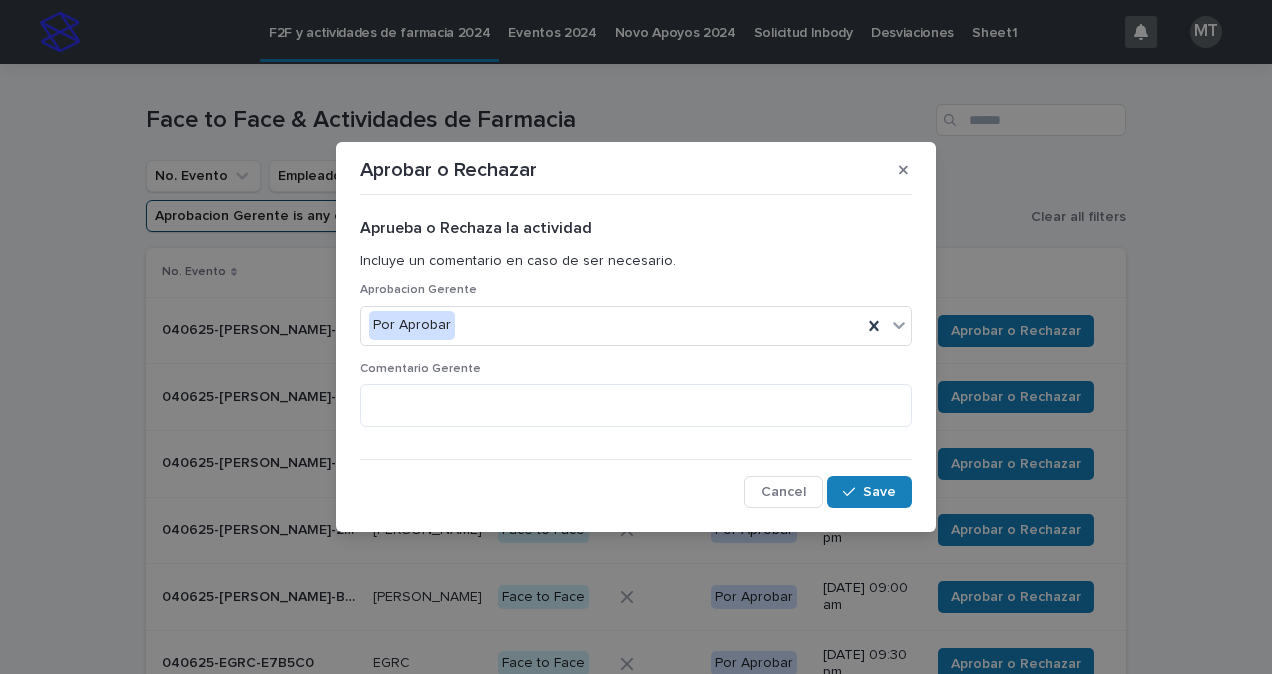 click on "Por Aprobar" at bounding box center [611, 325] 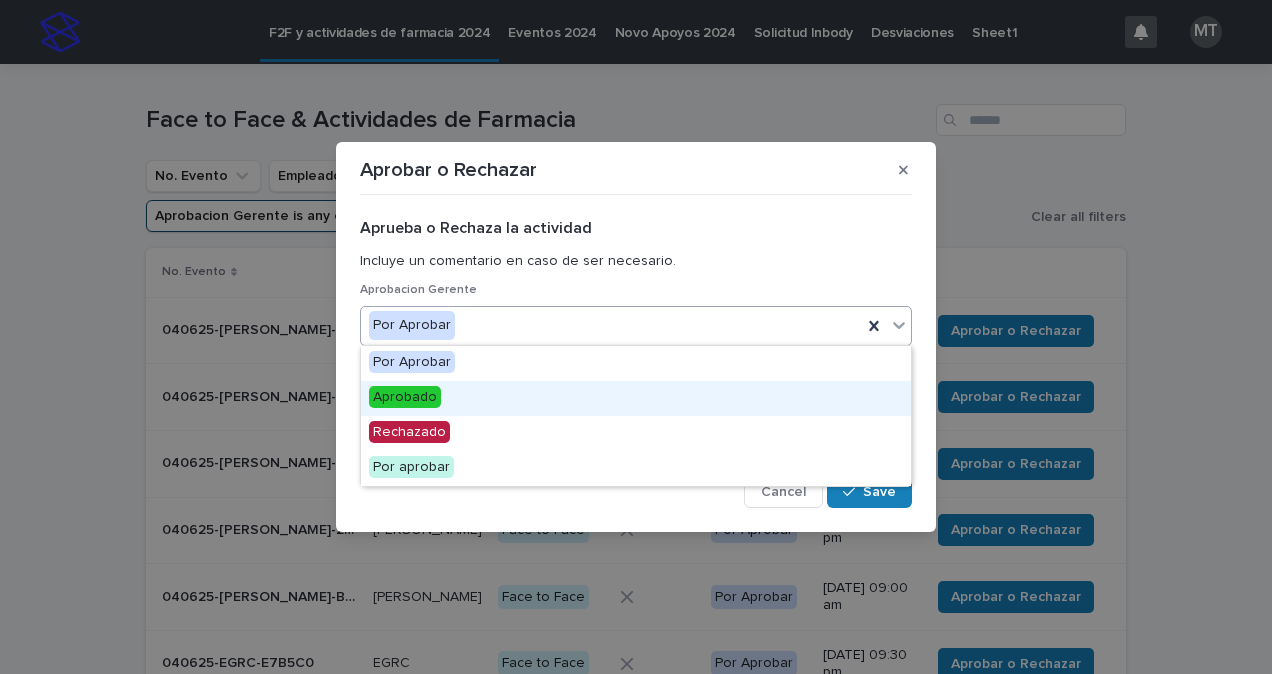click on "Aprobado" at bounding box center [405, 397] 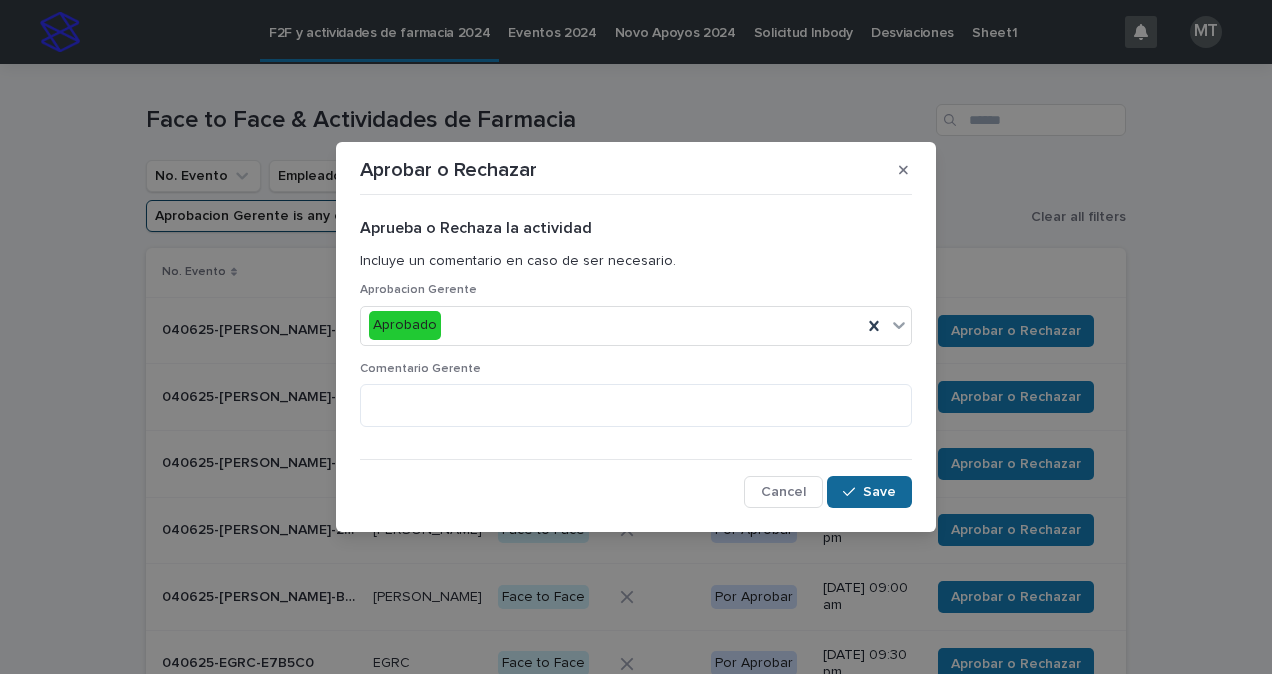 click on "Save" at bounding box center [879, 492] 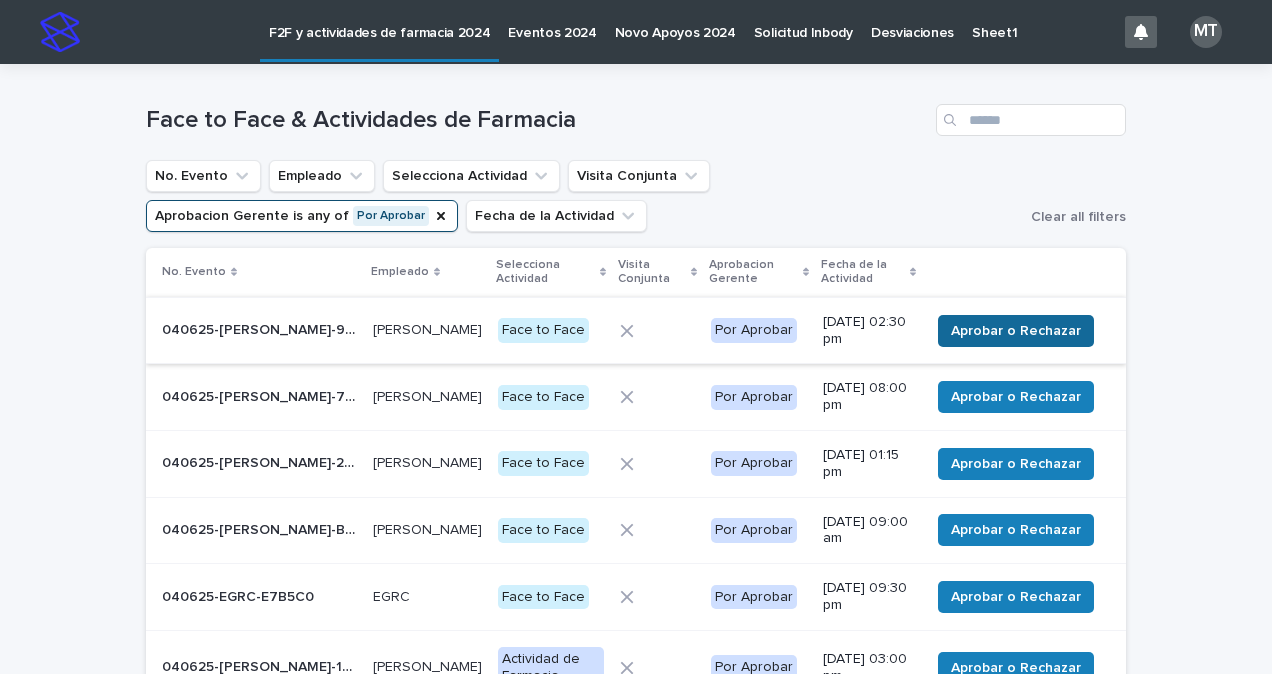 click on "Aprobar o Rechazar" at bounding box center [1016, 331] 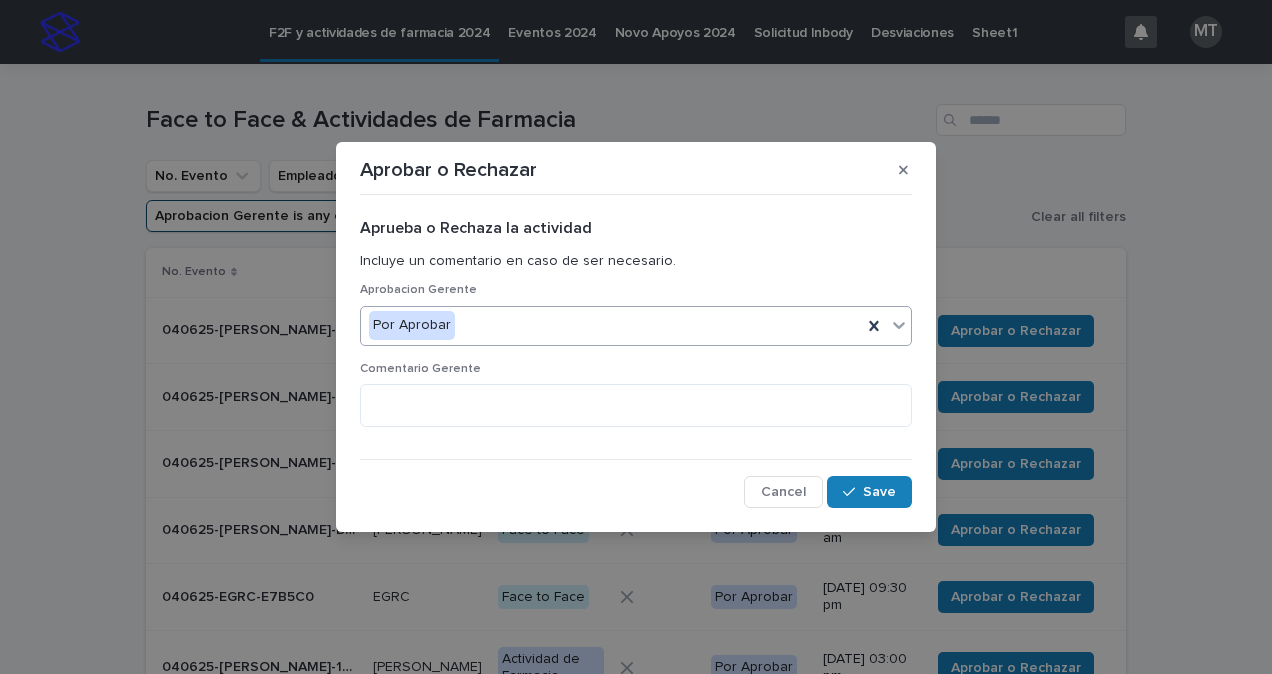click on "Por Aprobar" at bounding box center [611, 325] 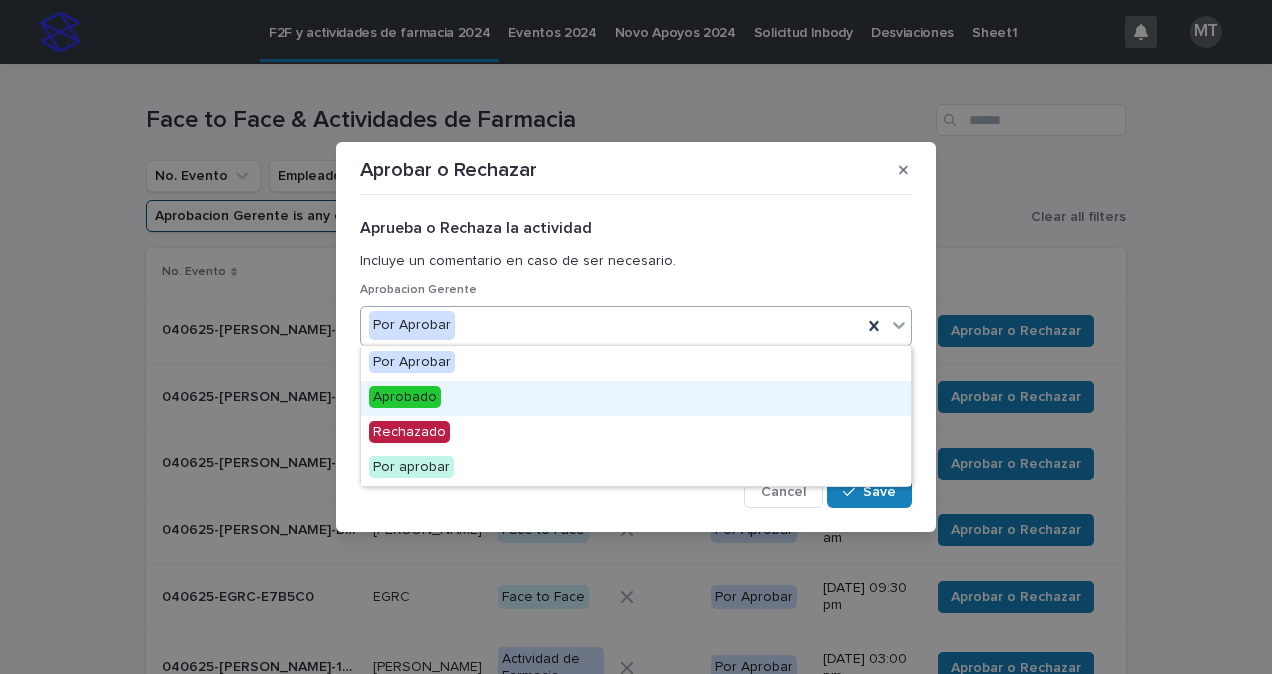 click on "Aprobado" at bounding box center [405, 397] 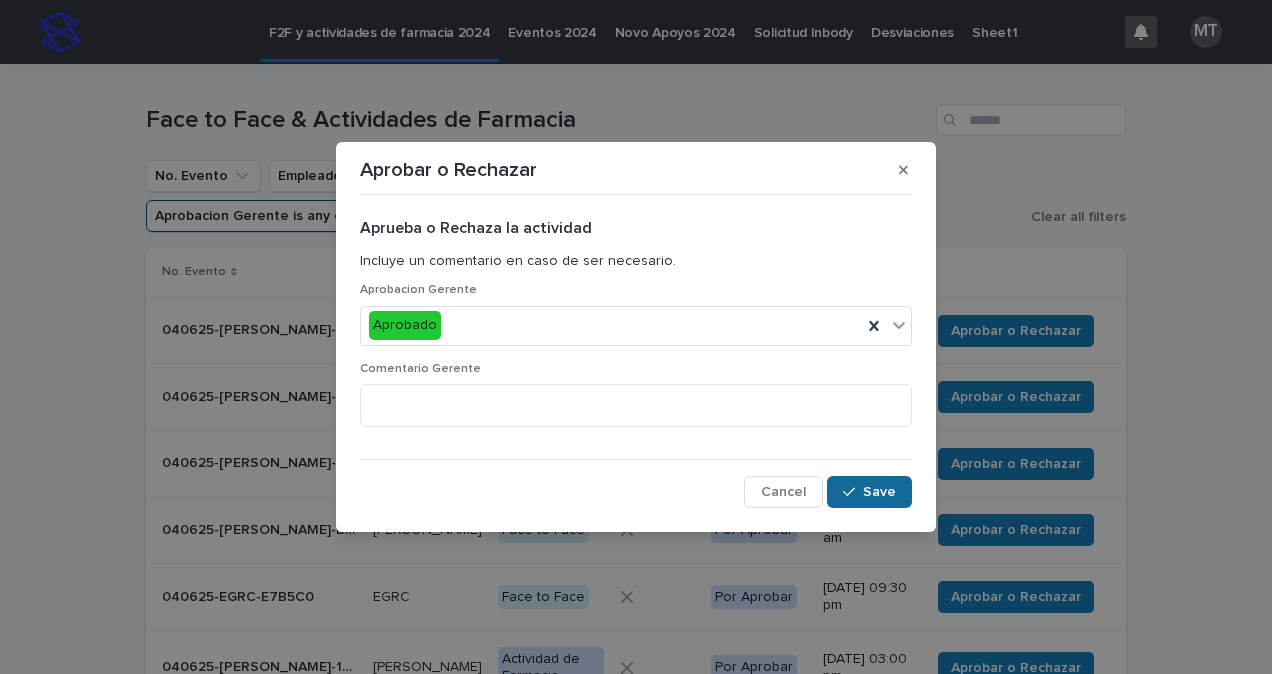 click on "Save" at bounding box center (879, 492) 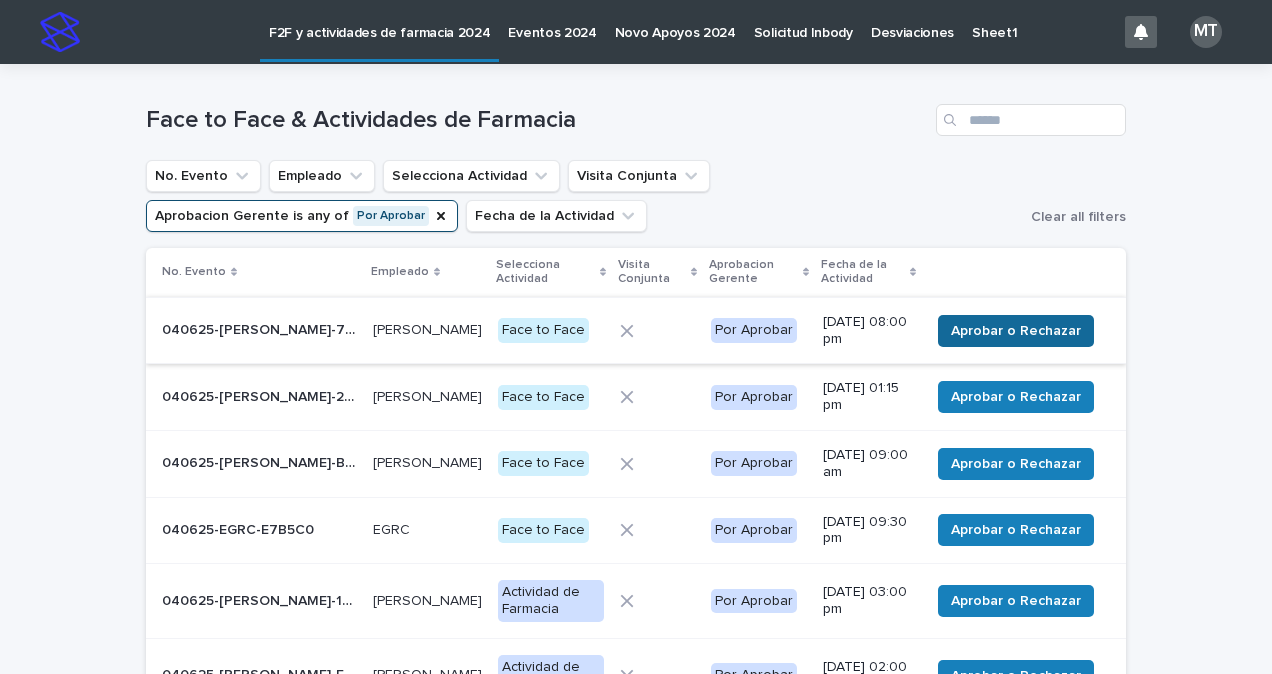 click on "Aprobar o Rechazar" at bounding box center [1016, 331] 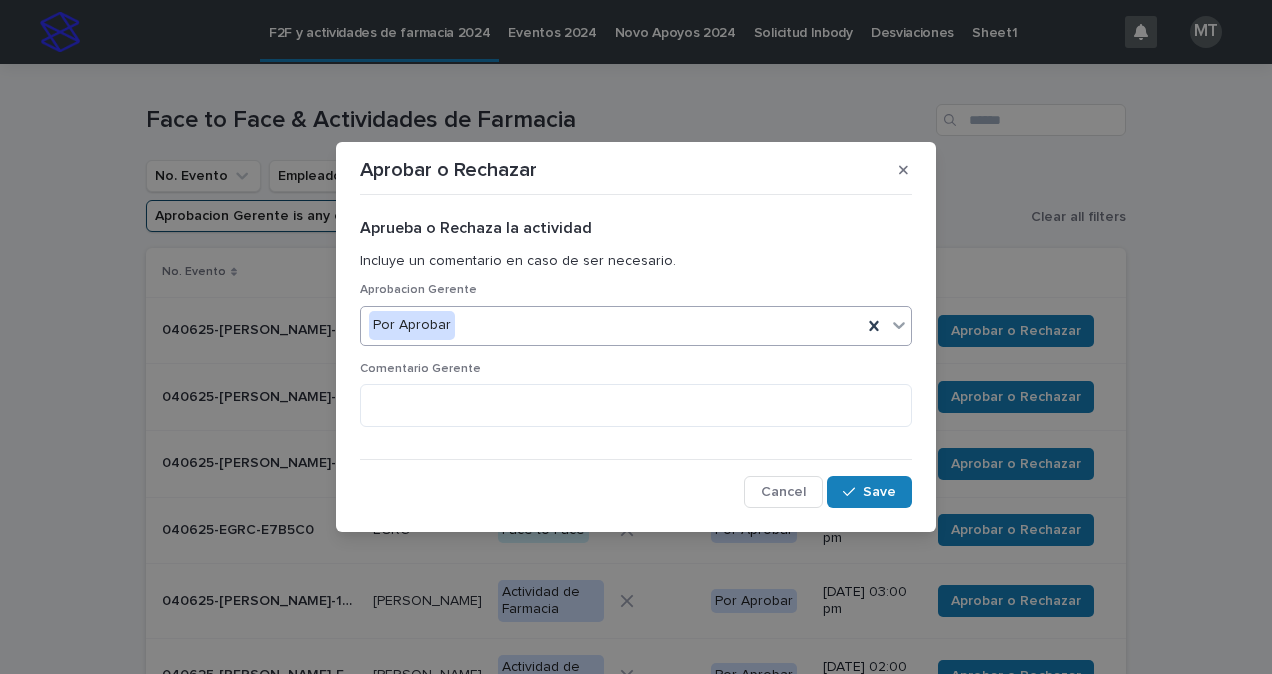 click on "Por Aprobar" at bounding box center (611, 325) 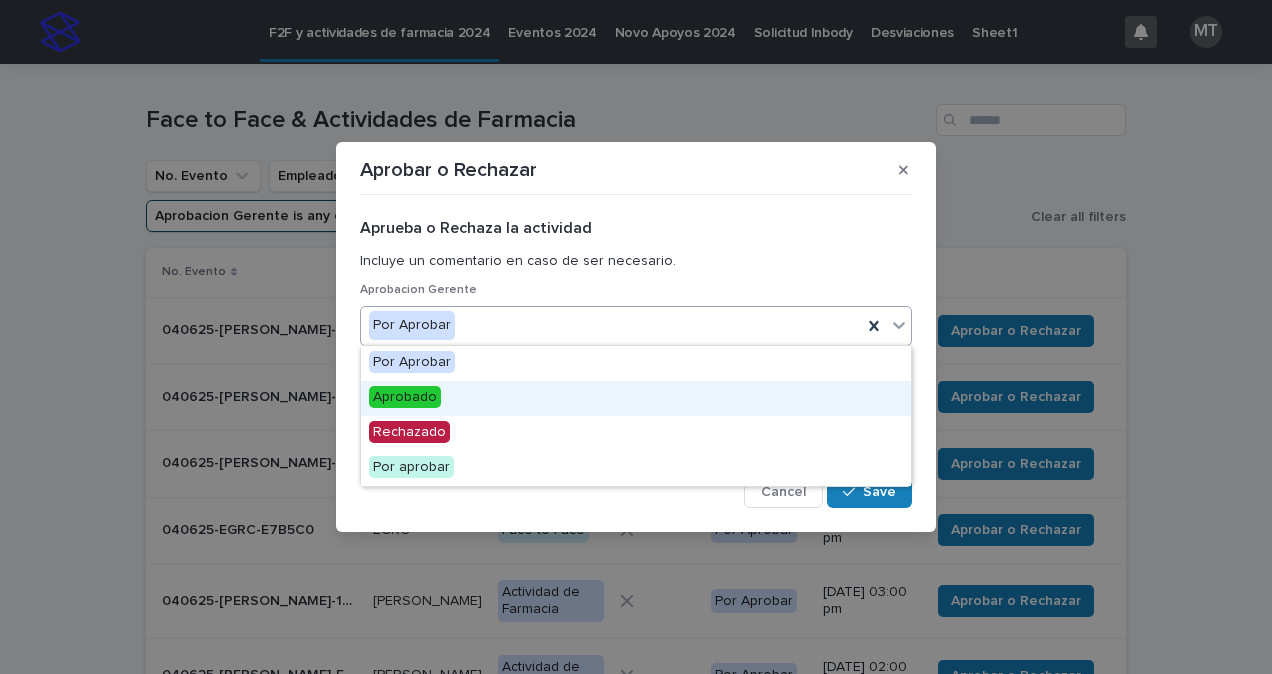 click on "Aprobado" at bounding box center [636, 398] 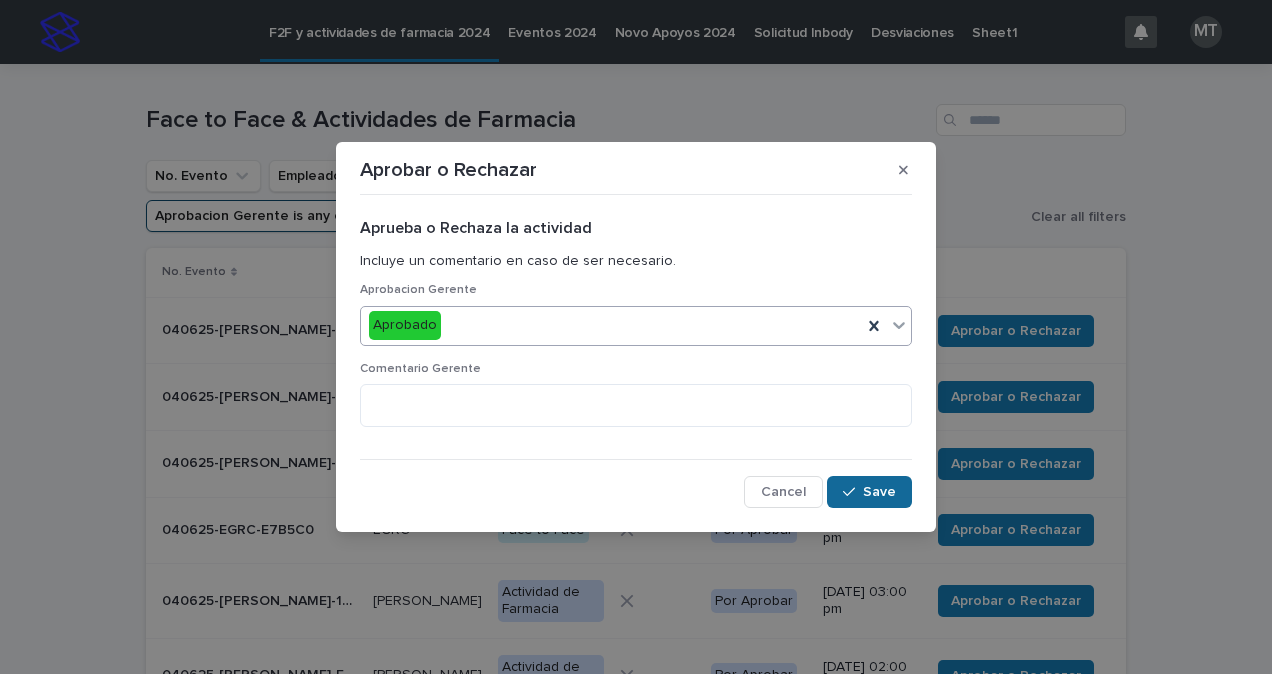 click on "Save" at bounding box center (869, 492) 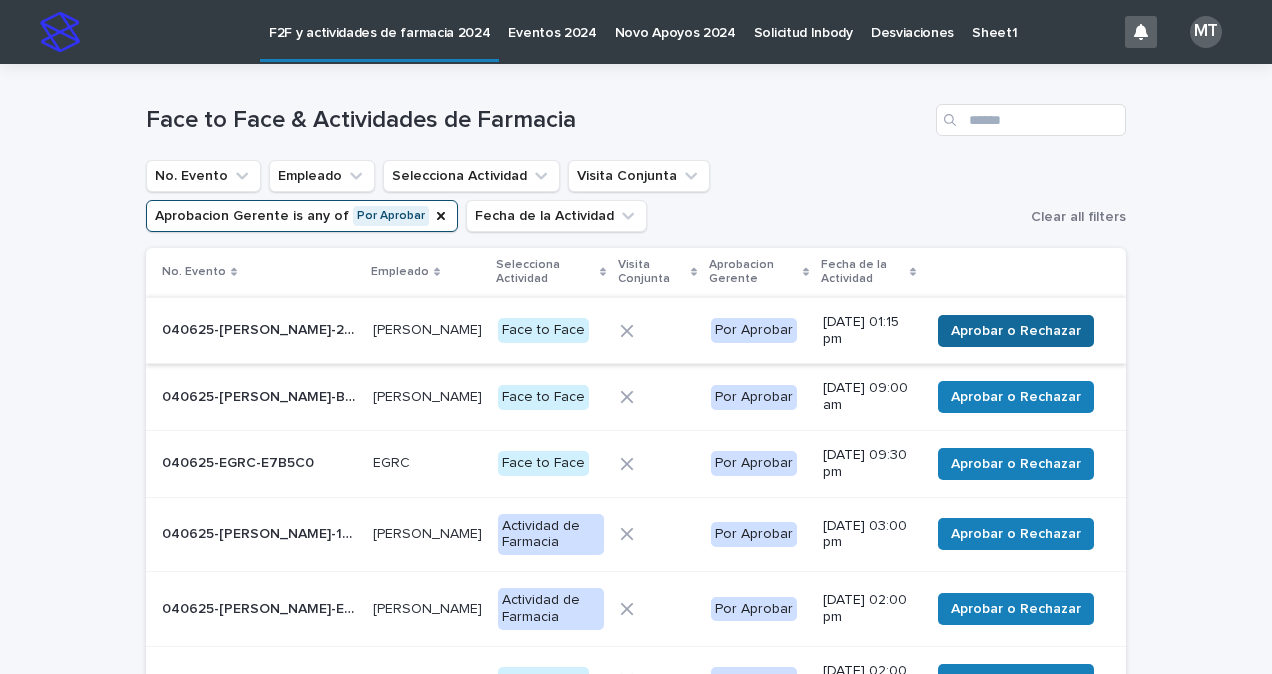 click on "Aprobar o Rechazar" at bounding box center (1016, 331) 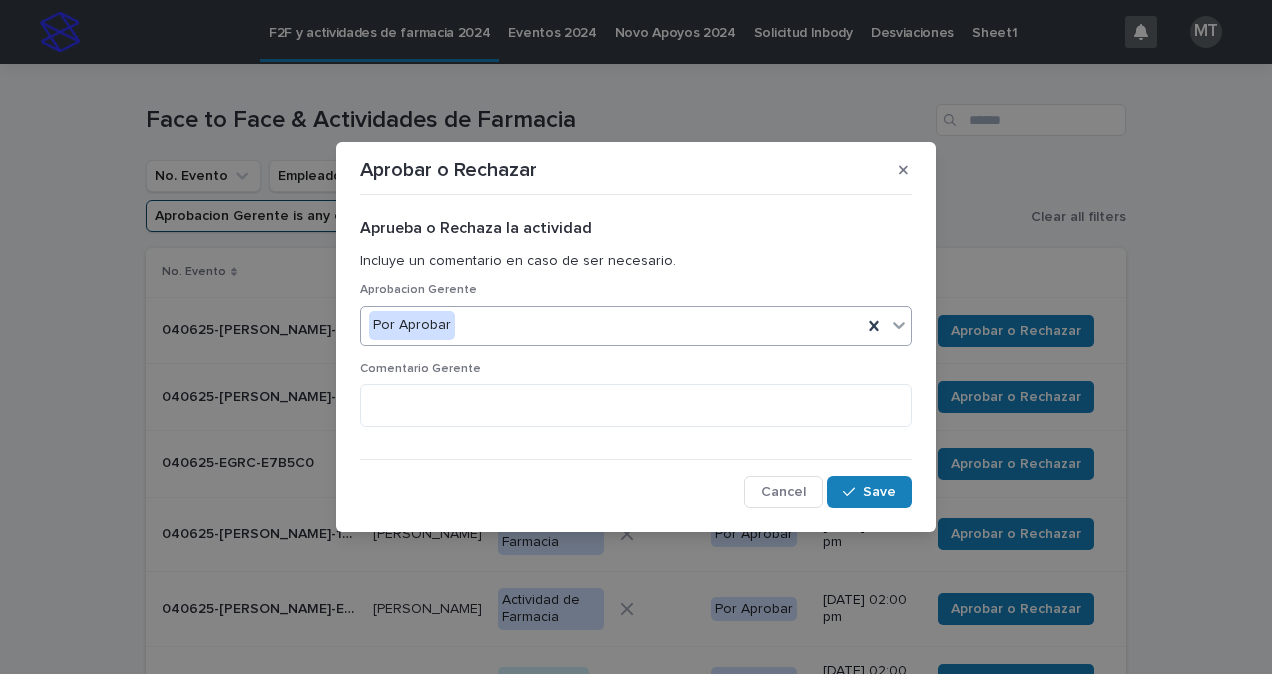 click on "Por Aprobar" at bounding box center [611, 325] 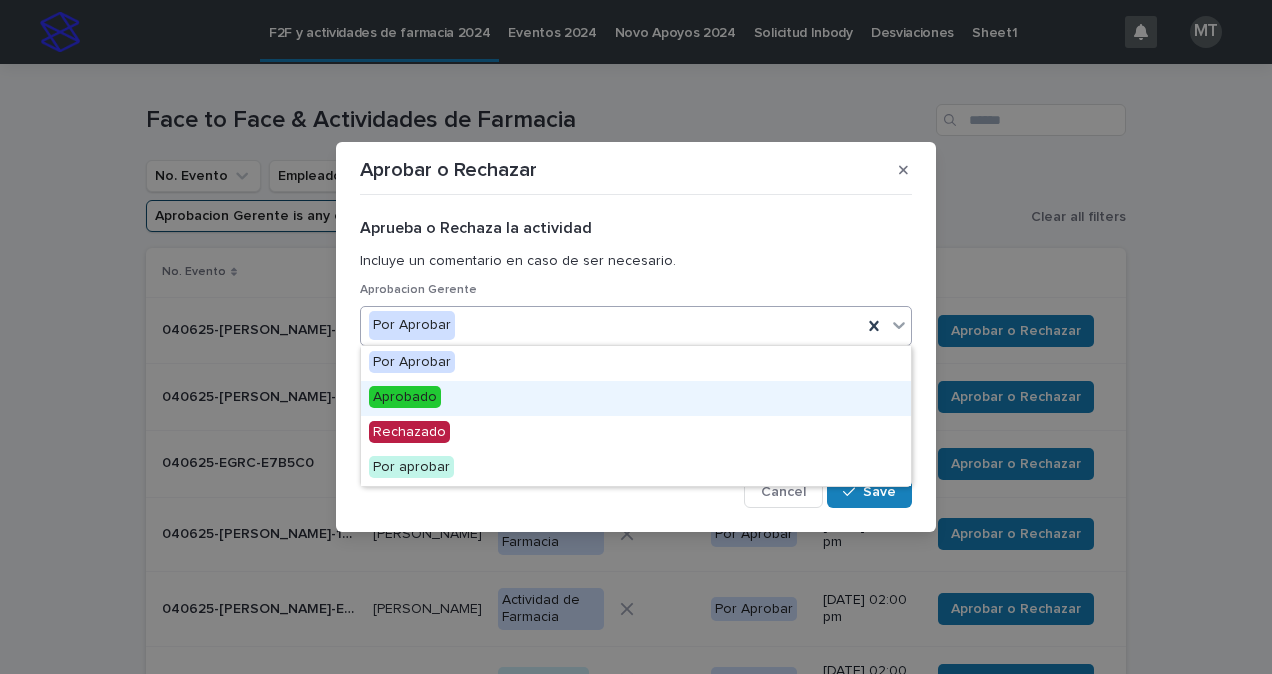 click on "Aprobado" at bounding box center [636, 398] 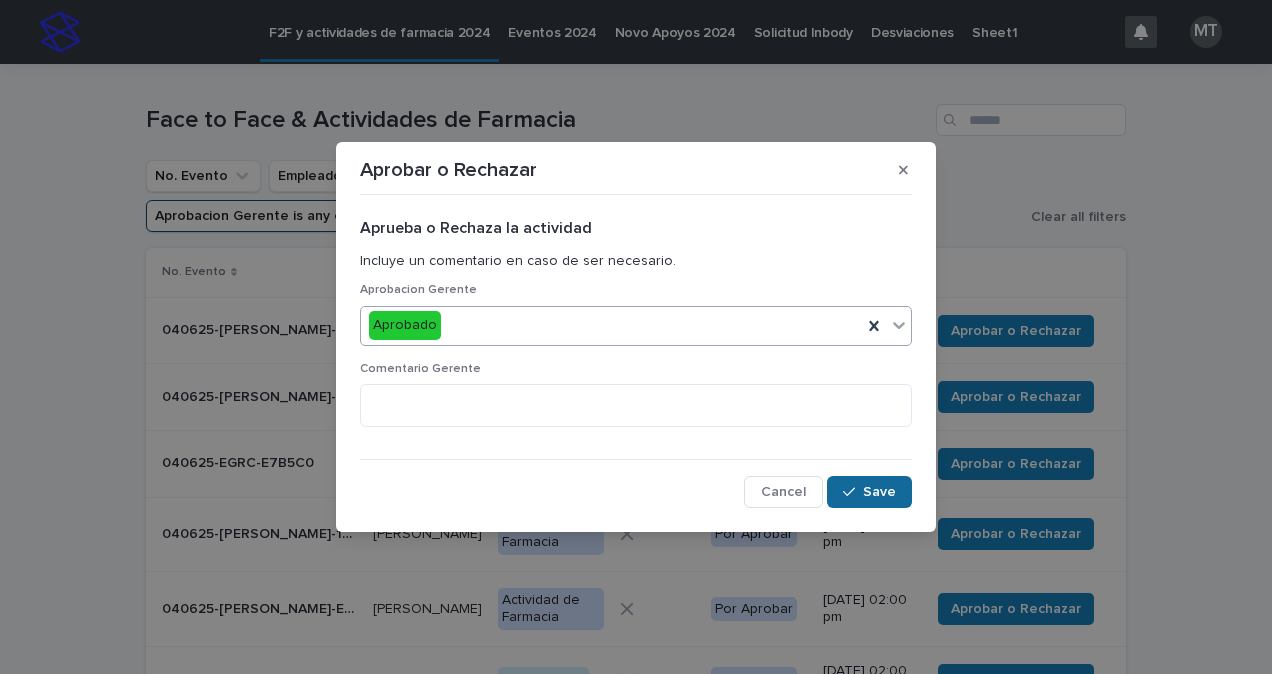 click 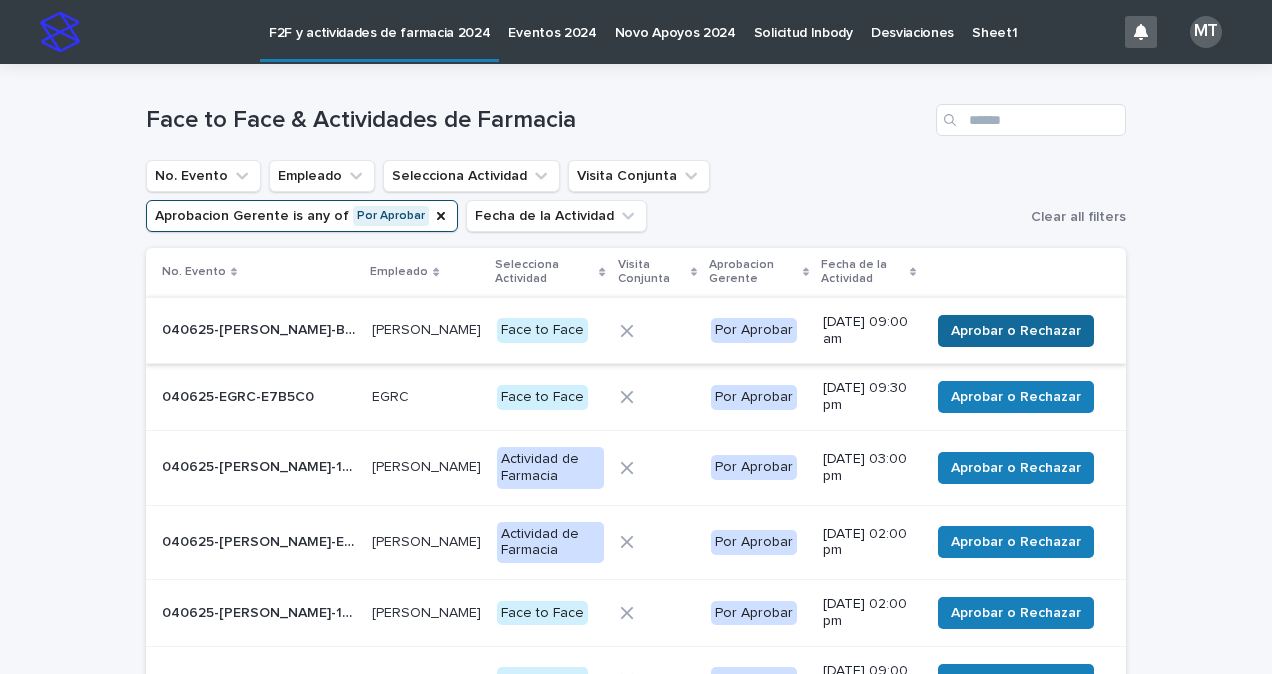 click on "Aprobar o Rechazar" at bounding box center (1016, 331) 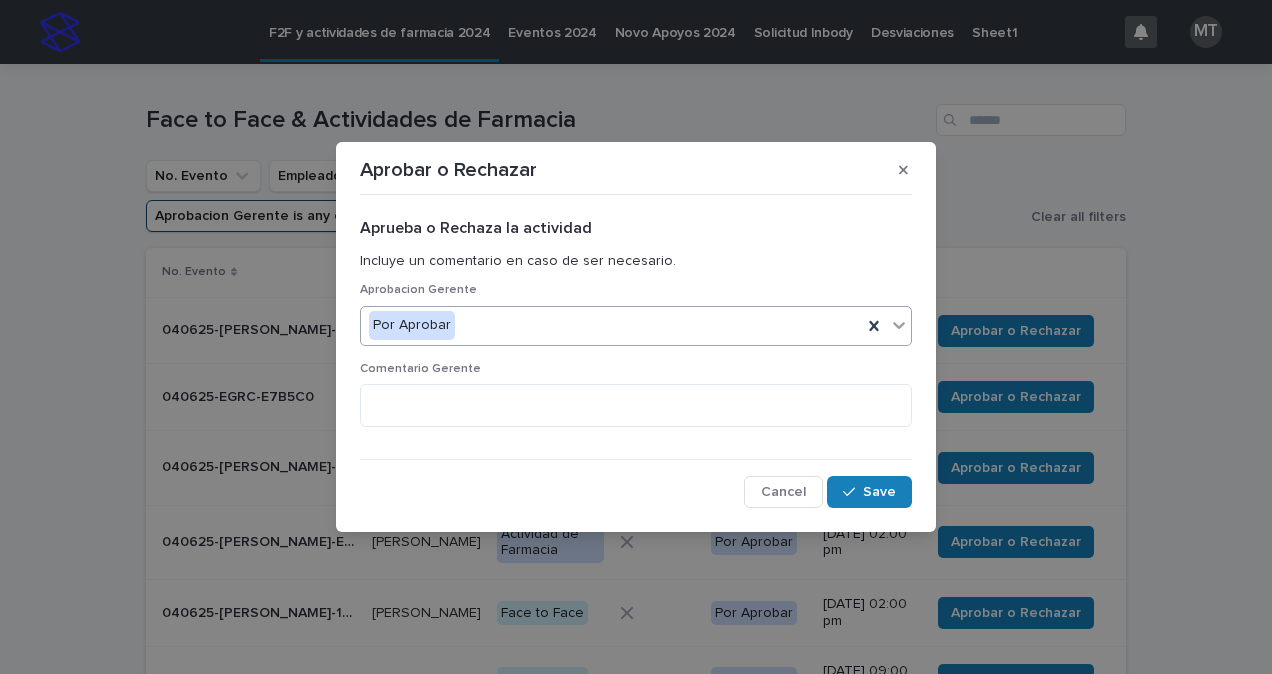 click on "Por Aprobar" at bounding box center (611, 325) 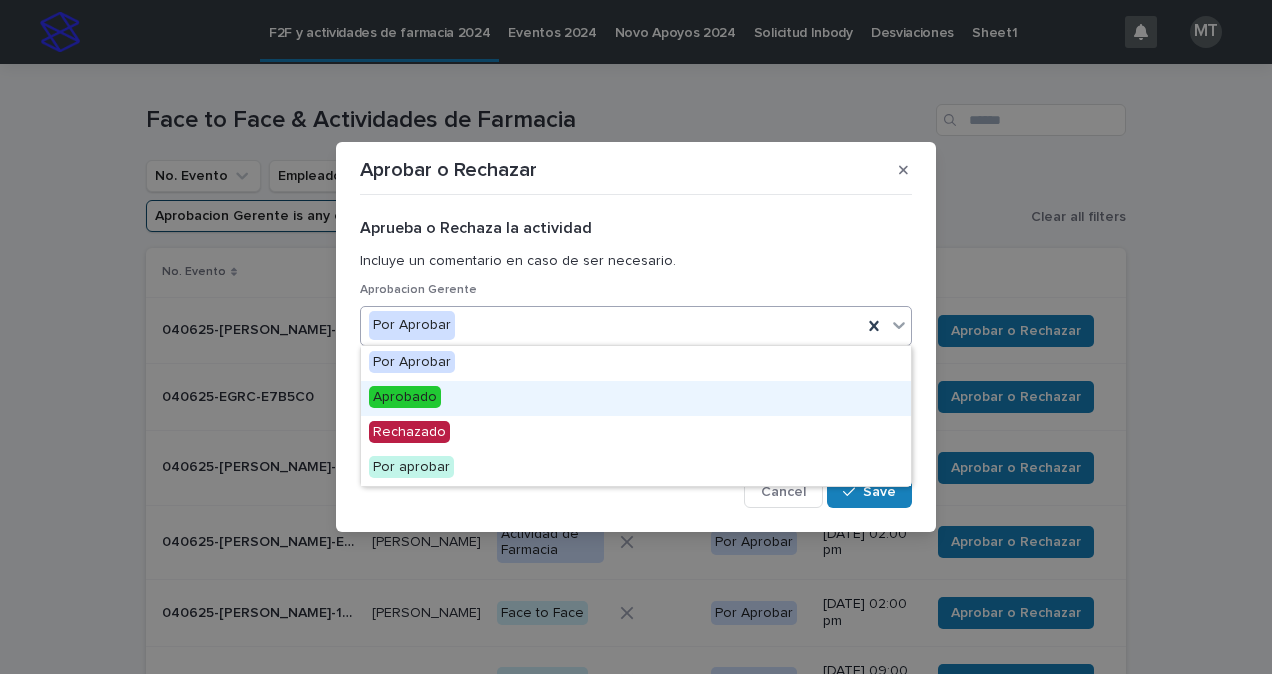 click on "Aprobado" at bounding box center [405, 397] 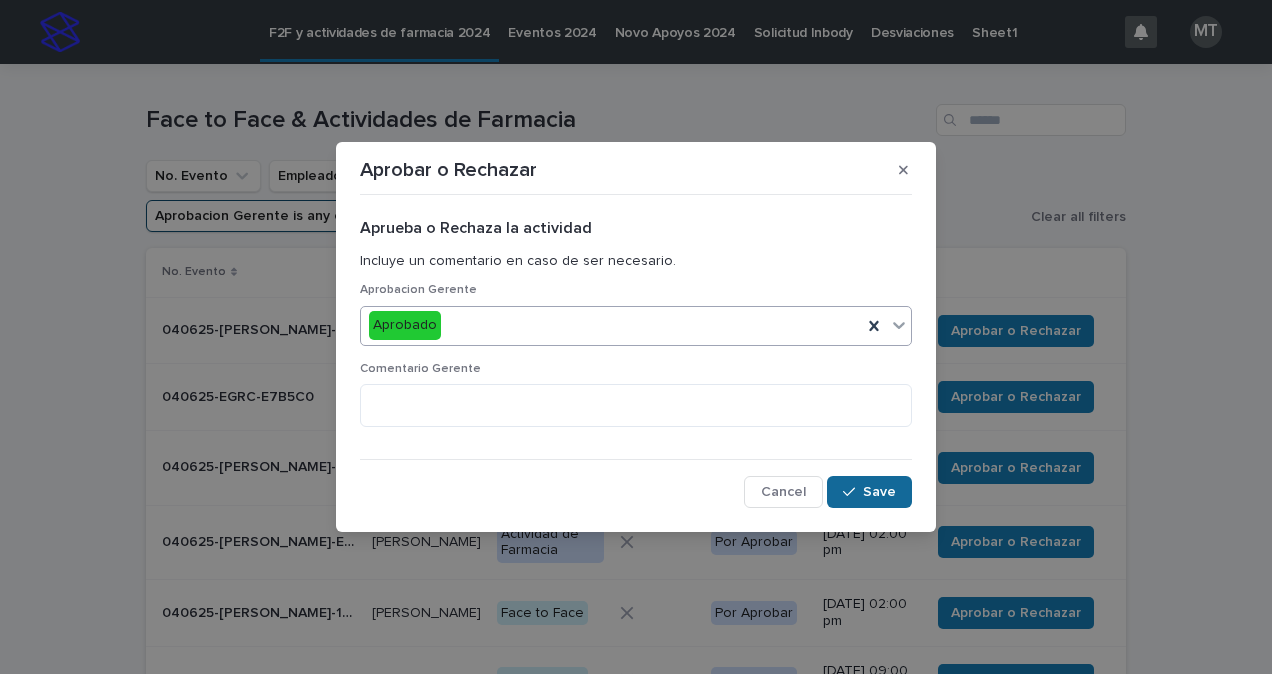 click on "Save" at bounding box center (879, 492) 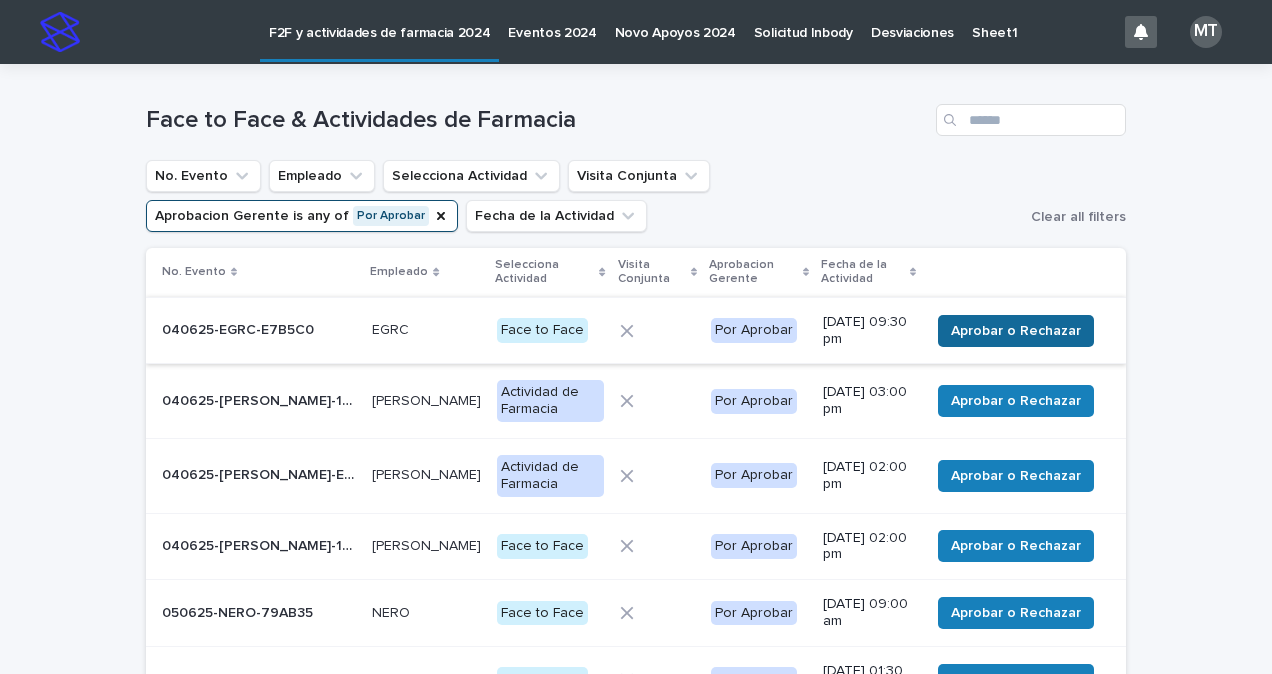 click on "Aprobar o Rechazar" at bounding box center [1016, 331] 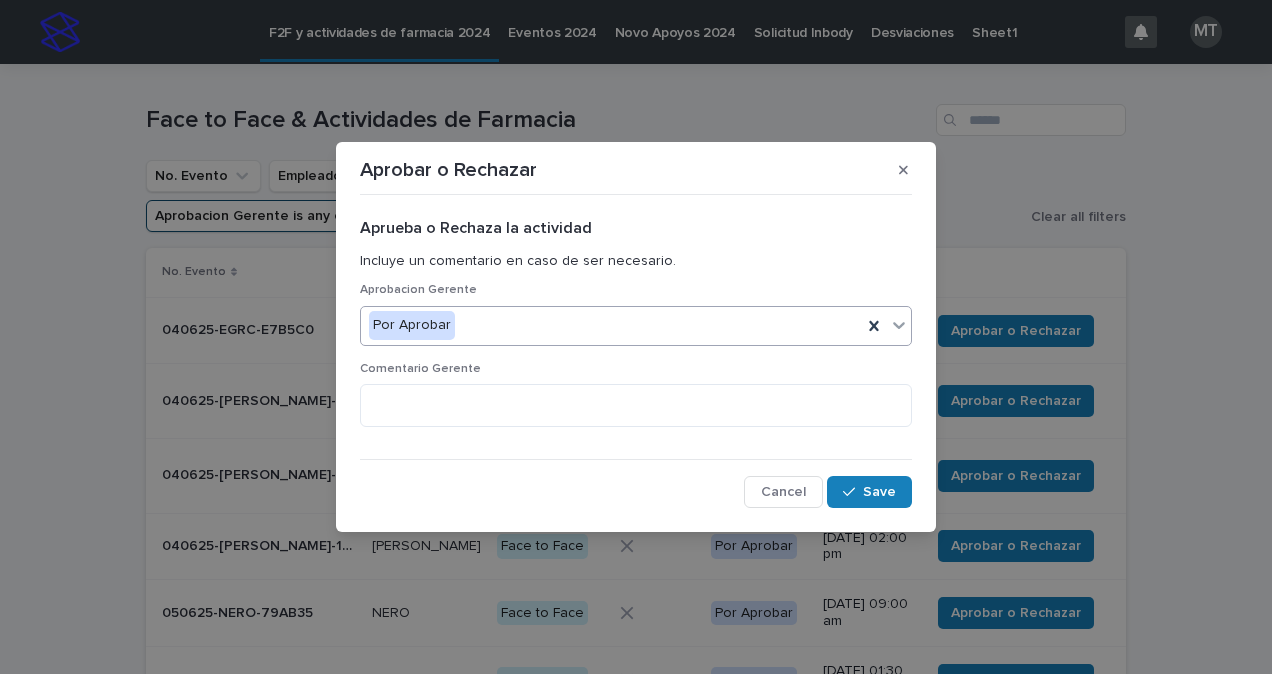 click on "Por Aprobar" at bounding box center [611, 325] 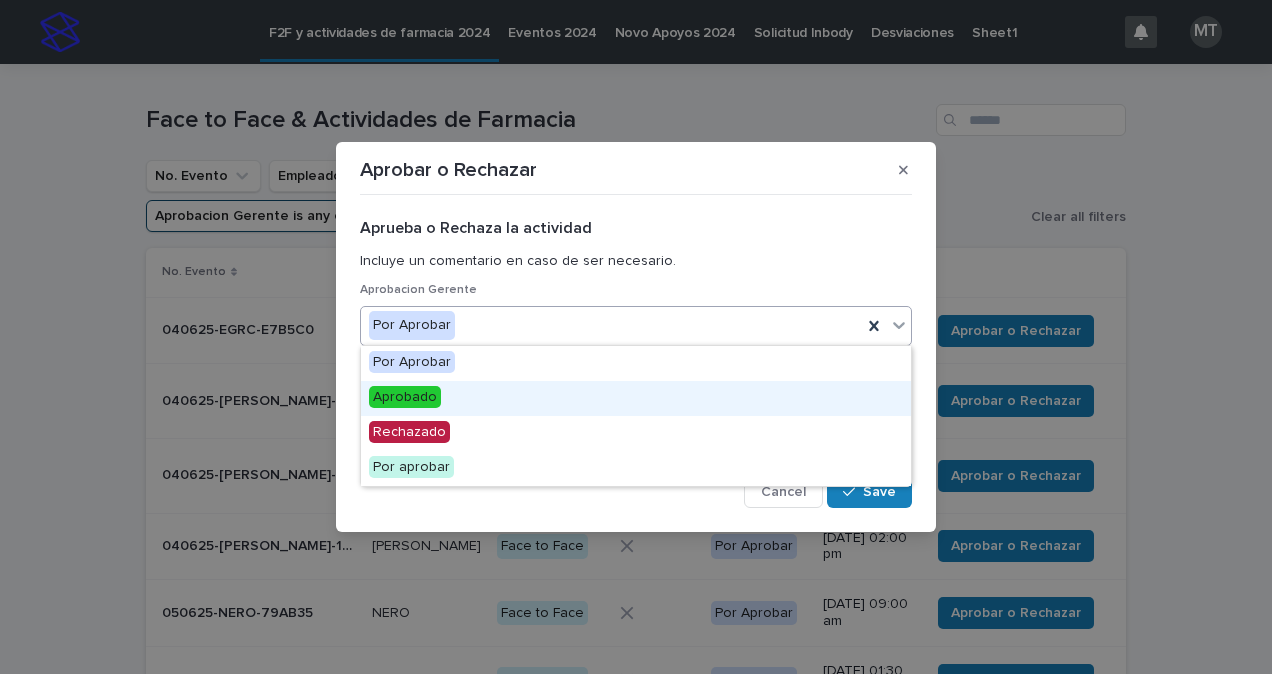 click on "Aprobado" at bounding box center [405, 397] 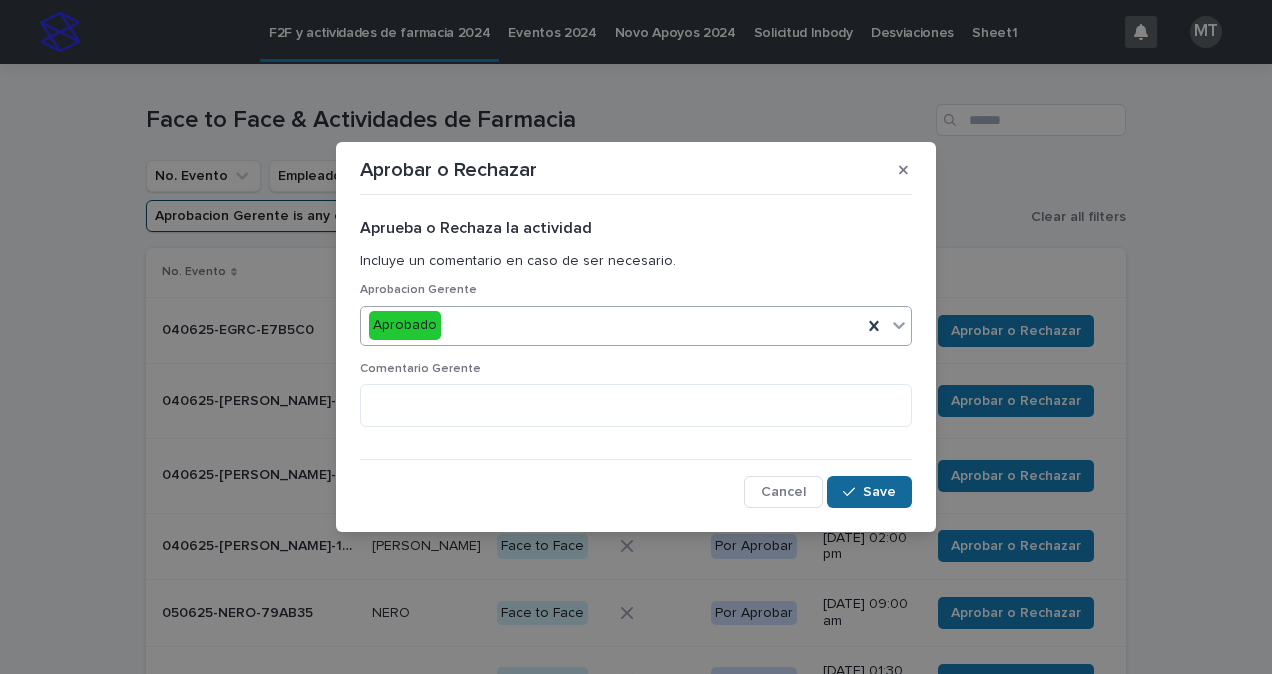 click on "Save" at bounding box center (879, 492) 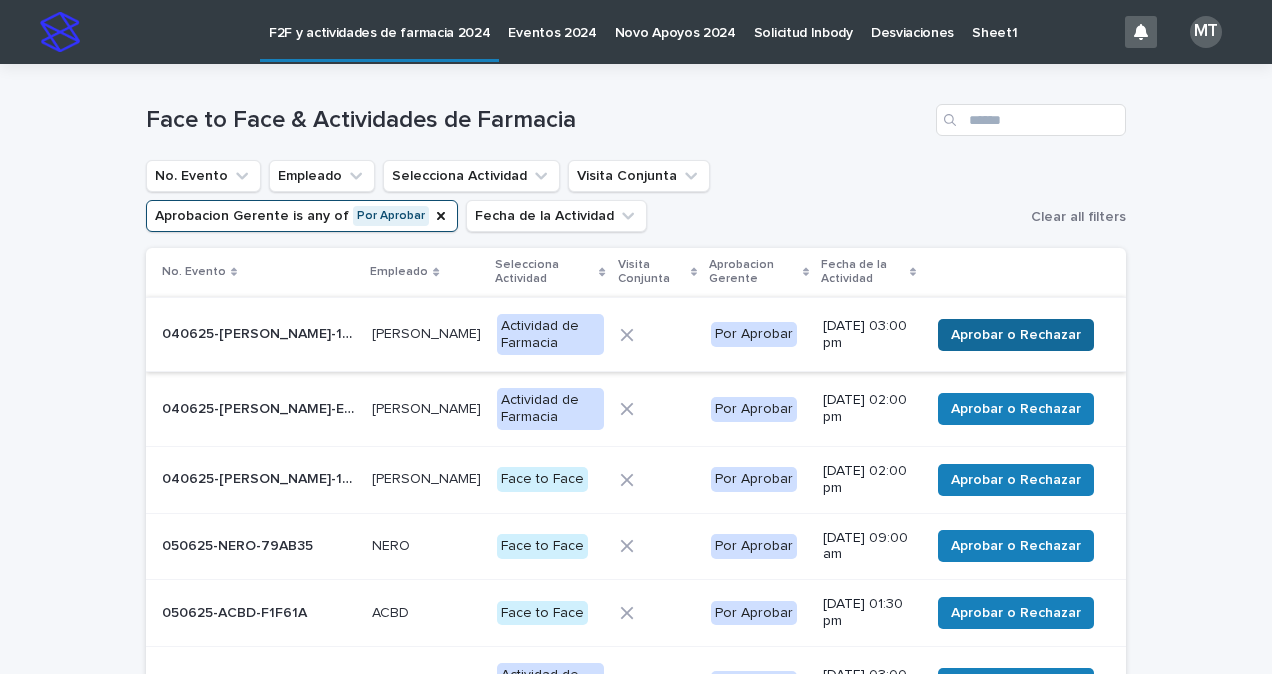 click on "Aprobar o Rechazar" at bounding box center [1016, 335] 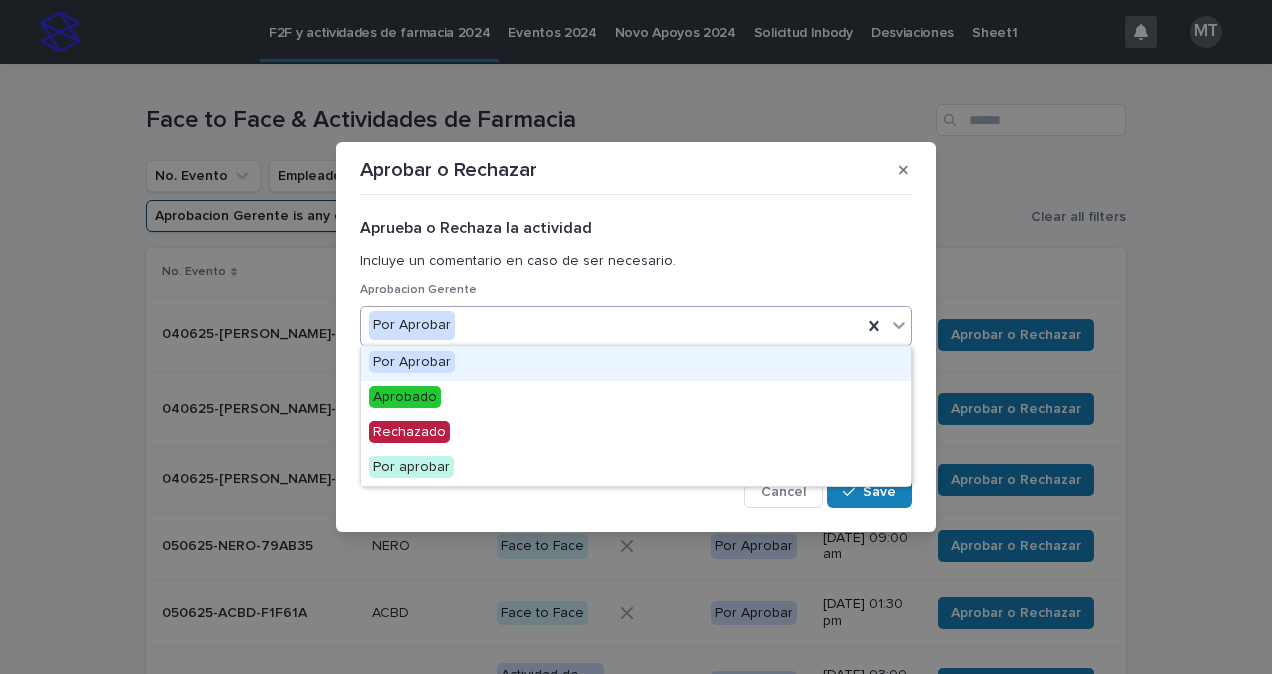 click on "Por Aprobar" at bounding box center (611, 325) 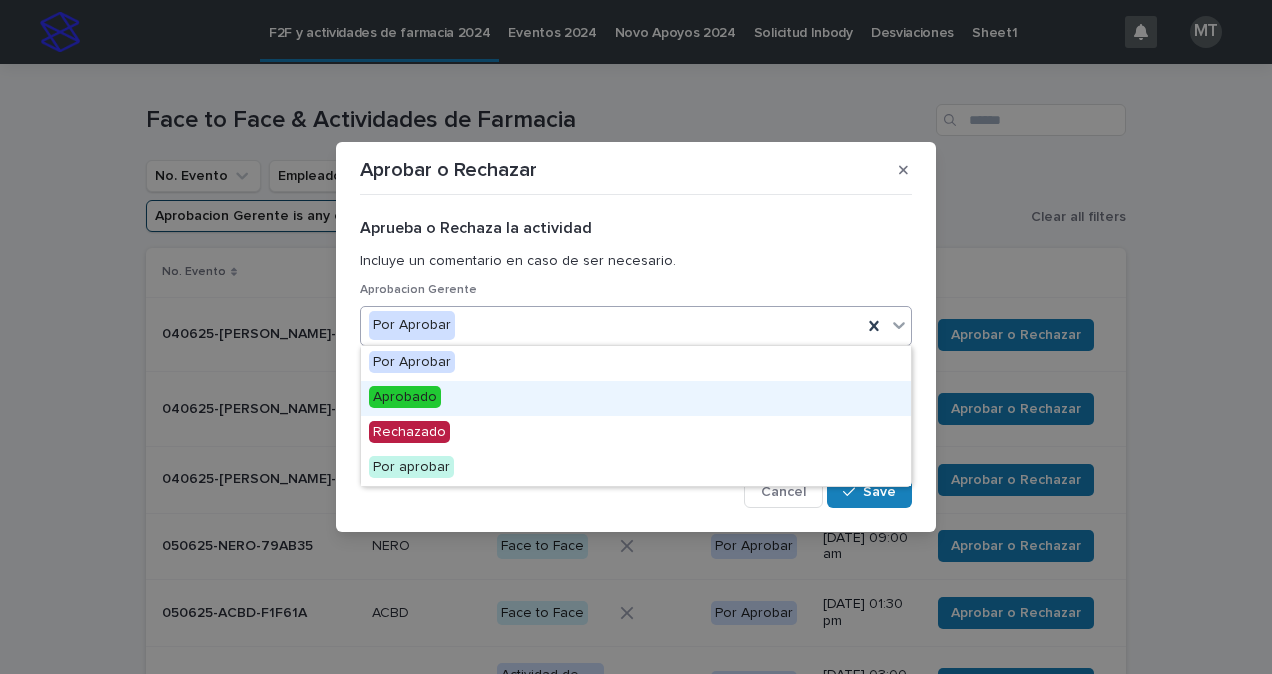 click on "Aprobado" at bounding box center (405, 397) 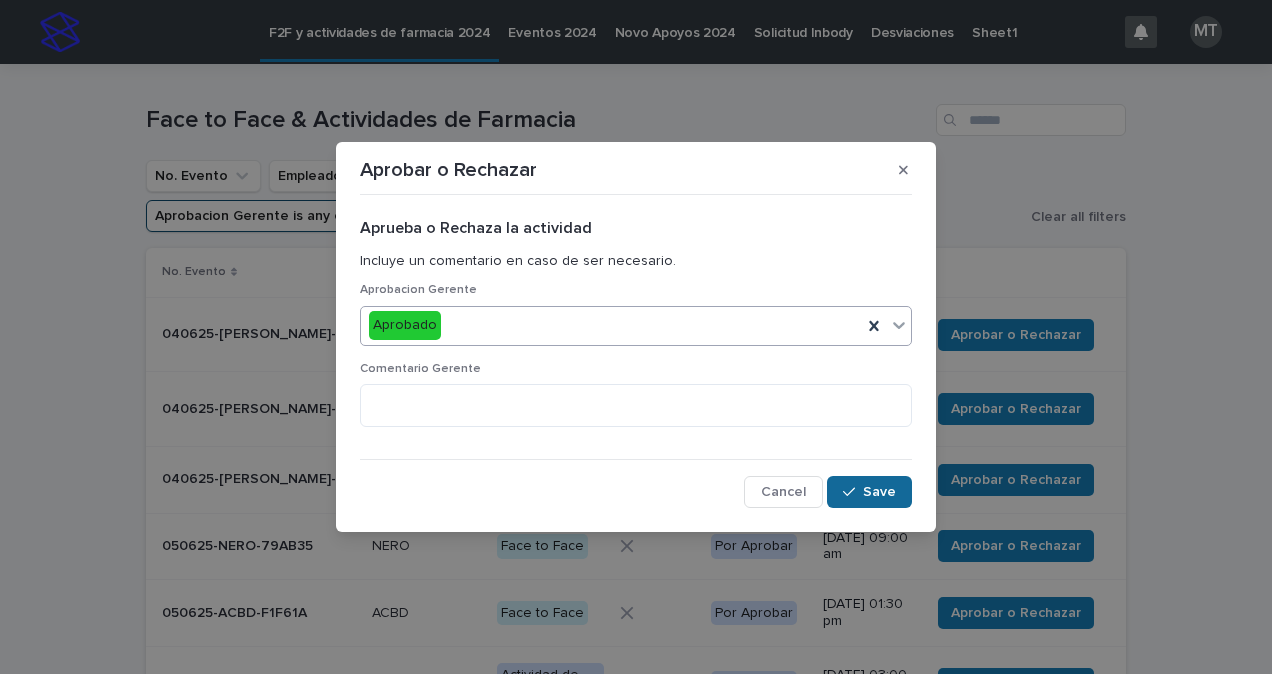 click on "Save" at bounding box center (879, 492) 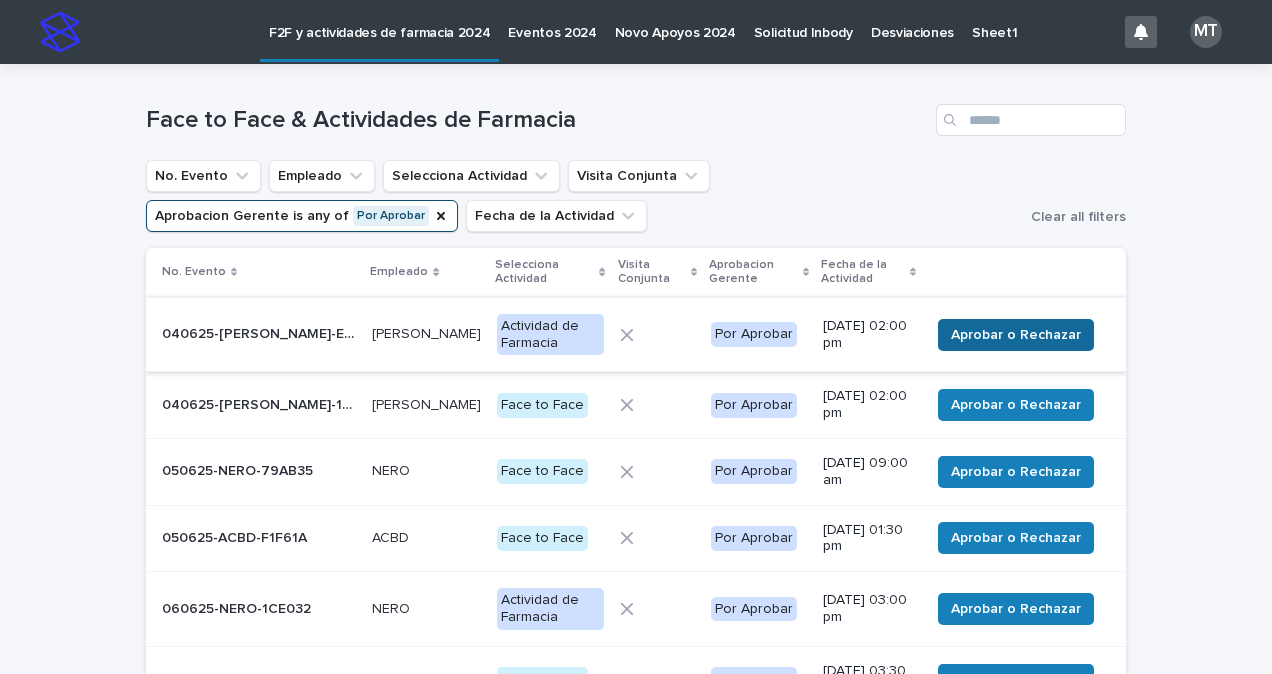 click on "Aprobar o Rechazar" at bounding box center [1016, 335] 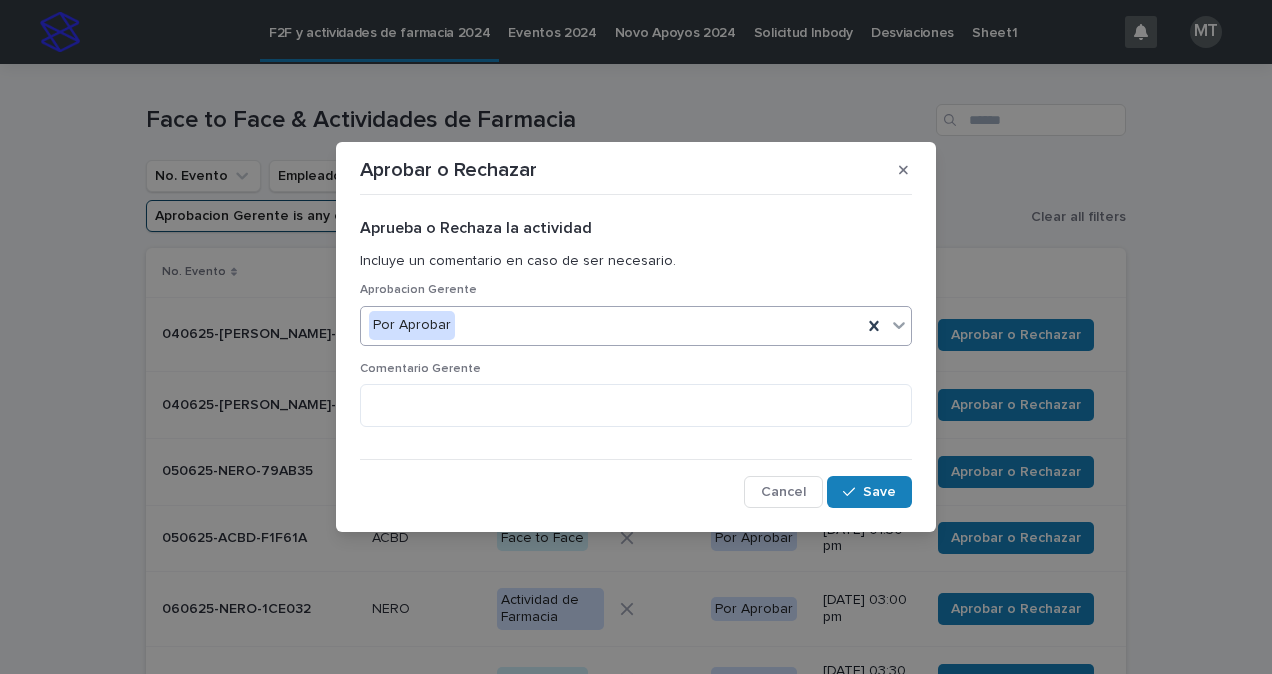 click on "Por Aprobar" at bounding box center (611, 325) 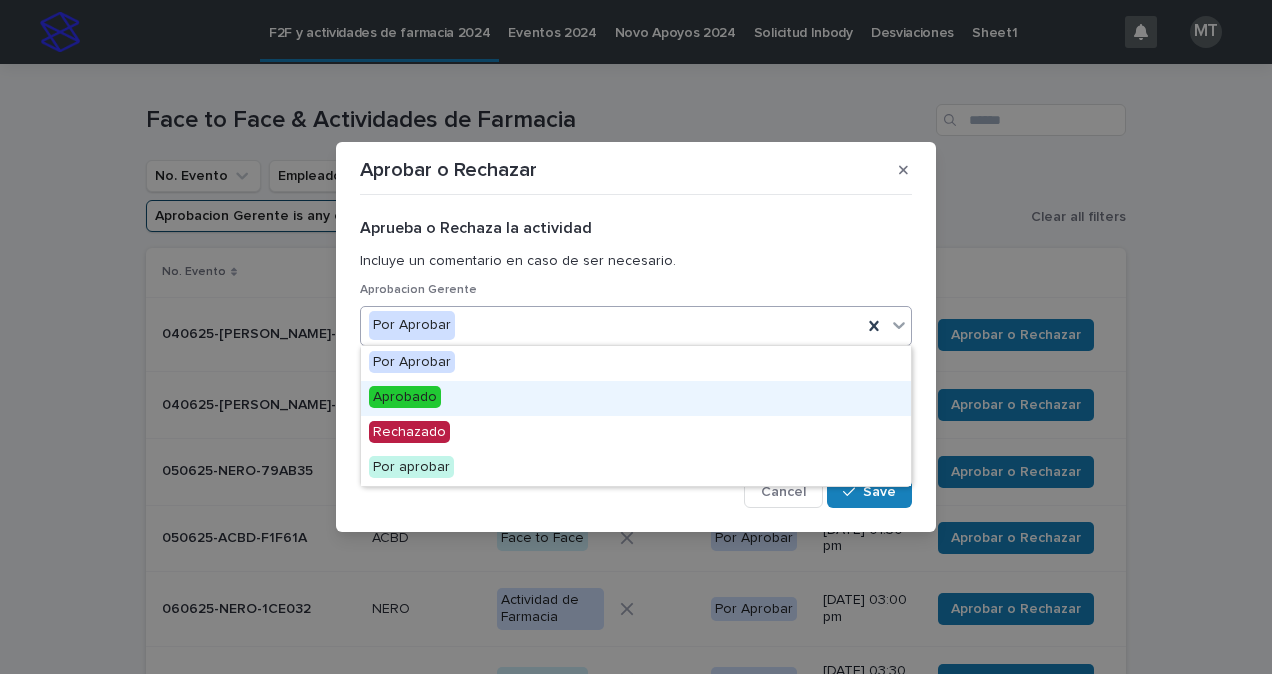 click on "Aprobado" at bounding box center (405, 397) 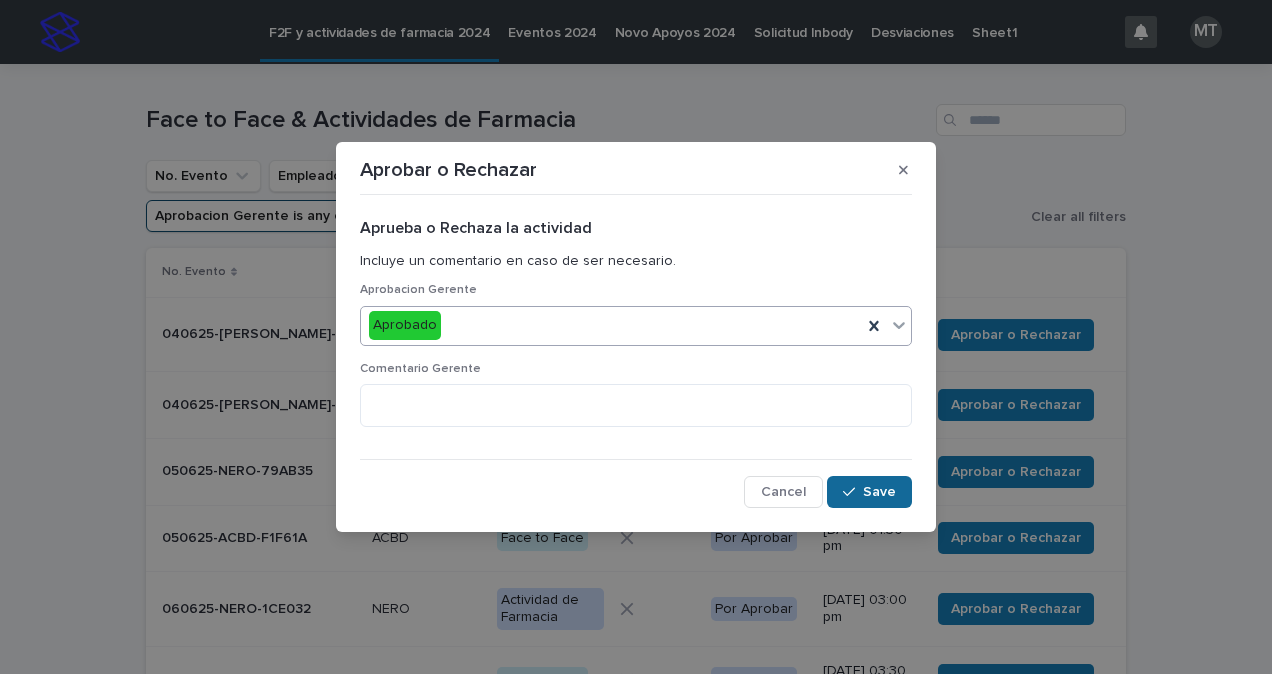 click on "Save" at bounding box center [879, 492] 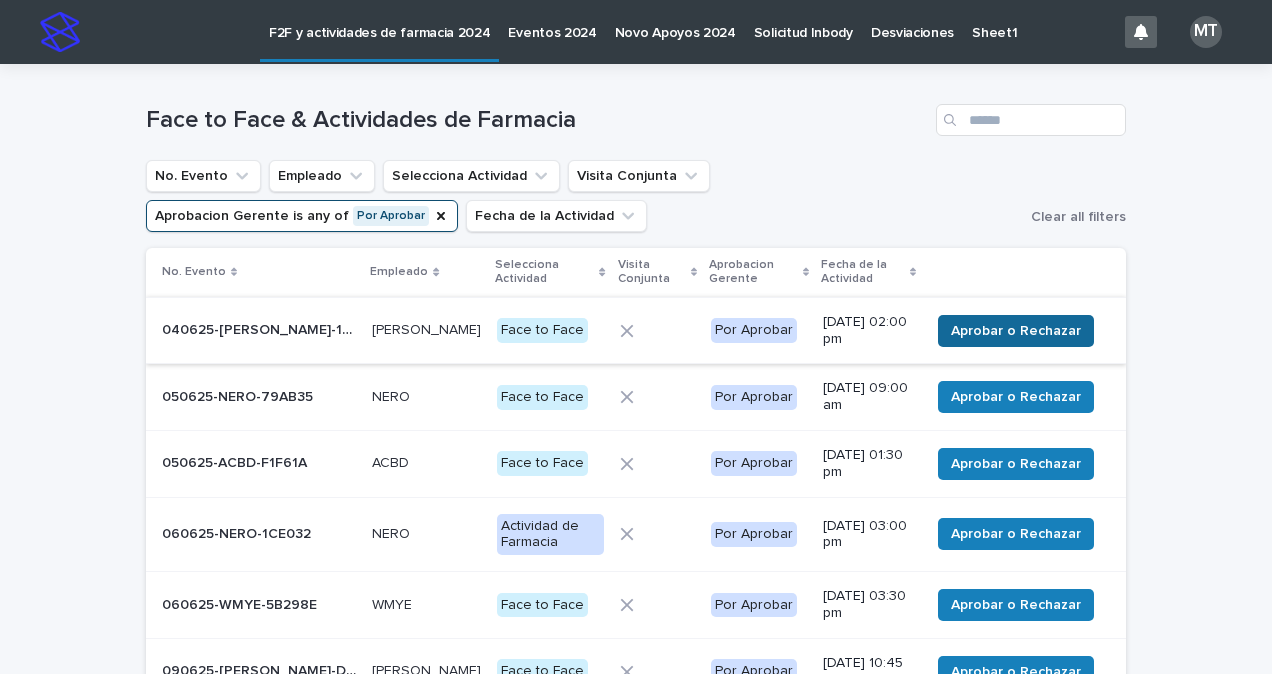 click on "Aprobar o Rechazar" at bounding box center [1016, 331] 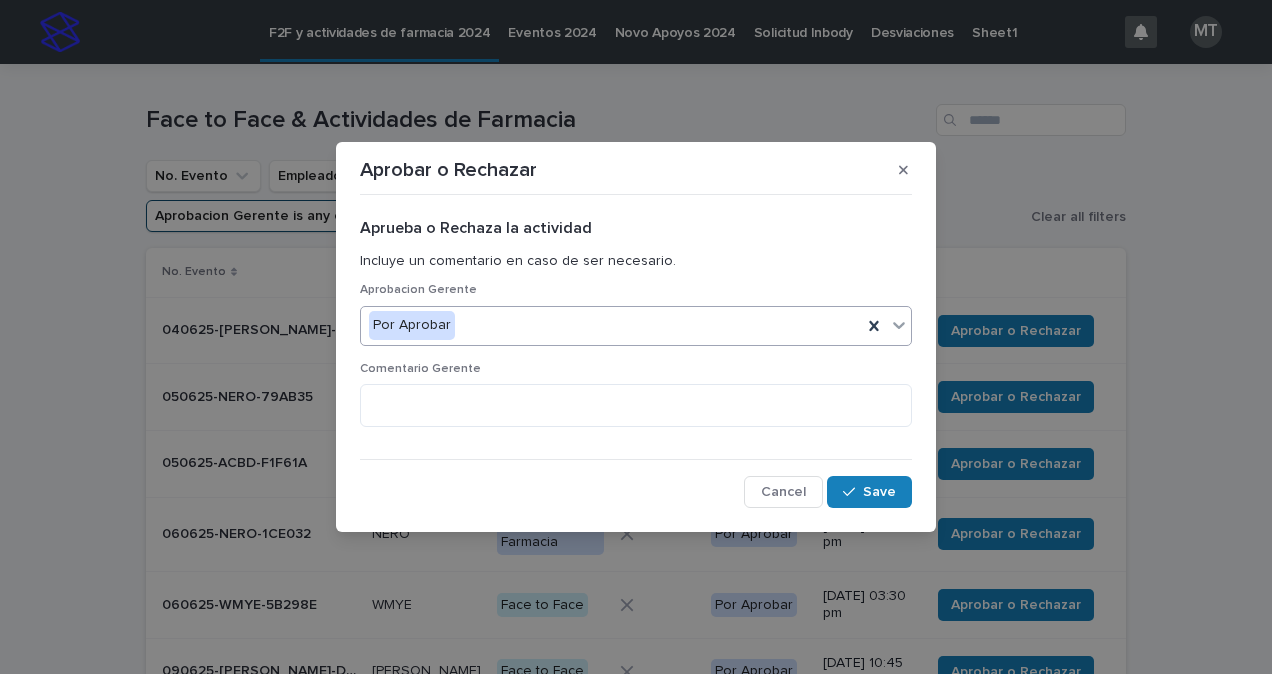 click on "Por Aprobar" at bounding box center [611, 325] 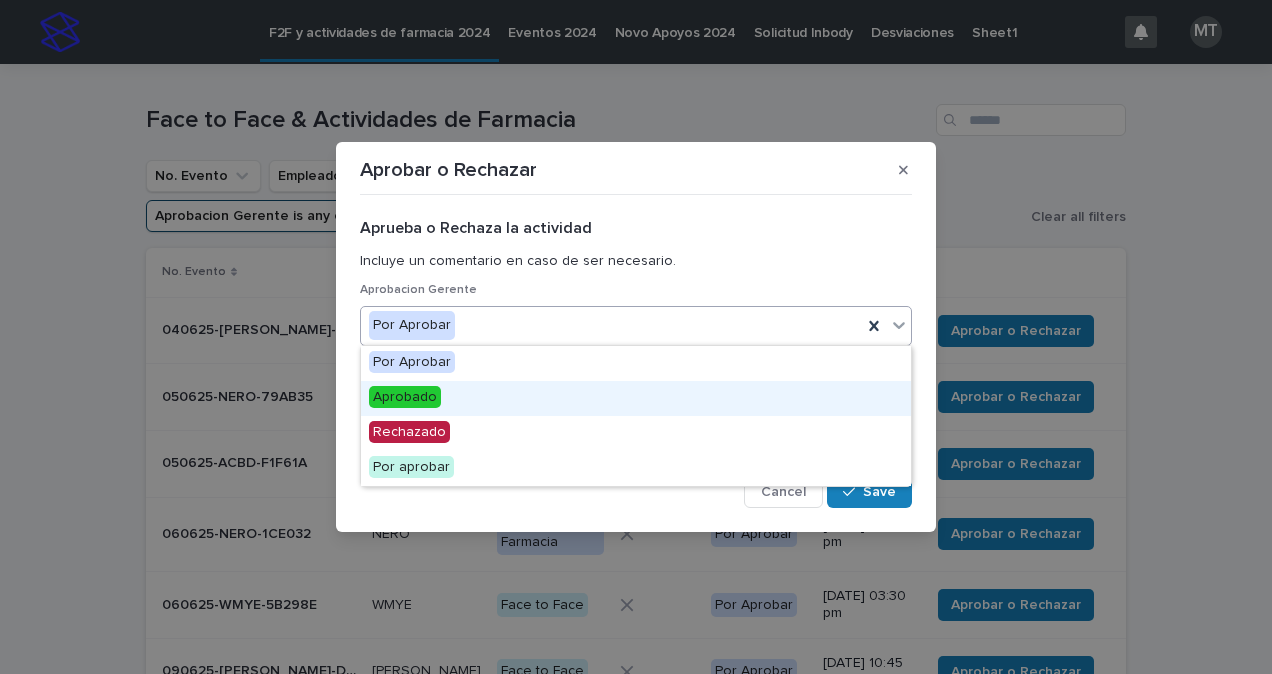 click on "Aprobado" at bounding box center [405, 397] 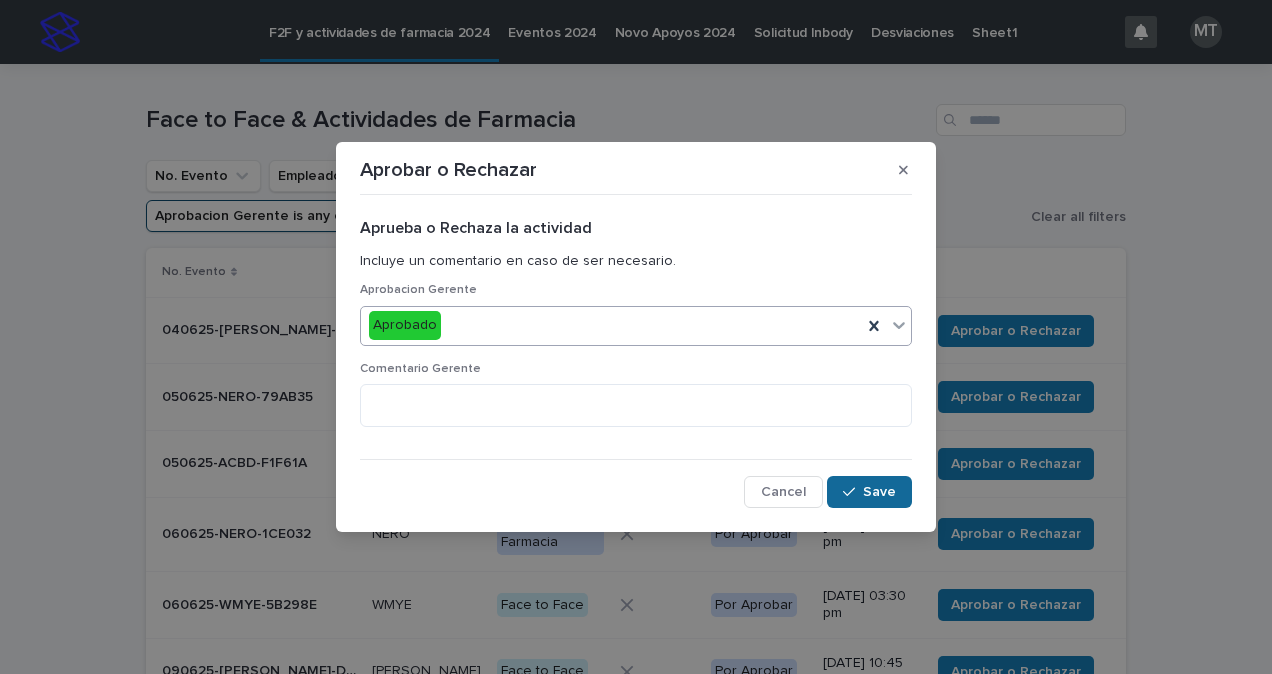 click on "Save" at bounding box center [879, 492] 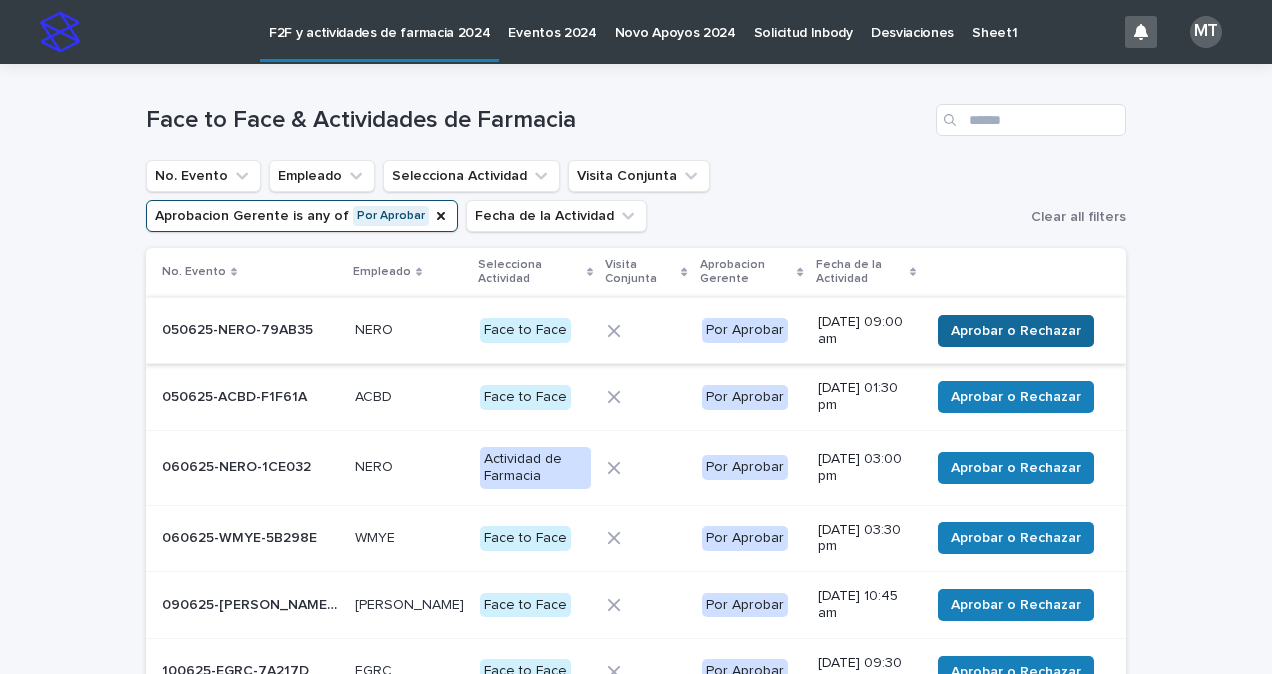 click on "Aprobar o Rechazar" at bounding box center [1016, 331] 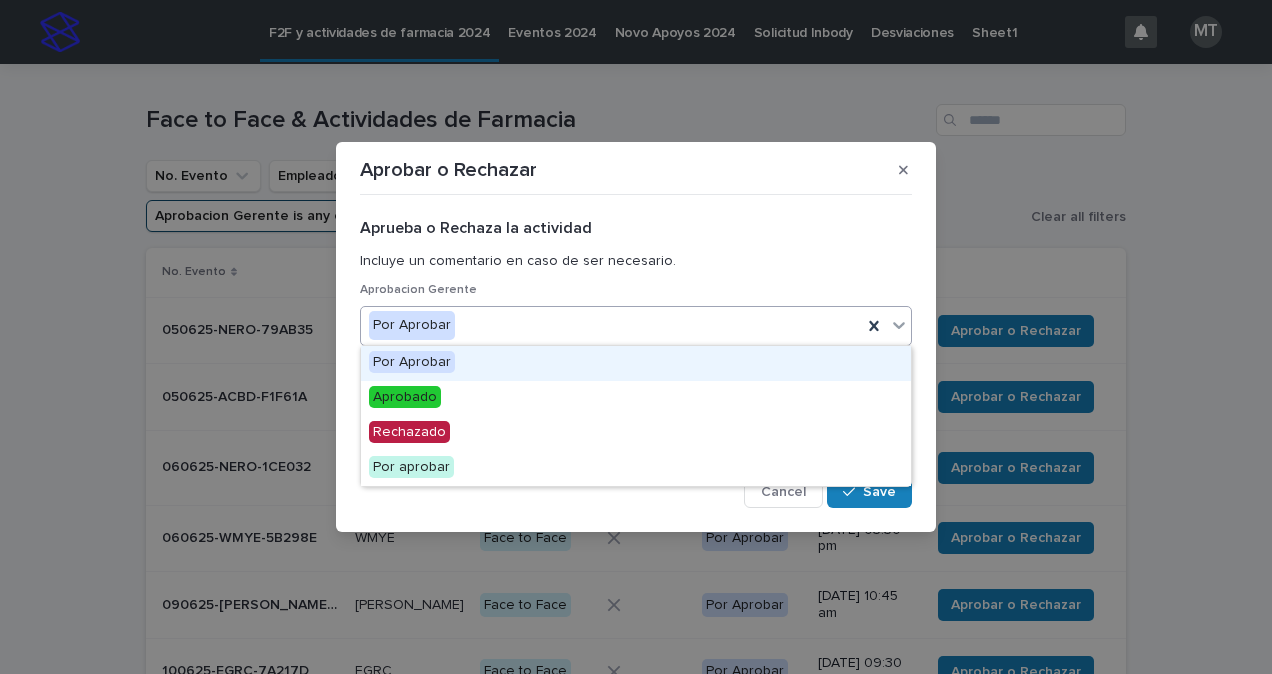 click on "Por Aprobar" at bounding box center [611, 325] 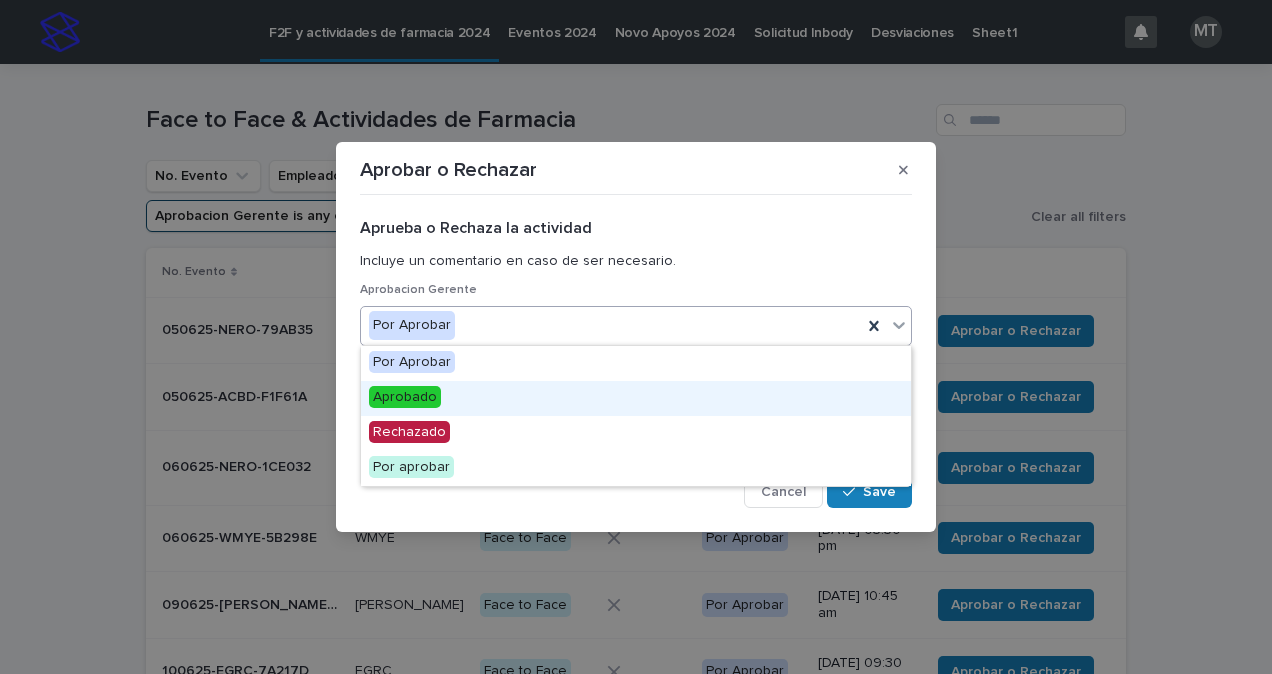 click on "Aprobado" at bounding box center [636, 398] 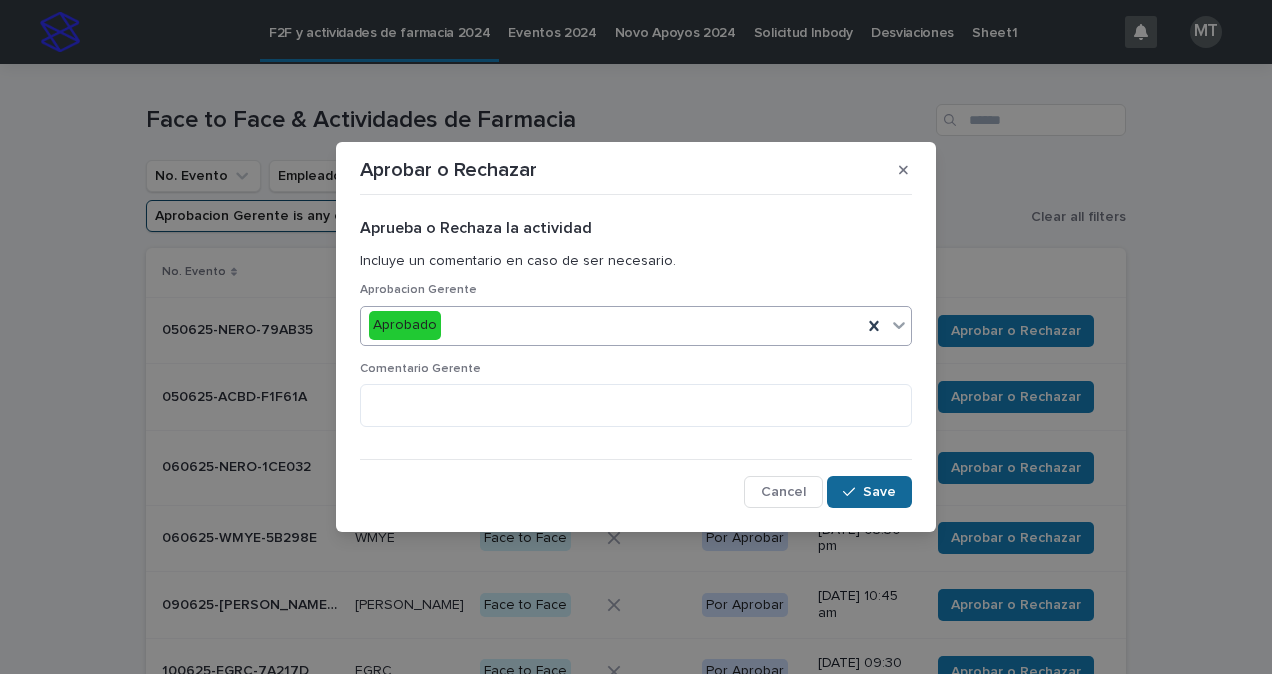 click 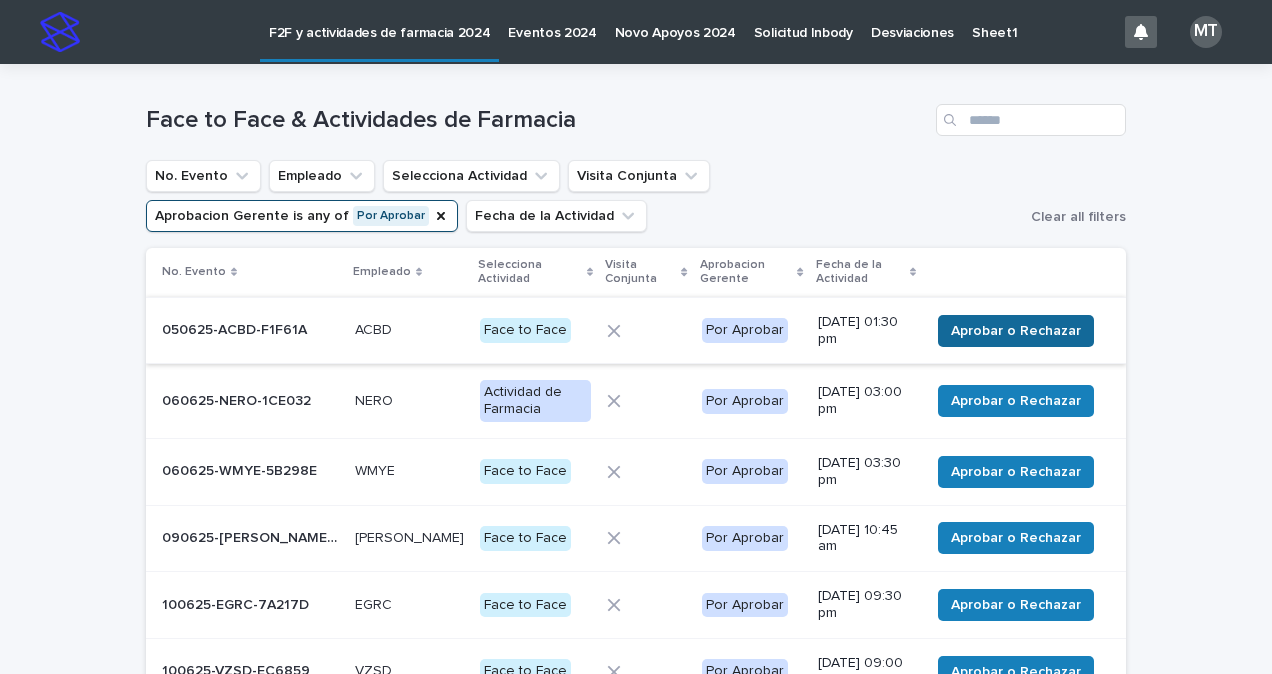 click on "Aprobar o Rechazar" at bounding box center (1016, 331) 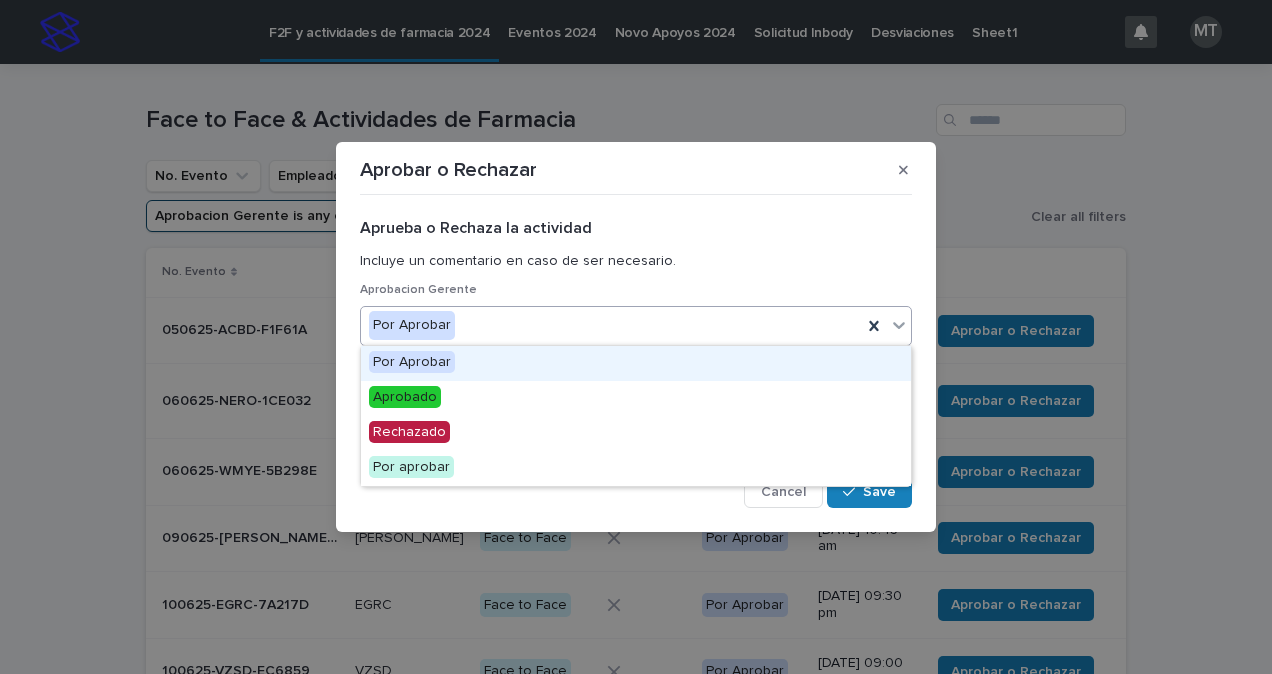 click on "Por Aprobar" at bounding box center (611, 325) 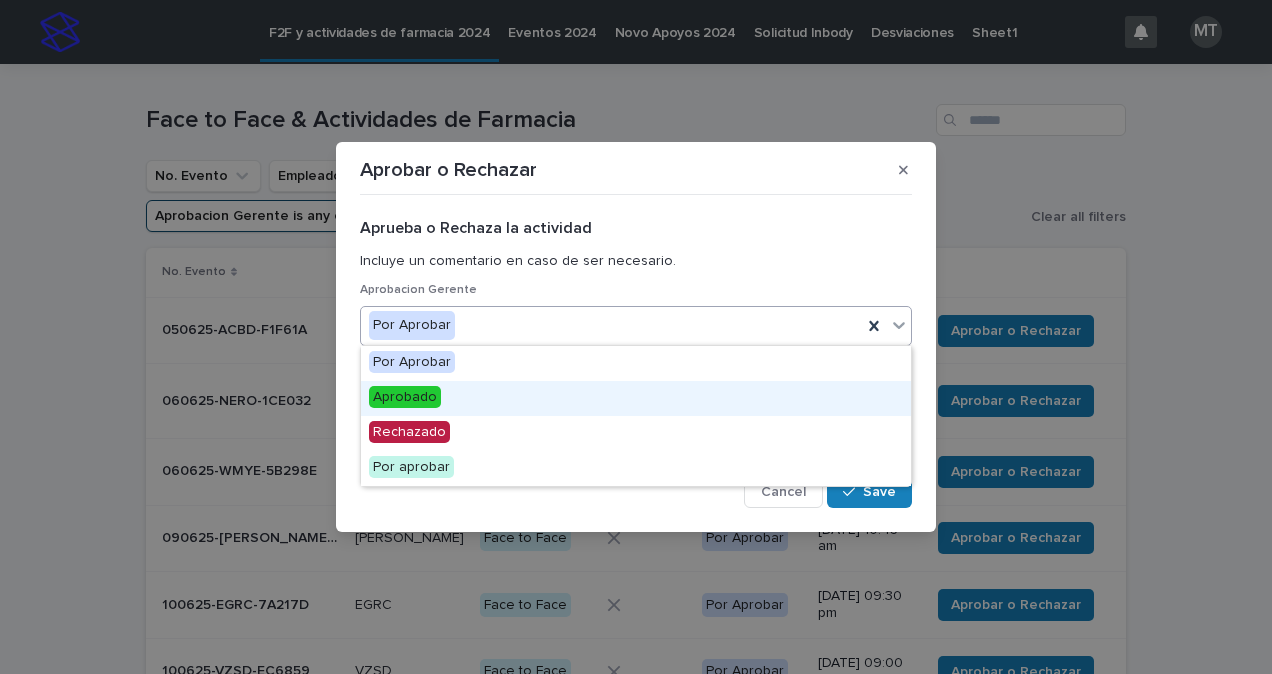 click on "Aprobado" at bounding box center [405, 397] 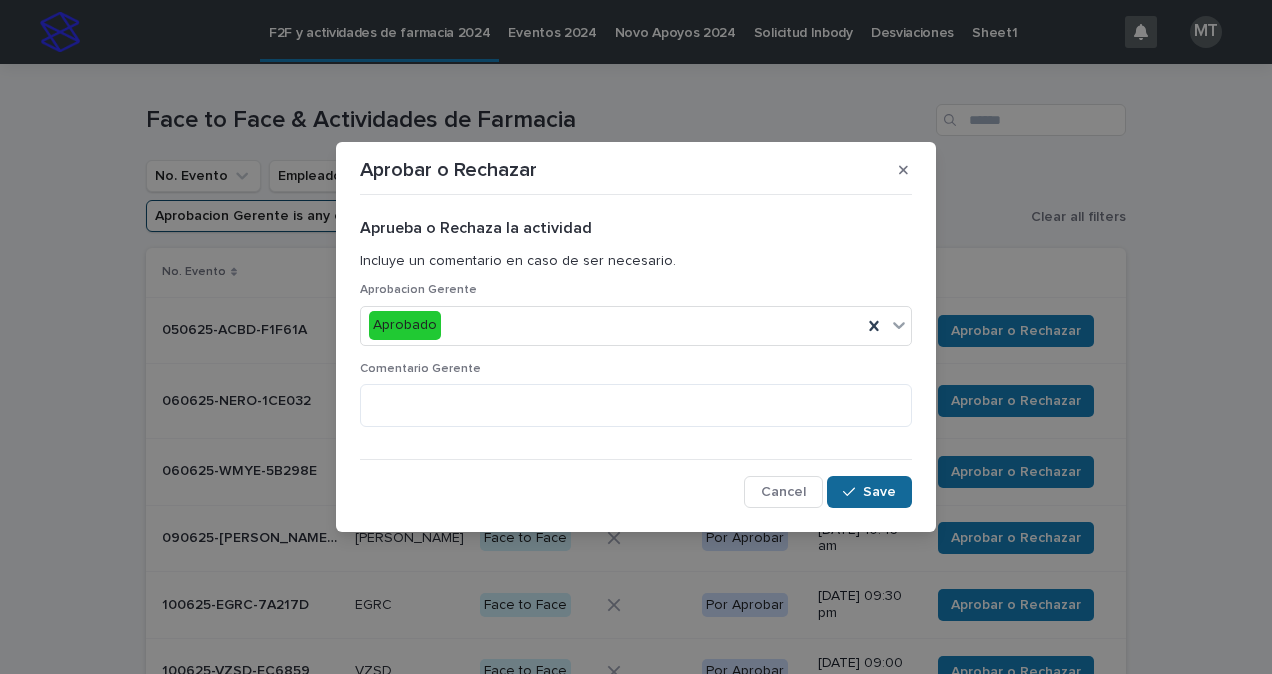 click on "Save" at bounding box center [869, 492] 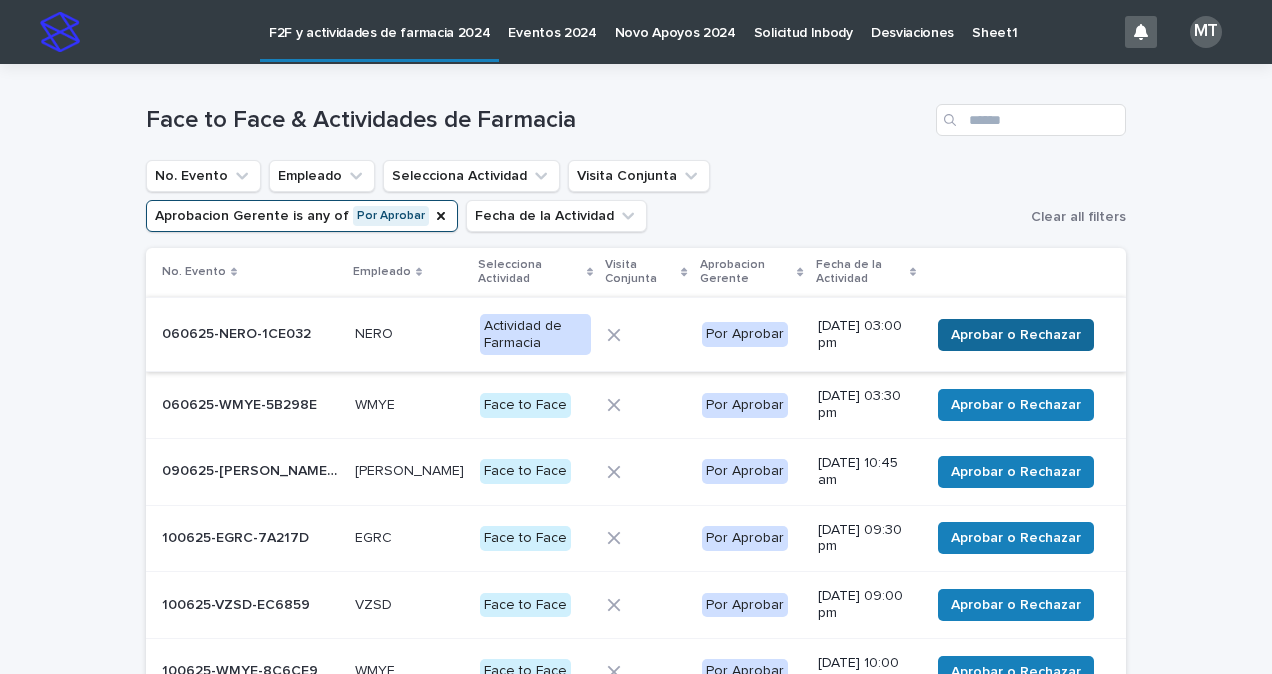 click on "Aprobar o Rechazar" at bounding box center [1016, 335] 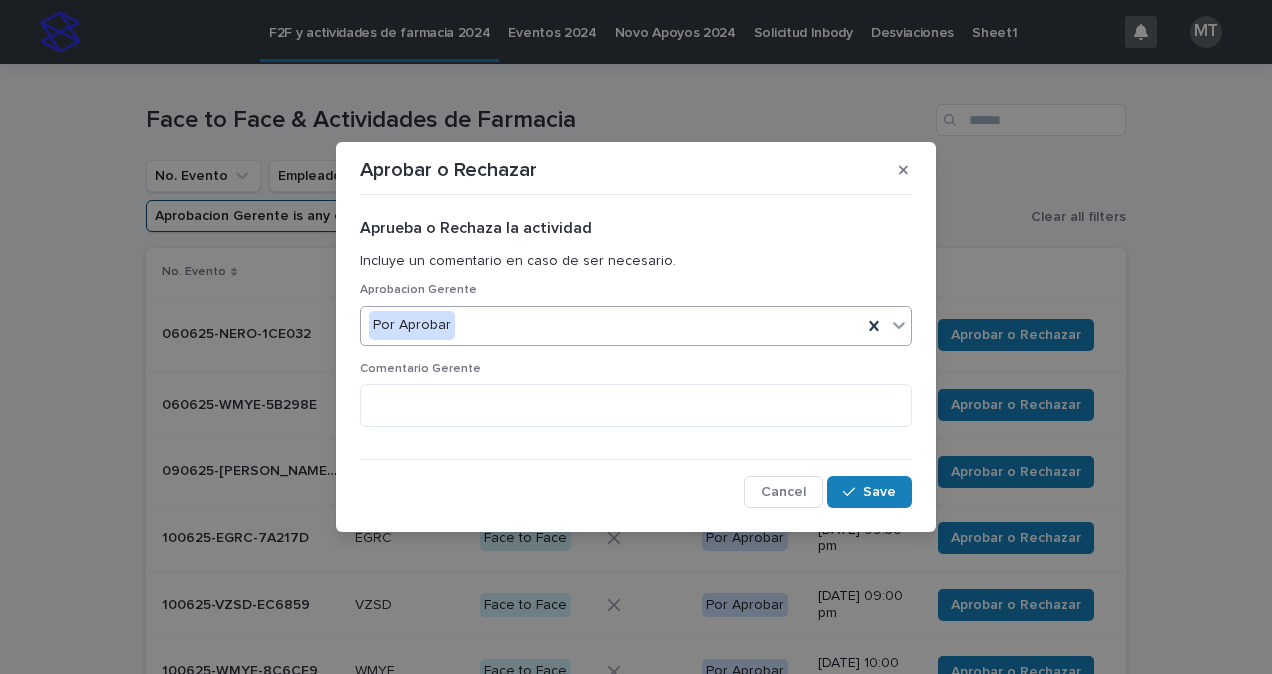 click on "Por Aprobar" at bounding box center (611, 325) 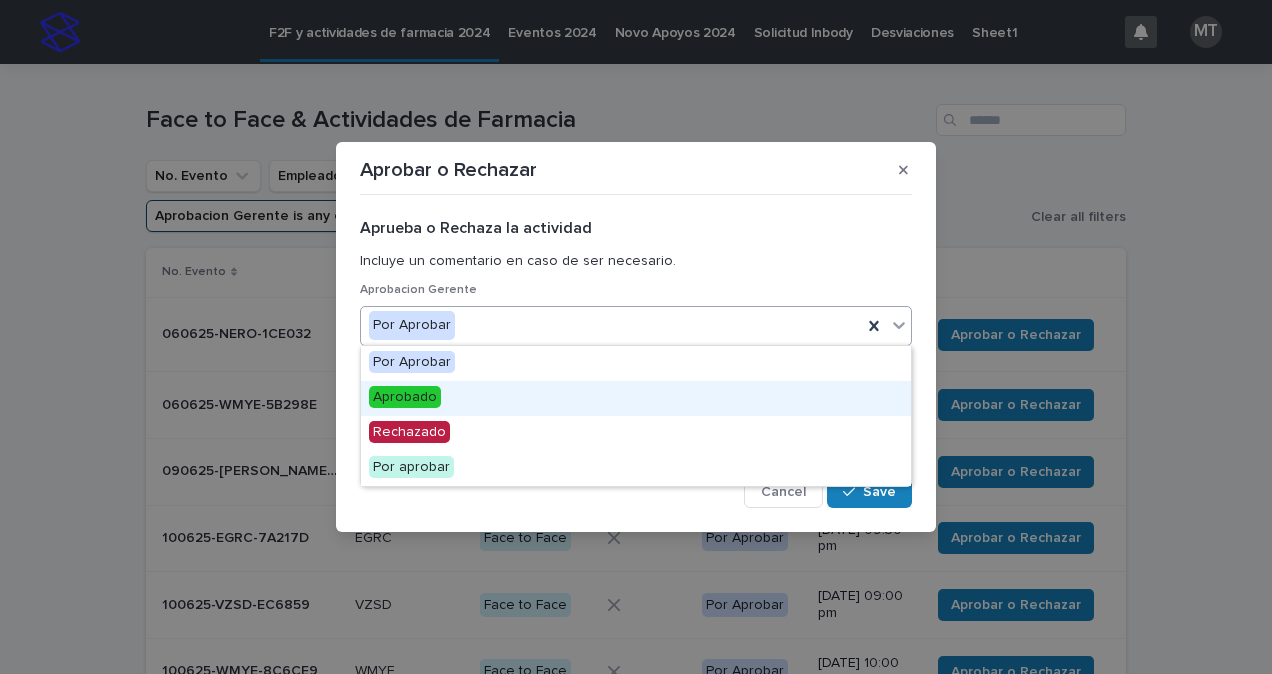 click on "Aprobado" at bounding box center (636, 398) 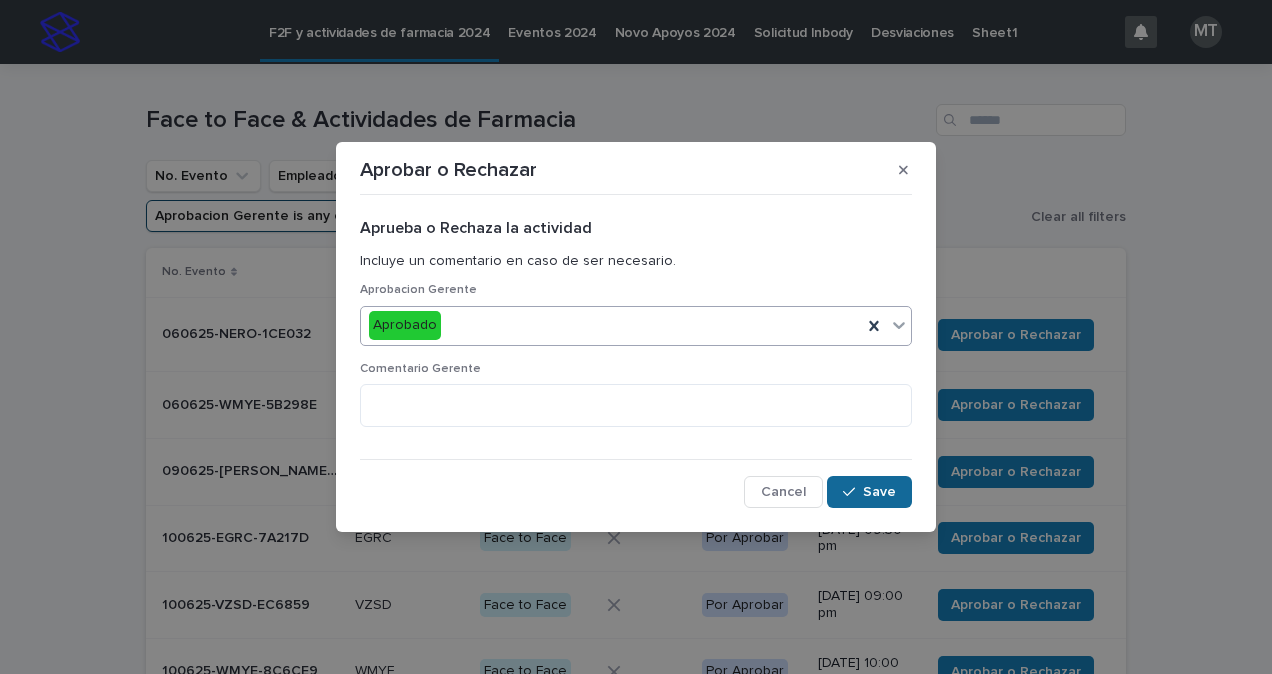 click on "Save" at bounding box center (869, 492) 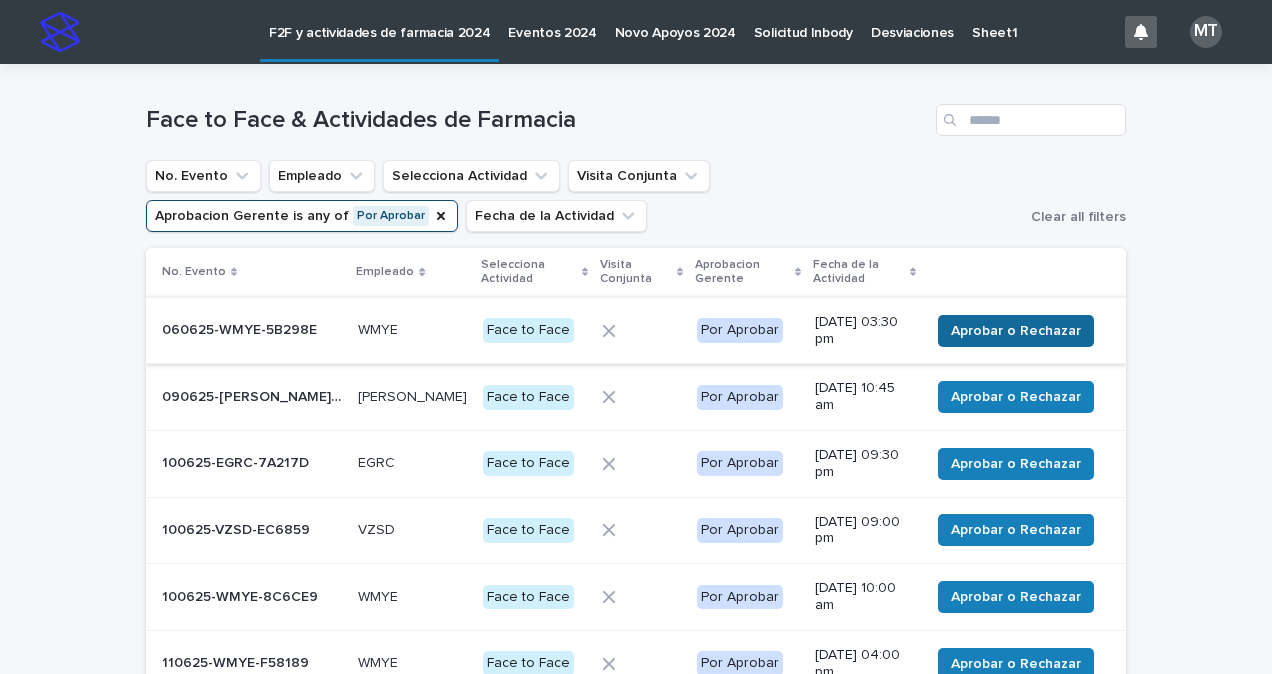click on "Aprobar o Rechazar" at bounding box center [1016, 331] 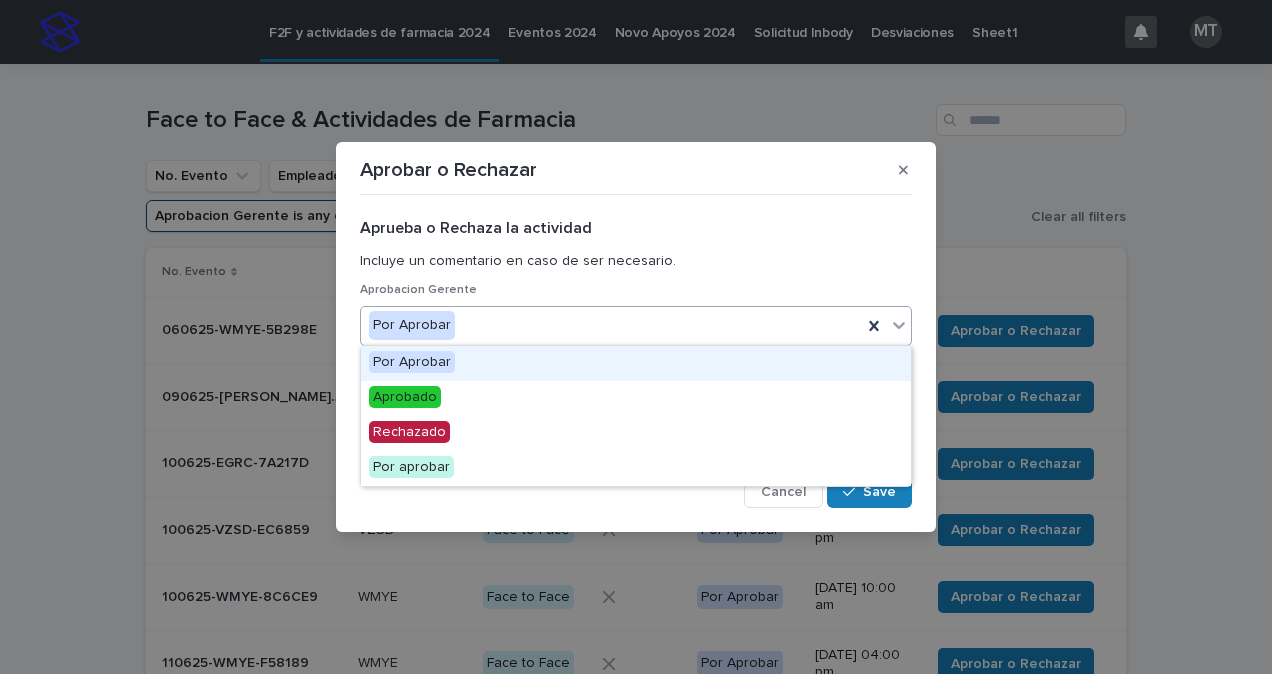 click on "Por Aprobar" at bounding box center (611, 325) 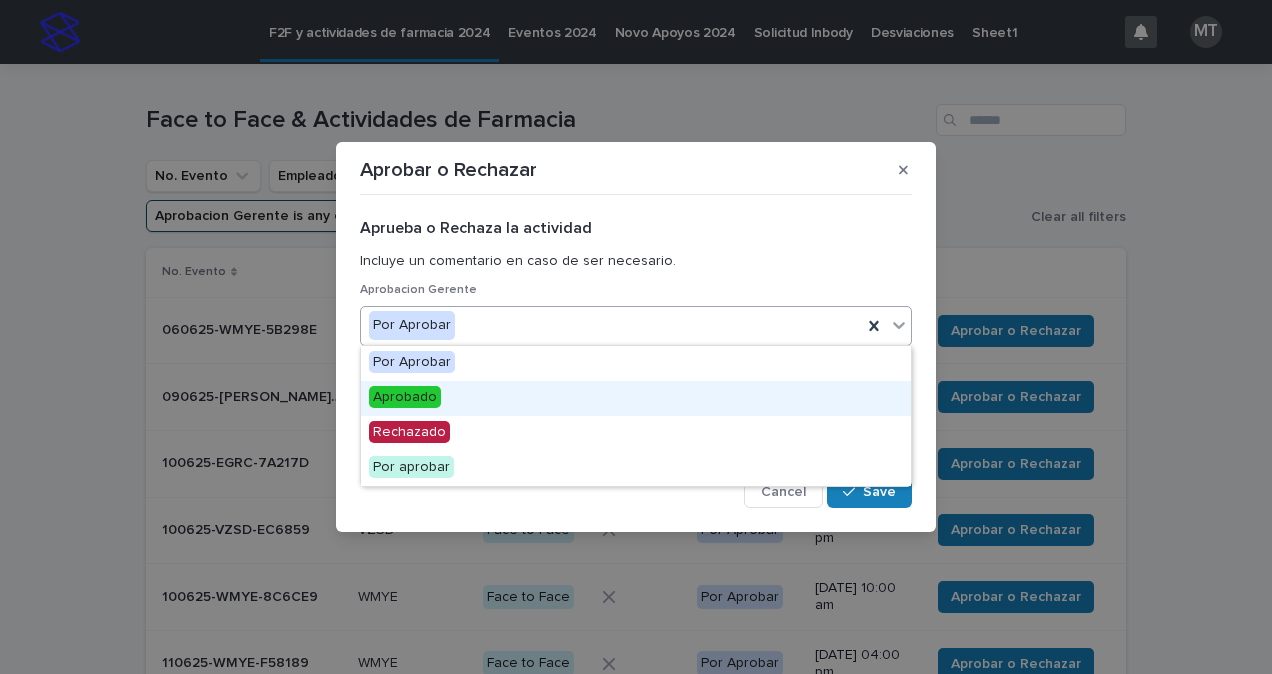 click on "Aprobado" at bounding box center (636, 398) 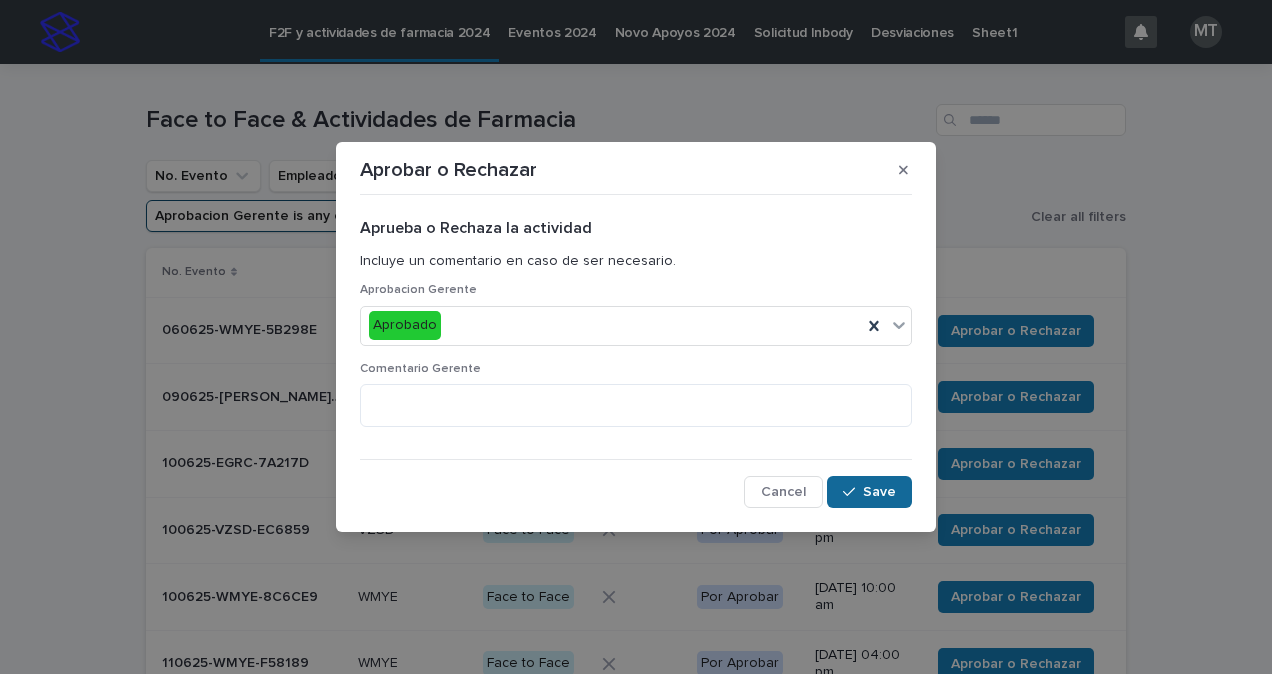 click on "Save" at bounding box center [869, 492] 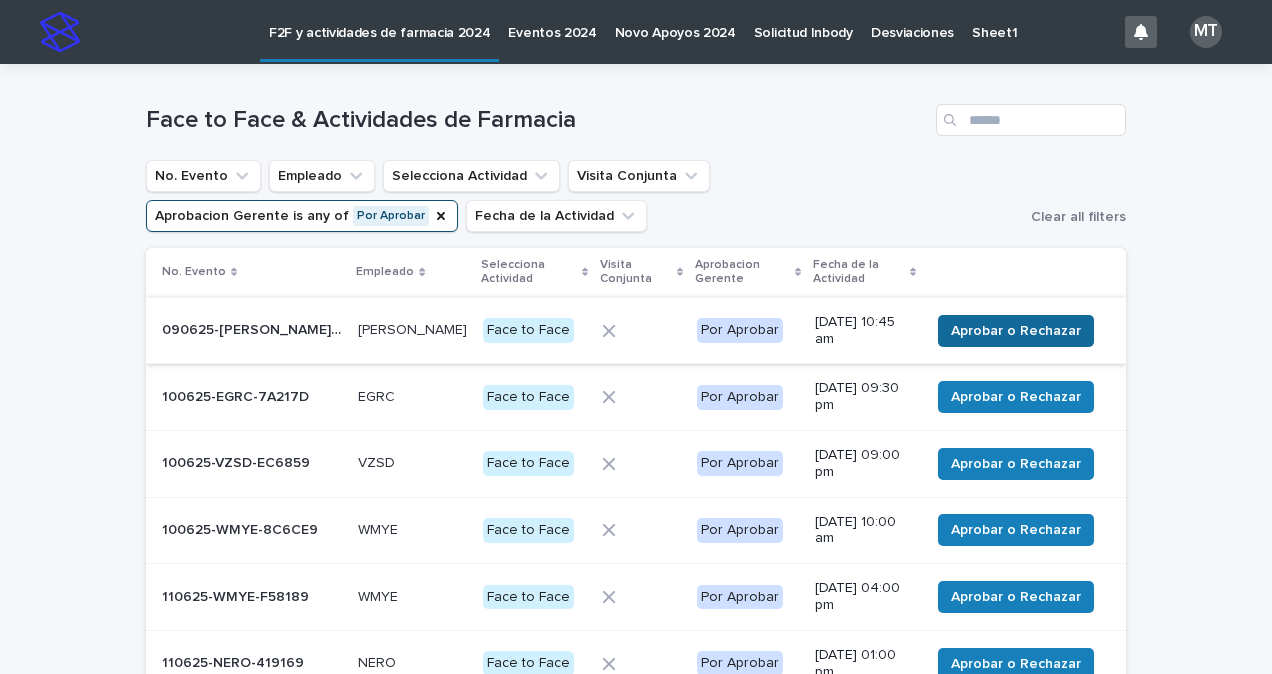 click on "Aprobar o Rechazar" at bounding box center (1016, 331) 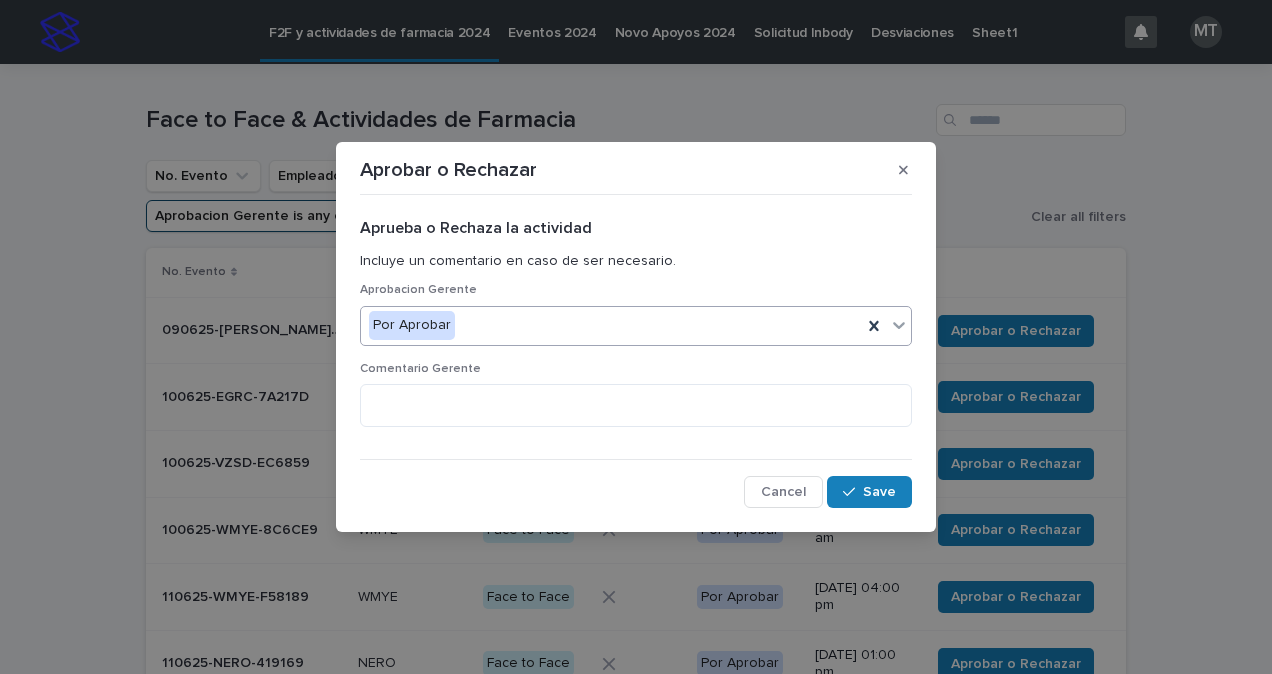 click on "Por Aprobar" at bounding box center (611, 325) 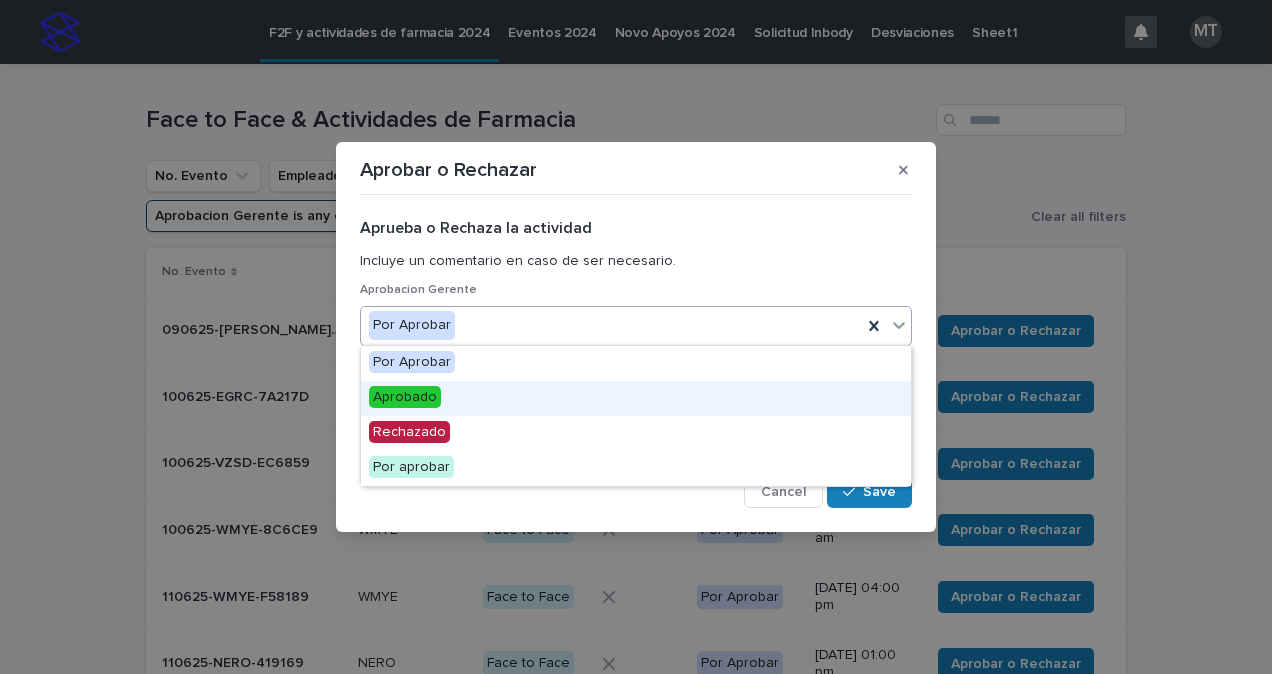 click on "Aprobado" at bounding box center (405, 397) 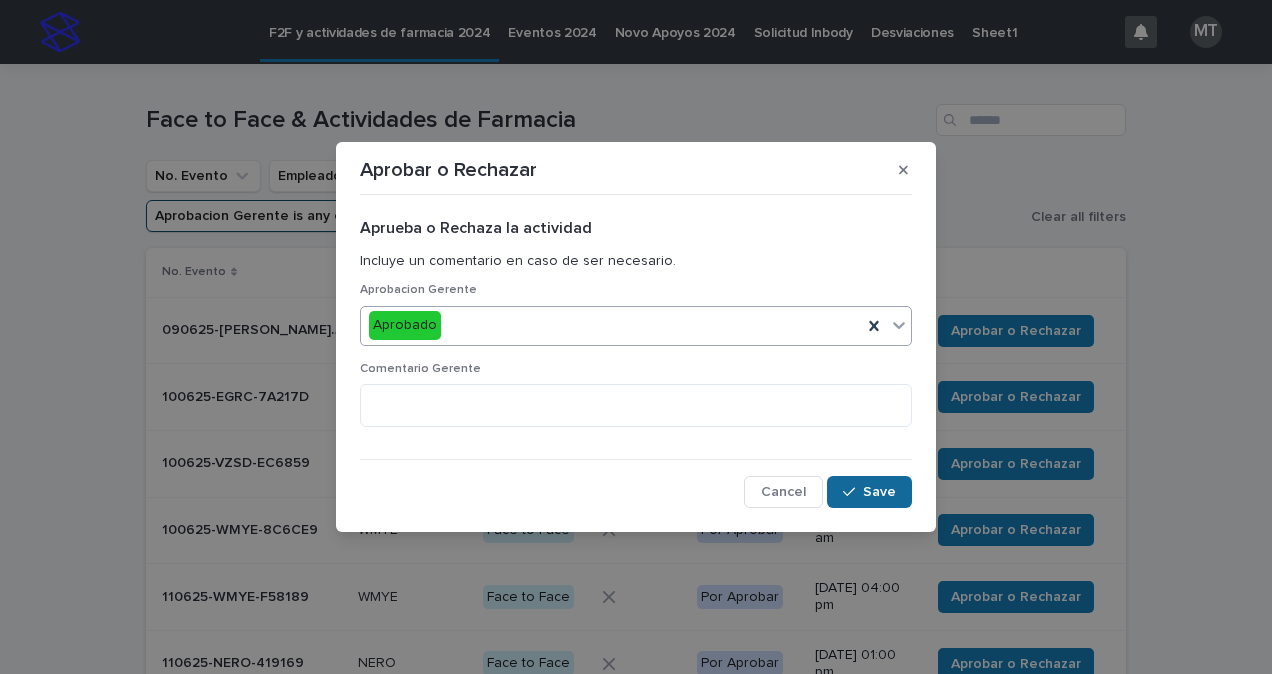 click 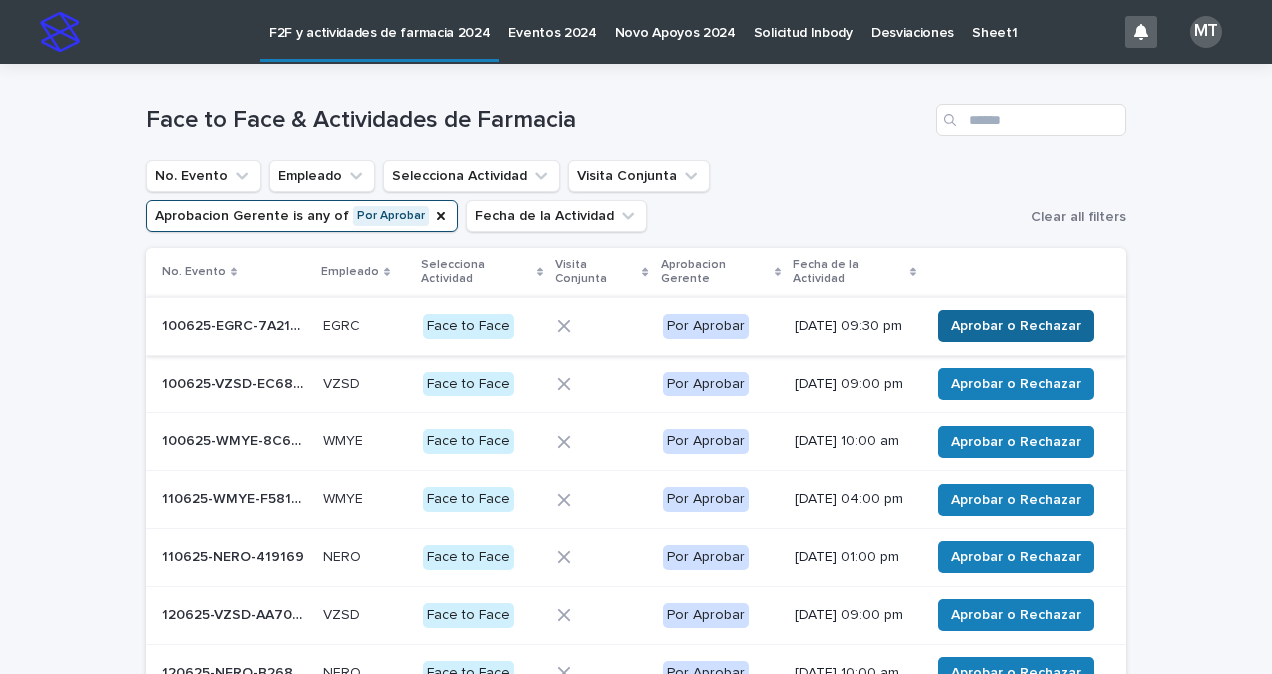 click on "Aprobar o Rechazar" at bounding box center (1016, 326) 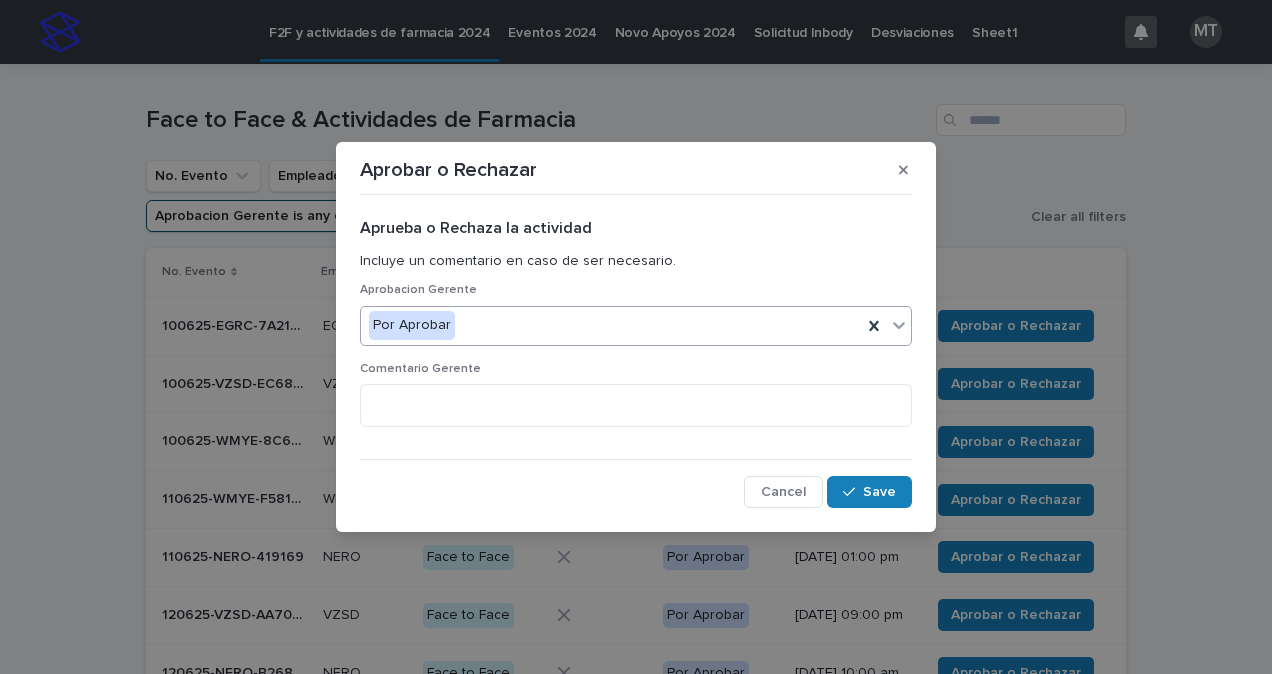 click on "Por Aprobar" at bounding box center [611, 325] 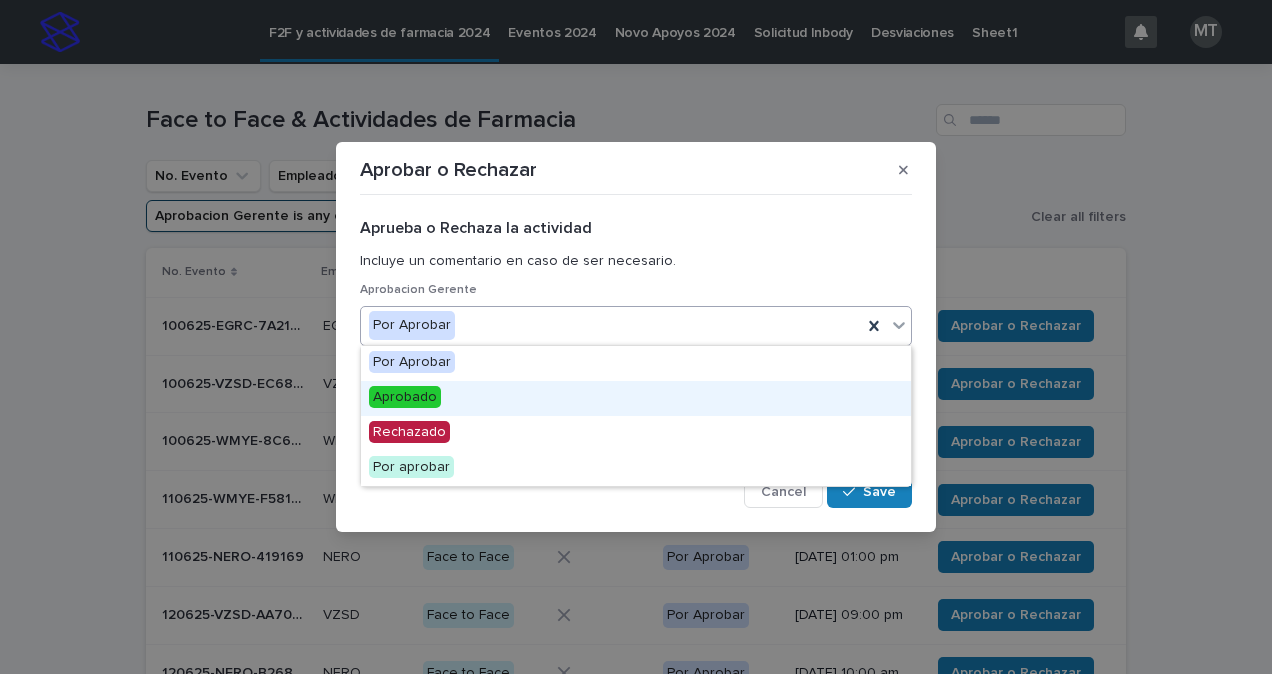 click on "Aprobado" at bounding box center [405, 397] 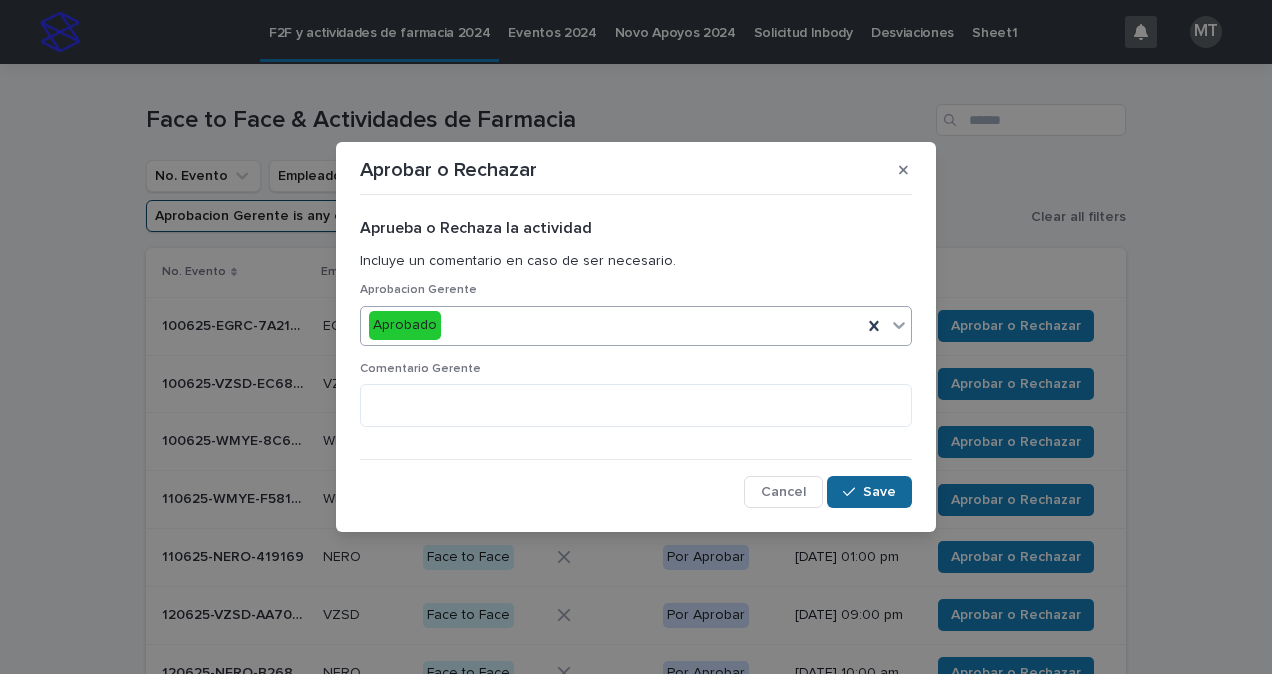 click on "Save" at bounding box center (879, 492) 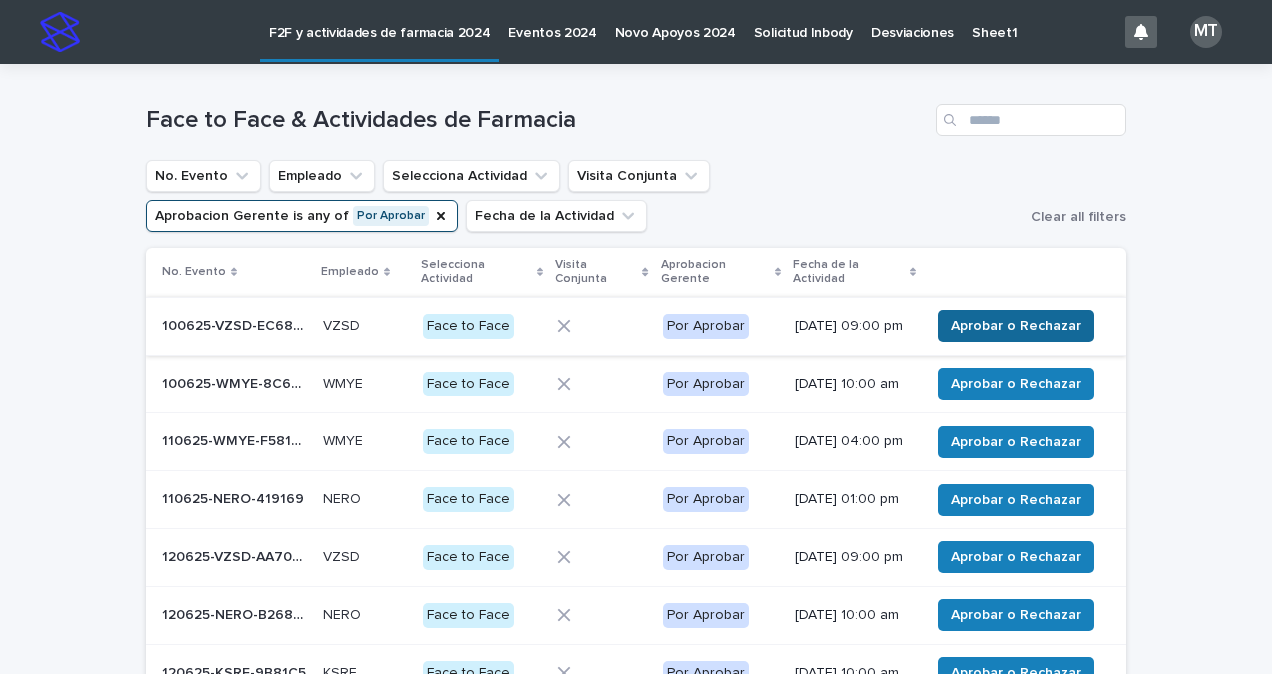 click on "Aprobar o Rechazar" at bounding box center [1016, 326] 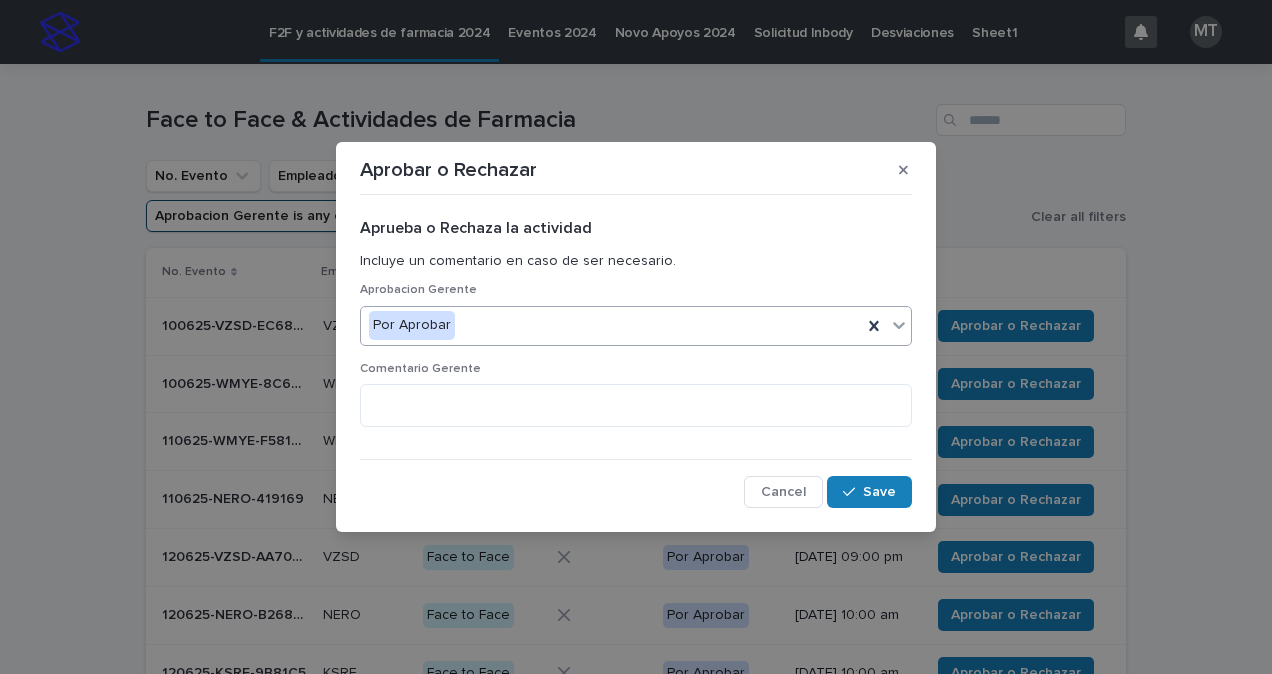 click on "Por Aprobar" at bounding box center (611, 325) 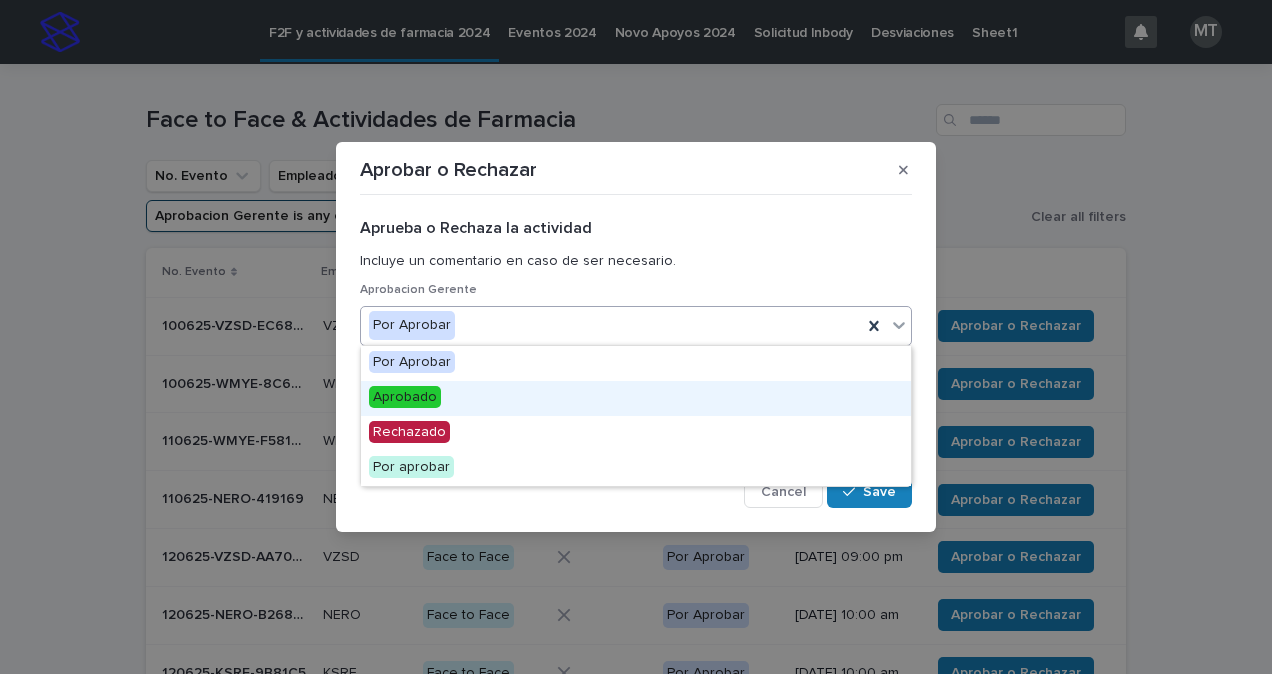click on "Aprobado" at bounding box center (636, 398) 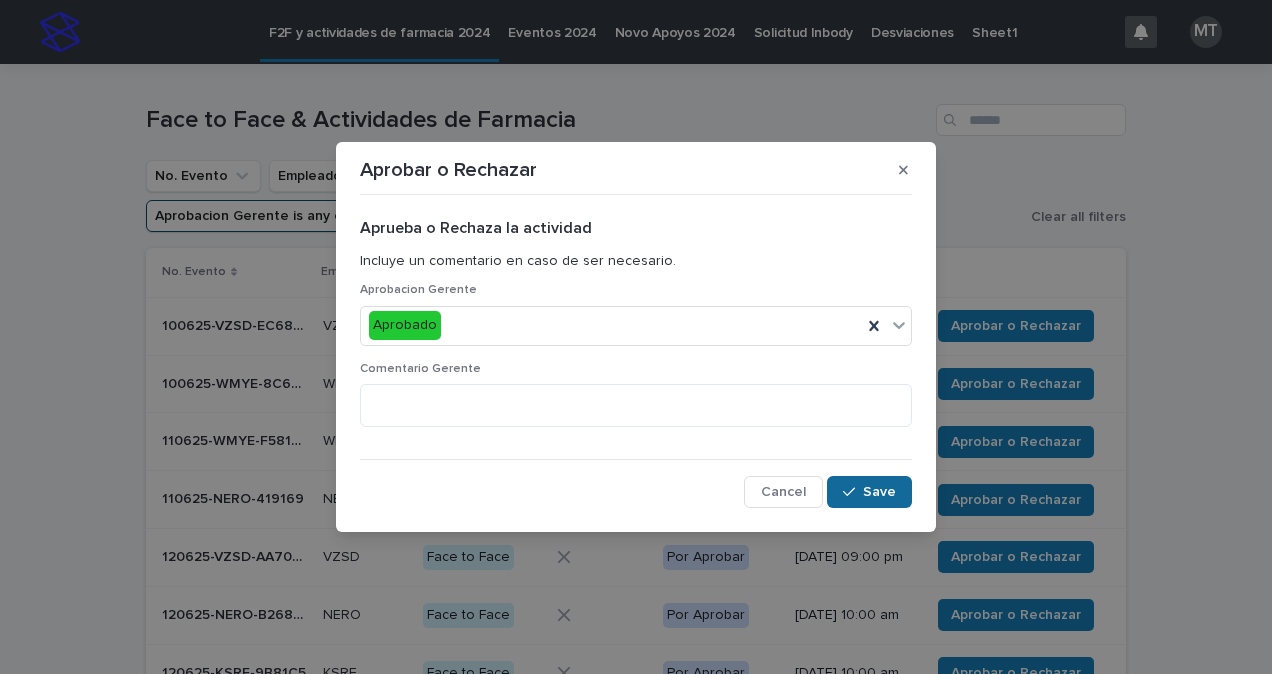click on "Save" at bounding box center [879, 492] 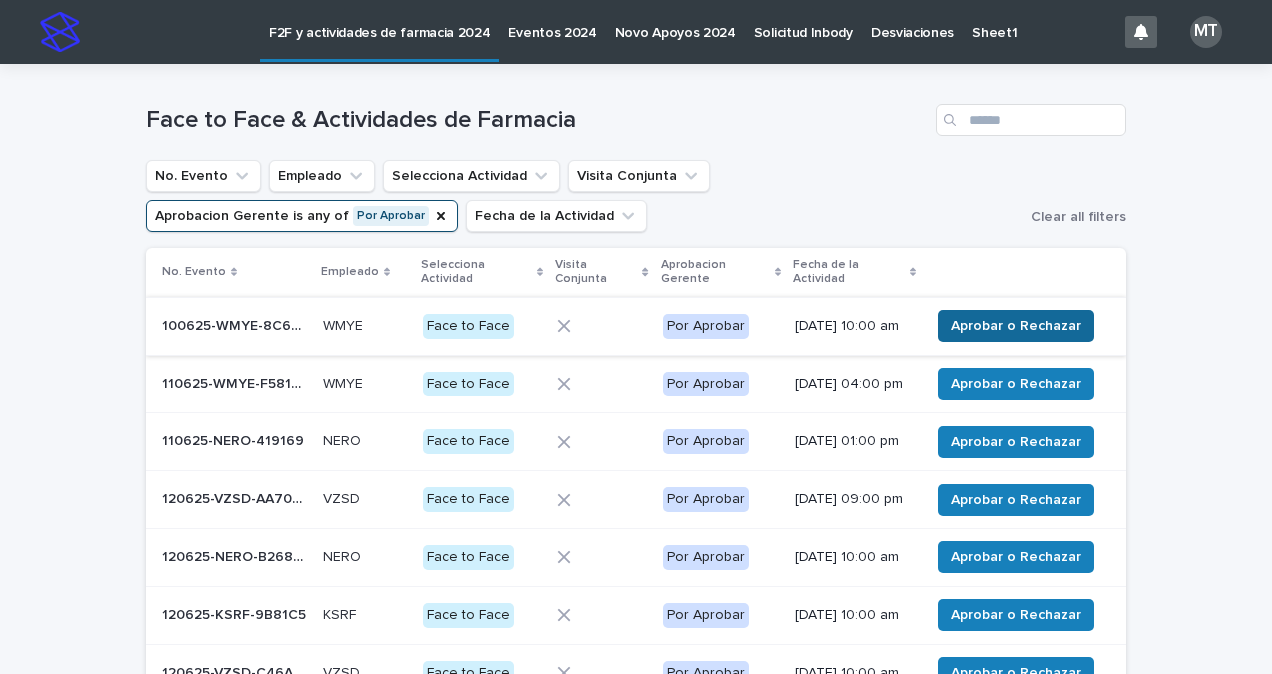 click on "Aprobar o Rechazar" at bounding box center [1016, 326] 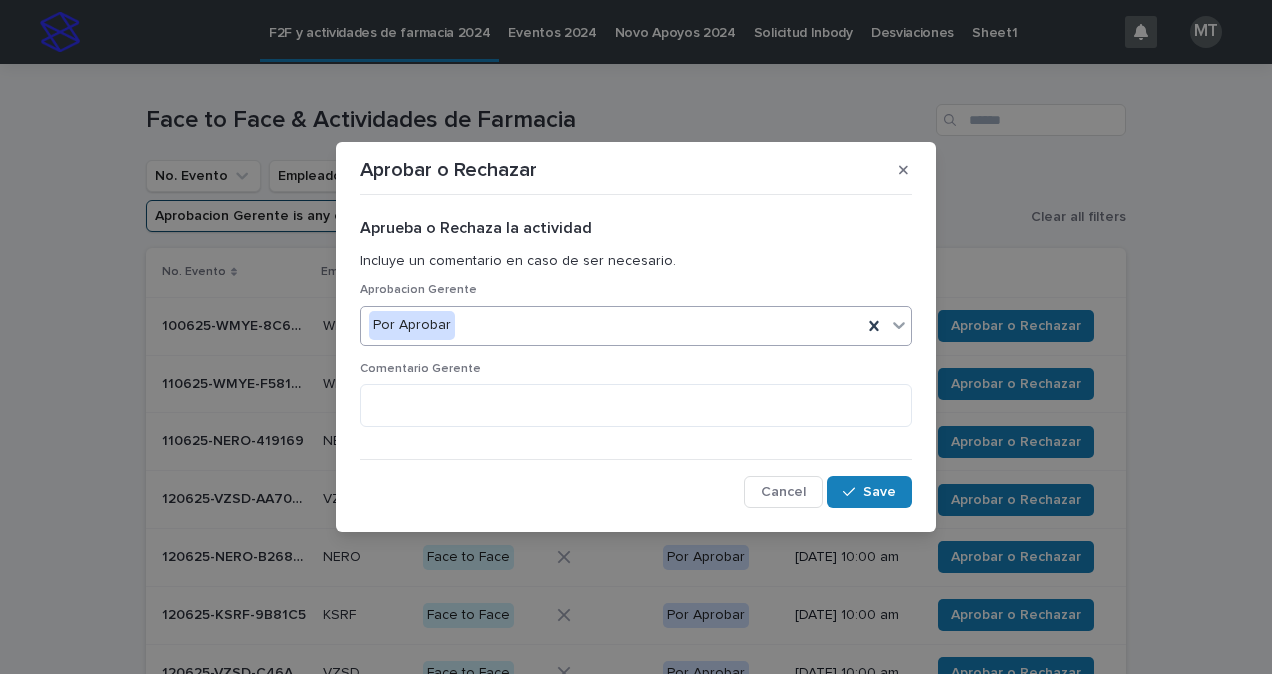 click on "Por Aprobar" at bounding box center (611, 325) 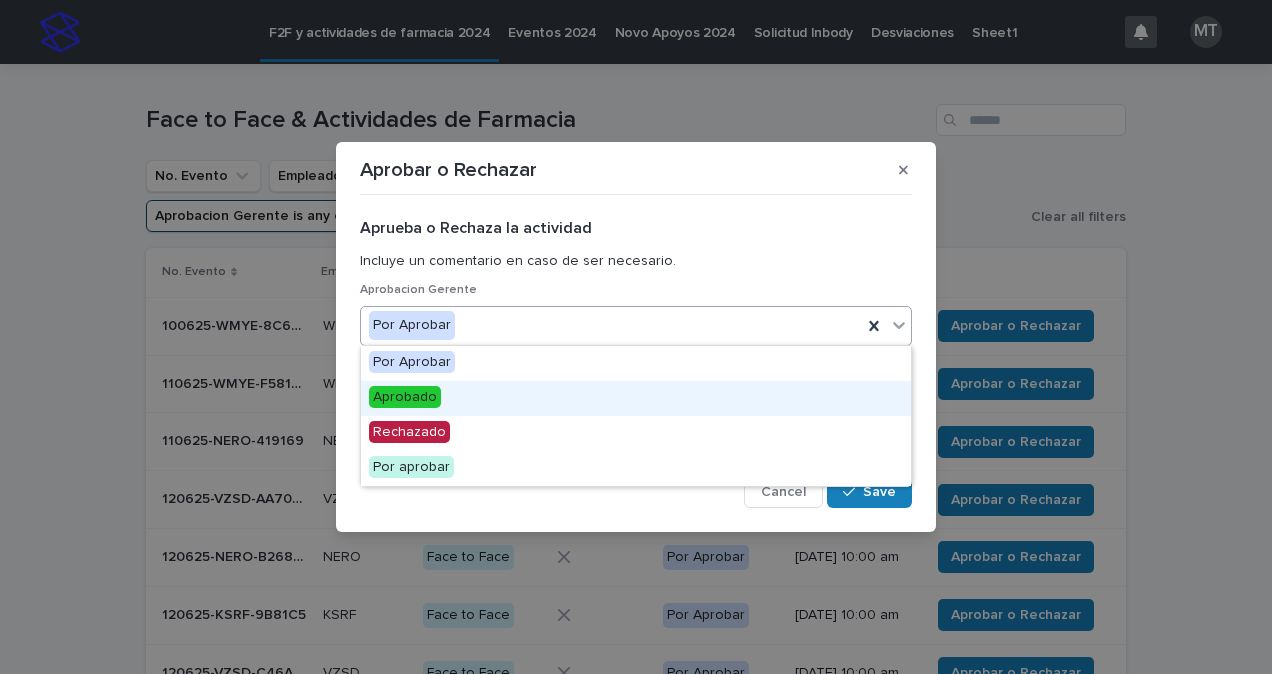 click on "Aprobado" at bounding box center [405, 397] 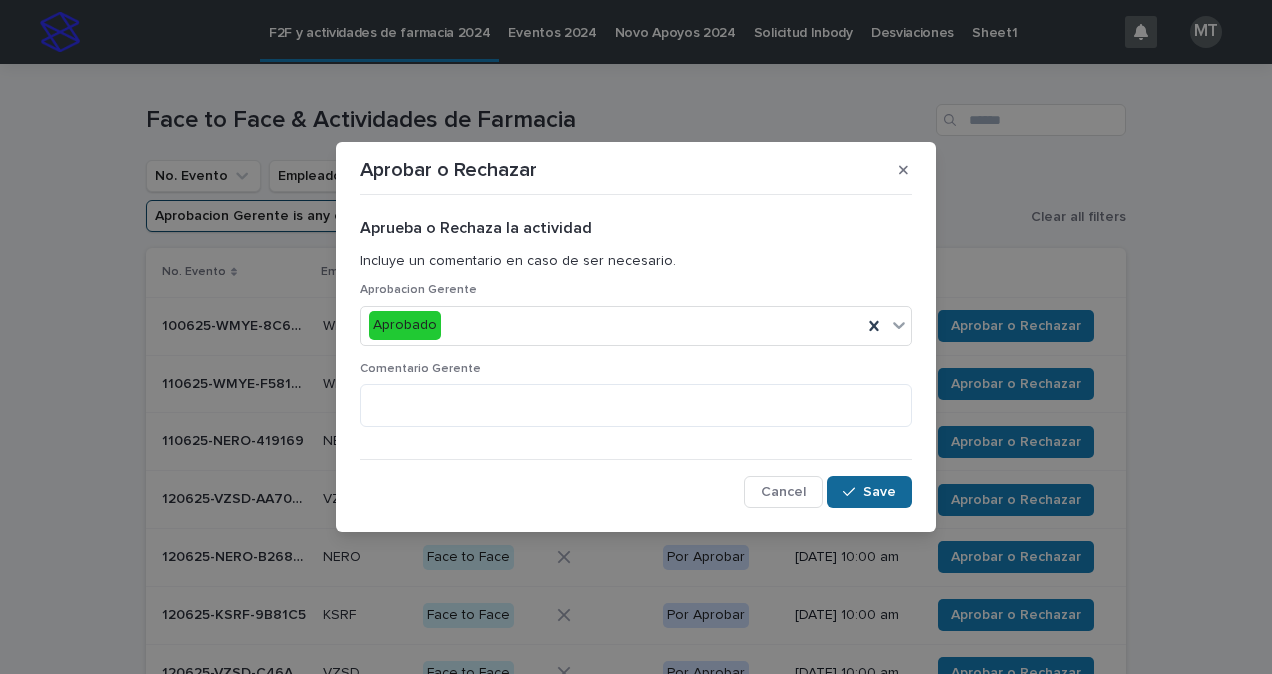 click on "Save" at bounding box center (879, 492) 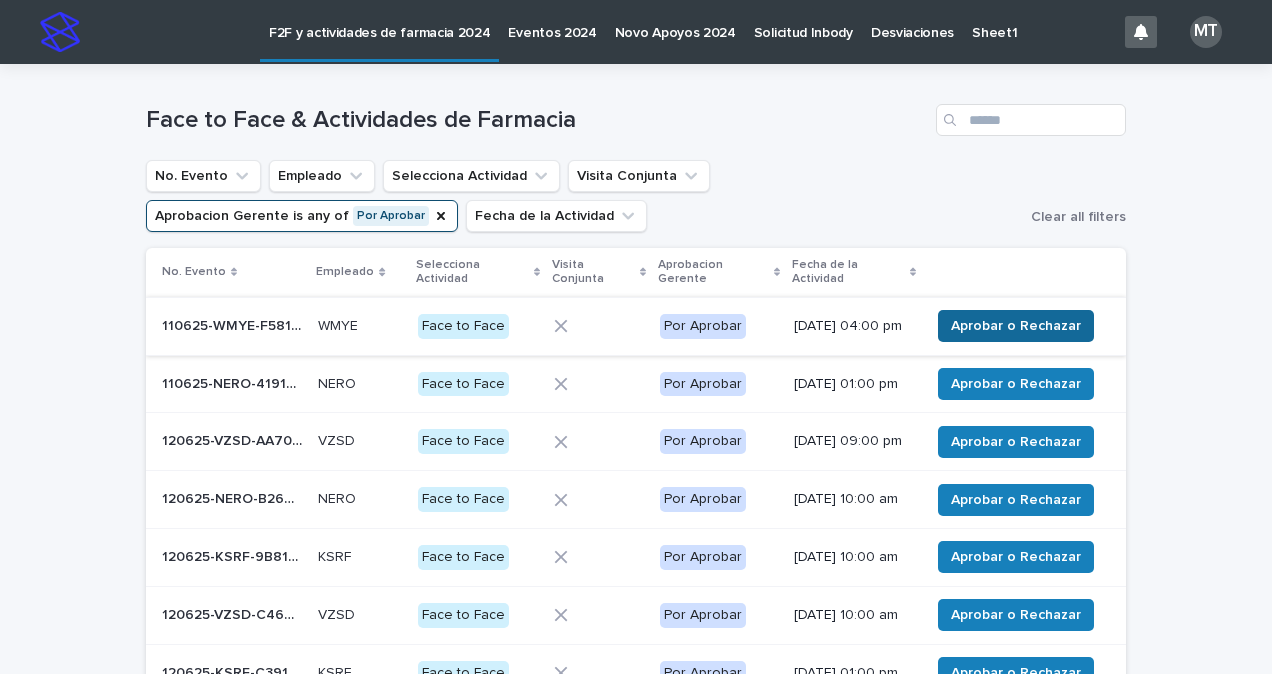 click on "Aprobar o Rechazar" at bounding box center (1016, 326) 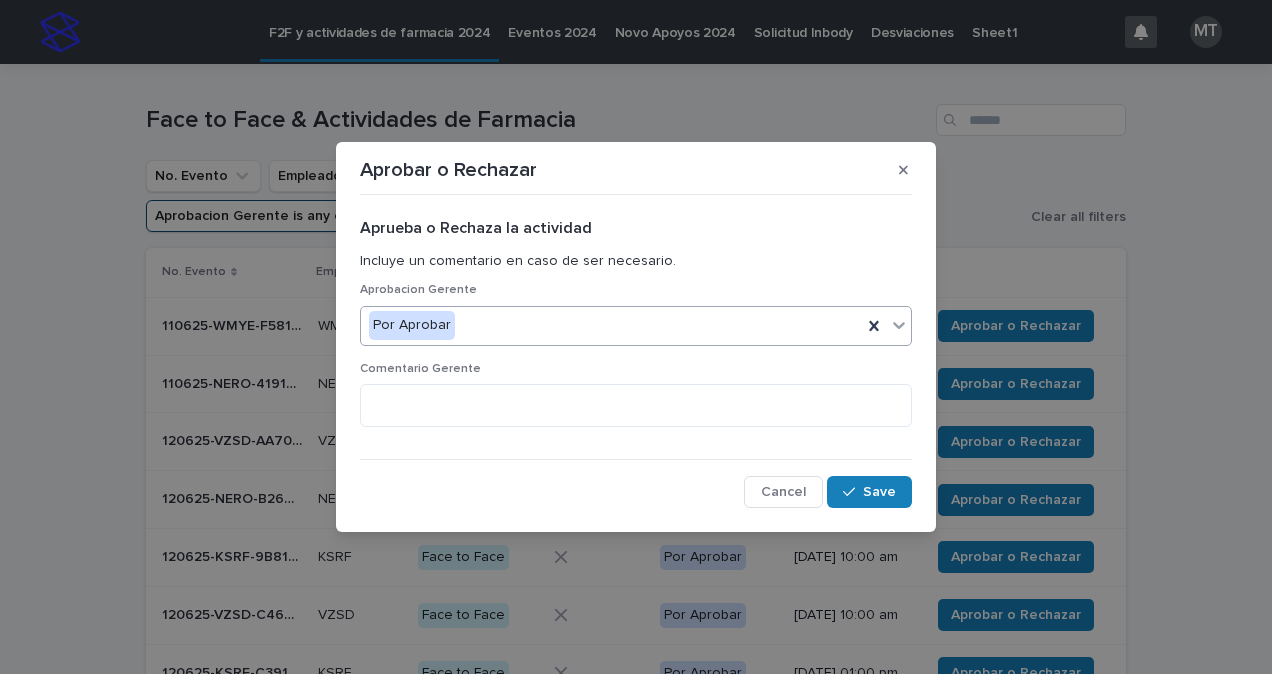 click on "Por Aprobar" at bounding box center (611, 325) 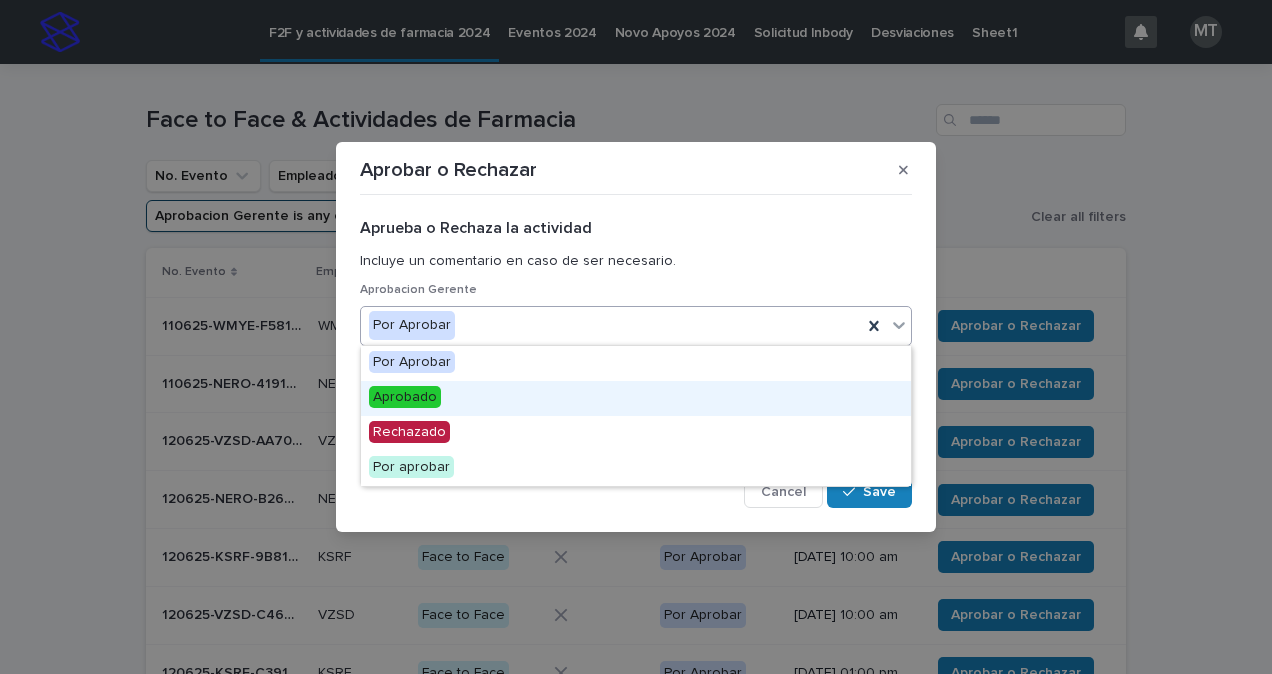 click on "Aprobado" at bounding box center [636, 398] 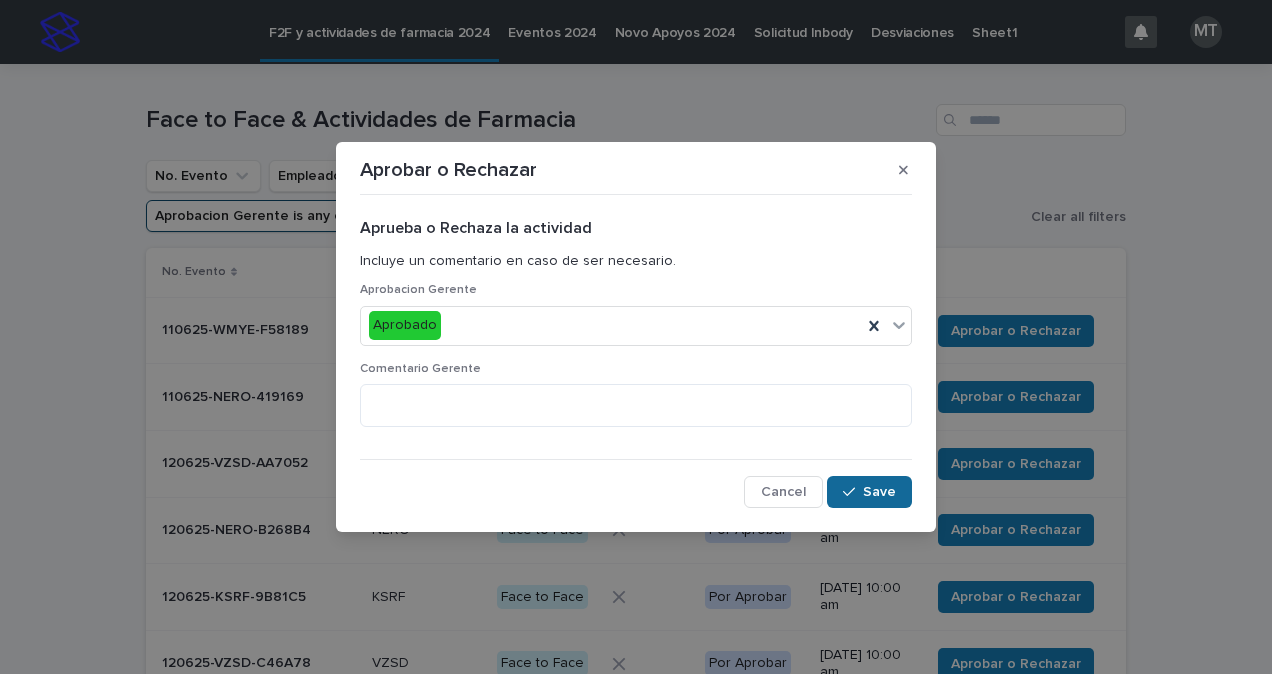 click 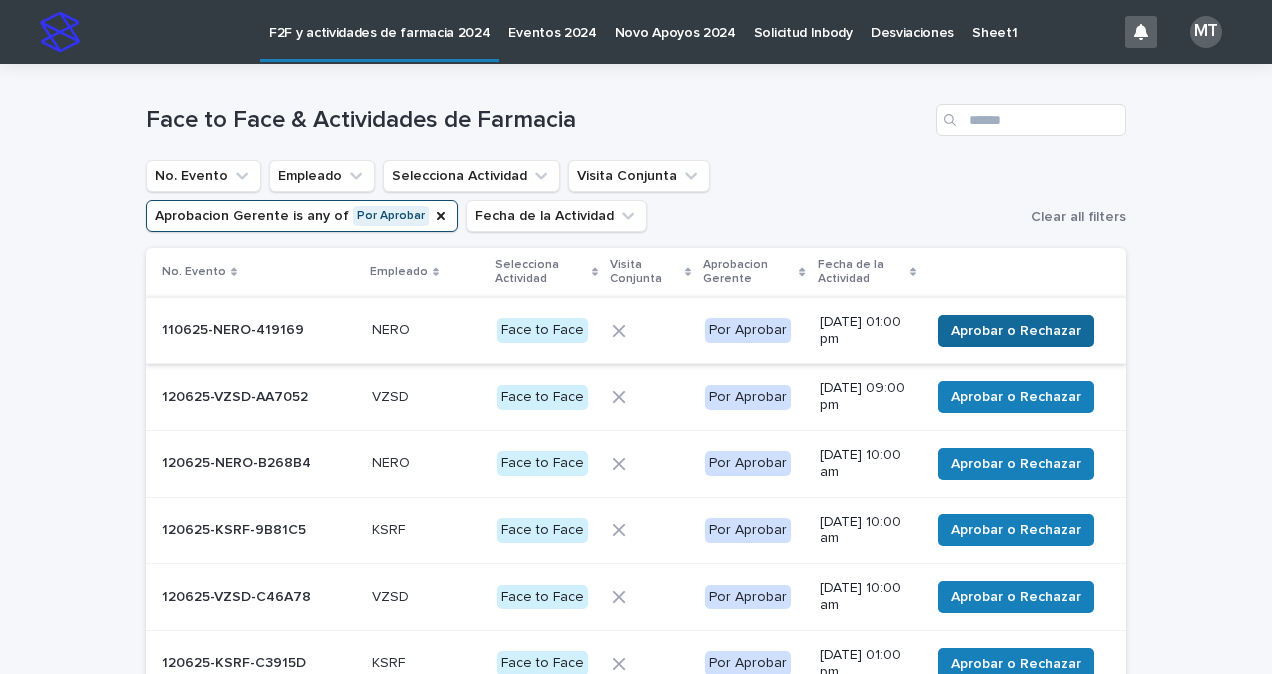 click on "Aprobar o Rechazar" at bounding box center (1016, 331) 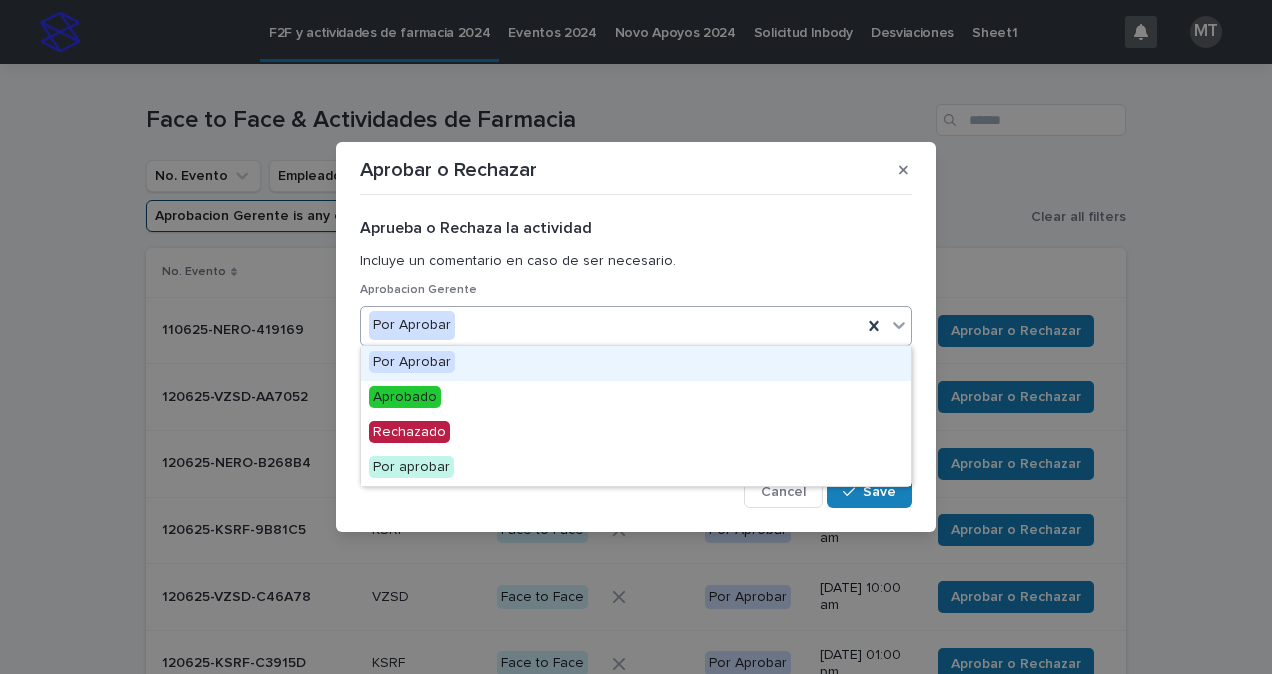 click on "Por Aprobar" at bounding box center [611, 325] 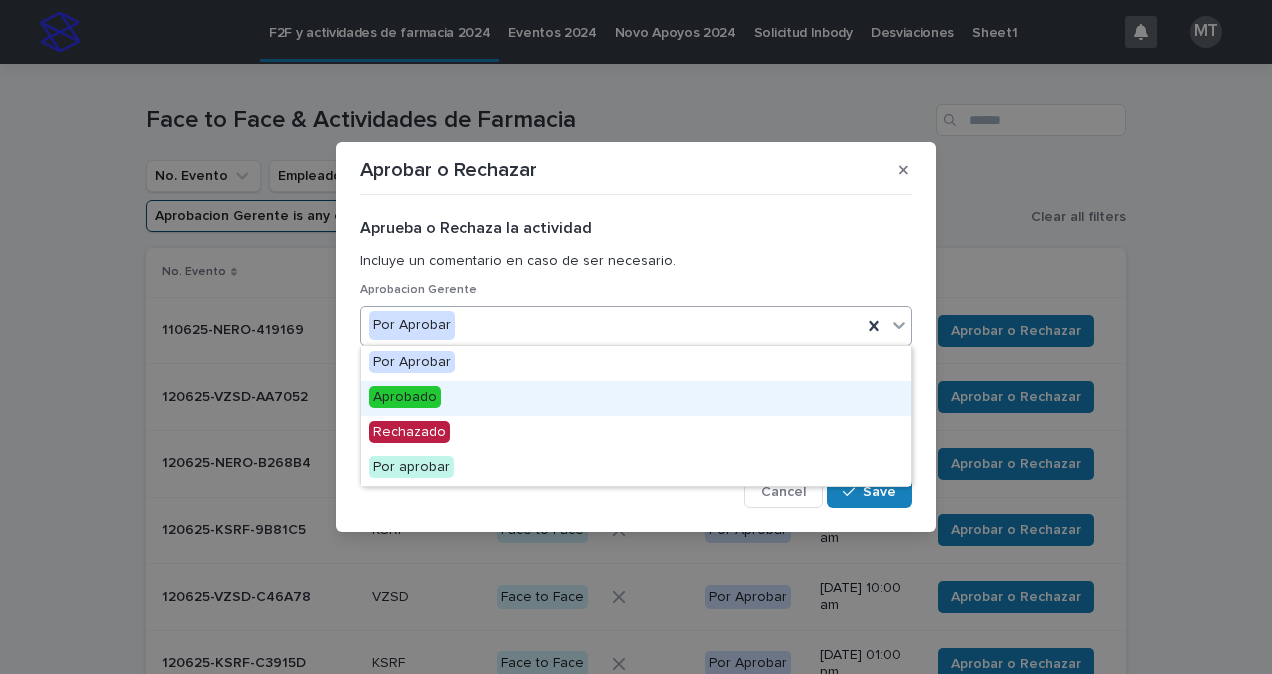 click on "Aprobado" at bounding box center [405, 397] 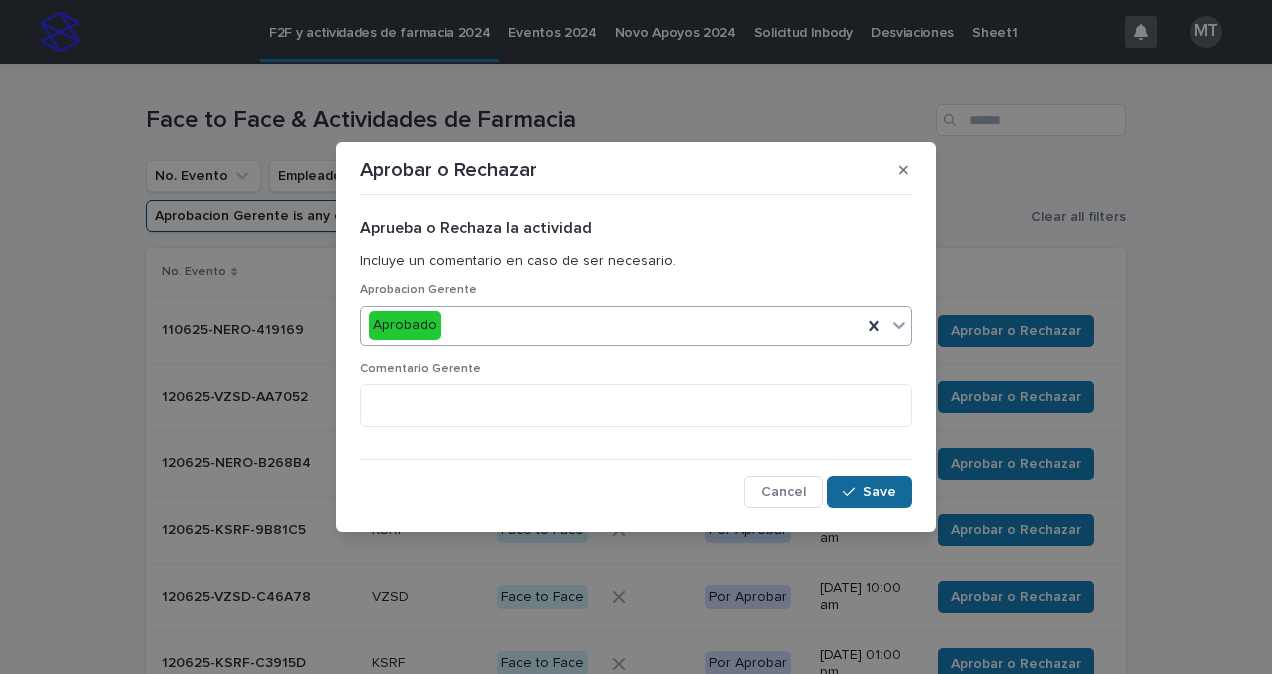 click 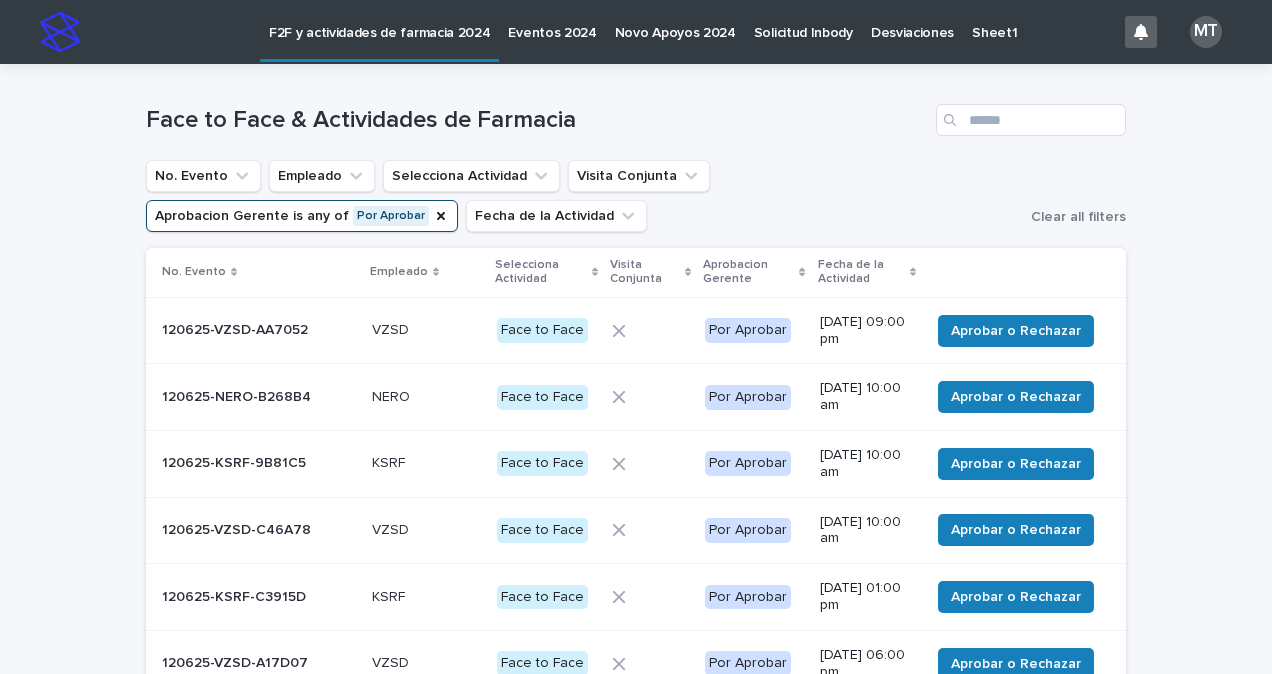 click on "Aprobar o Rechazar" at bounding box center [1016, 331] 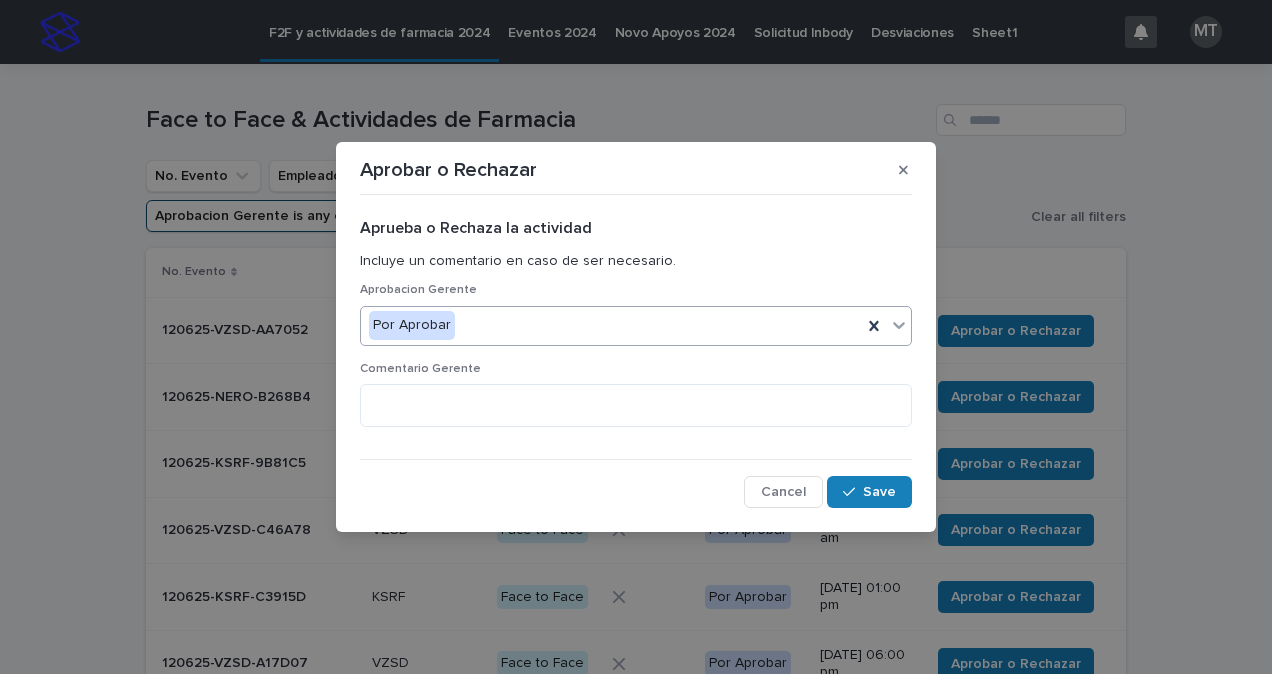 click on "Por Aprobar" at bounding box center [611, 325] 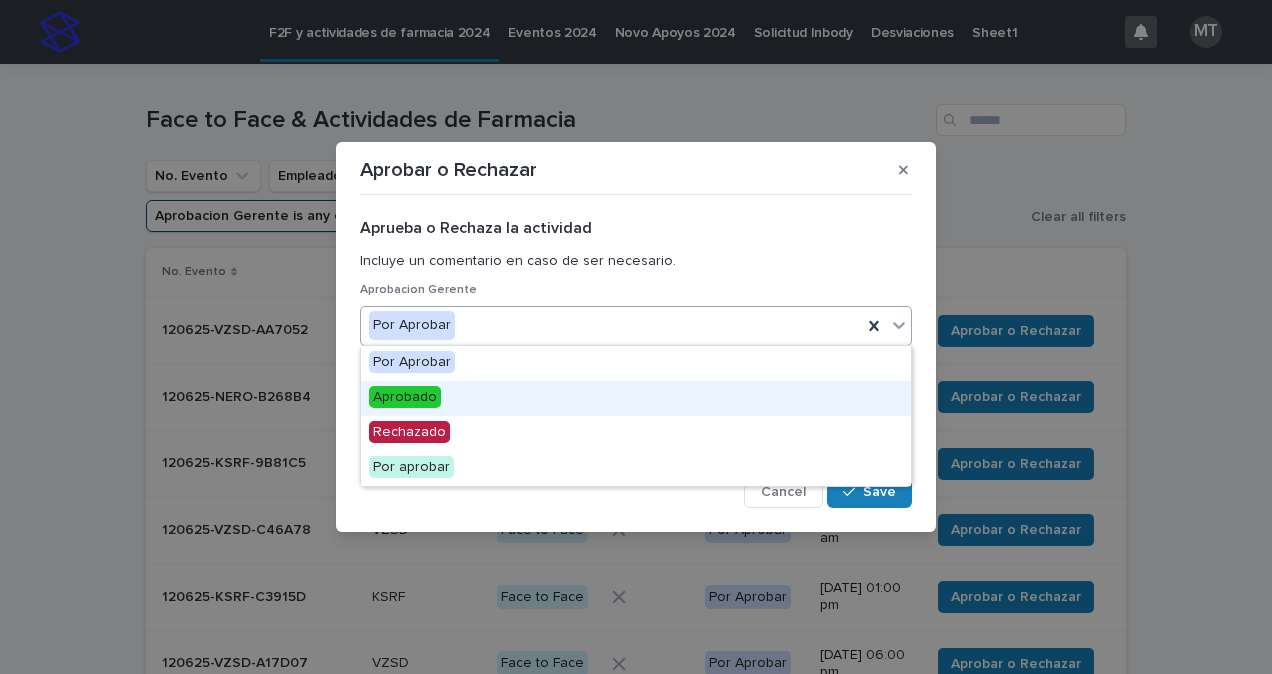 click on "Aprobado" at bounding box center [405, 397] 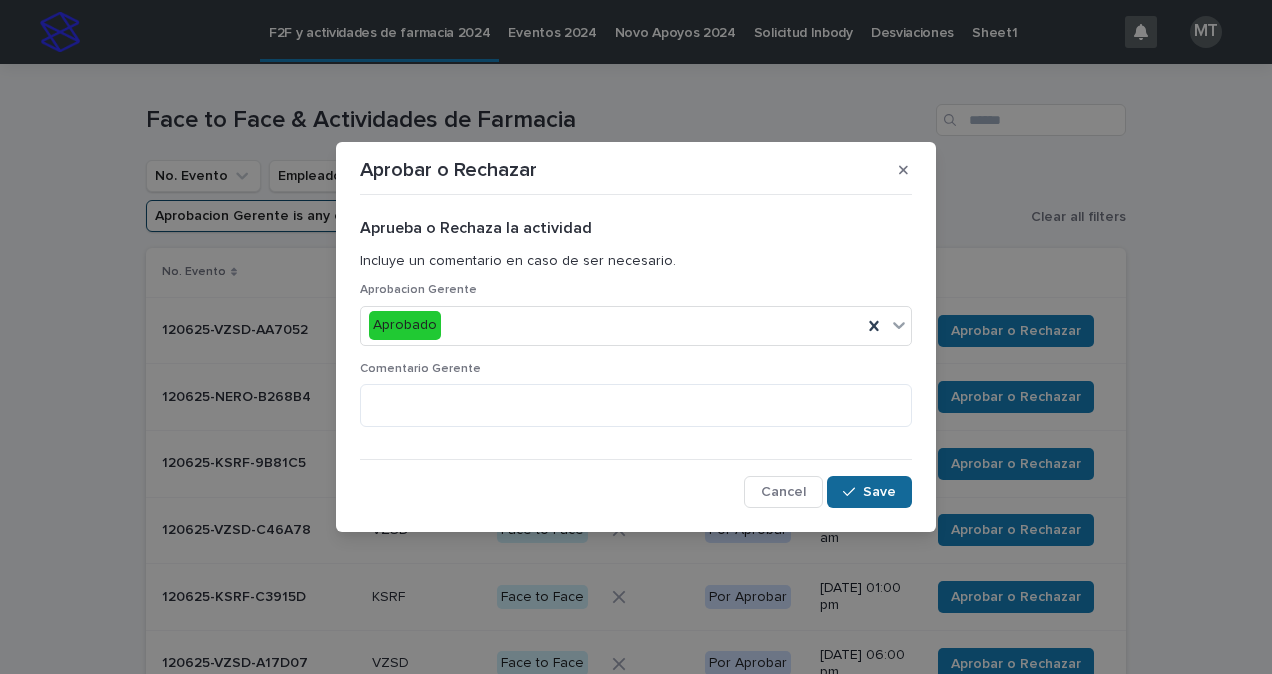 click at bounding box center [853, 492] 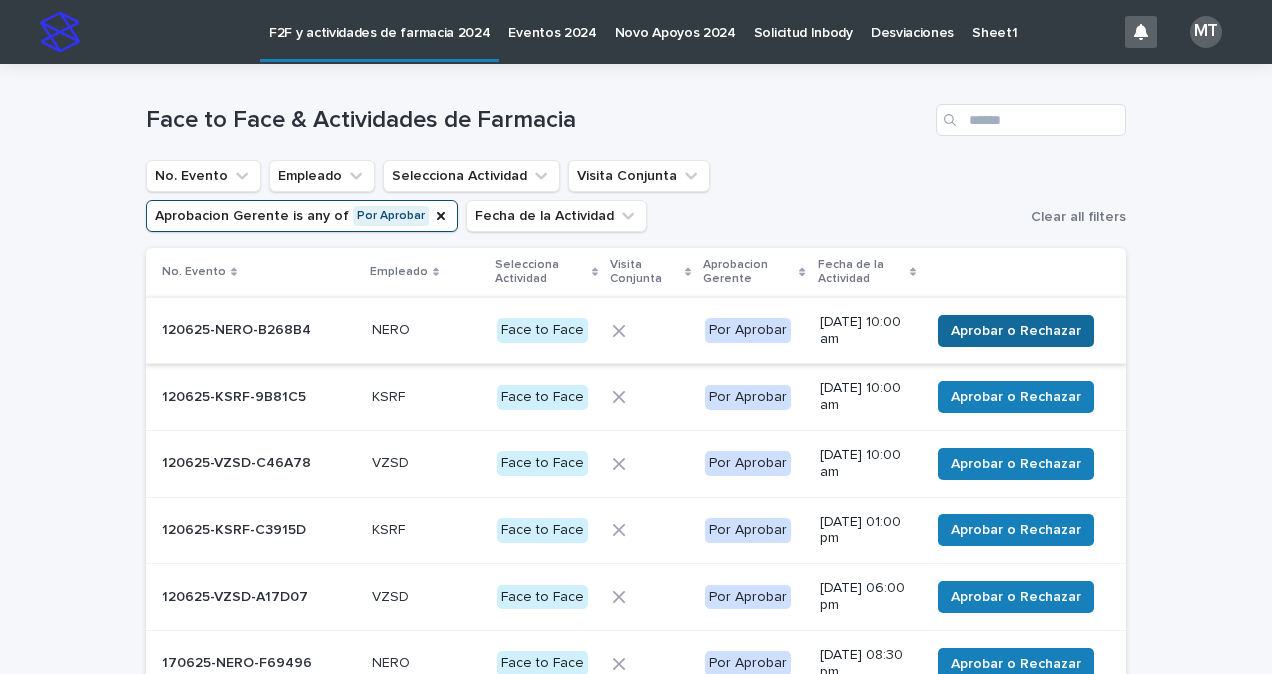 click on "Aprobar o Rechazar" at bounding box center [1016, 331] 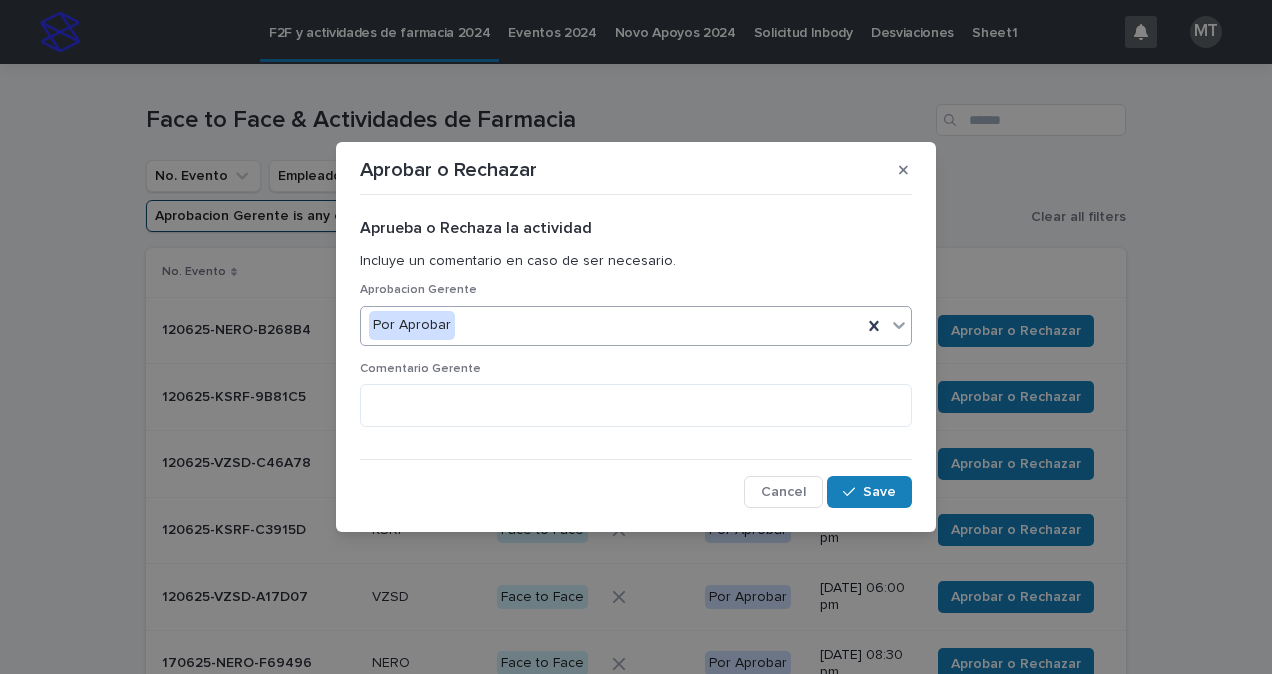 click on "F2F y actividades de farmacia 2024 Eventos 2024 [GEOGRAPHIC_DATA] 2024 Solicitud [PERSON_NAME] Desviaciones Sheet1 MT Loading... Saving… Loading... Saving… Face to Face & Actividades de Farmacia No. Evento Empleado Selecciona Actividad Visita Conjunta Aprobacion Gerente is any of Por Aprobar Fecha de la Actividad Clear all filters No. Evento Empleado Selecciona Actividad Visita Conjunta Aprobacion Gerente Fecha de la Actividad 120625-NERO-B268B4 120625-NERO-B268B4   NERO NERO   Face to Face Por Aprobar [DATE] 10:00 am Aprobar o Rechazar 120625-KSRF-9B81C5 120625-KSRF-9B81C5   KSRF KSRF   Face to Face Por Aprobar [DATE] 10:00 am Aprobar o Rechazar 120625-VZSD-C46A78 120625-VZSD-C46A78   VZSD VZSD   Face to Face Por Aprobar [DATE] 10:00 am Aprobar o Rechazar 120625-KSRF-C3915D 120625-KSRF-C3915D   KSRF KSRF   Face to Face Por Aprobar [DATE] 01:00 pm Aprobar o Rechazar 120625-VZSD-A17D07 120625-VZSD-A17D07   VZSD VZSD   Face to Face Por Aprobar [DATE] 06:00 pm Aprobar o Rechazar   NERO NERO" at bounding box center [636, 337] 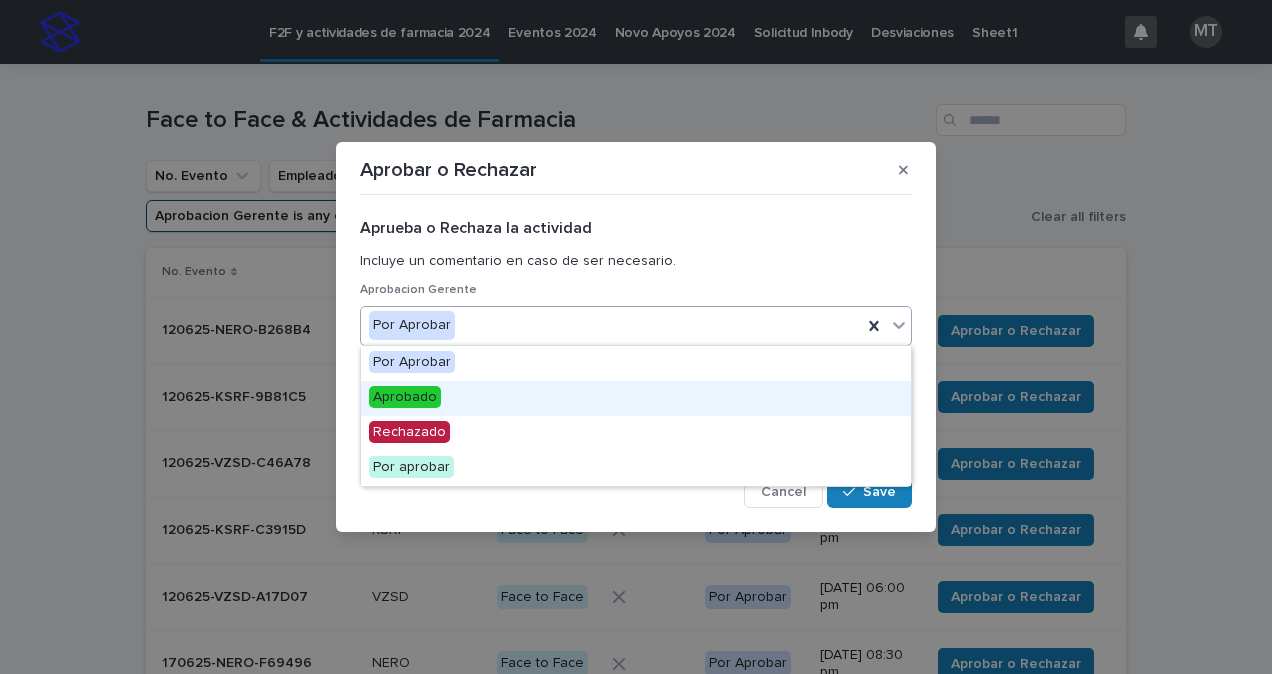 click on "Aprobado" at bounding box center (636, 398) 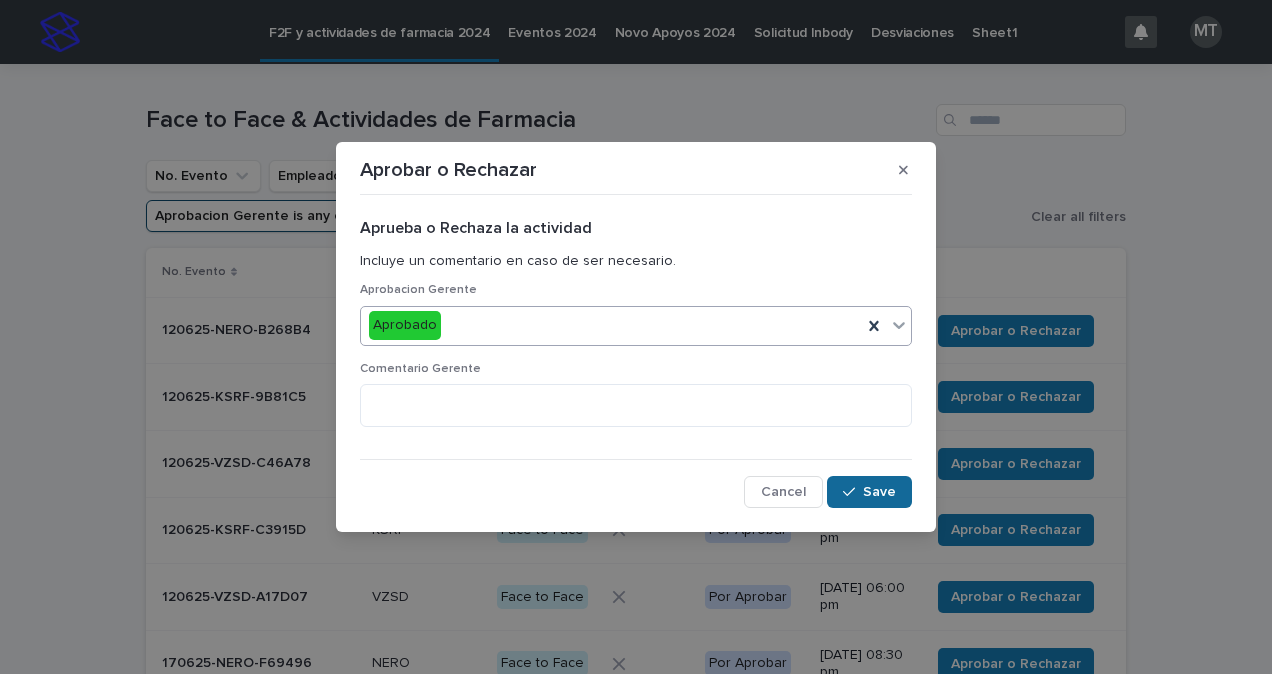 click on "Save" at bounding box center (869, 492) 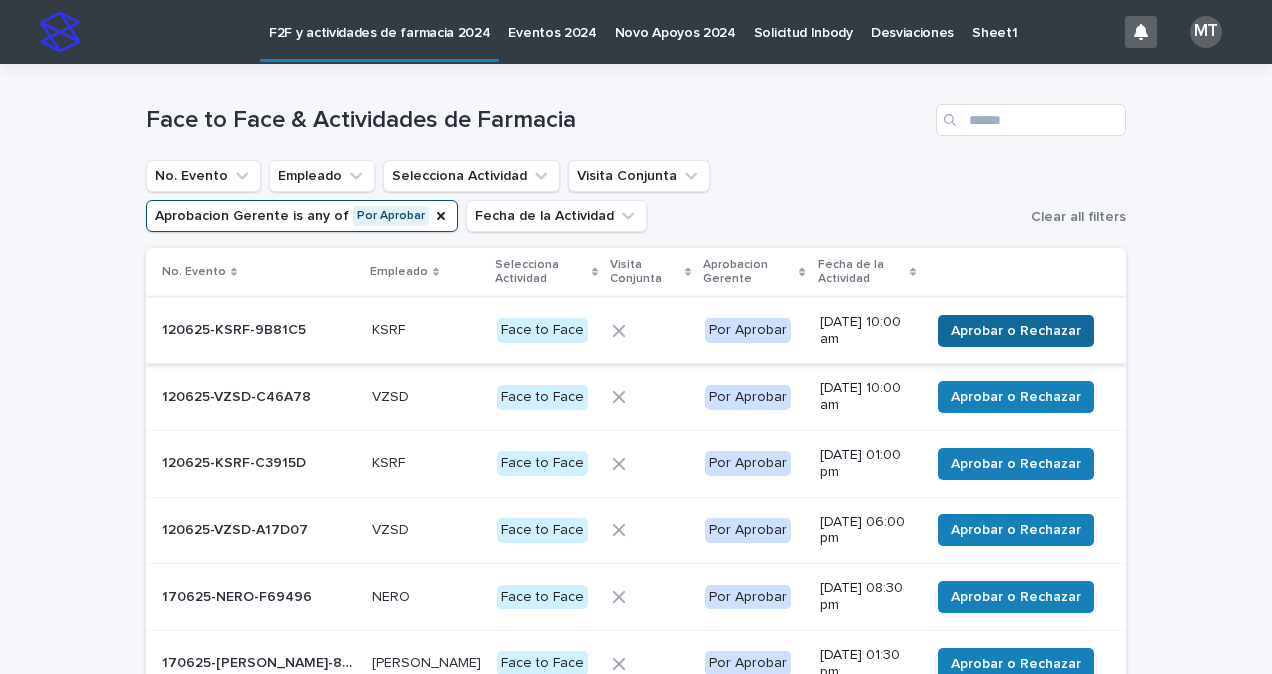 click on "Aprobar o Rechazar" at bounding box center (1016, 331) 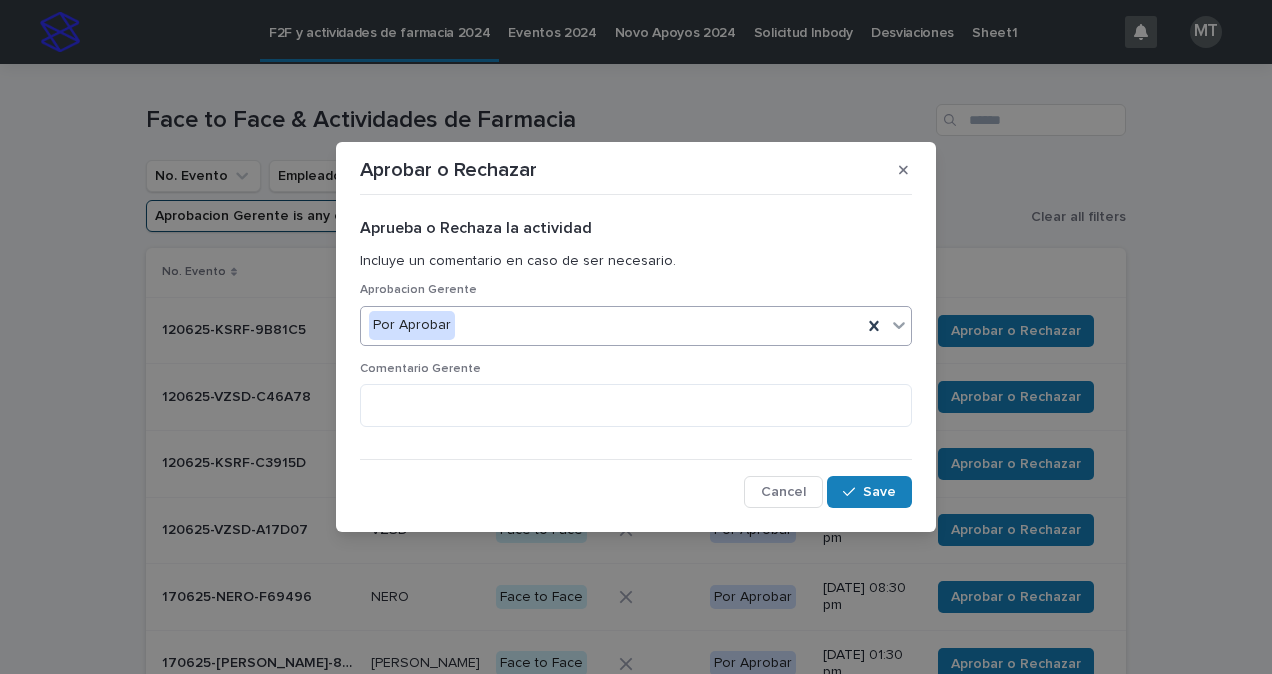 click on "Por Aprobar" at bounding box center [611, 325] 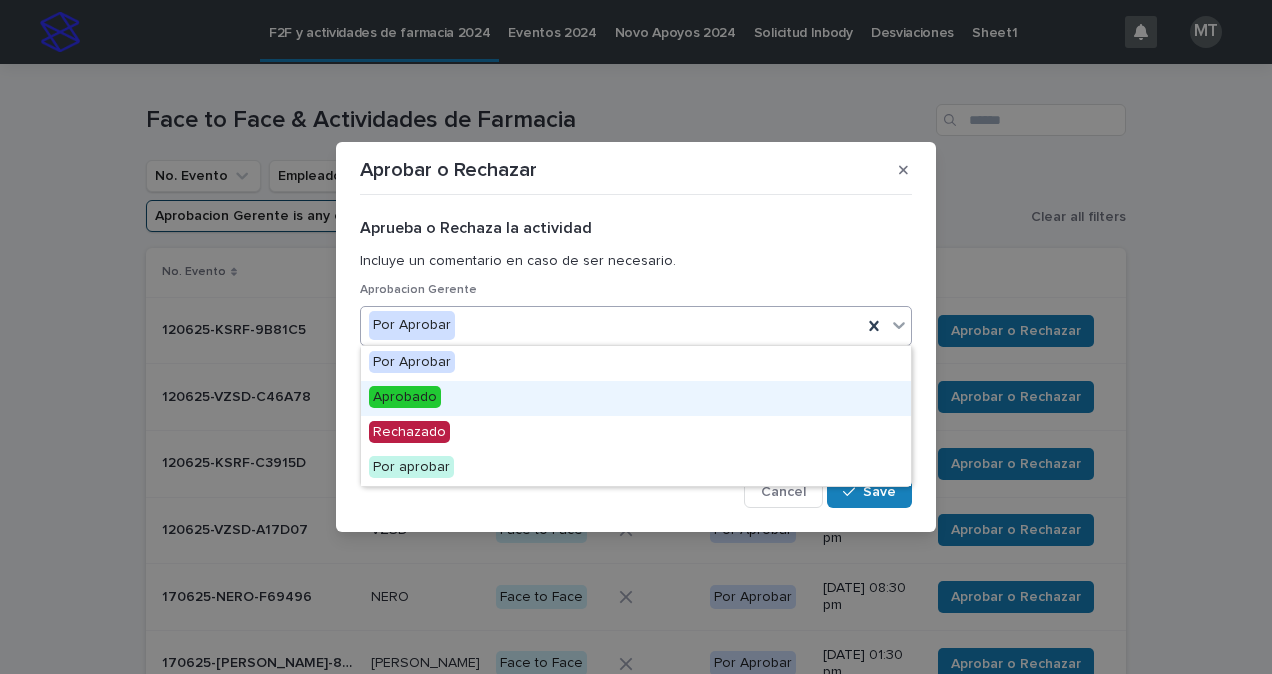click on "Aprobado" at bounding box center (636, 398) 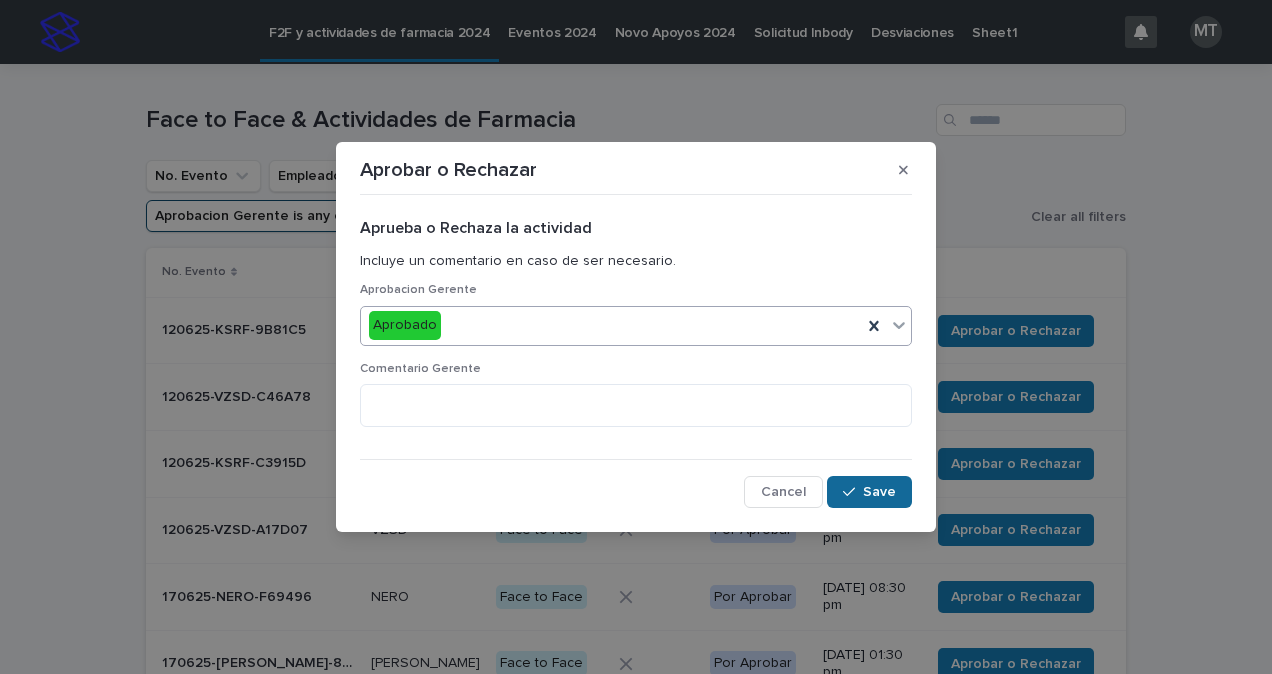click on "Save" at bounding box center [869, 492] 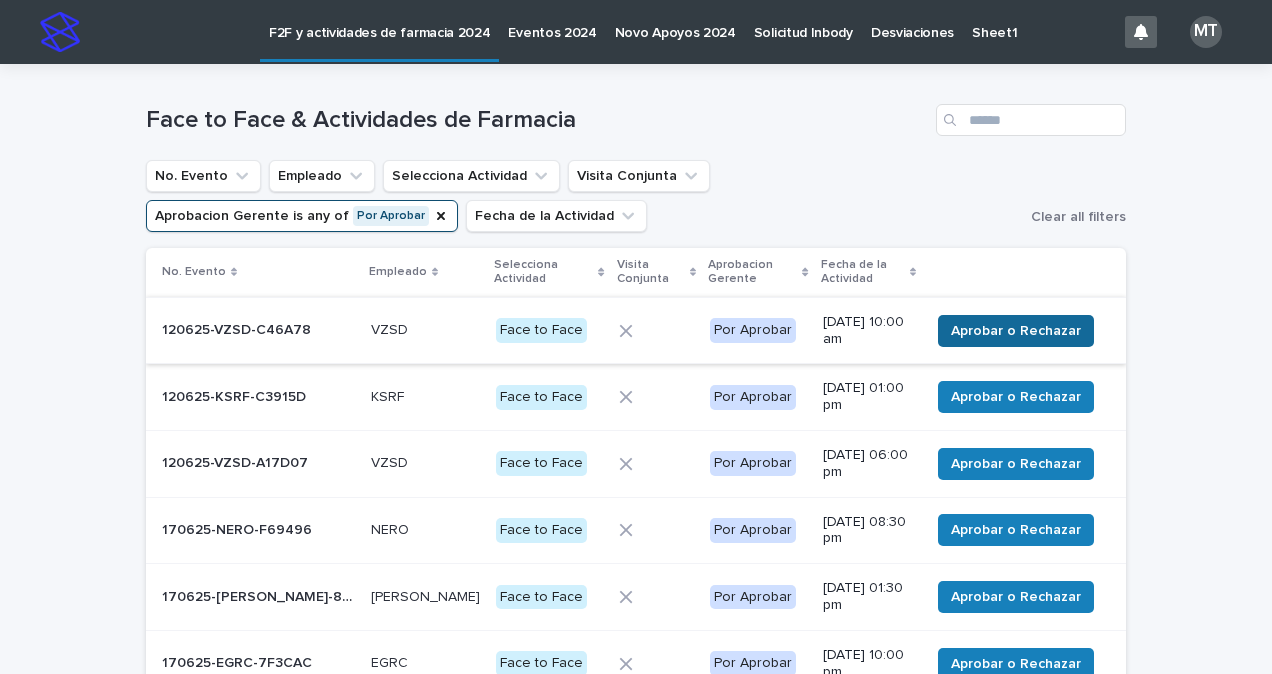 click on "Aprobar o Rechazar" at bounding box center (1016, 331) 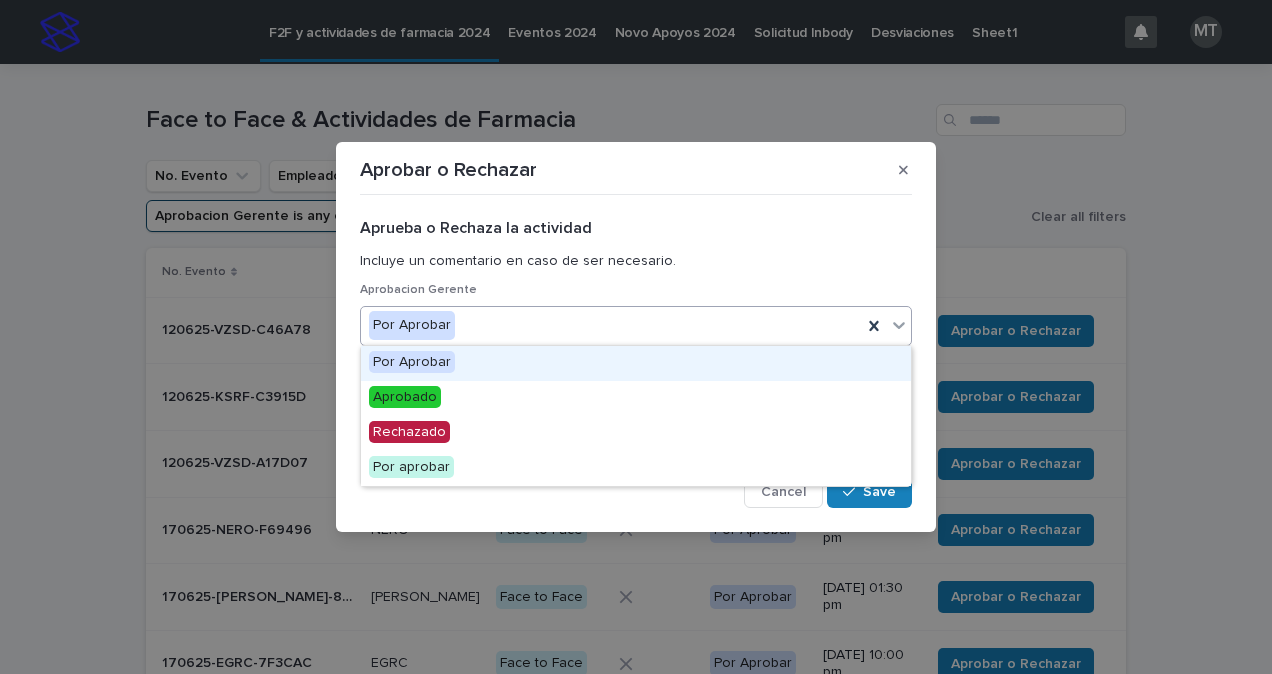 click on "Por Aprobar" at bounding box center (611, 325) 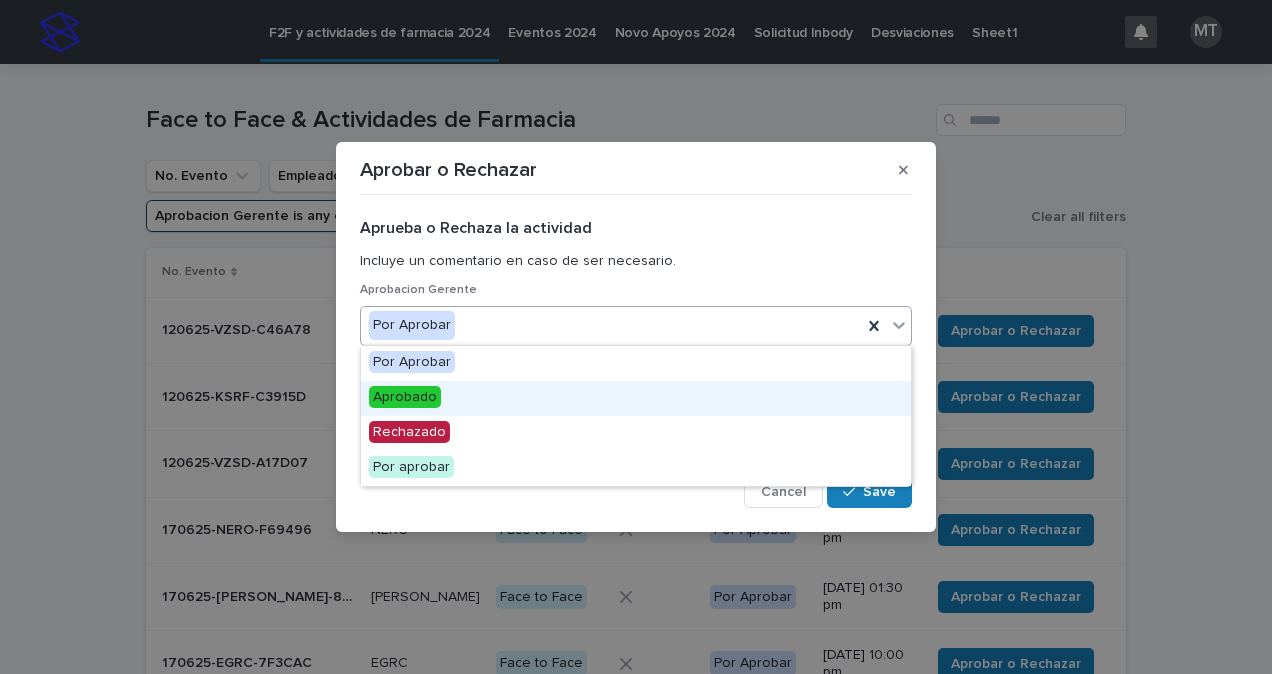 click on "Aprobado" at bounding box center [405, 397] 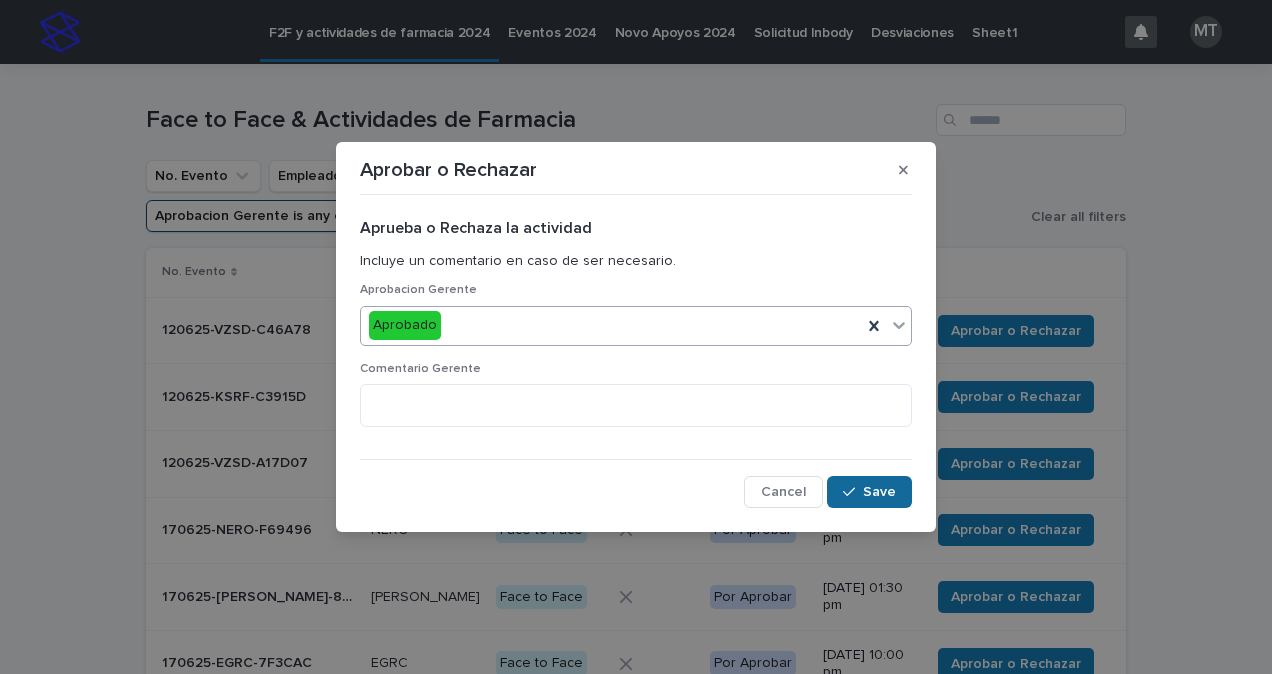 click 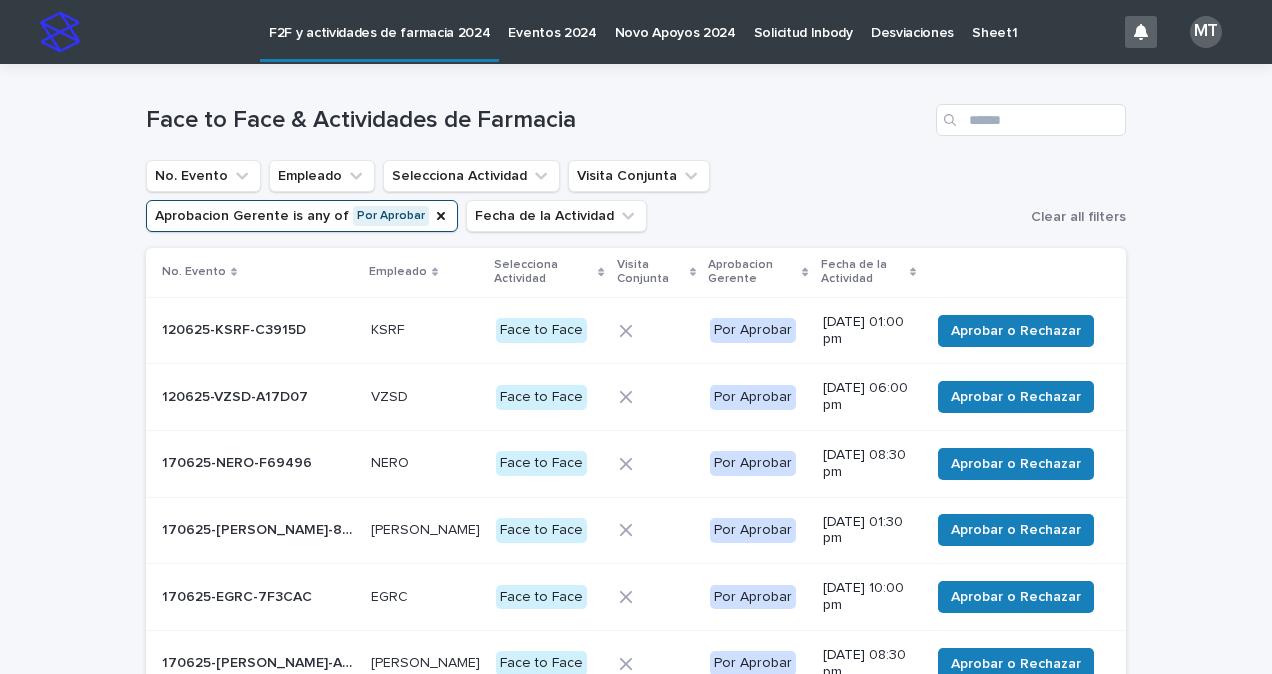 click on "Aprobar o Rechazar" at bounding box center (1016, 331) 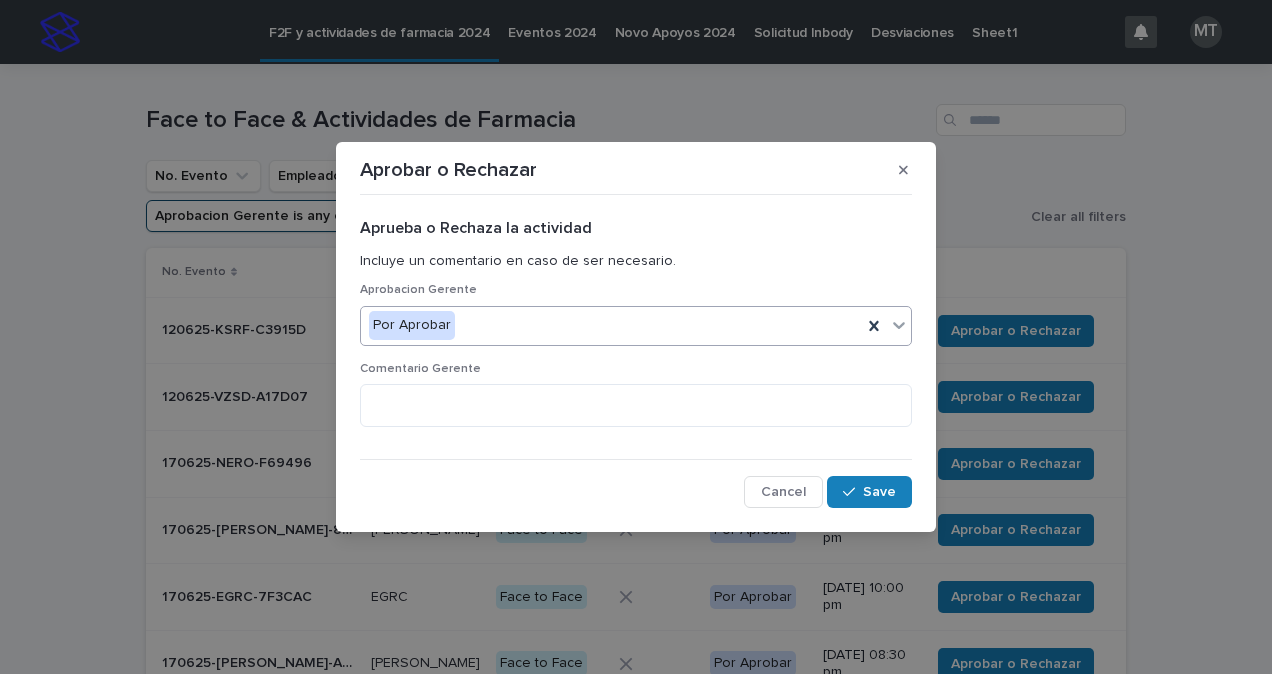 click on "Por Aprobar" at bounding box center (611, 325) 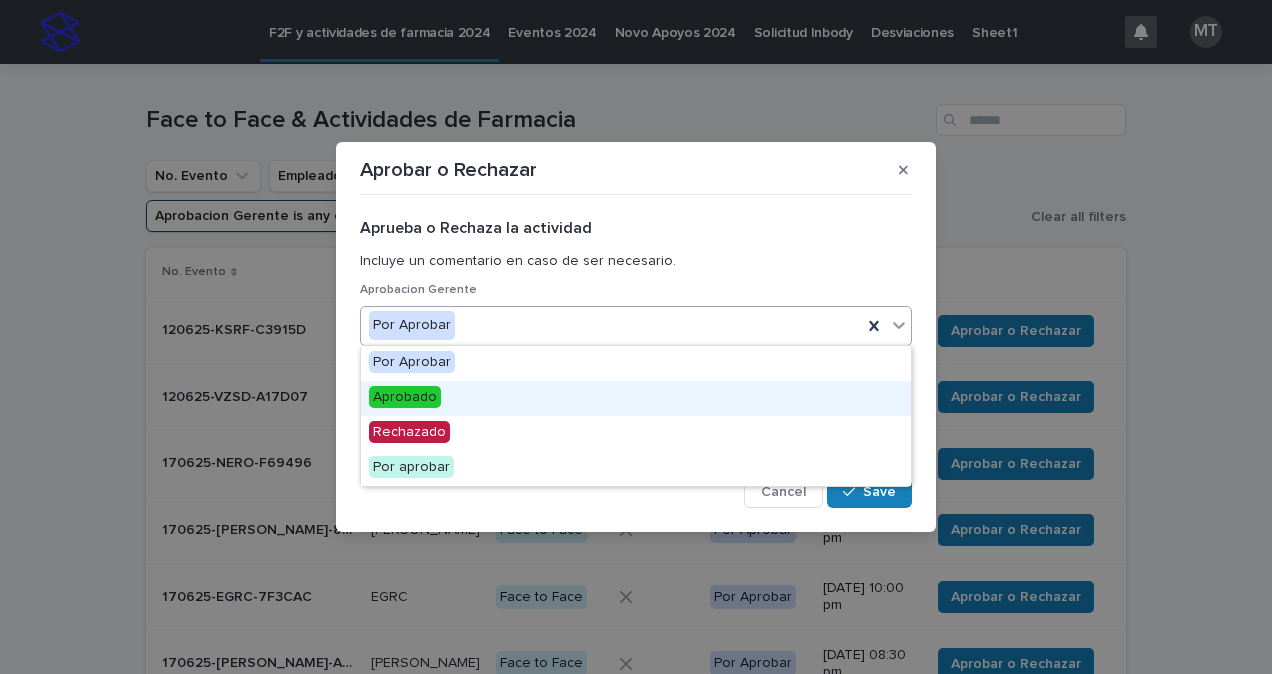 click on "Aprobado" at bounding box center (405, 397) 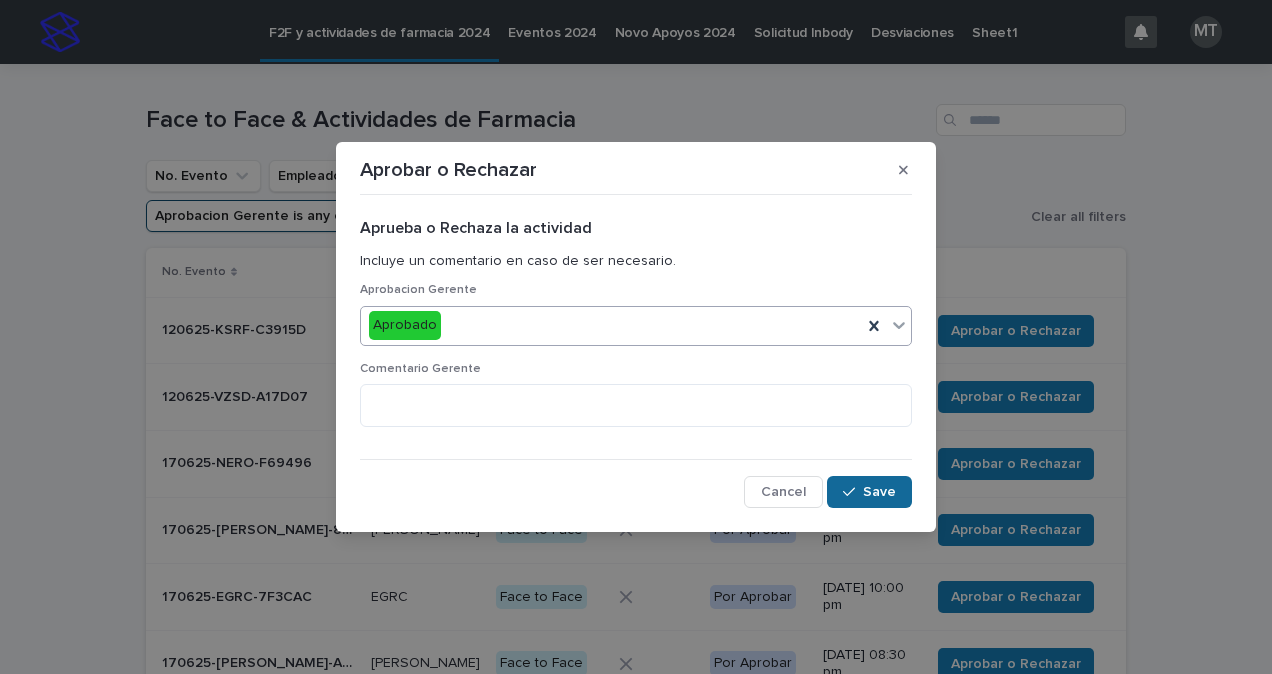 click on "Save" at bounding box center [879, 492] 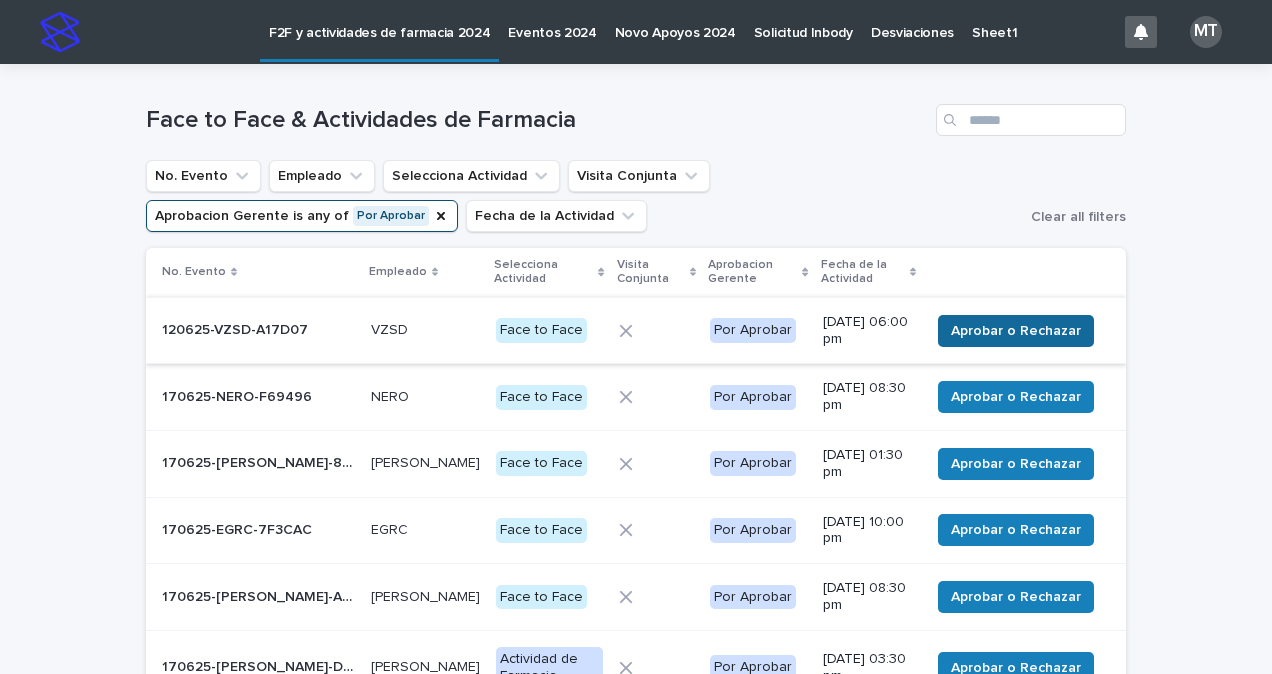 click on "Aprobar o Rechazar" at bounding box center [1016, 331] 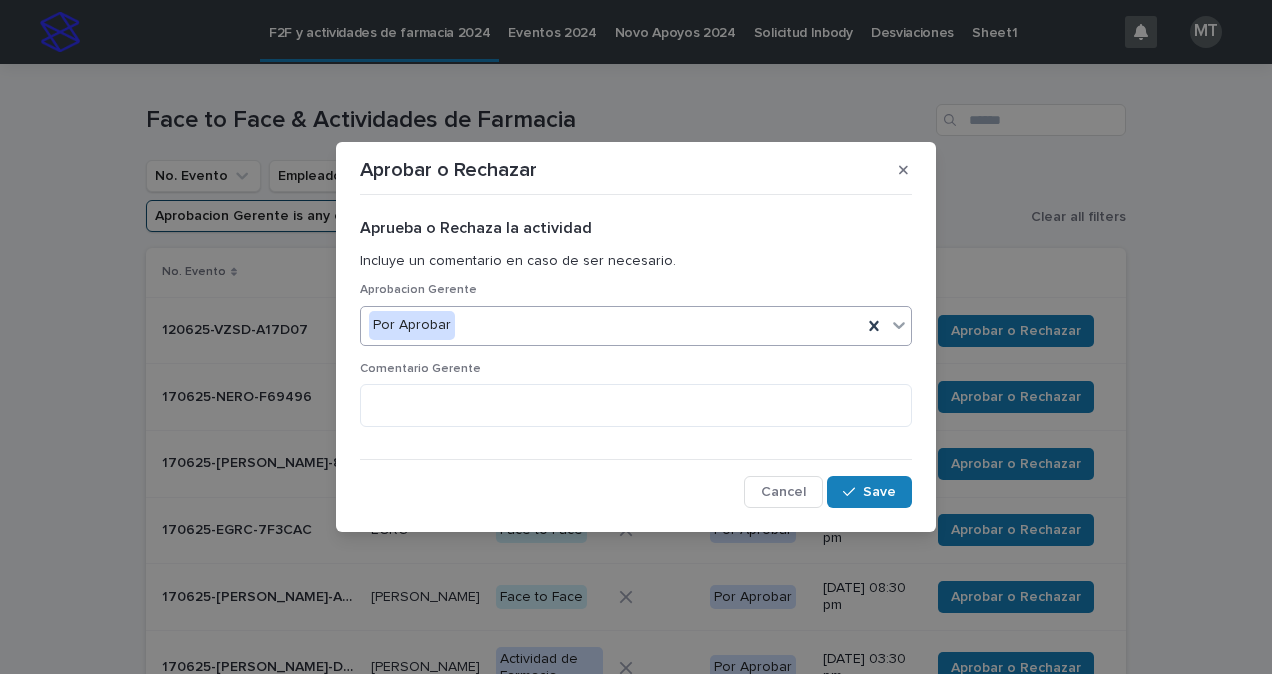 click on "Por Aprobar" at bounding box center (611, 325) 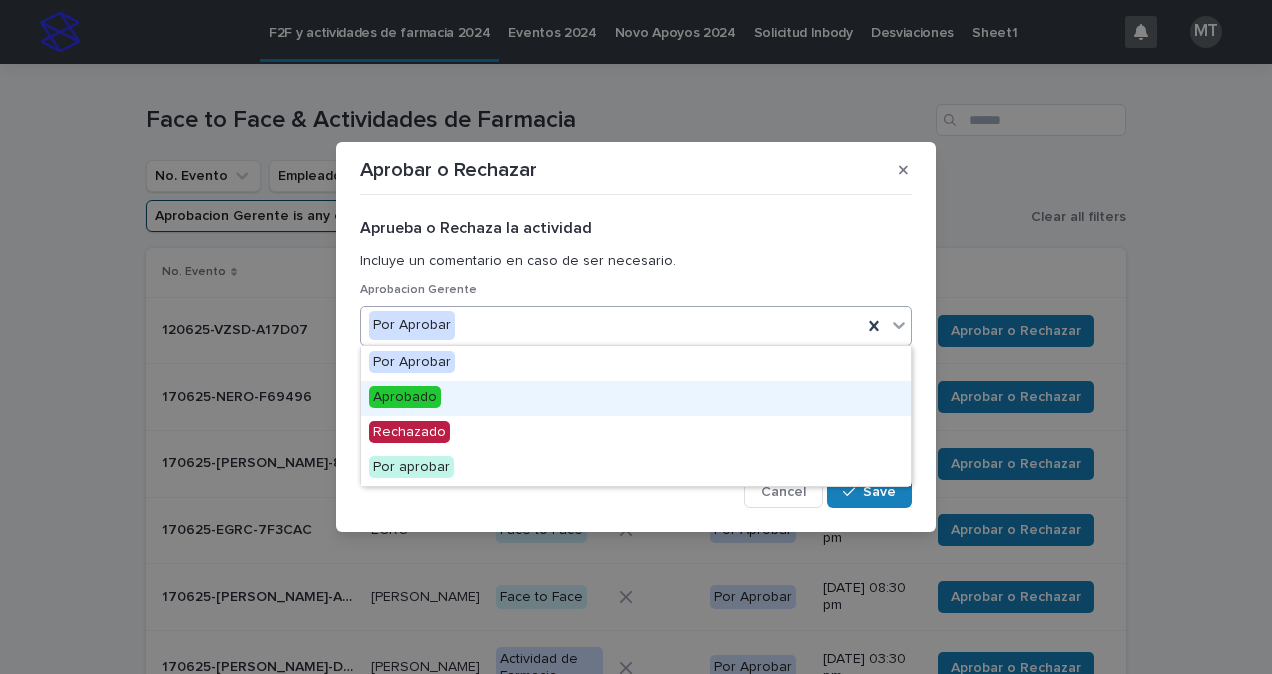 click on "Aprobado" at bounding box center (405, 397) 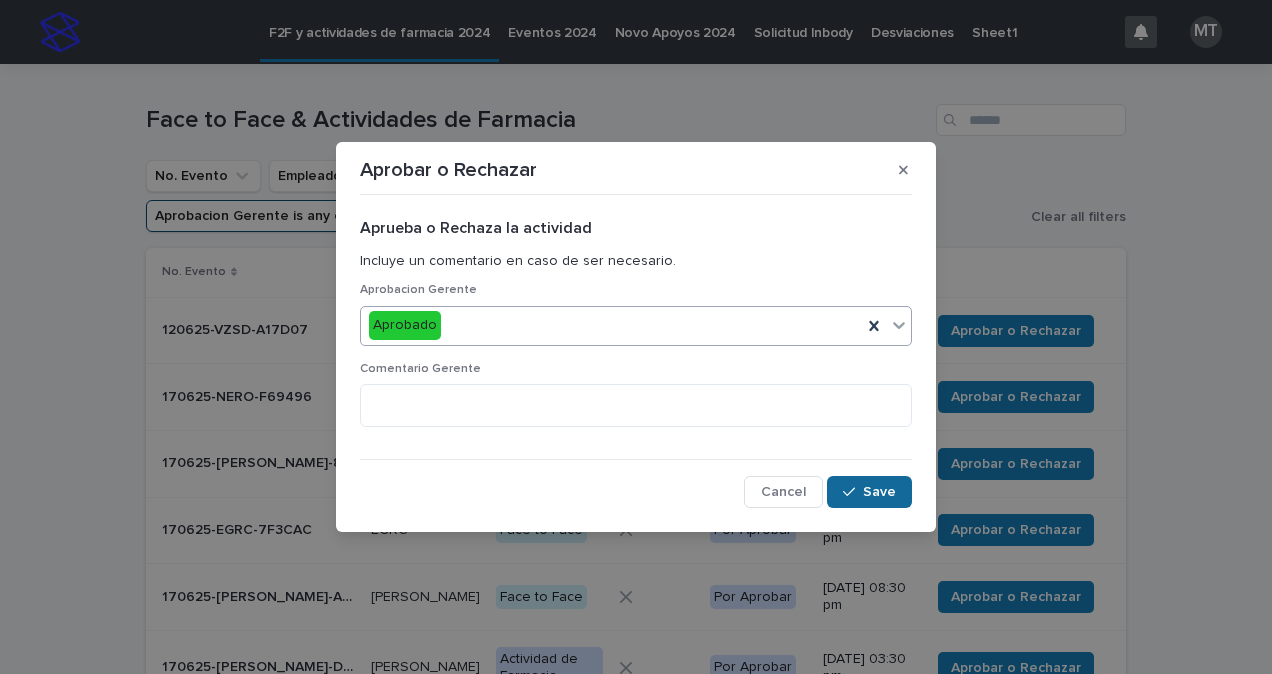 click on "Save" at bounding box center [879, 492] 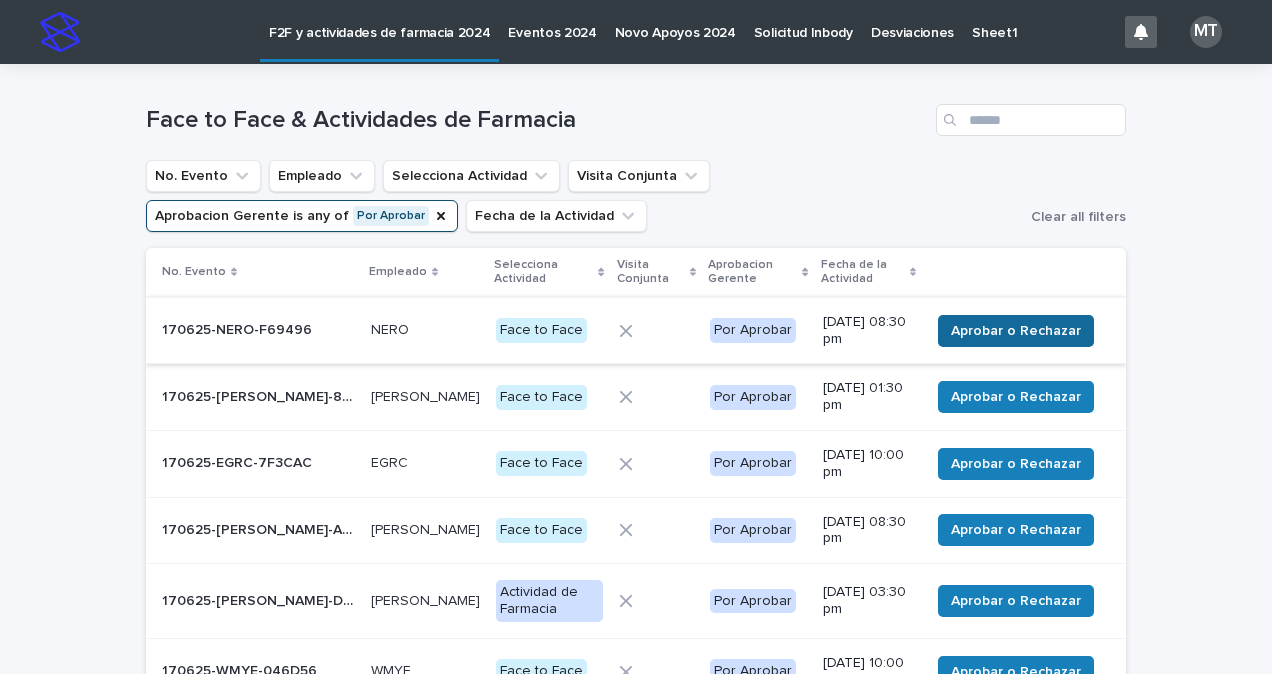 click on "Aprobar o Rechazar" at bounding box center [1016, 331] 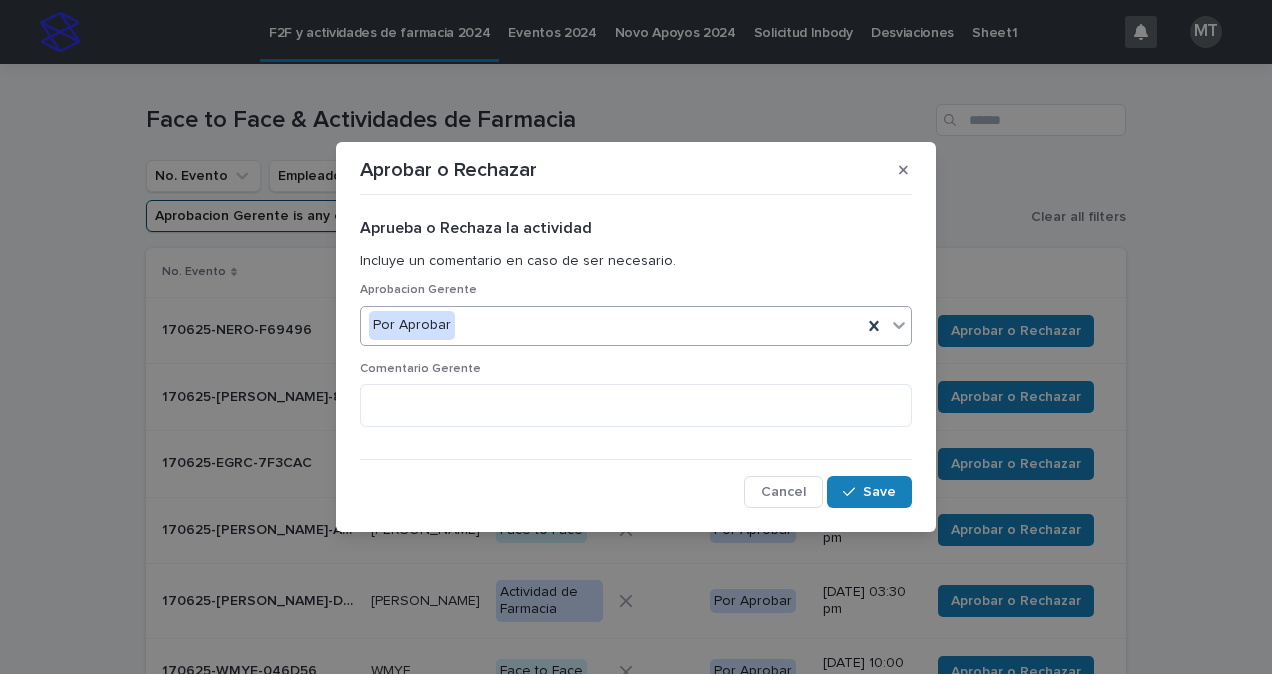click on "Por Aprobar" at bounding box center [611, 325] 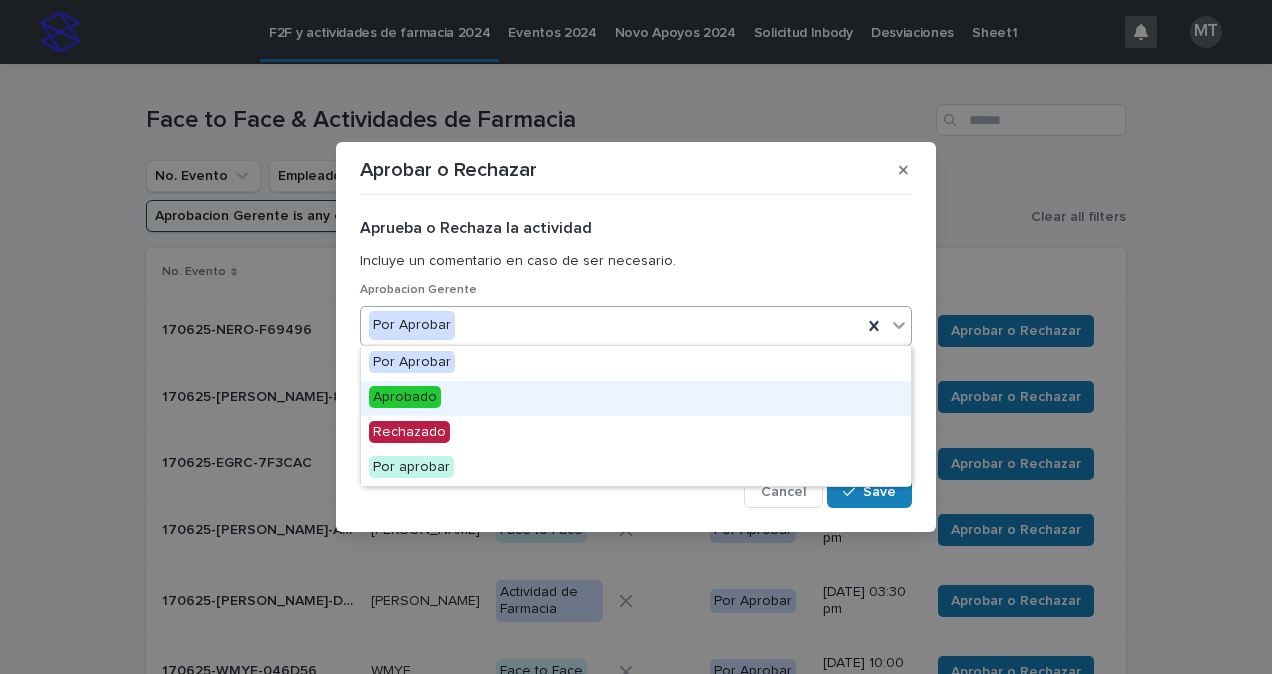 click on "Aprobado" at bounding box center (405, 397) 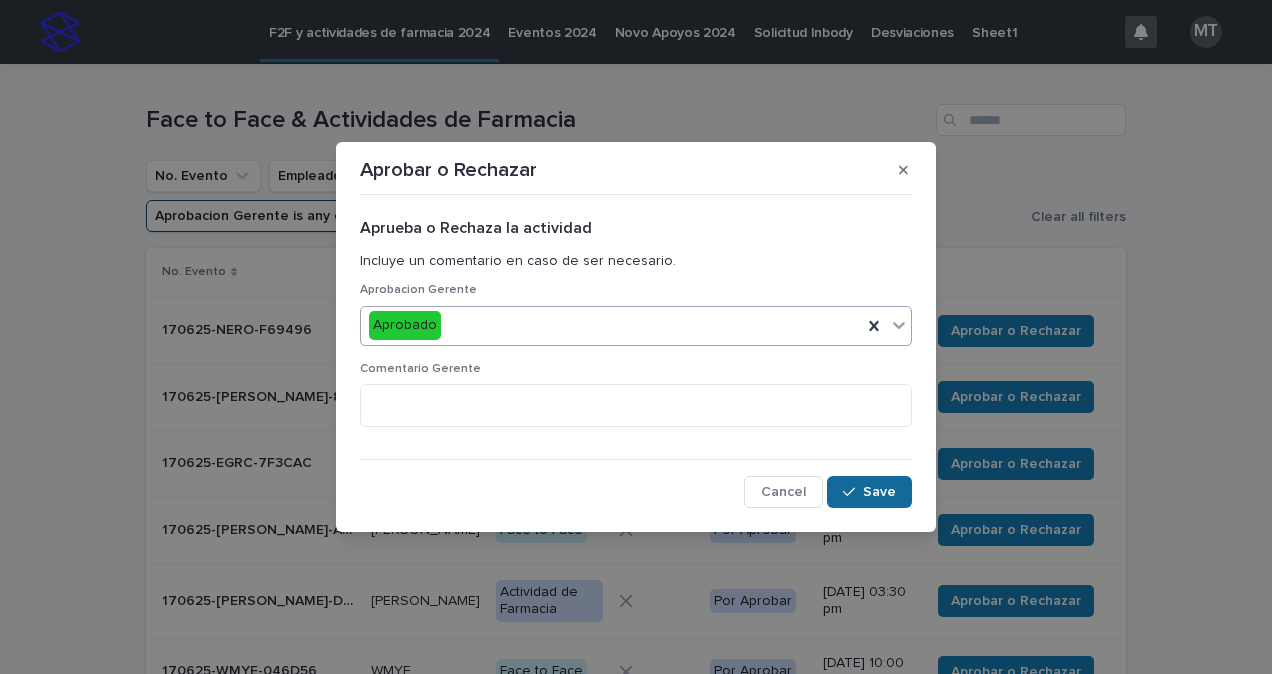 click at bounding box center (853, 492) 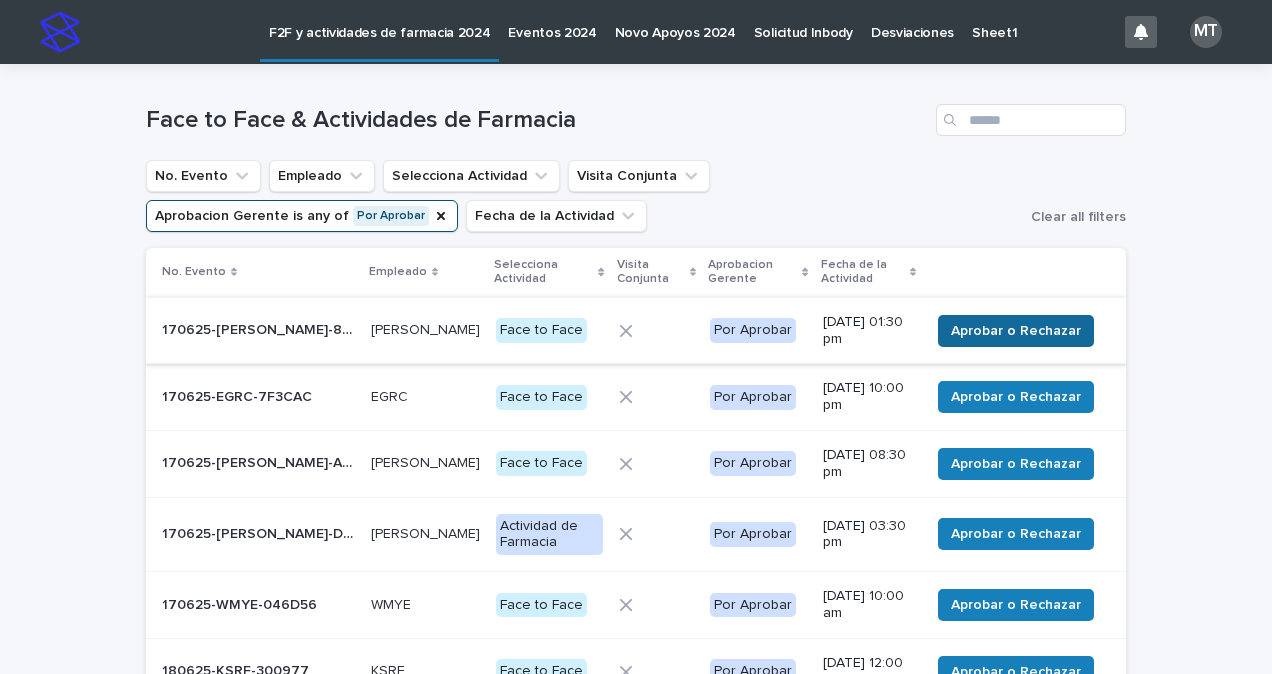 click on "Aprobar o Rechazar" at bounding box center [1016, 331] 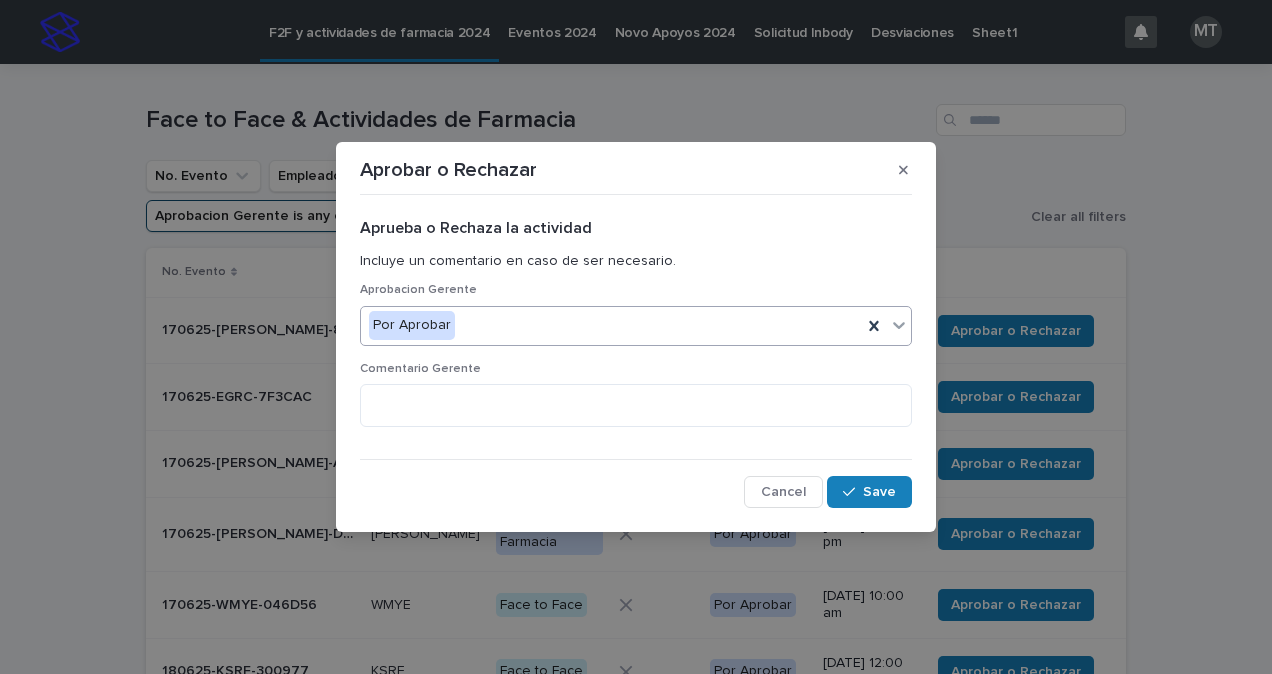 click on "Por Aprobar" at bounding box center (611, 325) 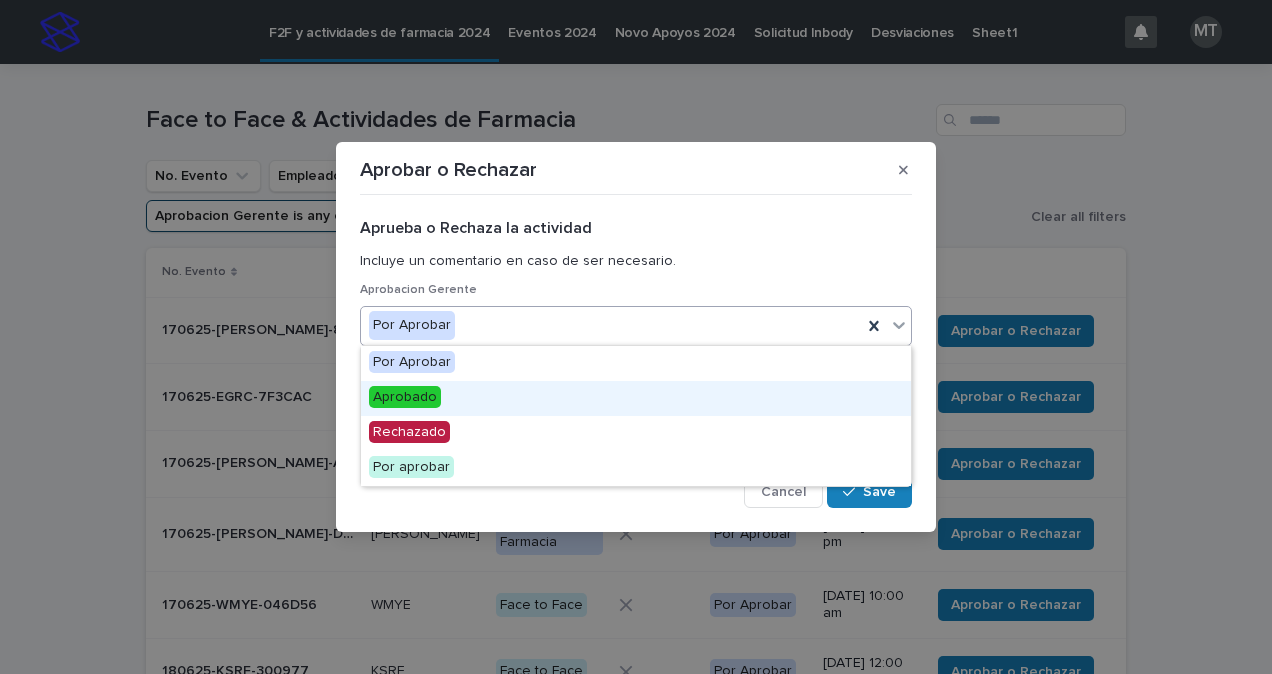 click on "Aprobado" at bounding box center (405, 397) 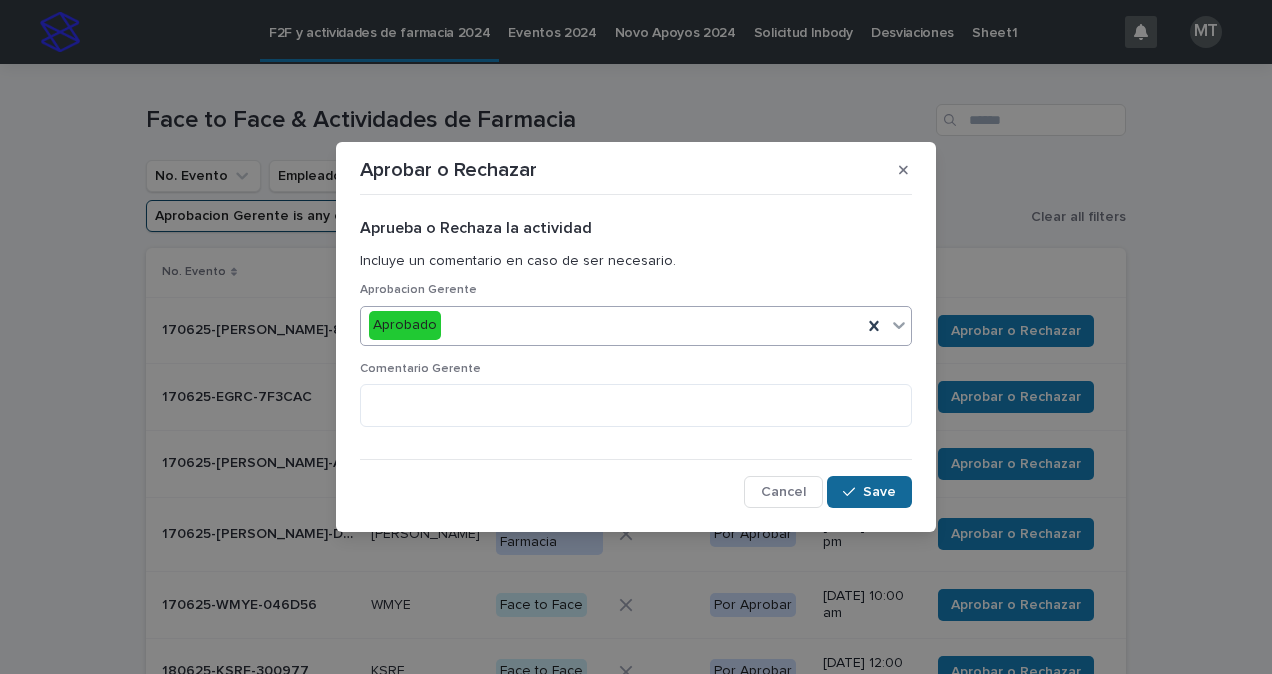 click 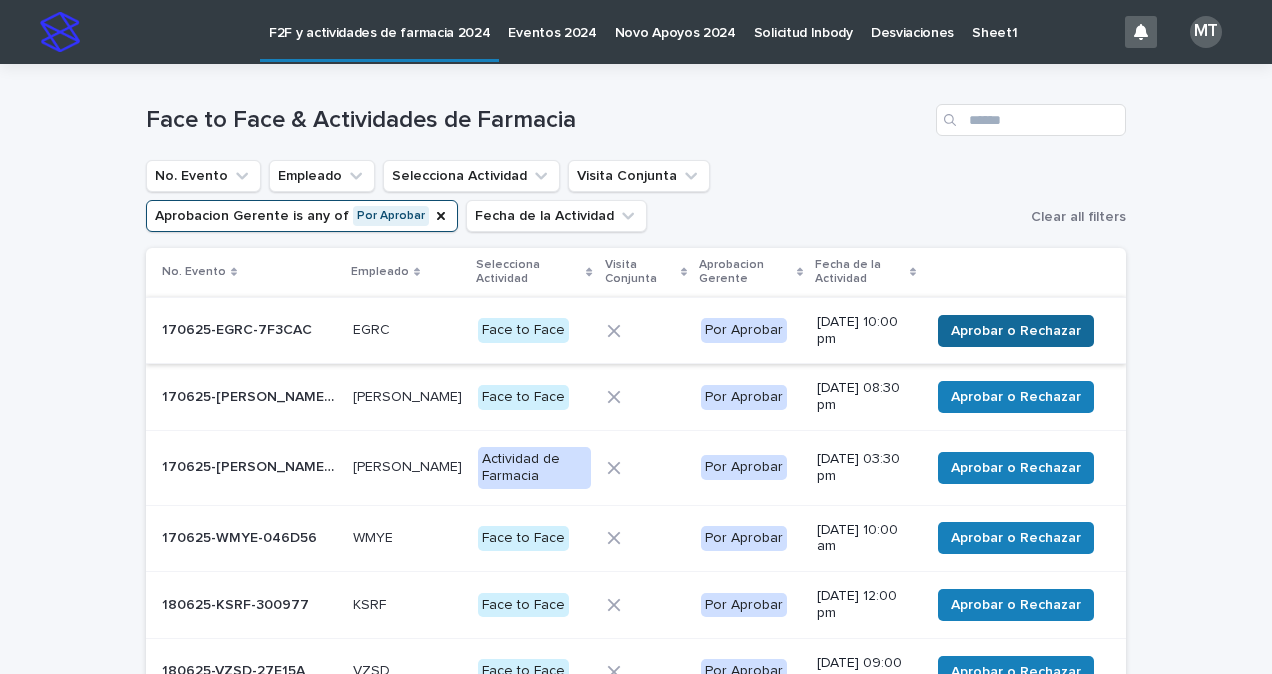 click on "Aprobar o Rechazar" at bounding box center [1016, 331] 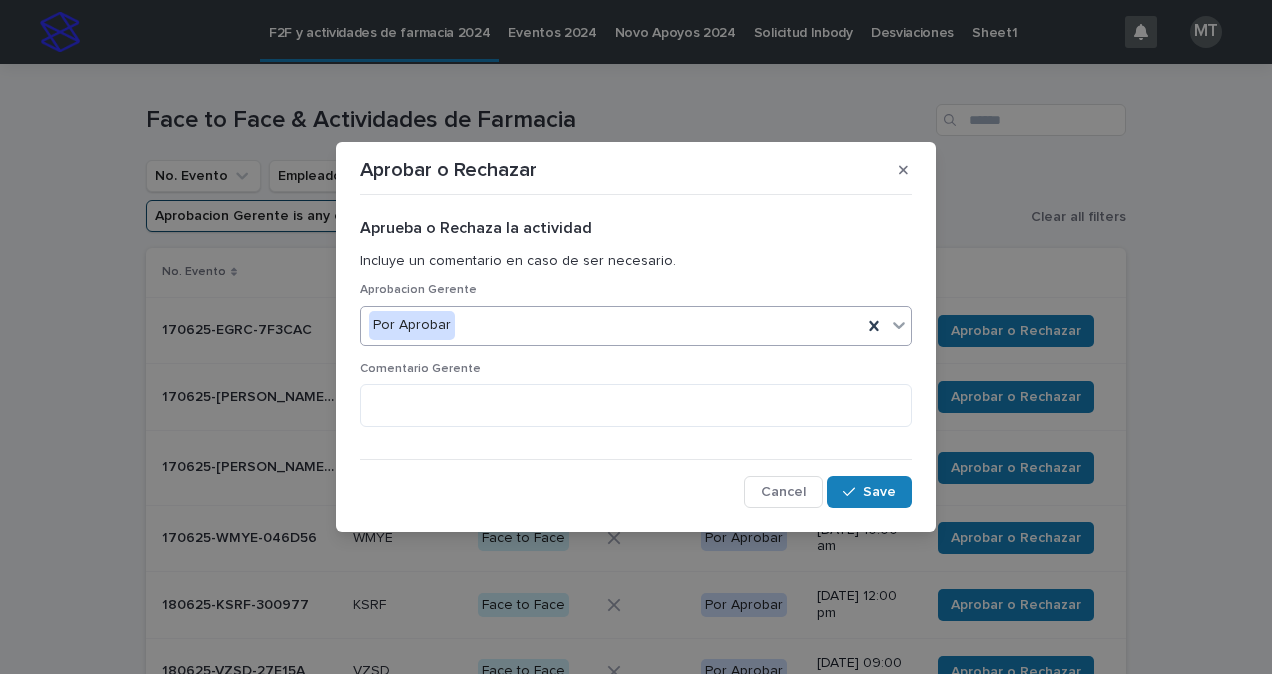 click on "Por Aprobar" at bounding box center (611, 325) 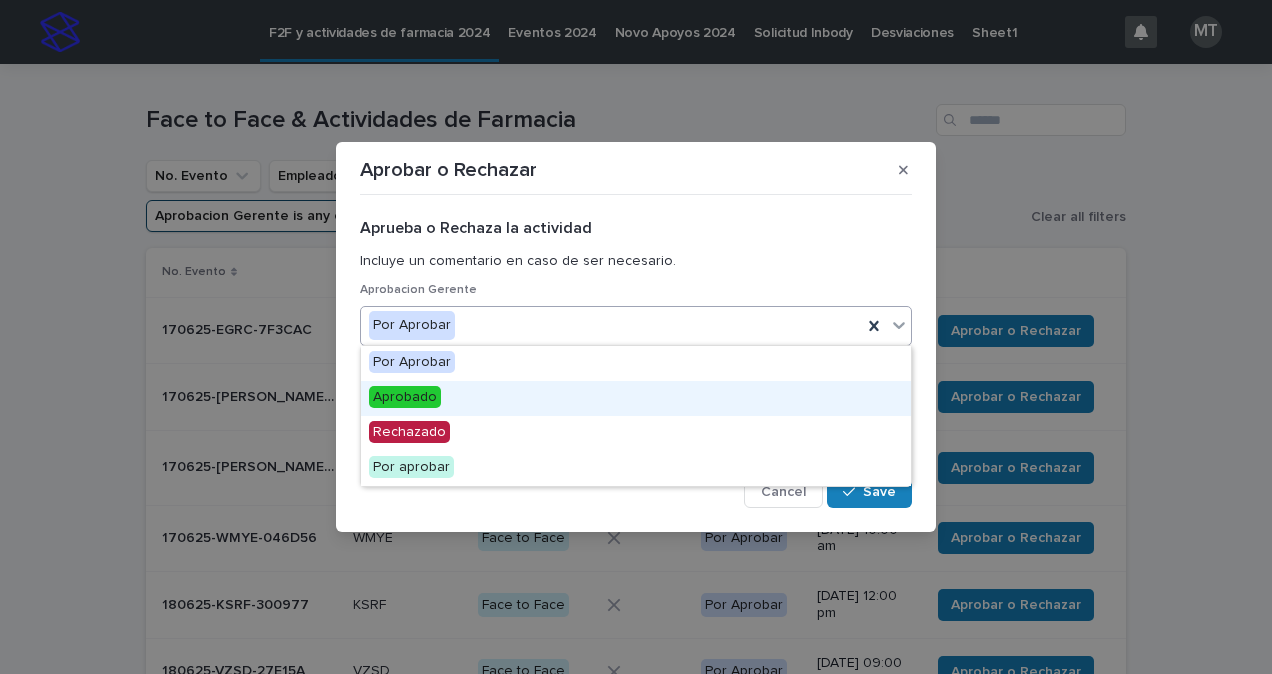 click on "Aprobado" at bounding box center (405, 397) 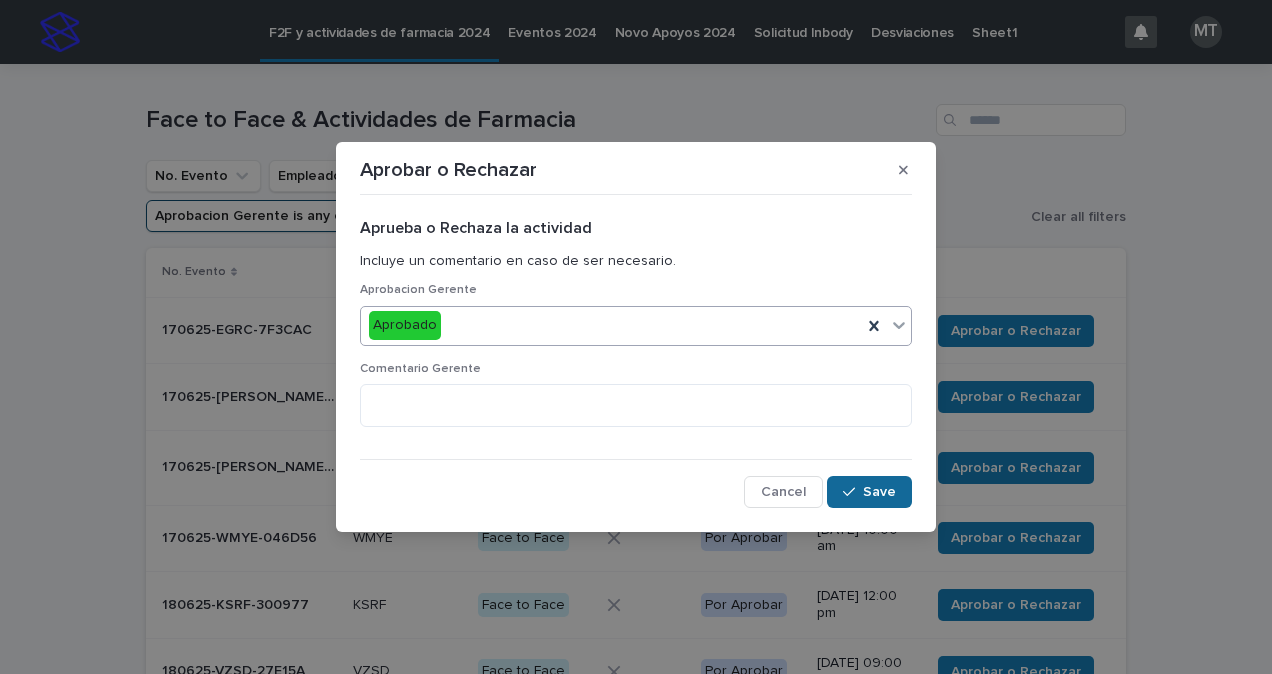 click on "Save" at bounding box center [879, 492] 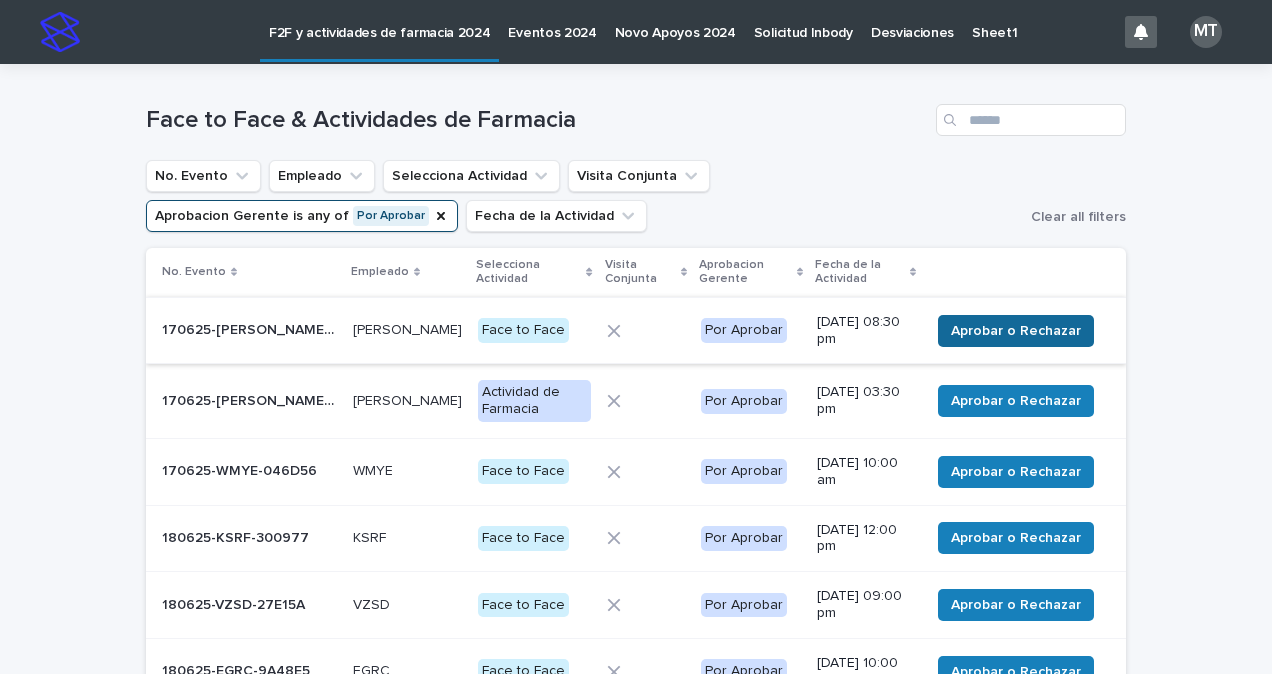 click on "Aprobar o Rechazar" at bounding box center (1016, 331) 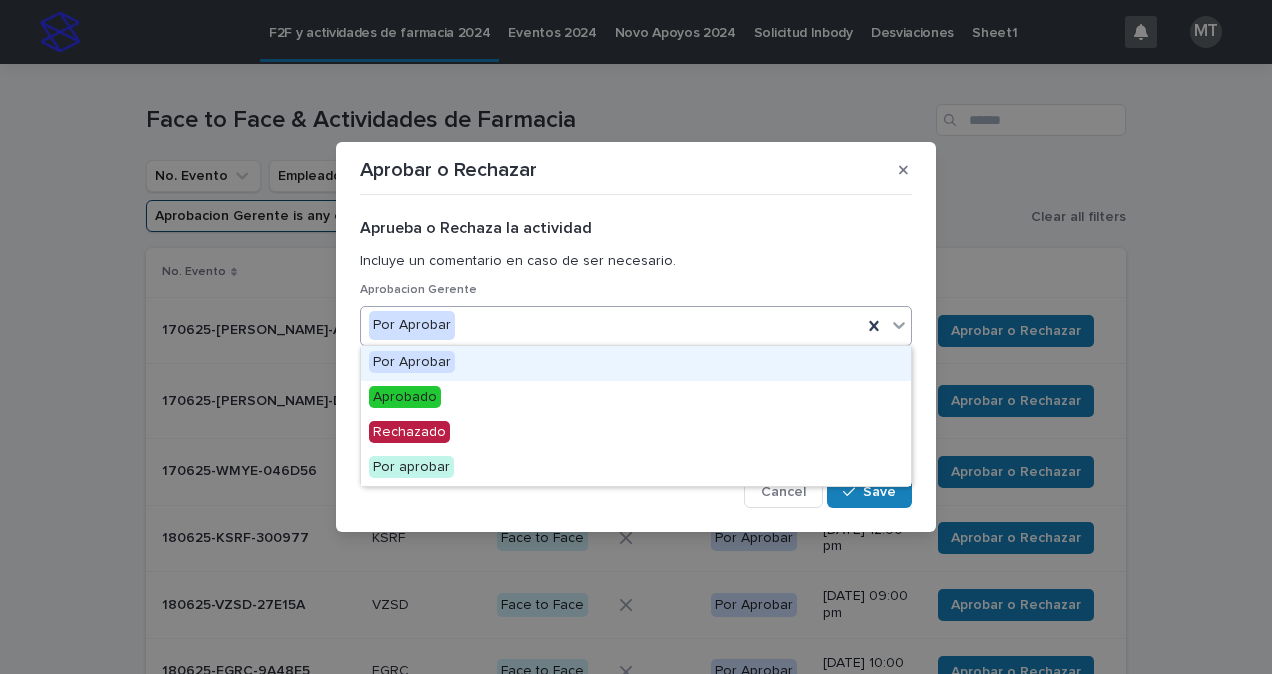 click on "Por Aprobar" at bounding box center [611, 325] 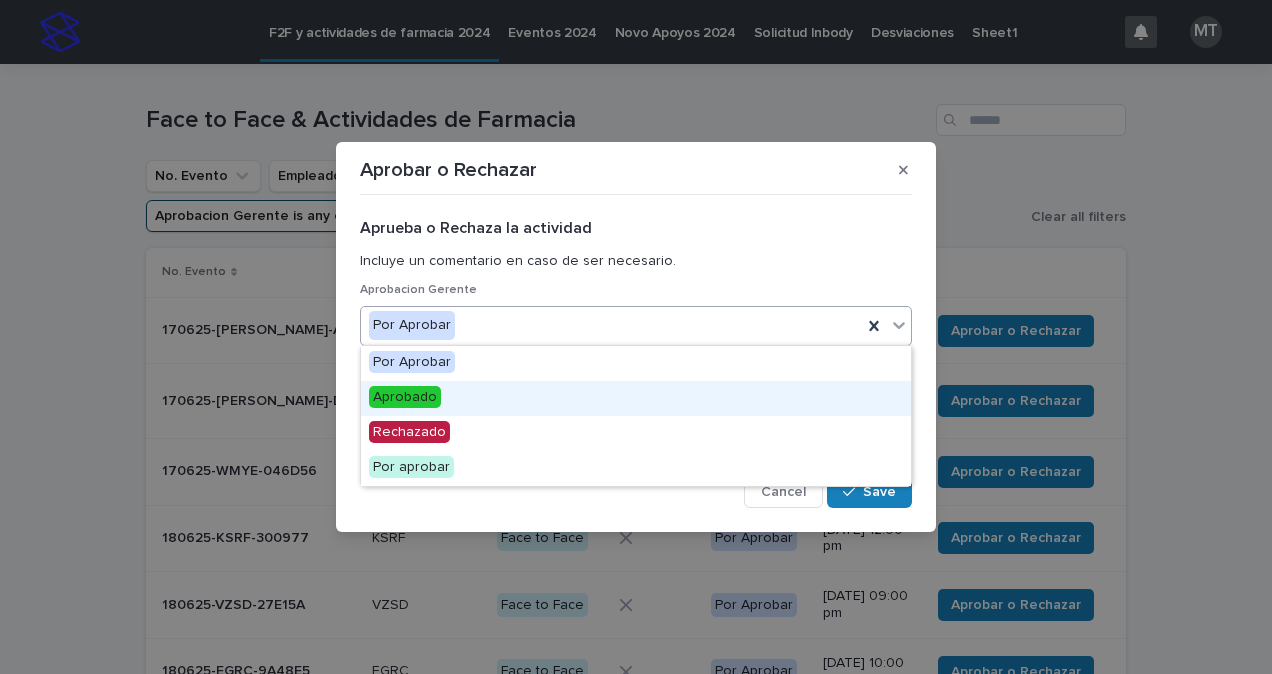 click on "Aprobado" at bounding box center [405, 397] 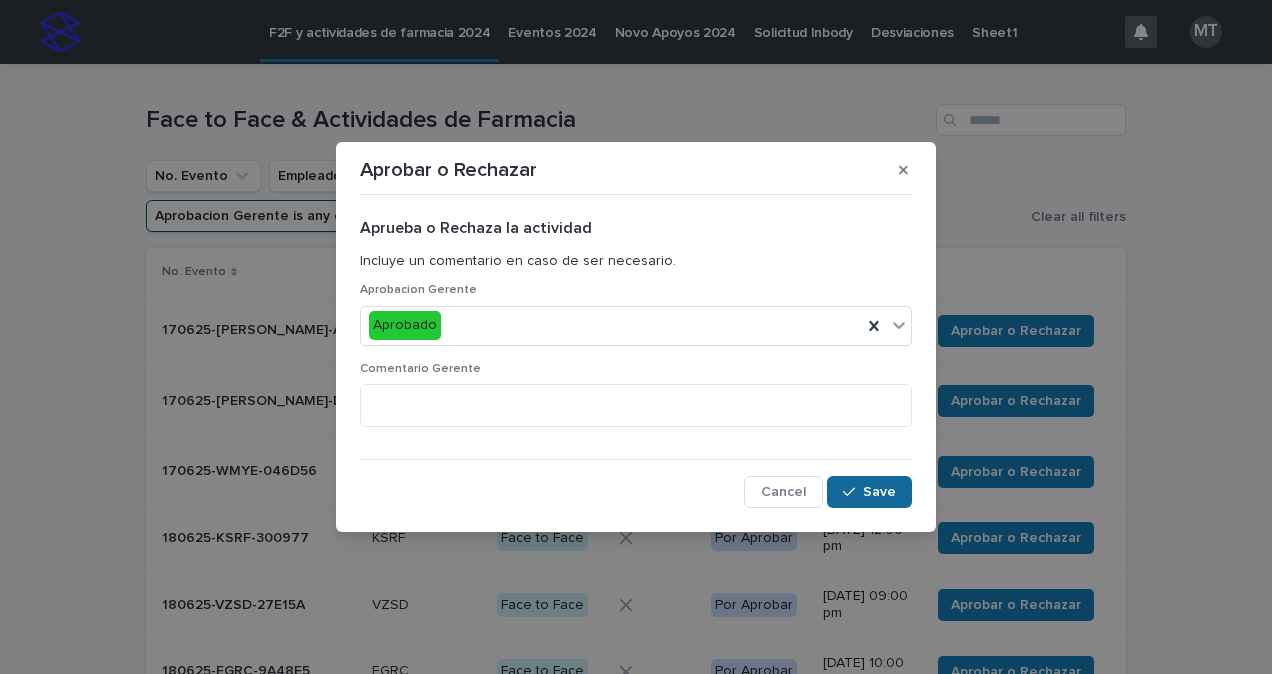 click 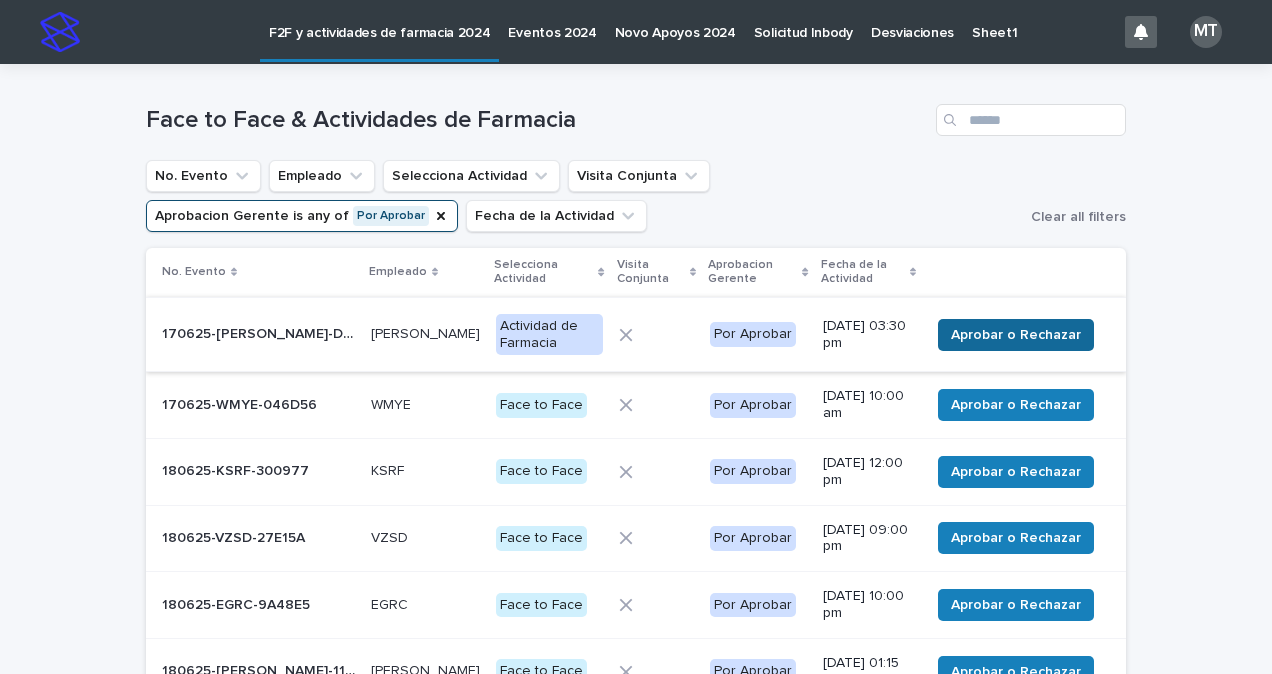 click on "Aprobar o Rechazar" at bounding box center [1016, 335] 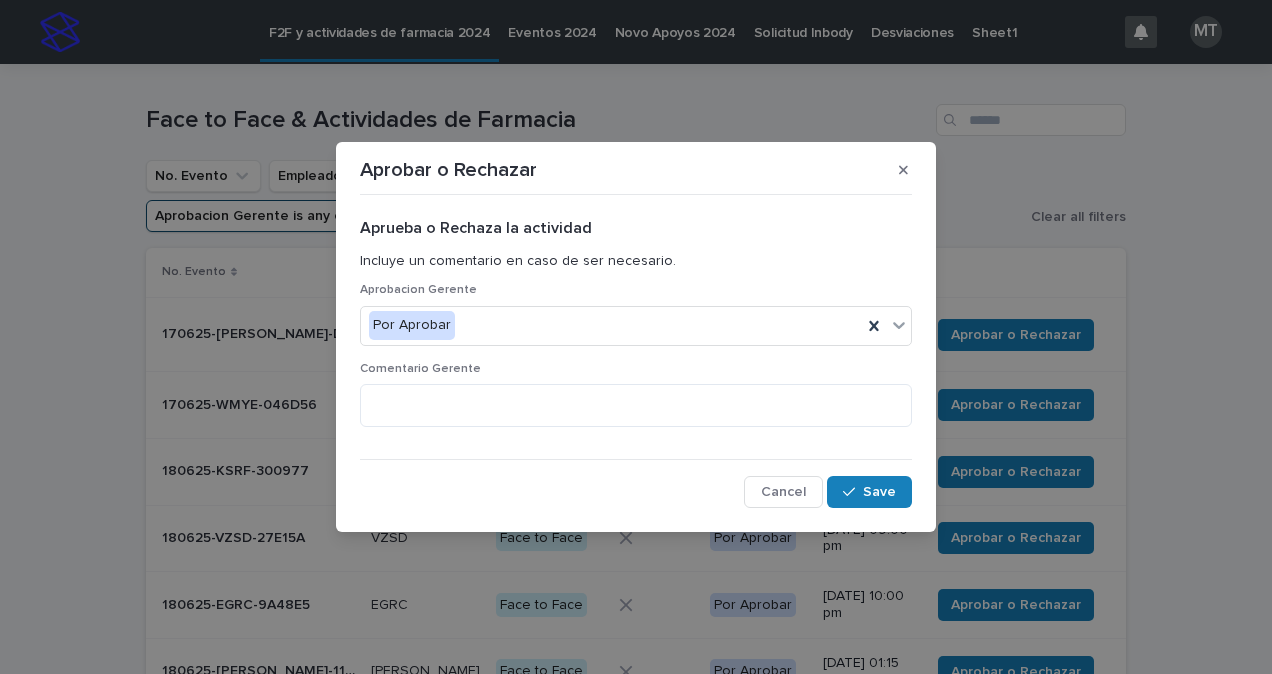 click on "Por Aprobar" at bounding box center [636, 326] 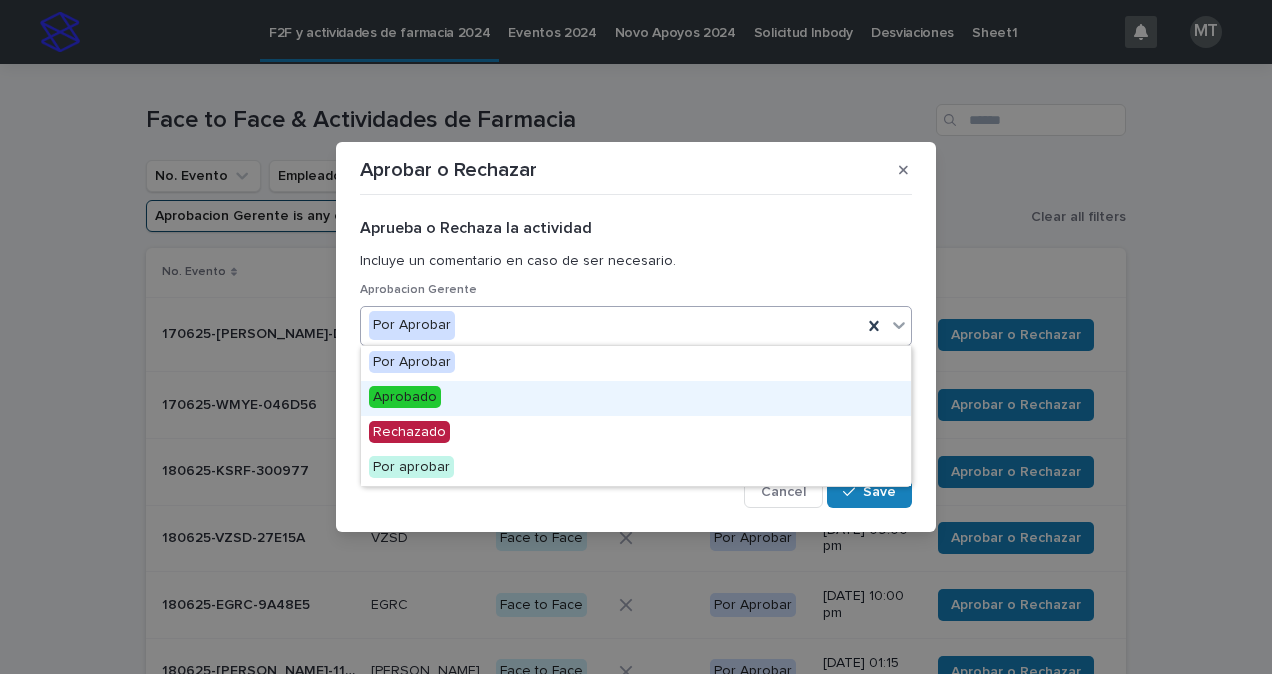 click on "Aprobado" at bounding box center [636, 398] 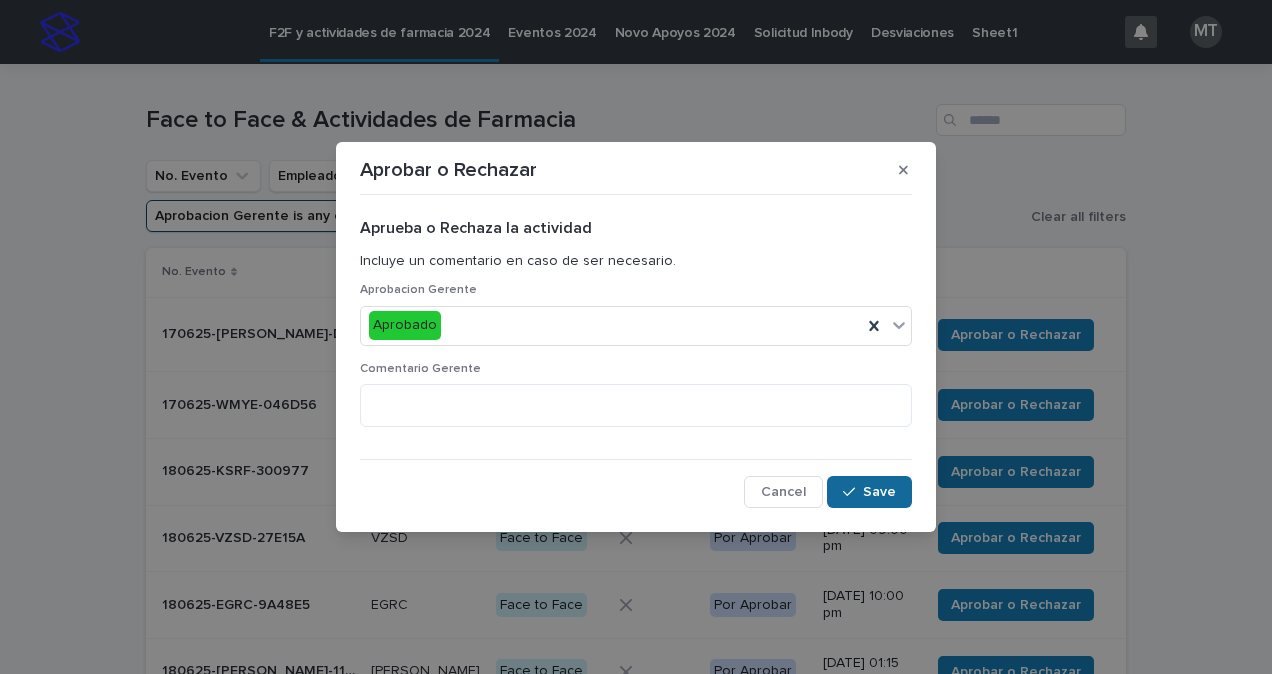 click at bounding box center (853, 492) 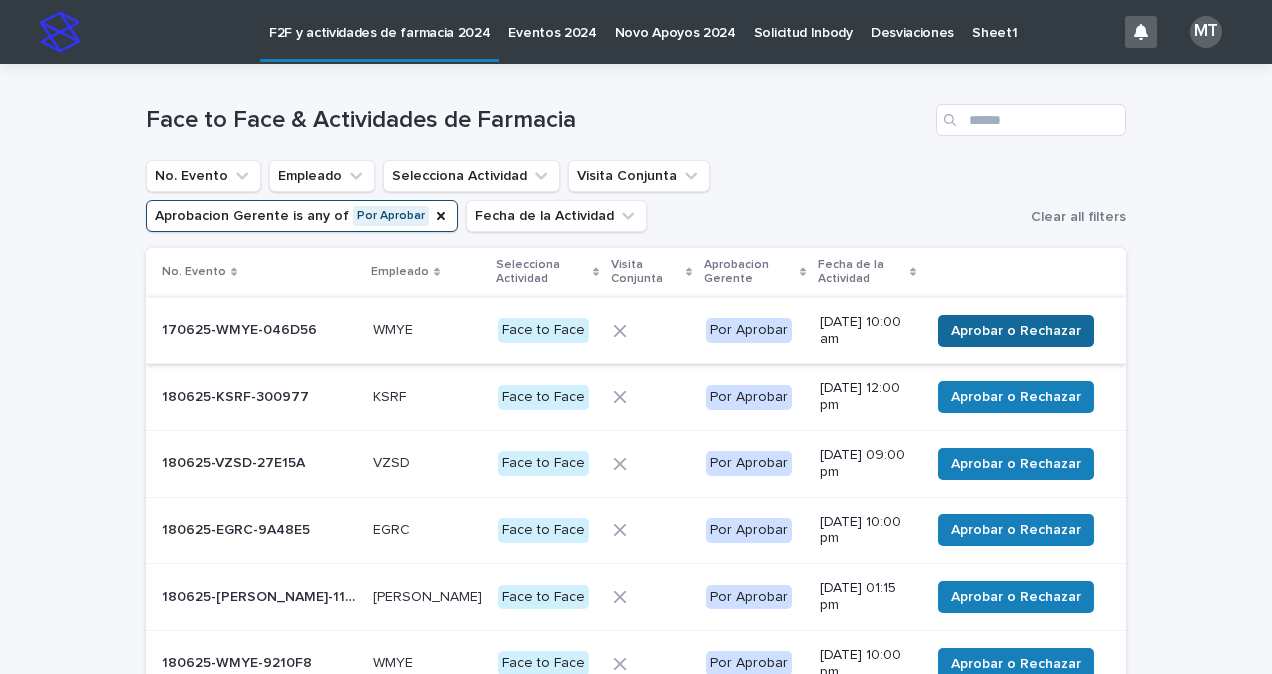 click on "Aprobar o Rechazar" at bounding box center (1016, 331) 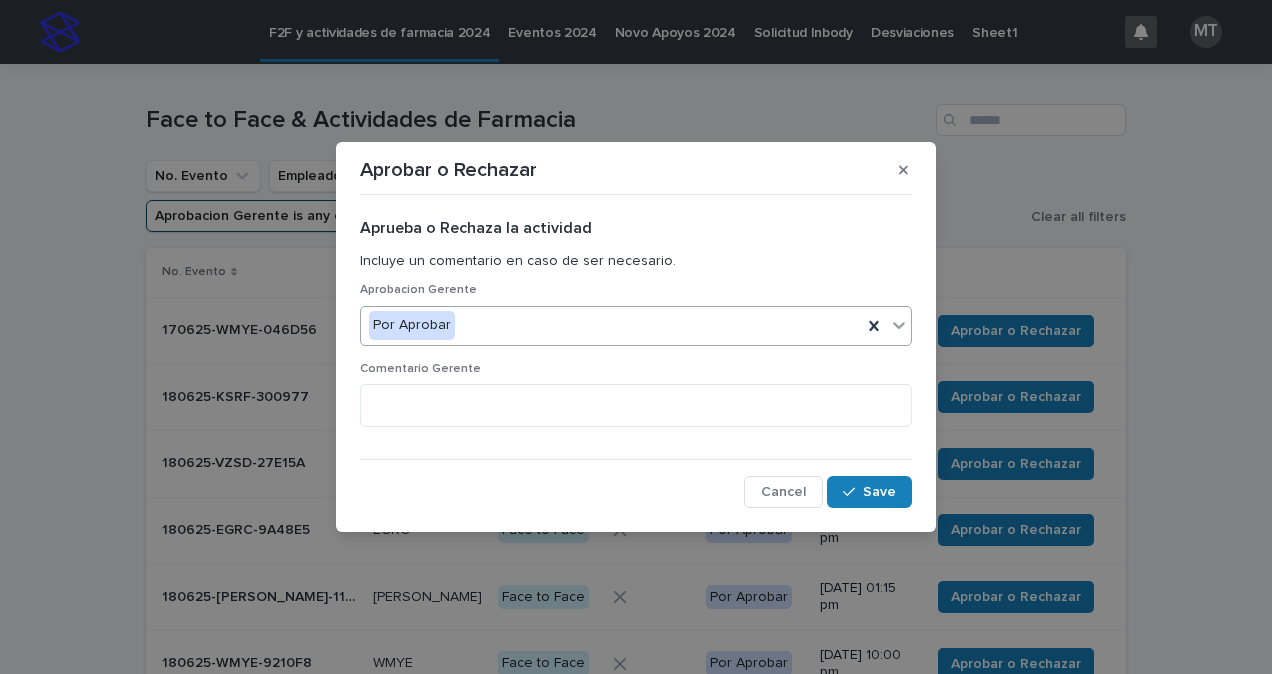 click on "Por Aprobar" at bounding box center (611, 325) 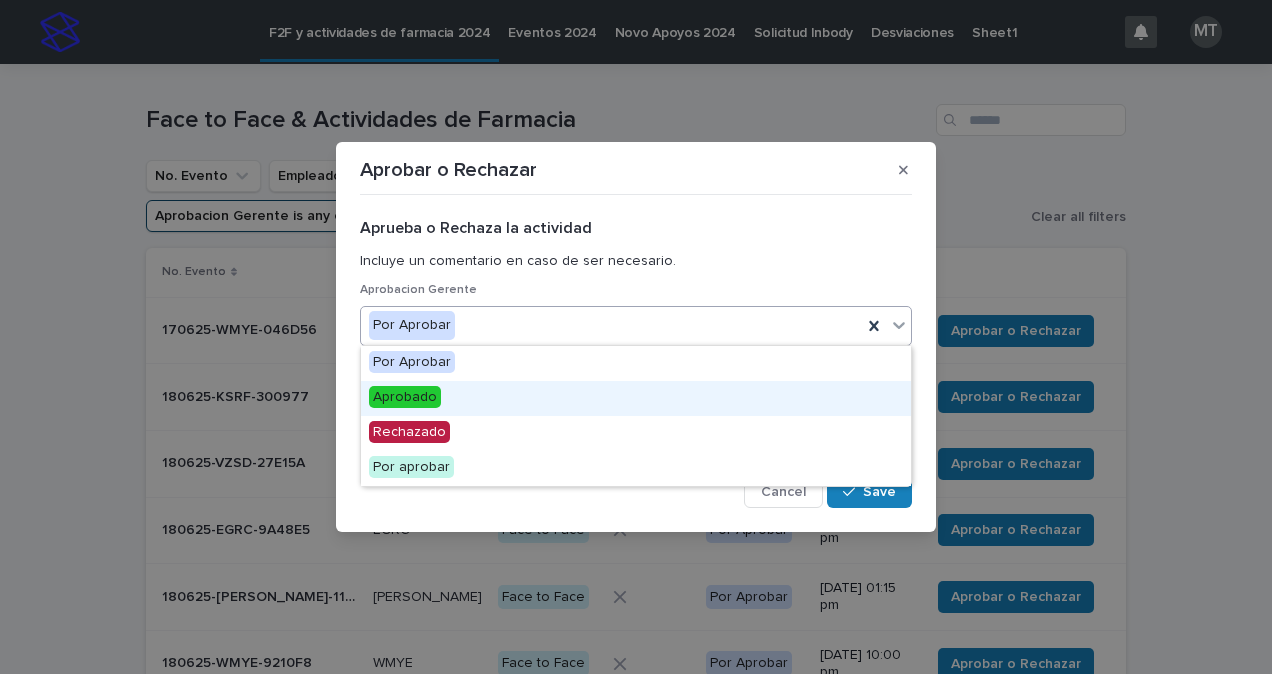 click on "Aprobado" at bounding box center (405, 397) 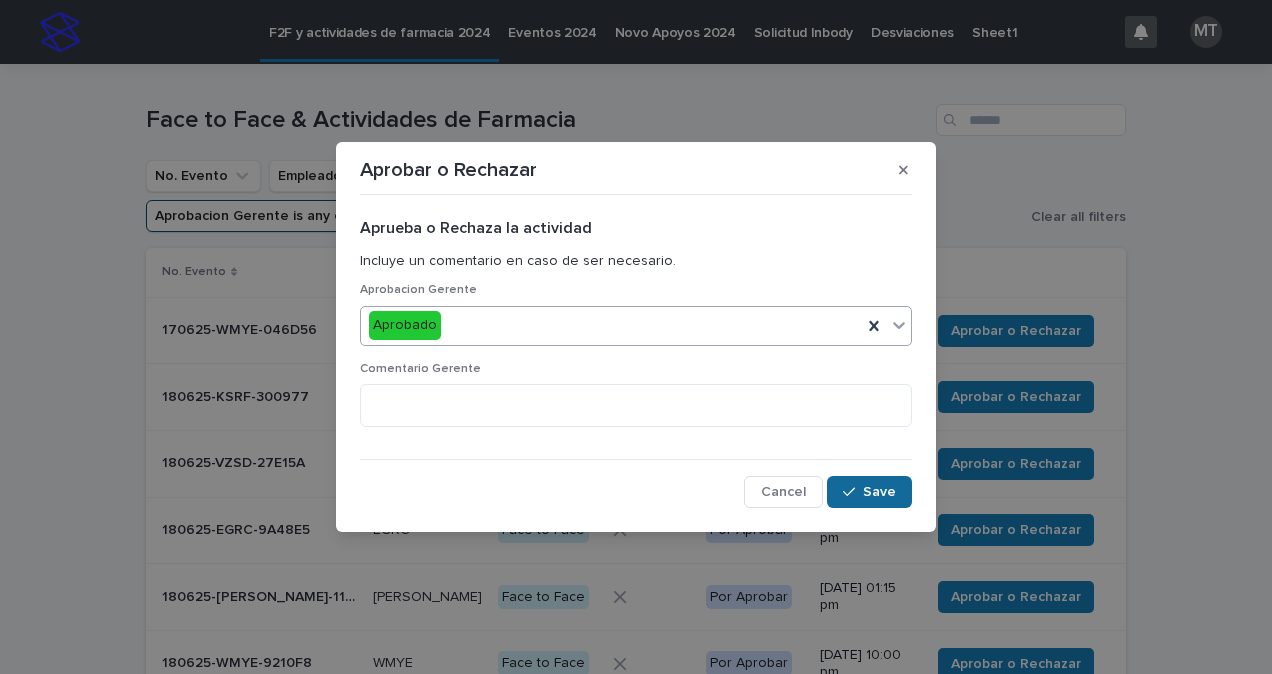 click on "Save" at bounding box center (869, 492) 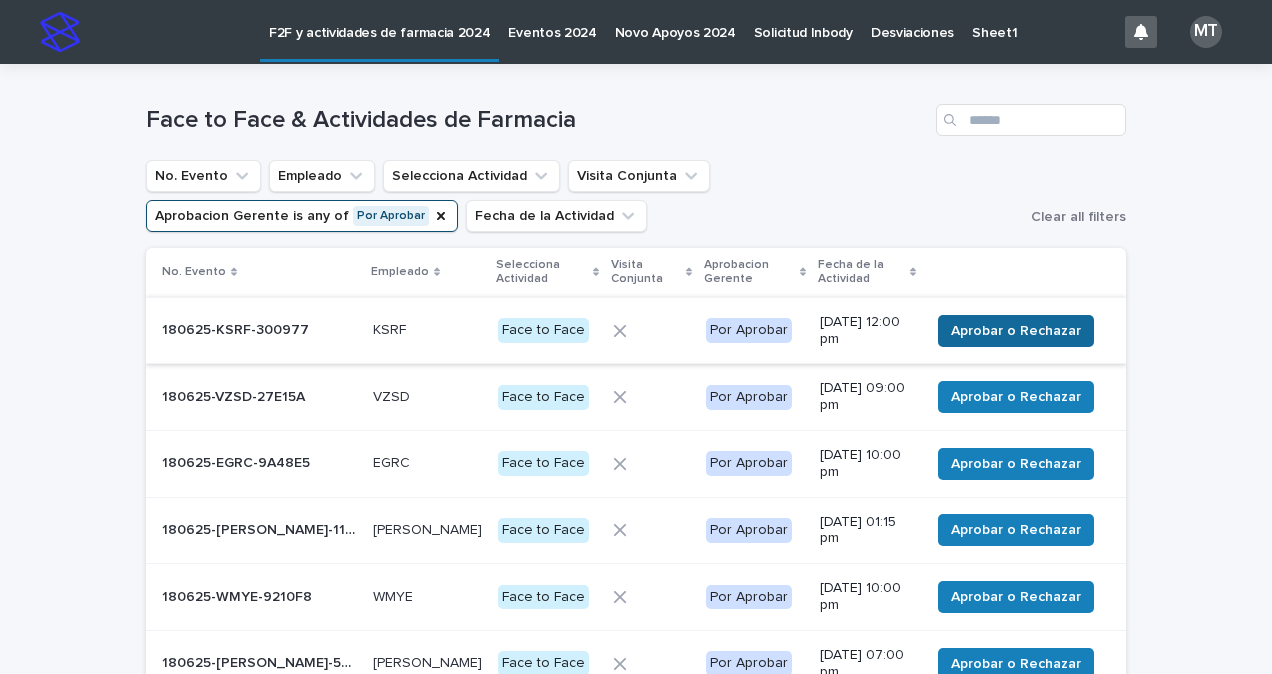 click on "Aprobar o Rechazar" at bounding box center [1016, 331] 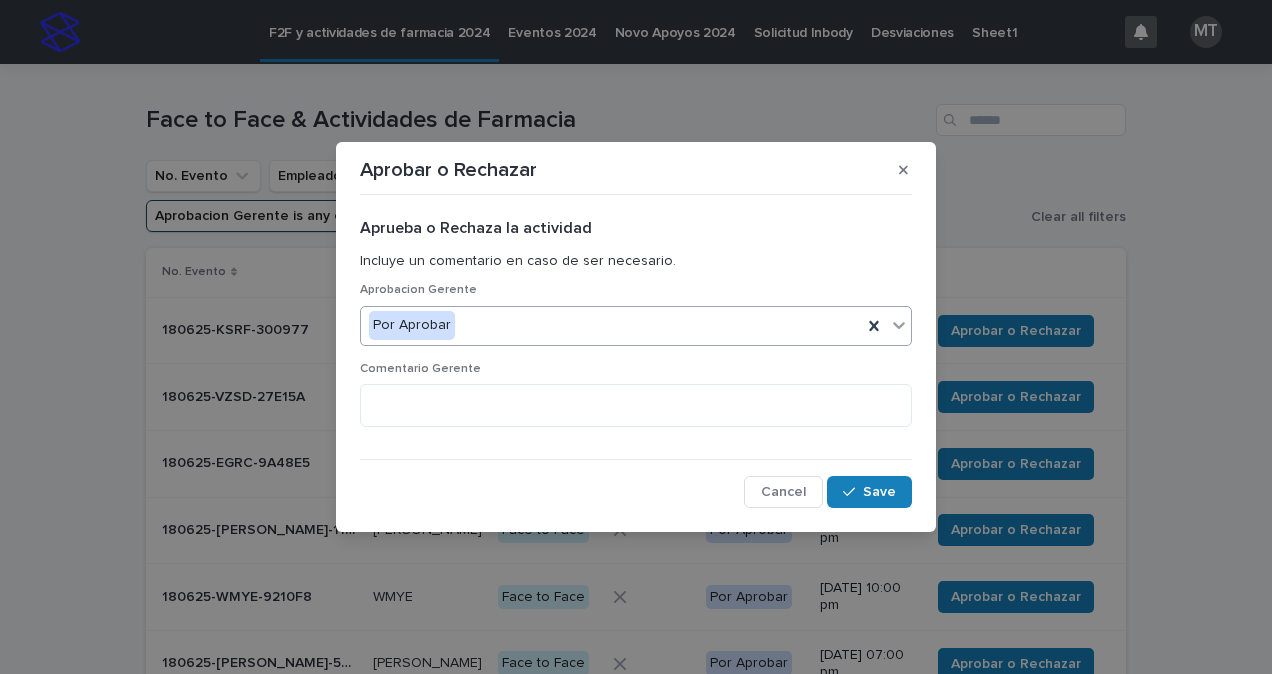 click on "Por Aprobar" at bounding box center [611, 325] 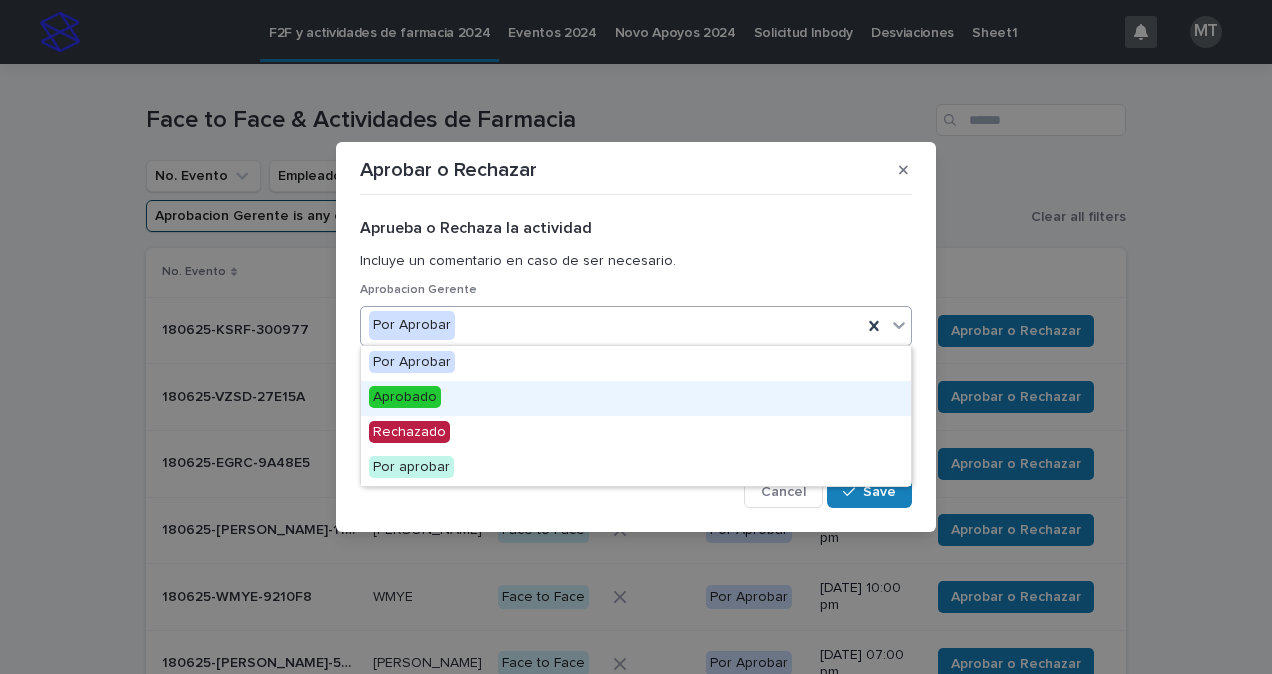 click on "Aprobado" at bounding box center (405, 397) 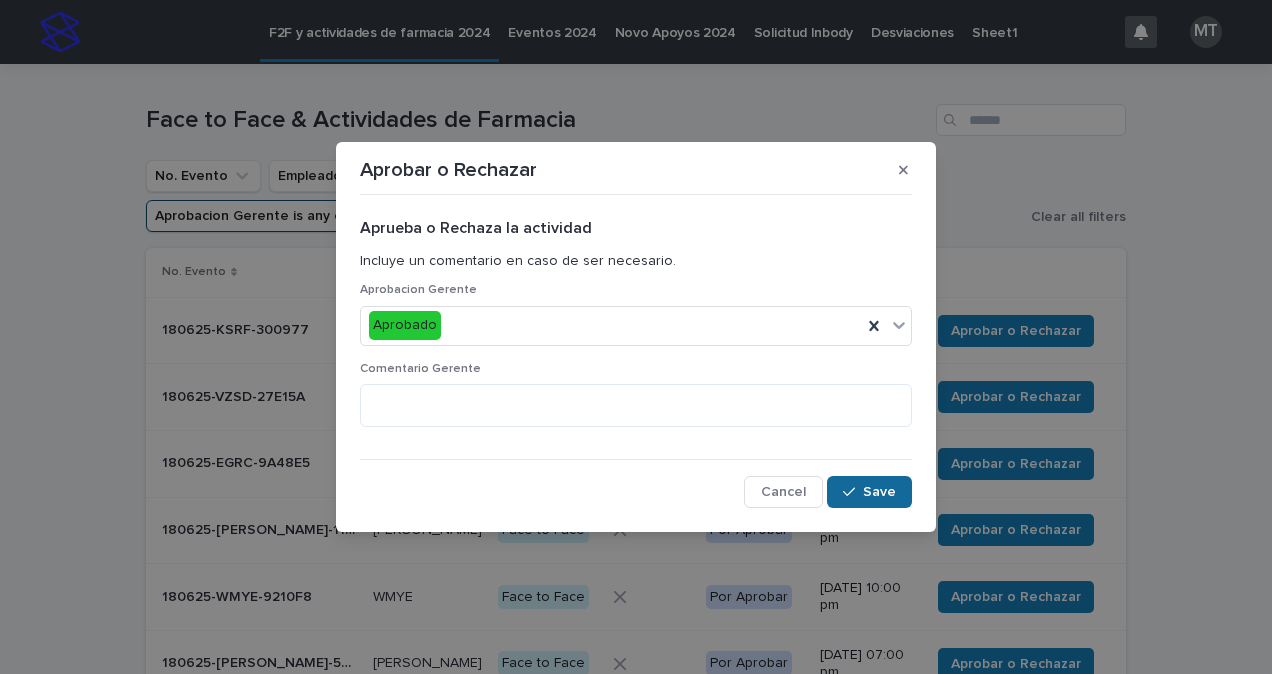 click on "Save" at bounding box center (869, 492) 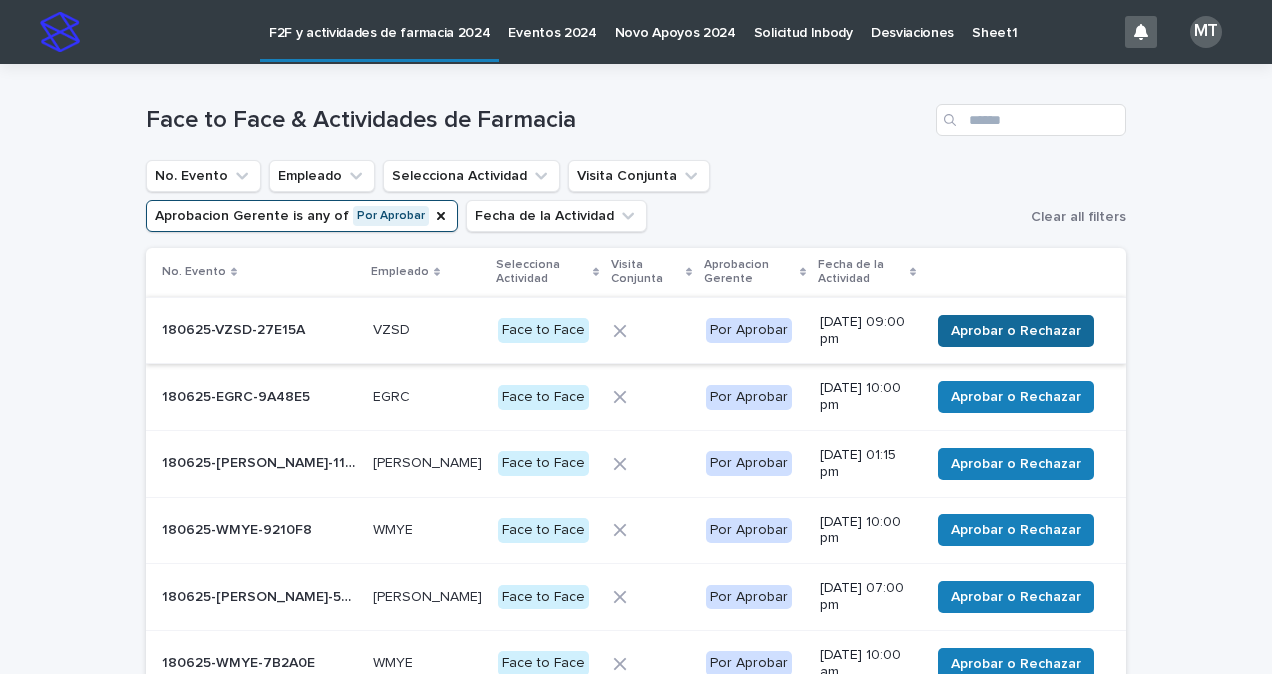 click on "Aprobar o Rechazar" at bounding box center (1016, 331) 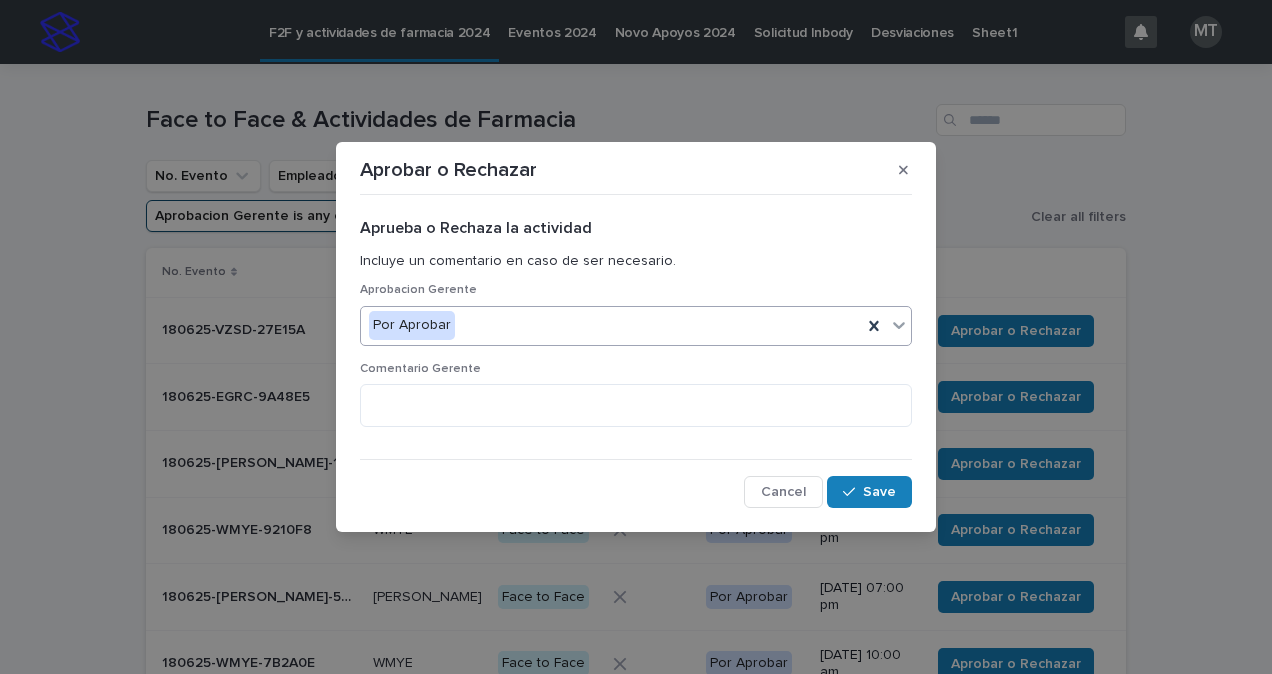 click on "Por Aprobar" at bounding box center (611, 325) 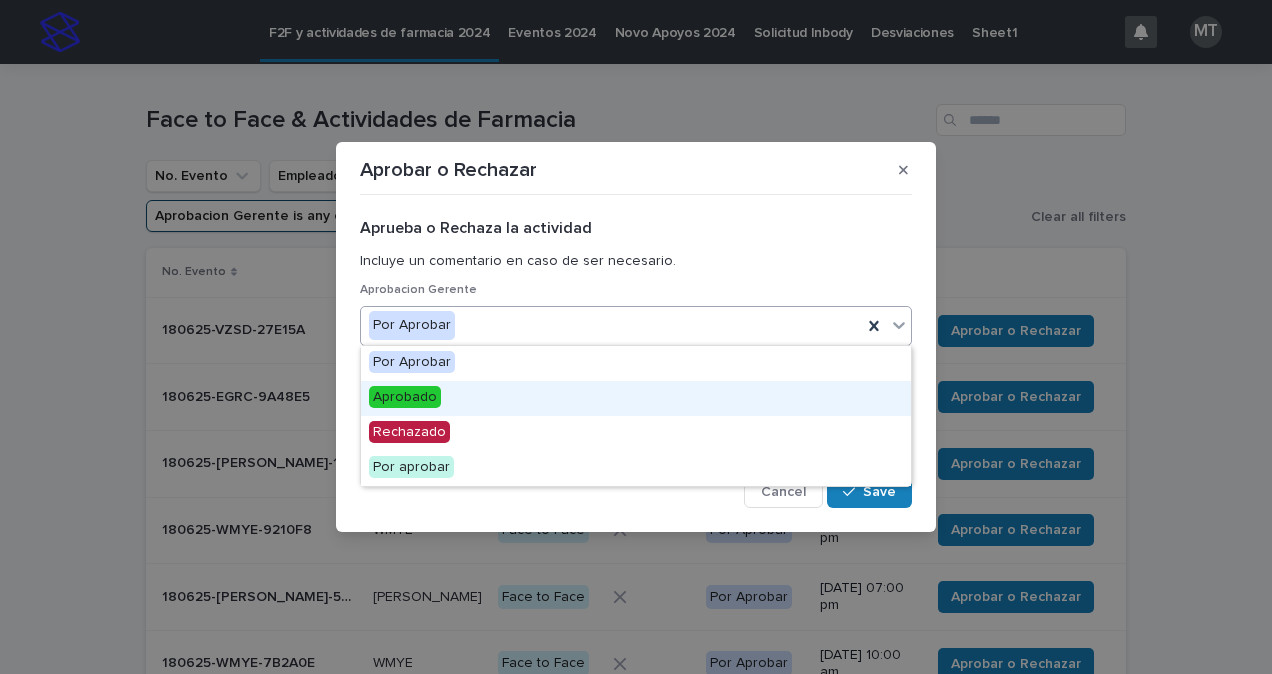 click on "Aprobado" at bounding box center (405, 397) 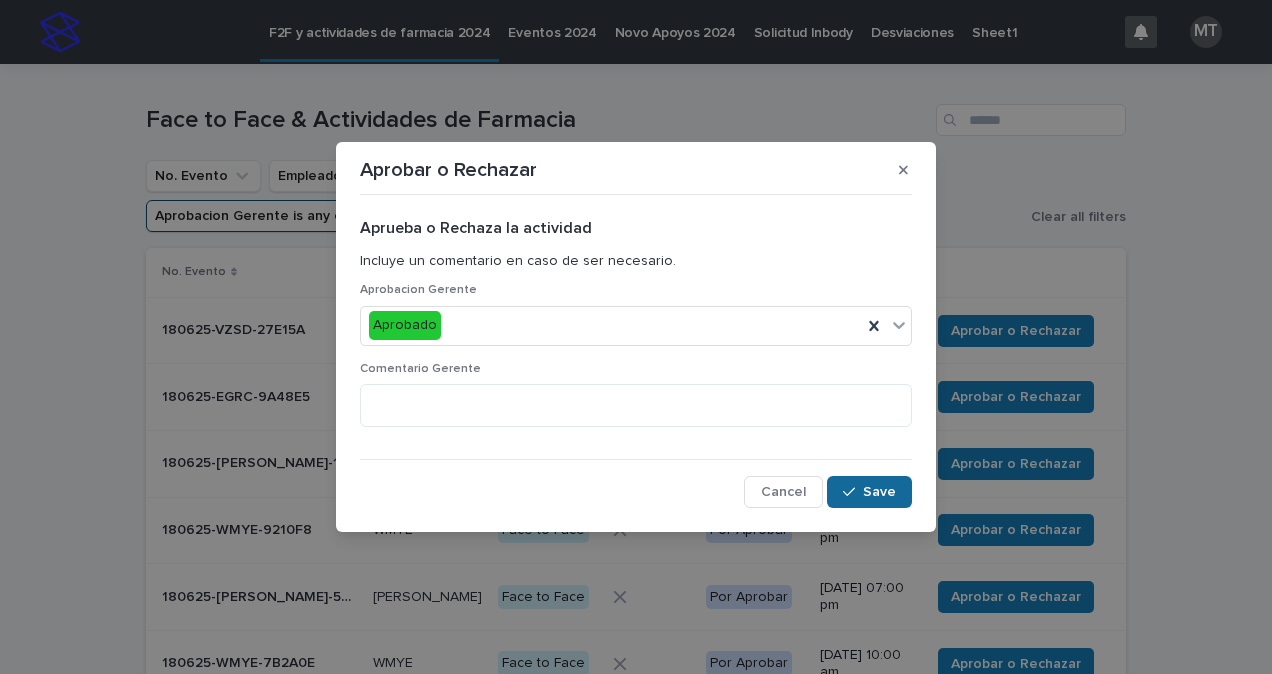 click on "Save" at bounding box center [869, 492] 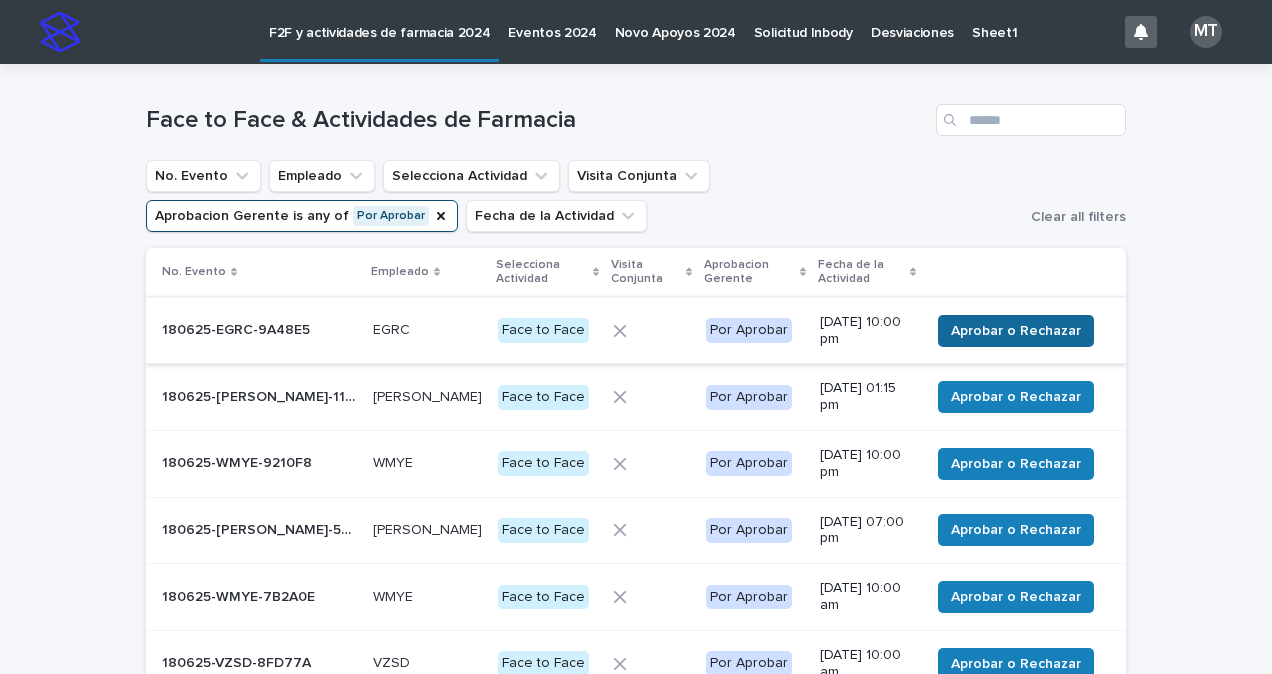 click on "Aprobar o Rechazar" at bounding box center [1016, 331] 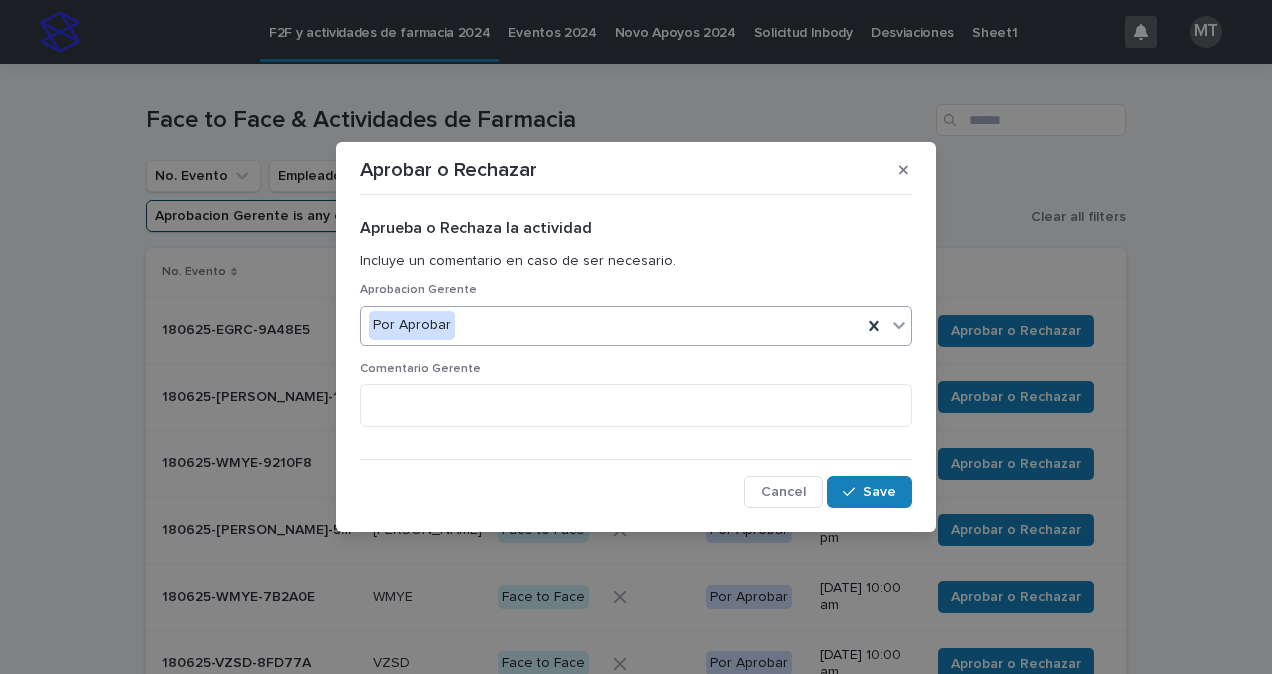 click on "Por Aprobar" at bounding box center (611, 325) 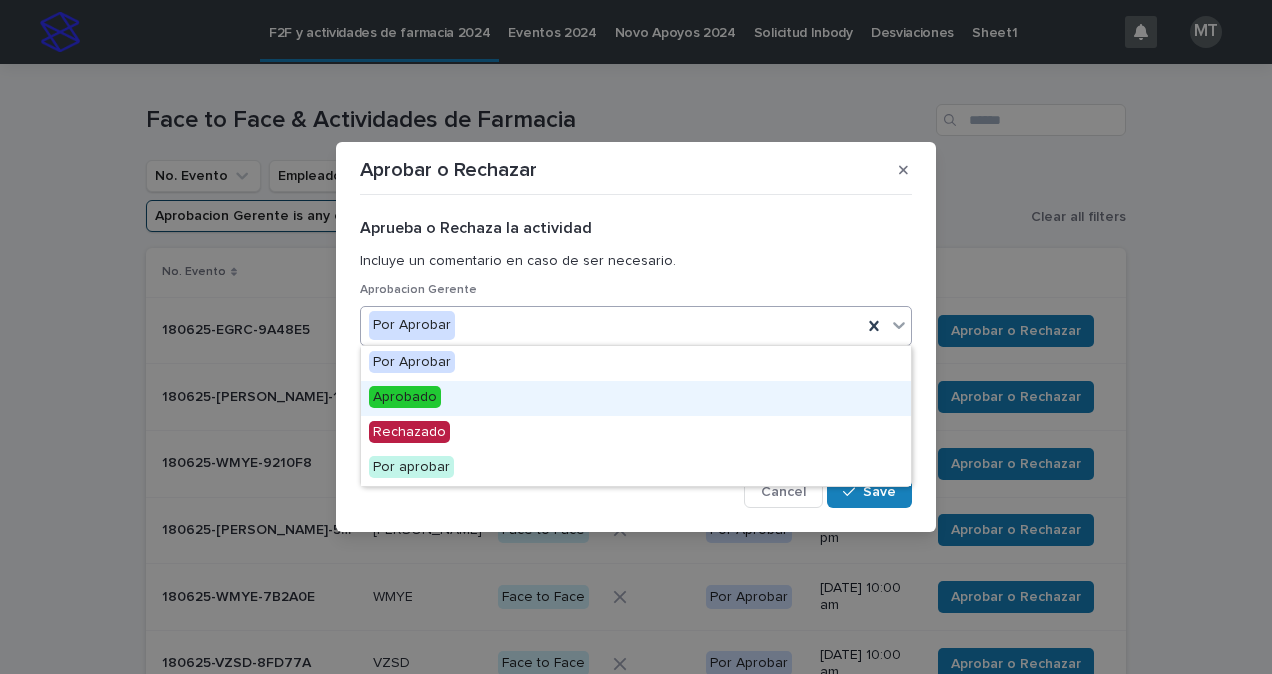 click on "Aprobado" at bounding box center (636, 398) 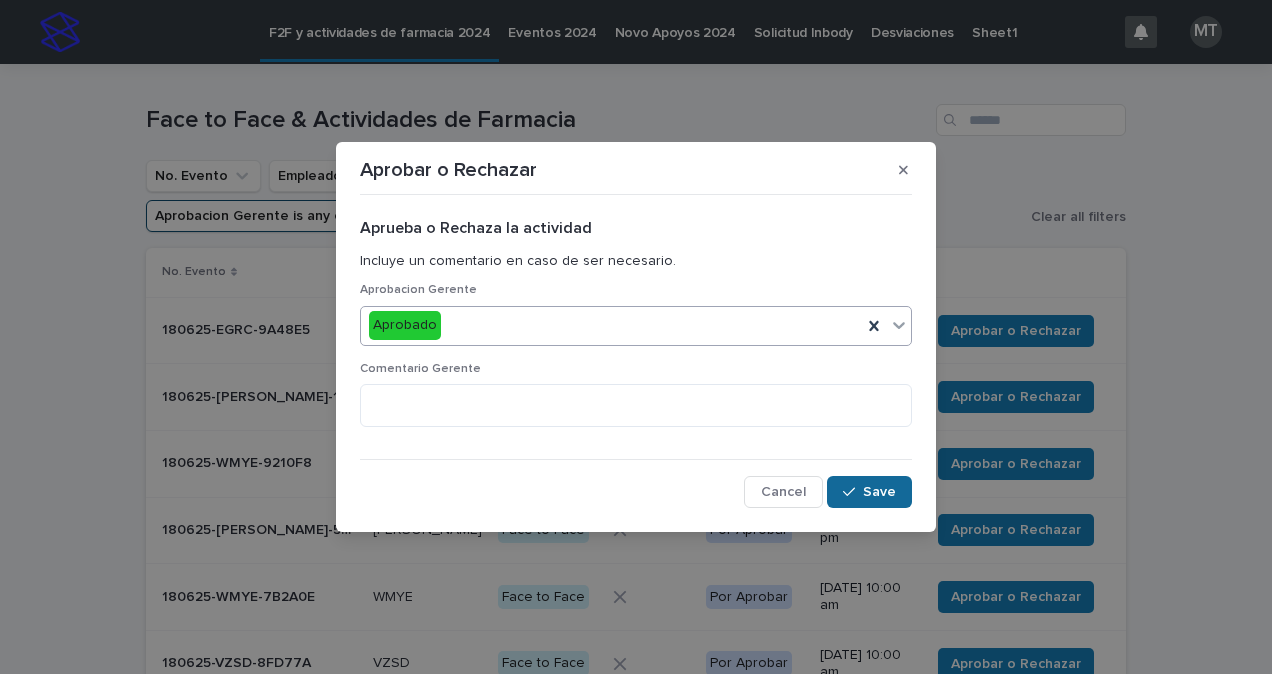 click on "Save" at bounding box center (869, 492) 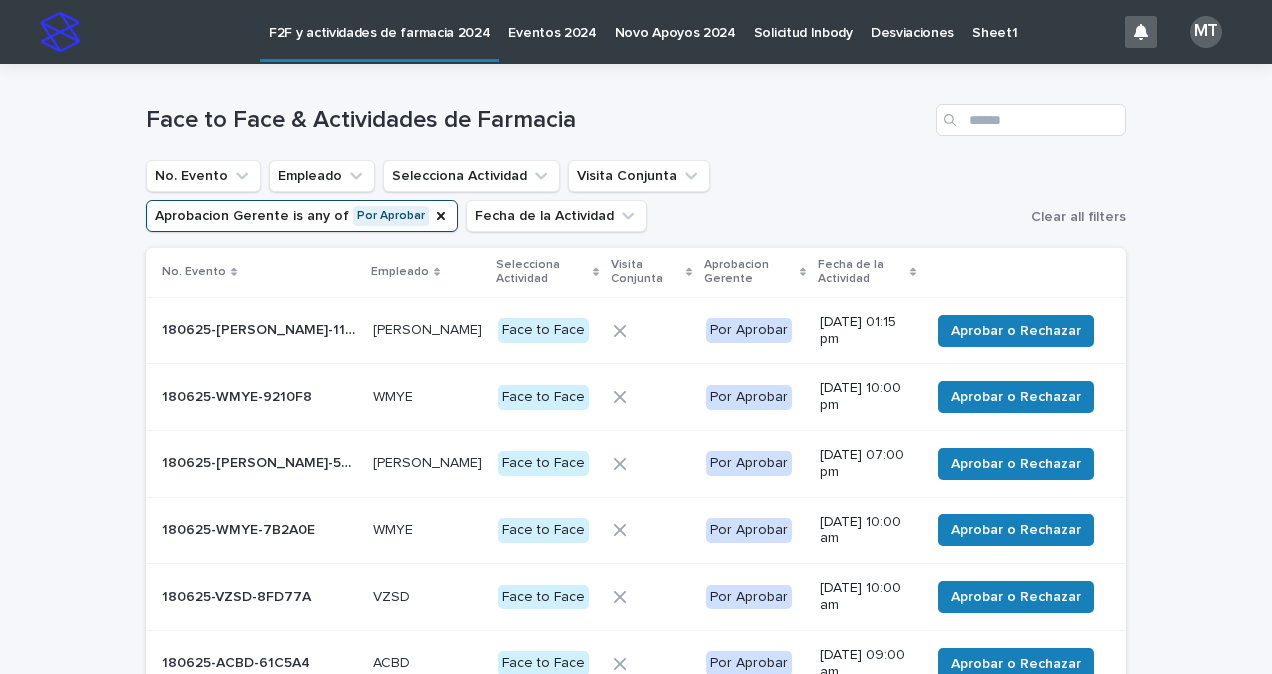 click on "Aprobar o Rechazar" at bounding box center (1016, 331) 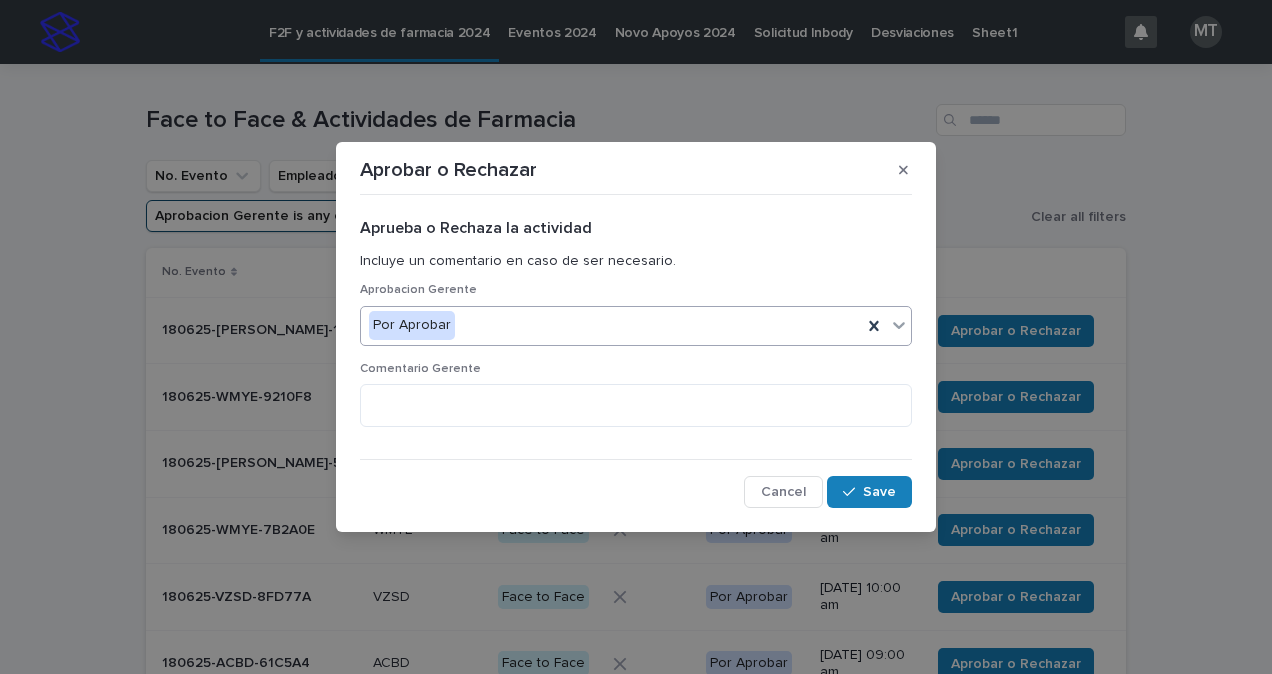 click on "Por Aprobar" at bounding box center [611, 325] 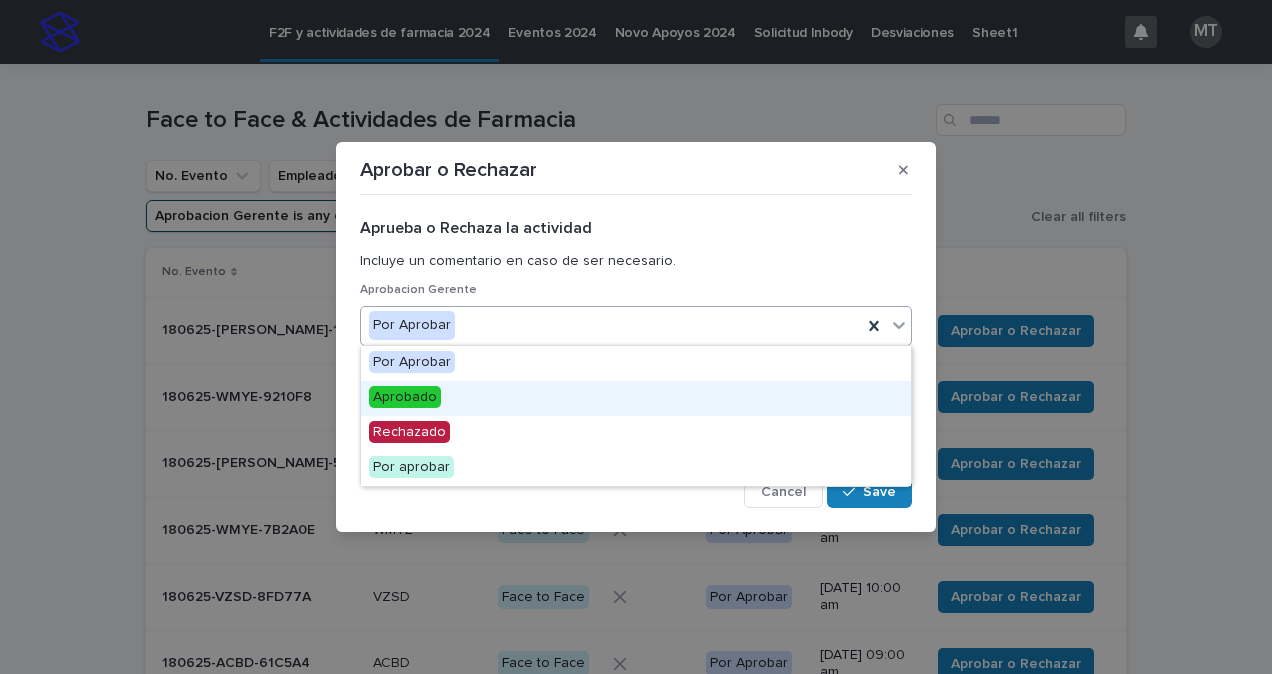 click on "Aprobado" at bounding box center (636, 398) 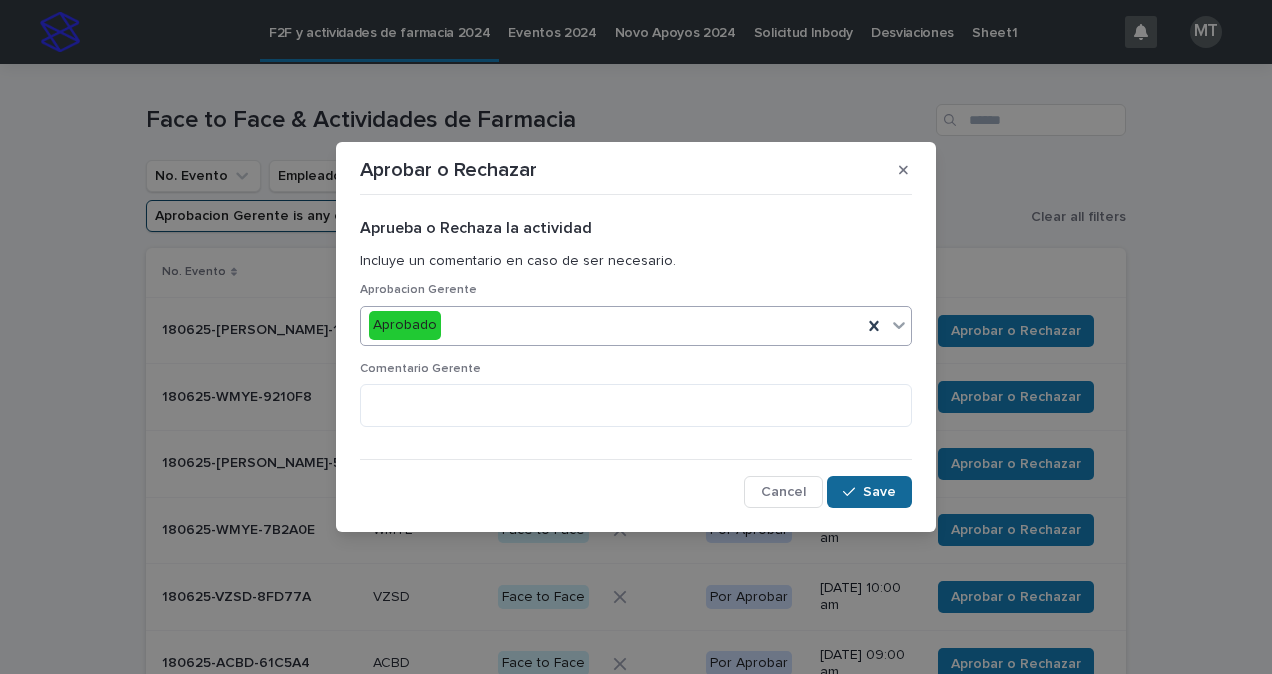 click 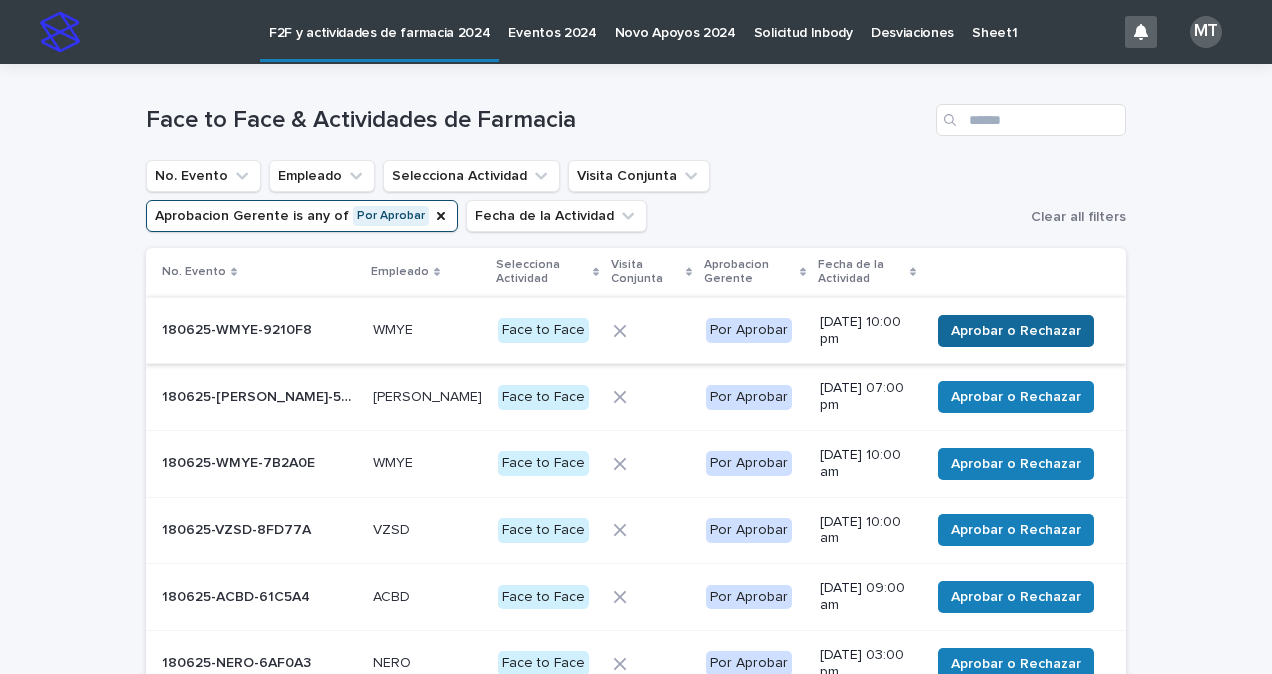 click on "Aprobar o Rechazar" at bounding box center (1016, 331) 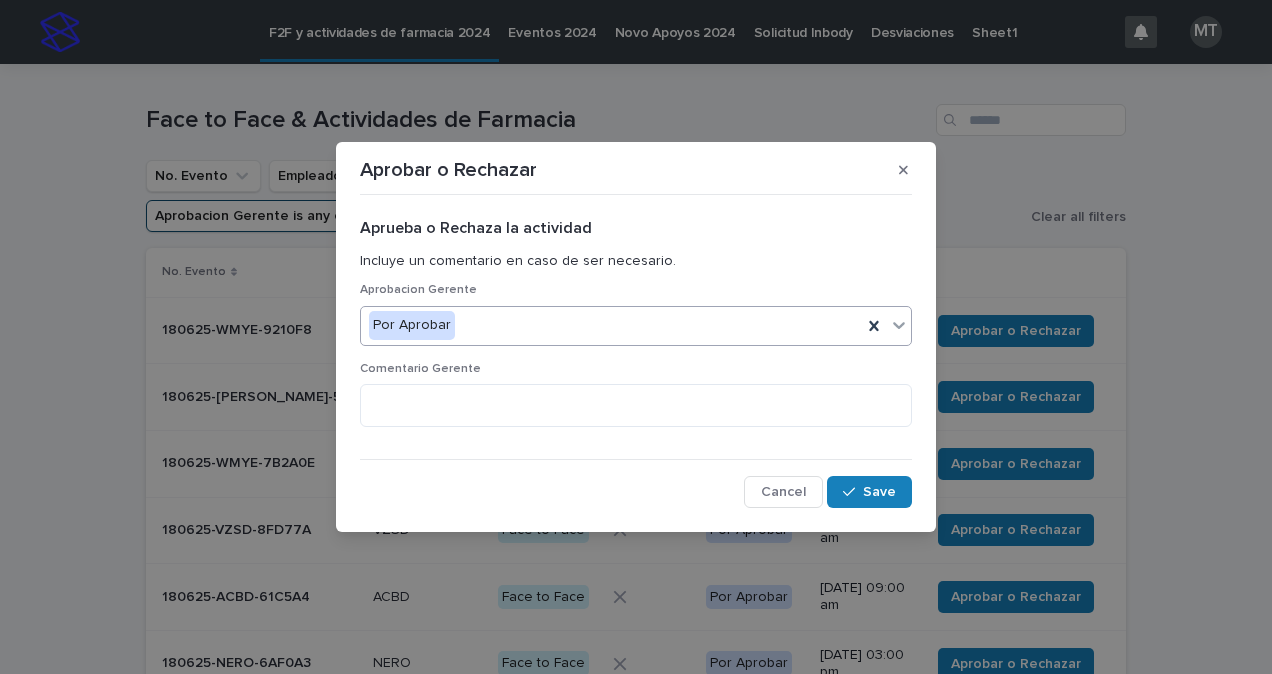 click on "Por Aprobar" at bounding box center [611, 325] 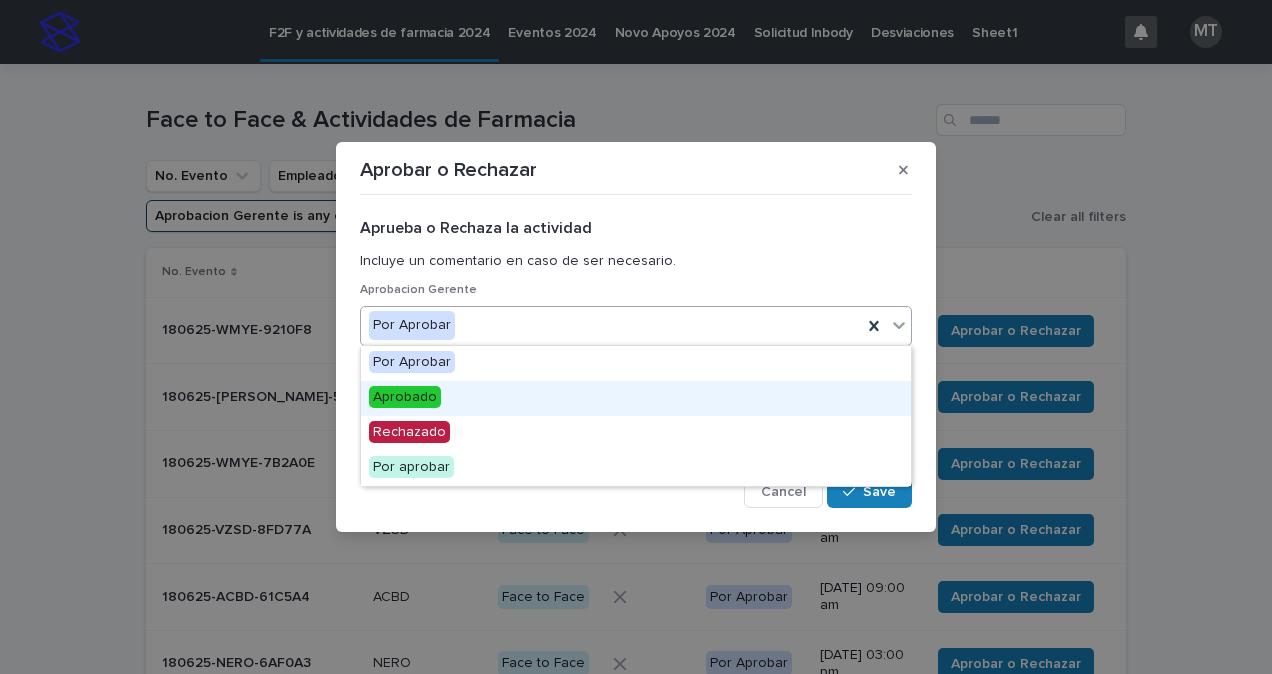 click on "Aprobado" at bounding box center (636, 398) 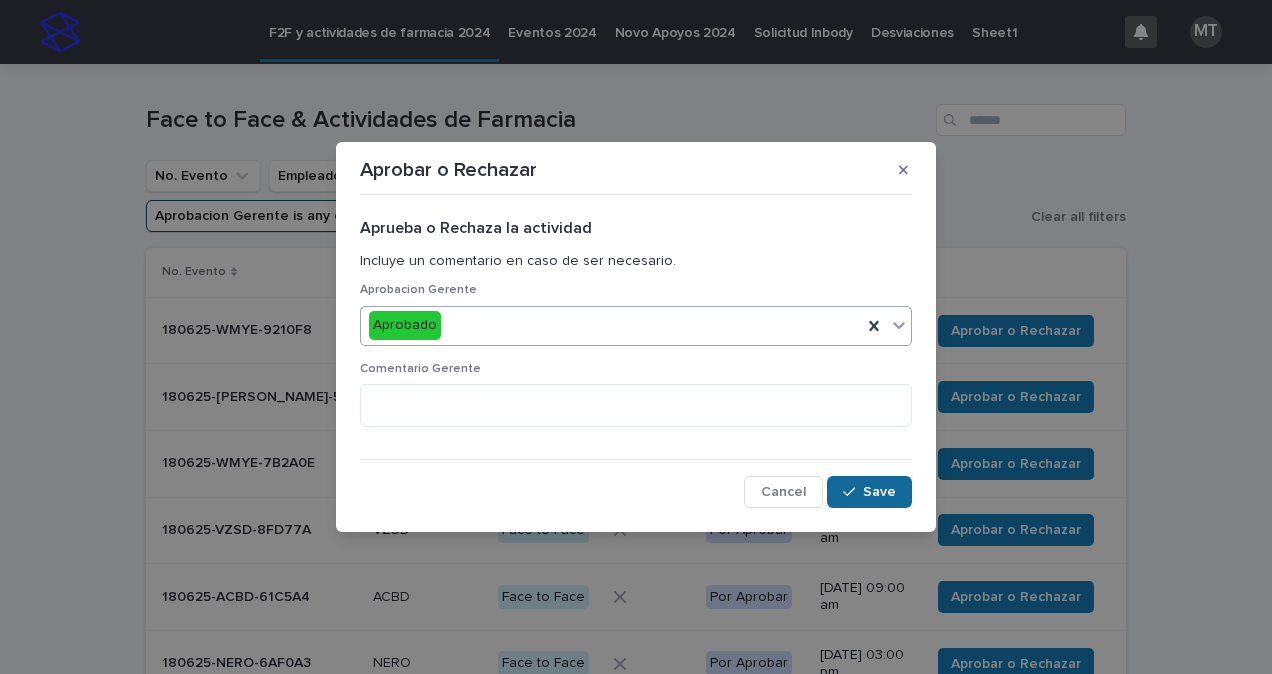 click 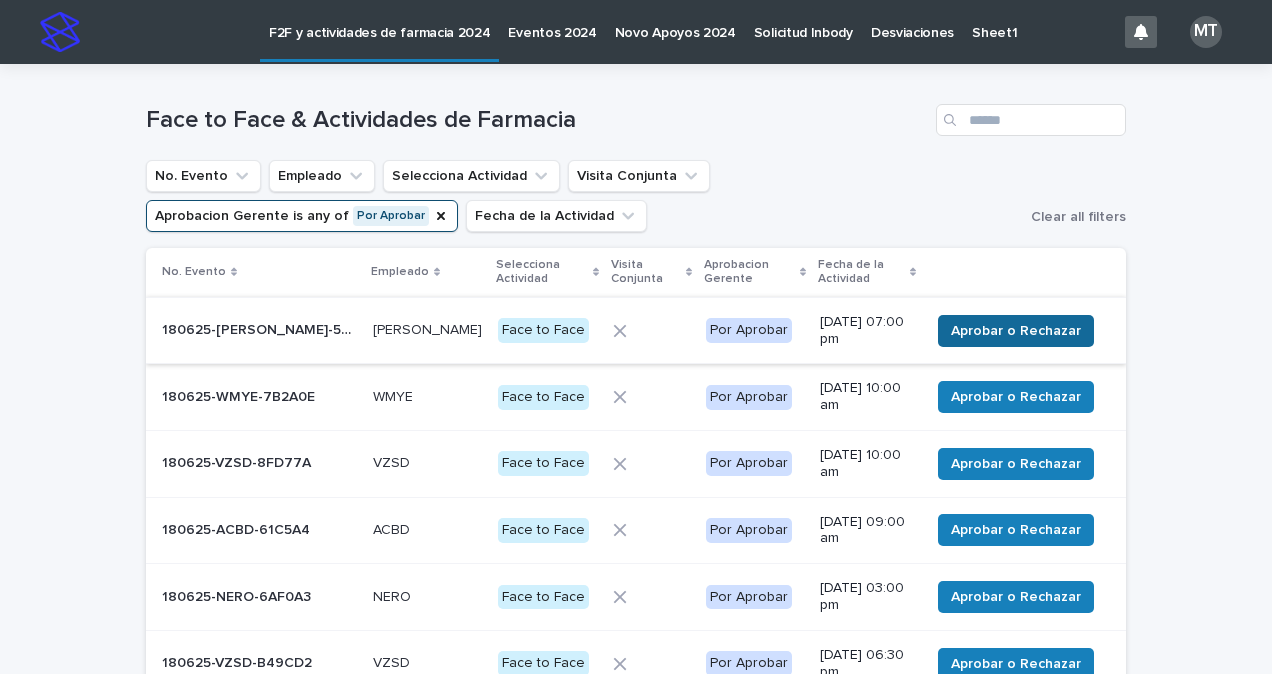 click on "Aprobar o Rechazar" at bounding box center [1016, 331] 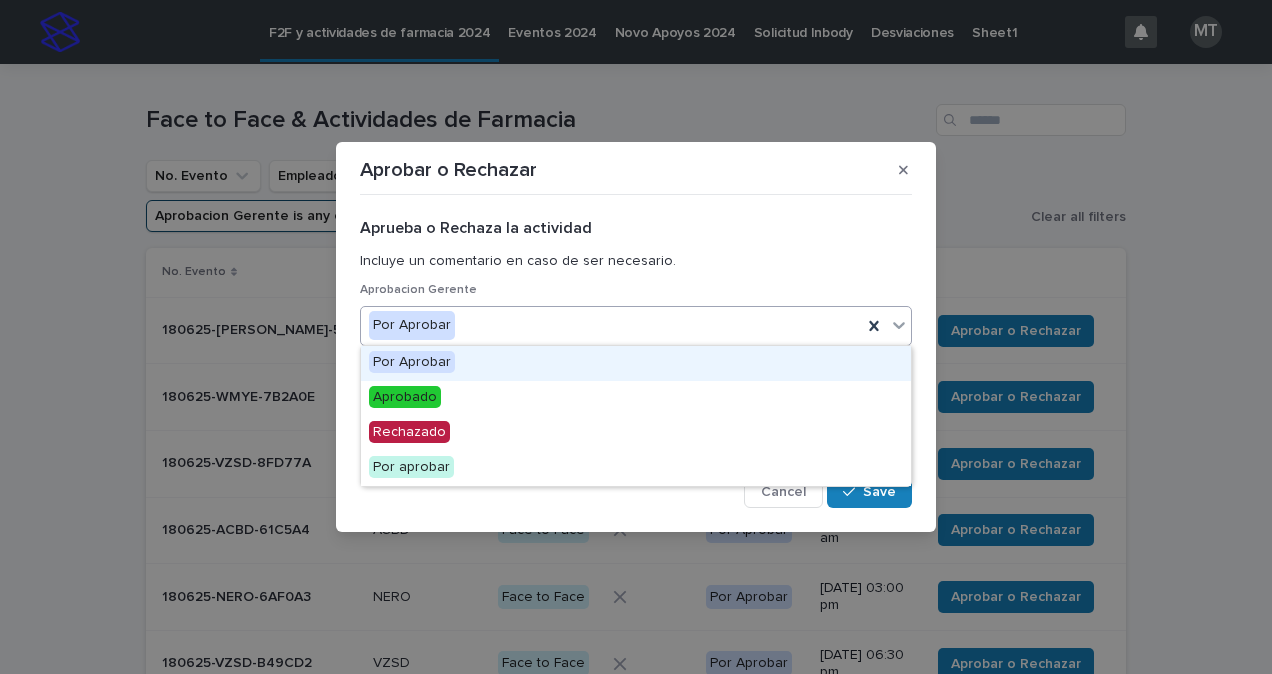 click on "Por Aprobar" at bounding box center (611, 325) 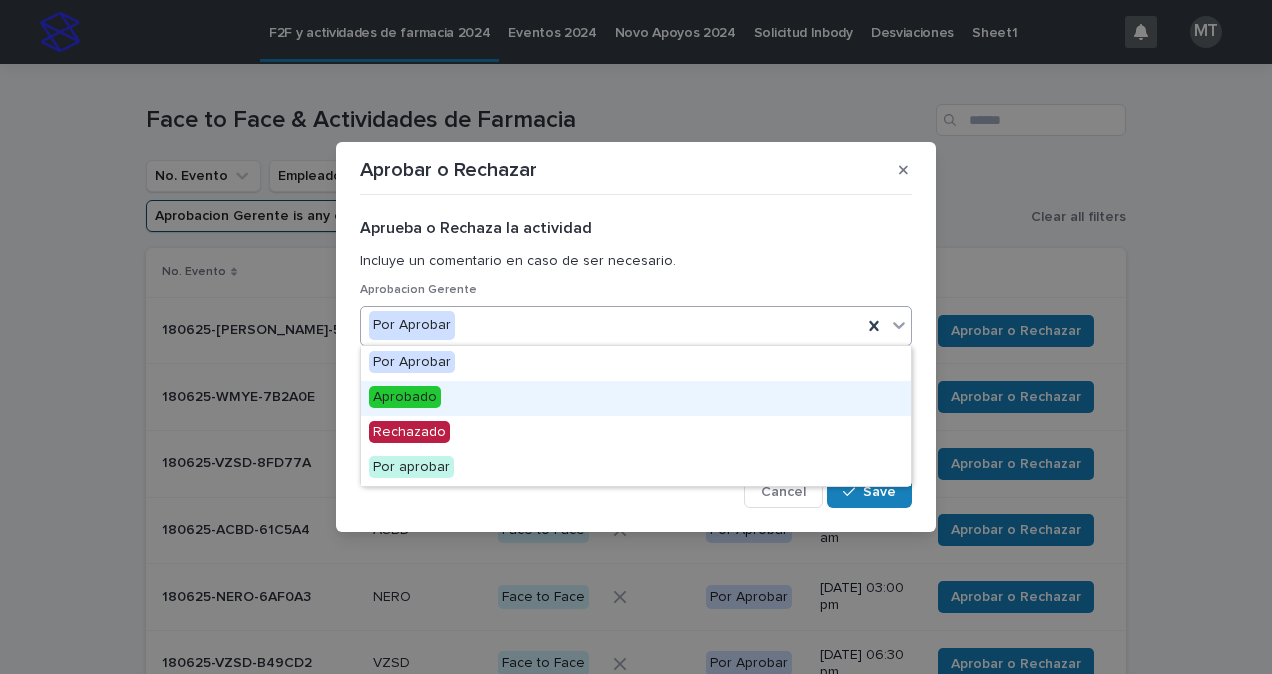 click on "Aprobado" at bounding box center (636, 398) 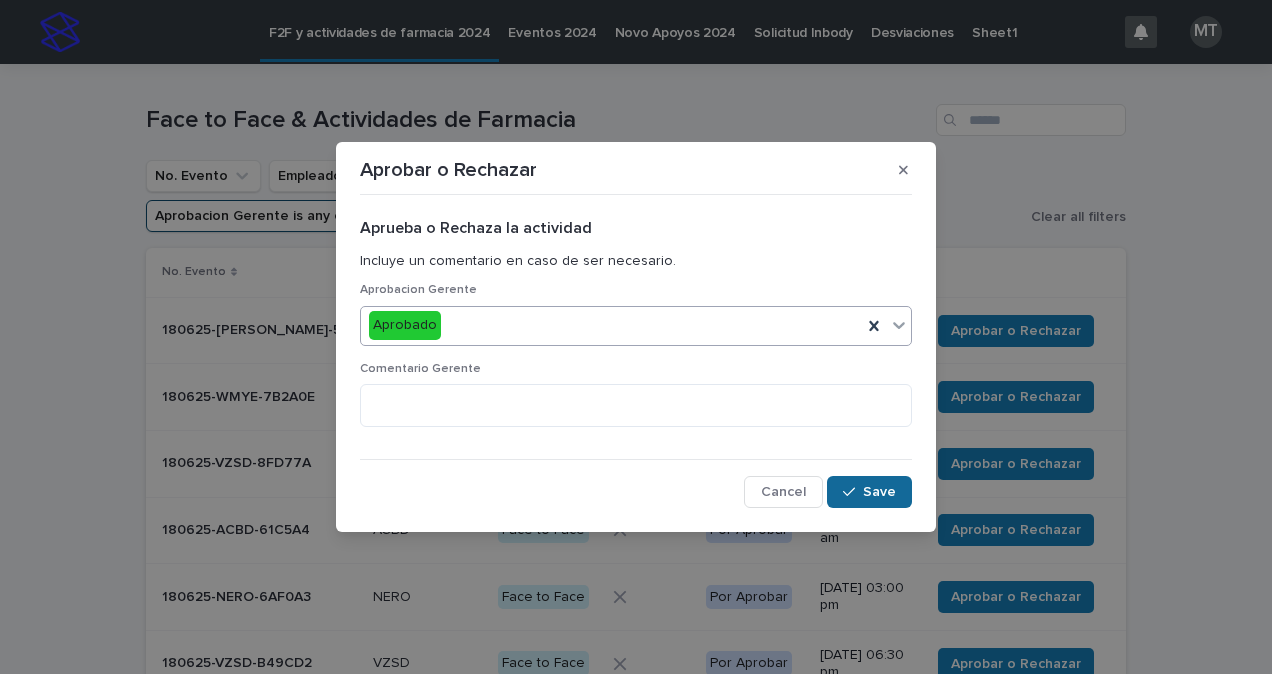 click on "Save" at bounding box center [869, 492] 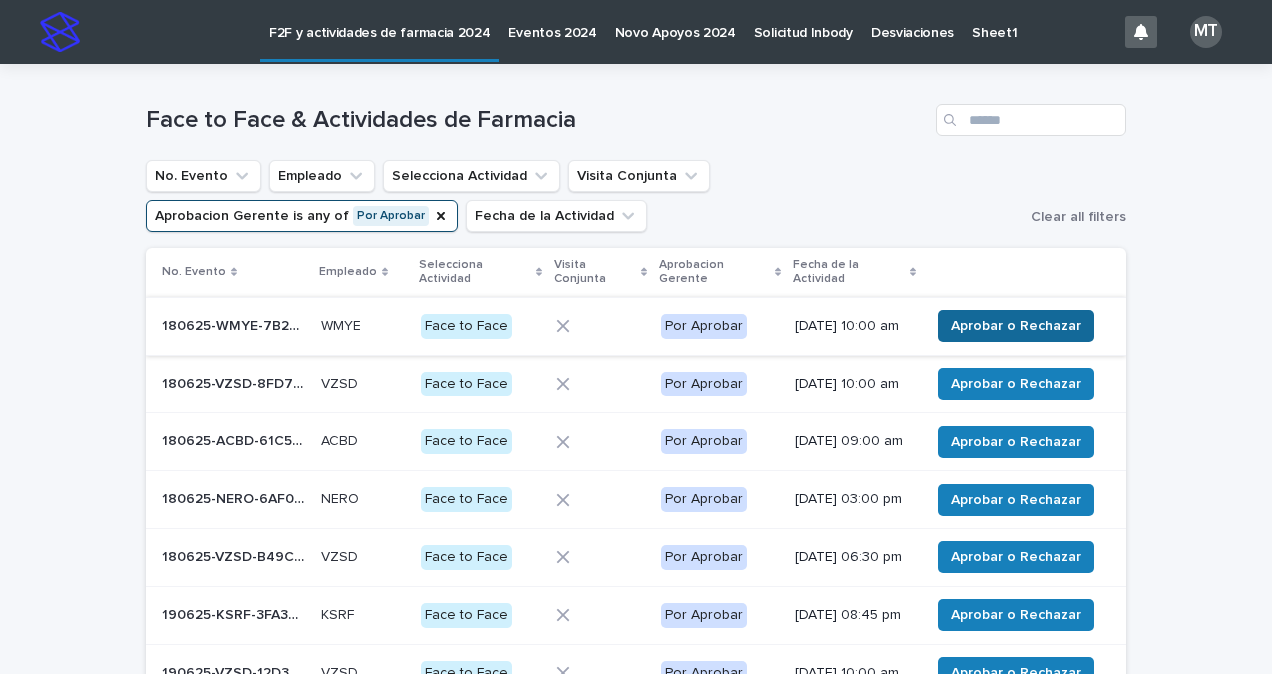 click on "Aprobar o Rechazar" at bounding box center (1016, 326) 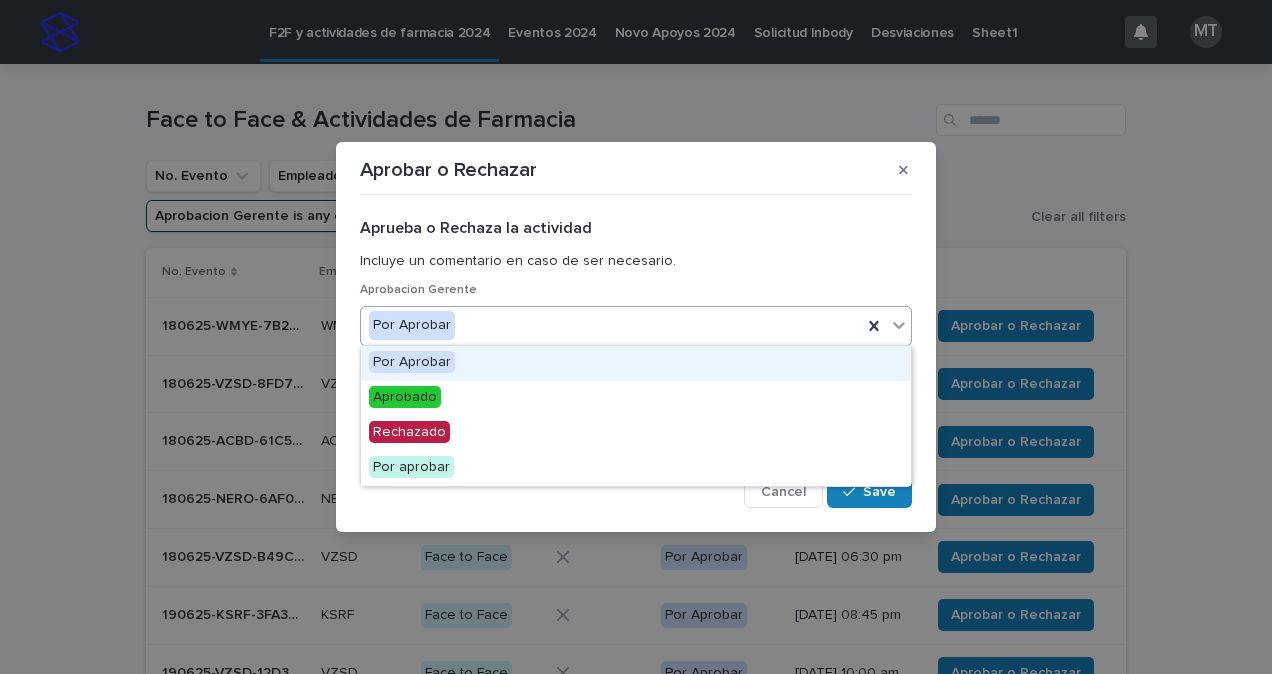 click on "Por Aprobar" at bounding box center [611, 325] 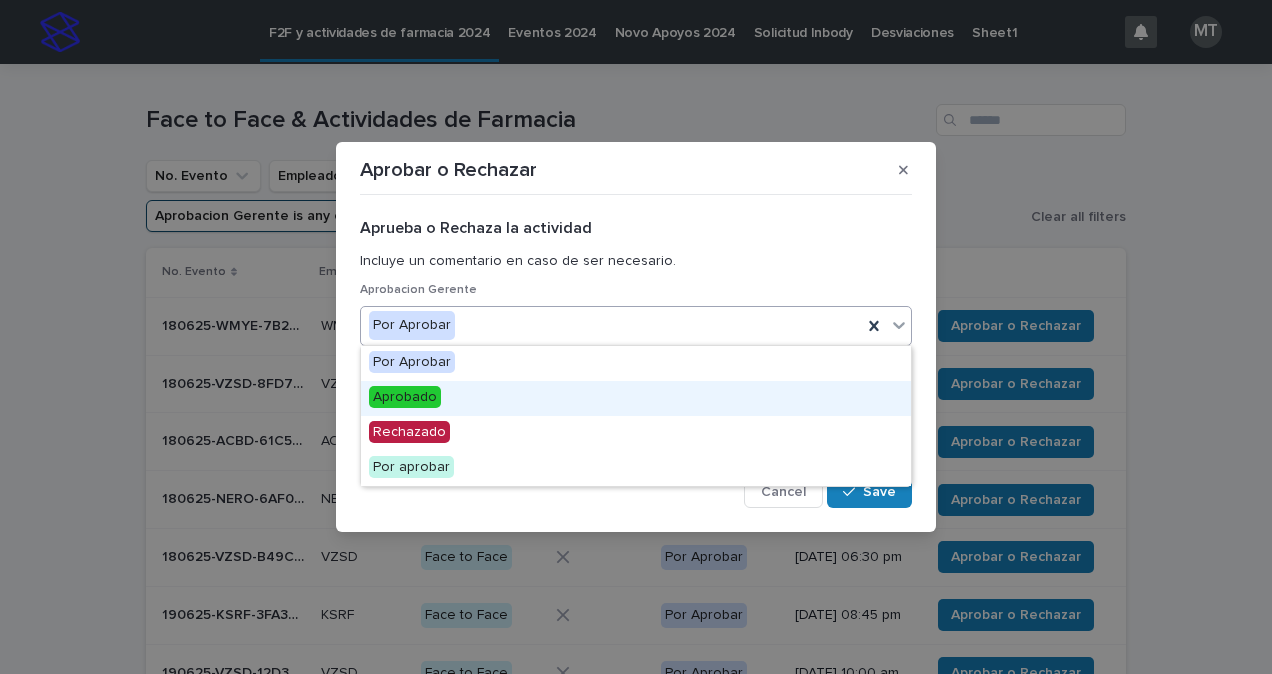 click on "Aprobado" at bounding box center [636, 398] 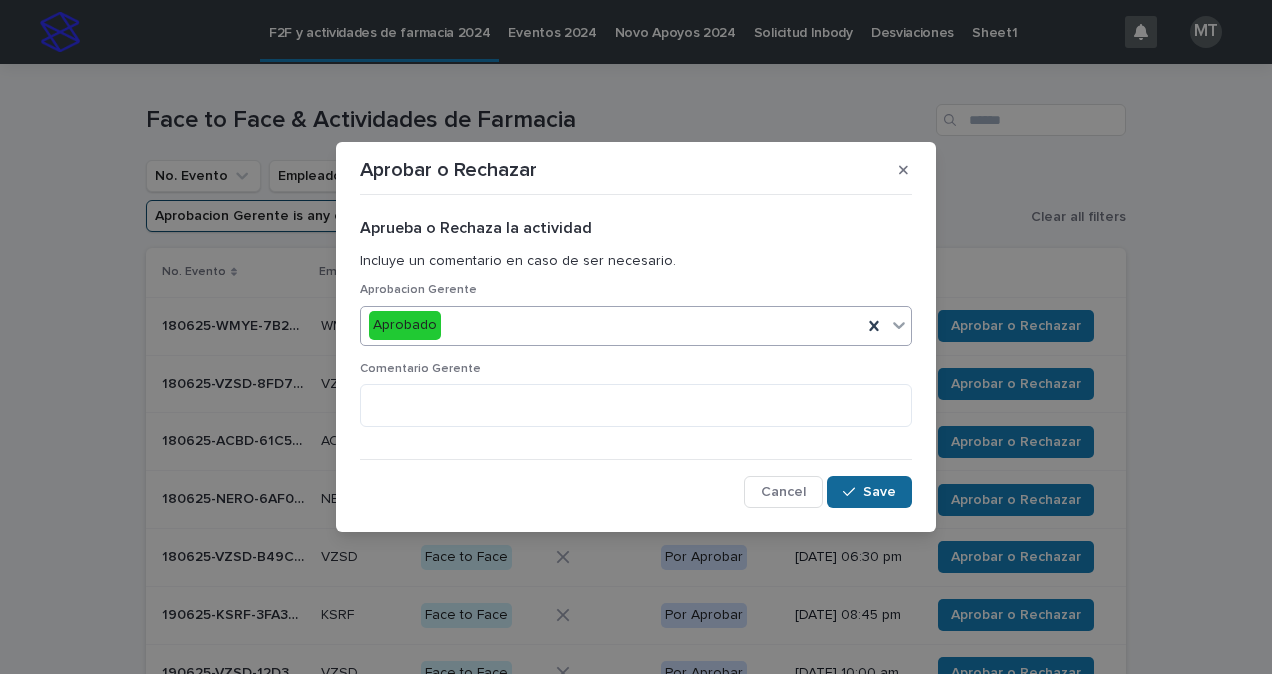 click on "Save" at bounding box center [879, 492] 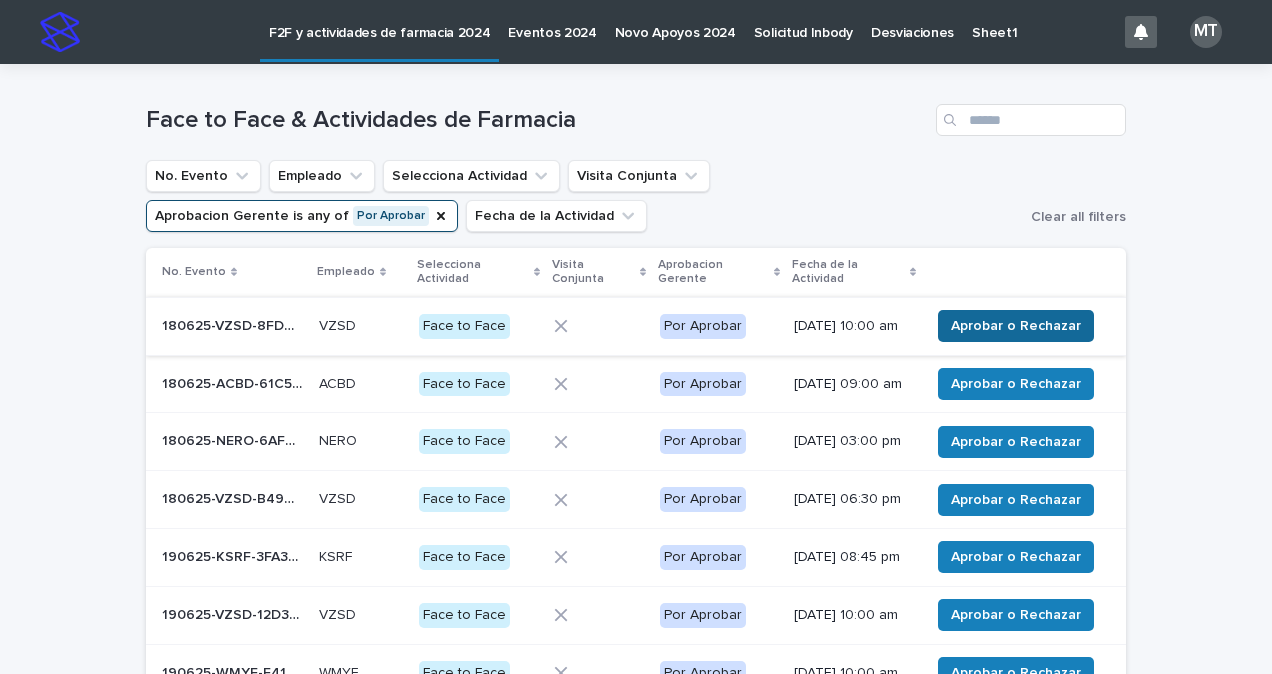 click on "Aprobar o Rechazar" at bounding box center [1016, 326] 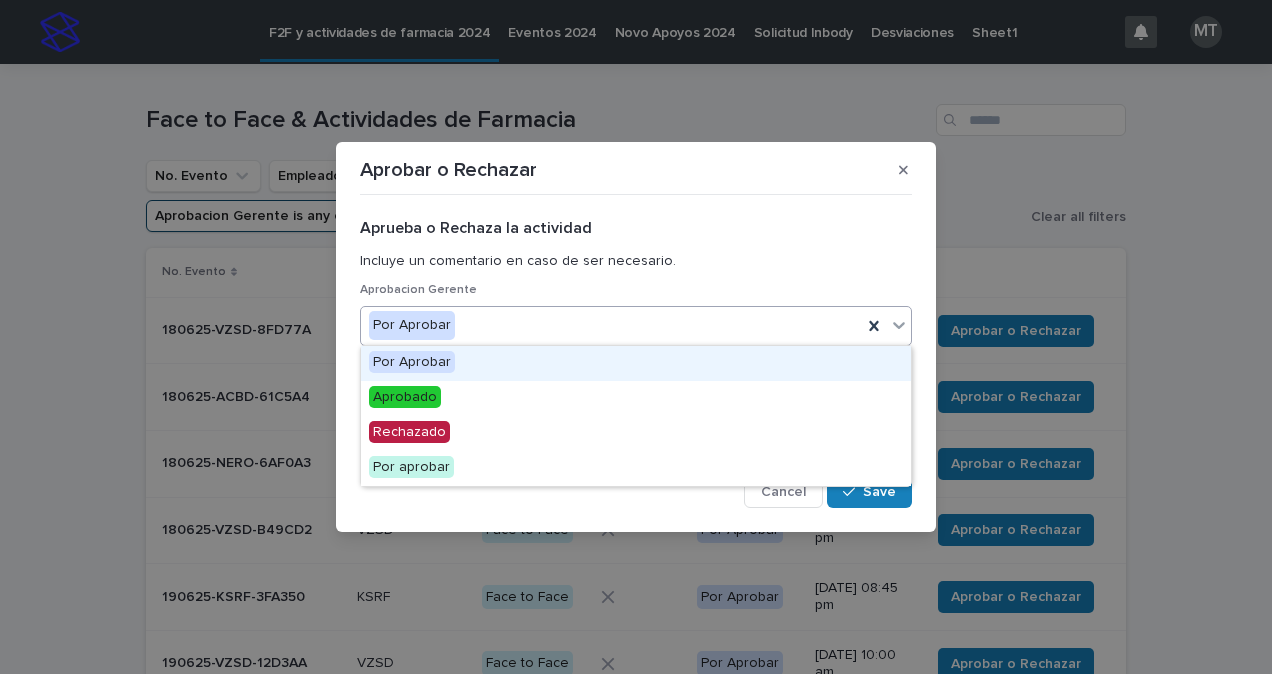 click on "Por Aprobar" at bounding box center (611, 325) 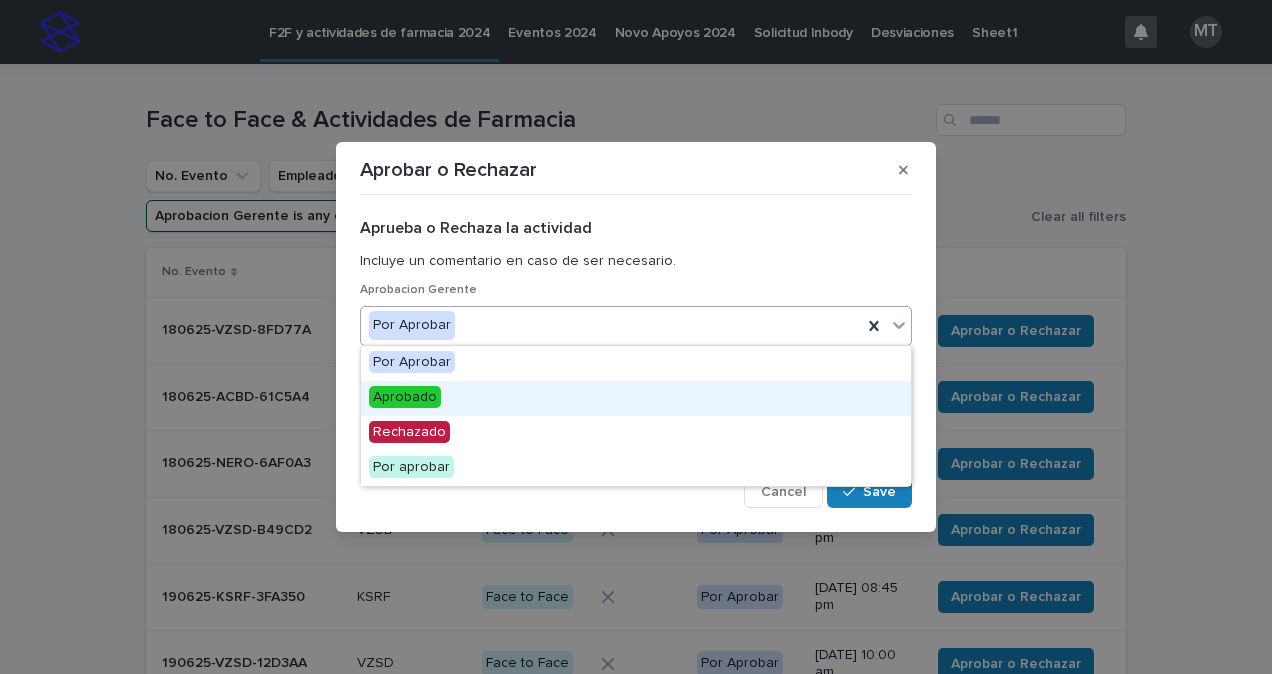 click on "Aprobado" at bounding box center [636, 398] 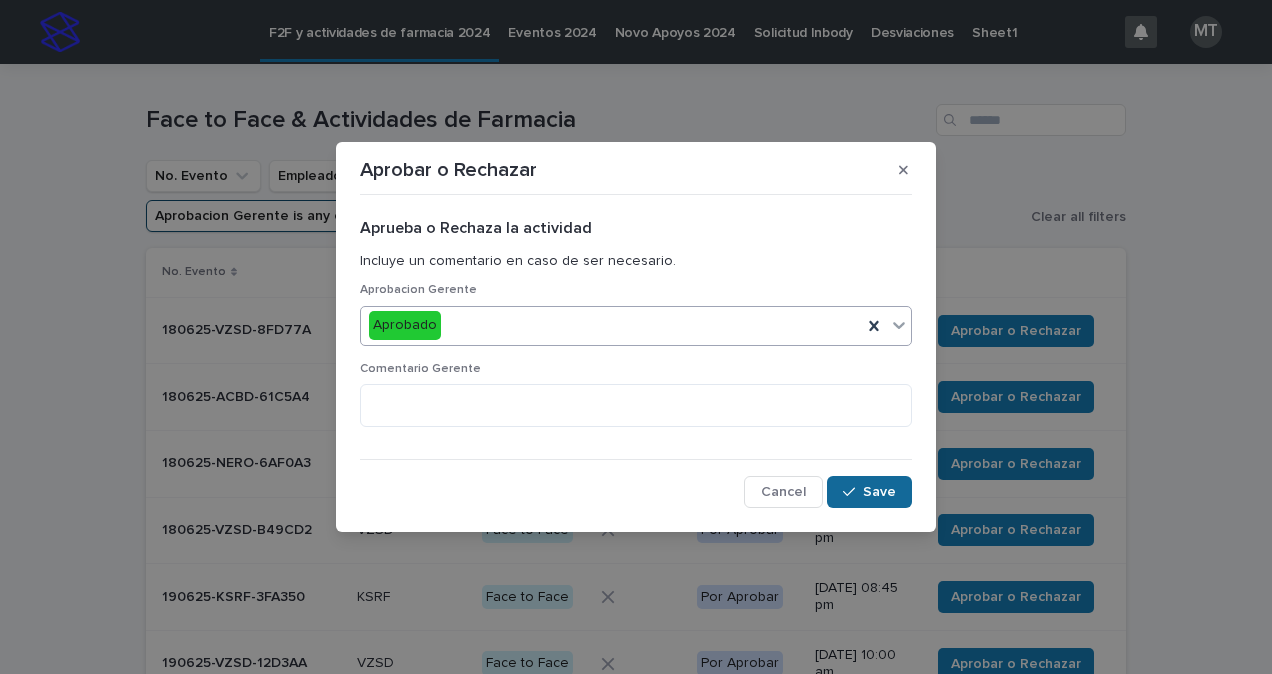 click on "Save" at bounding box center [879, 492] 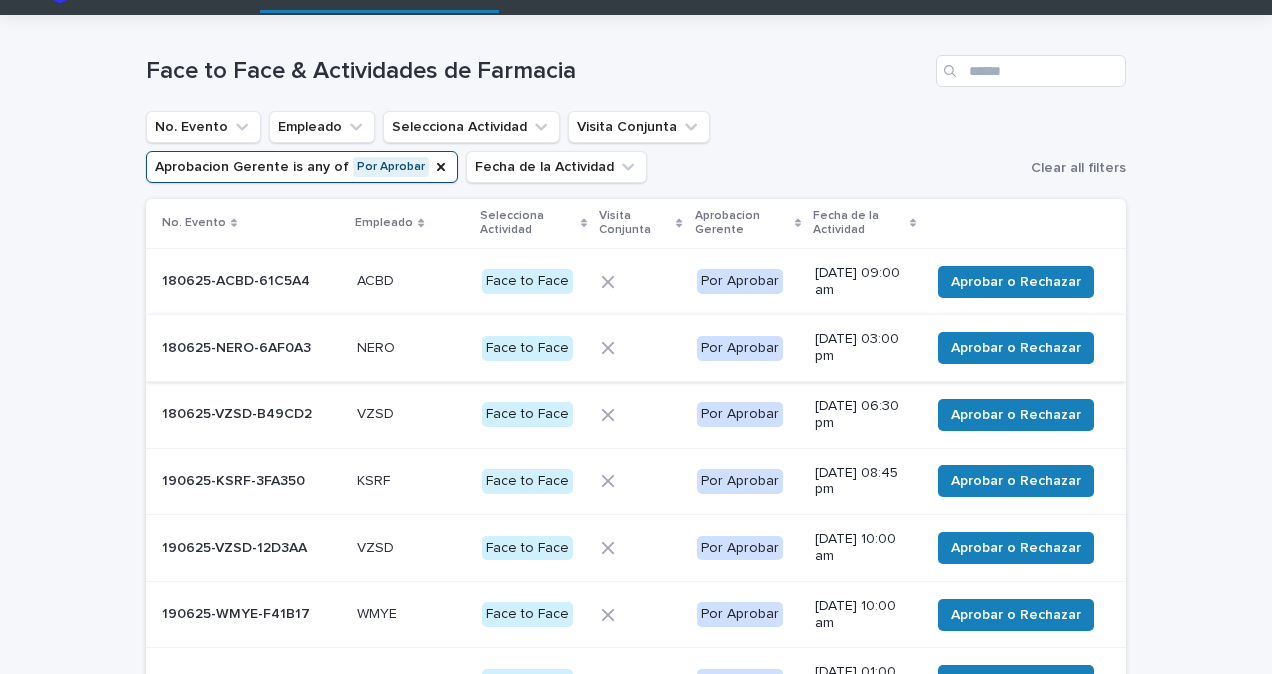 scroll, scrollTop: 0, scrollLeft: 0, axis: both 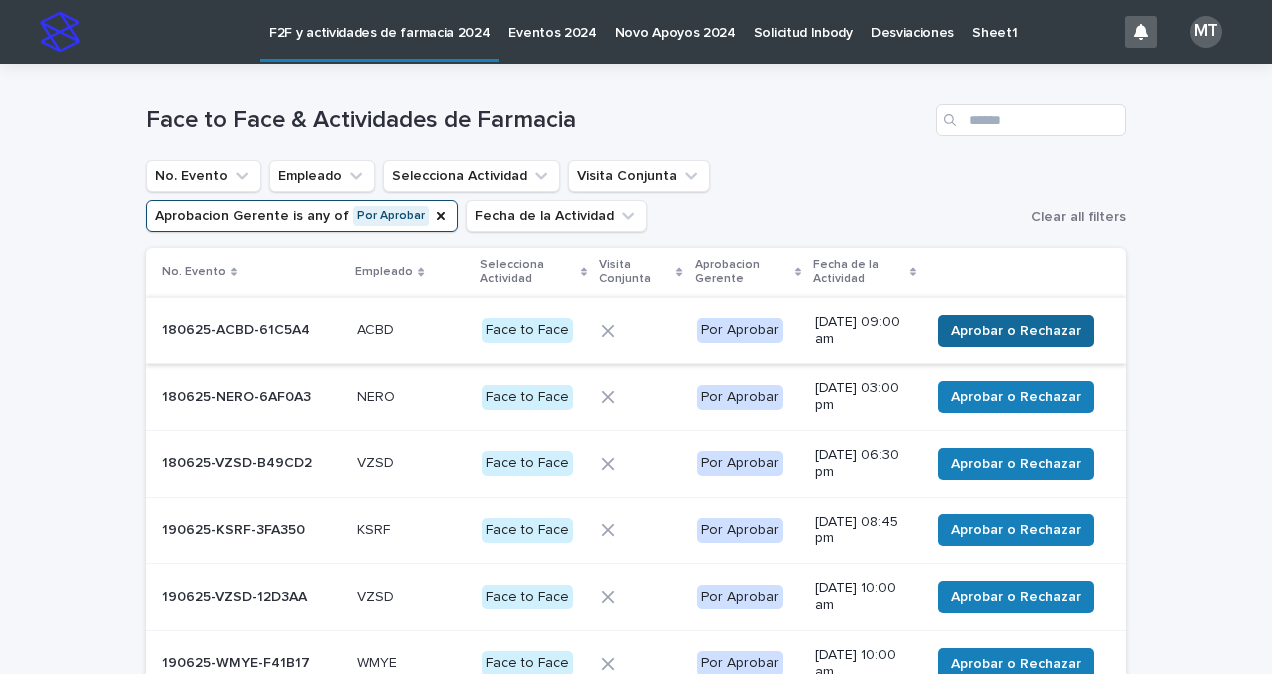 click on "Aprobar o Rechazar" at bounding box center (1016, 331) 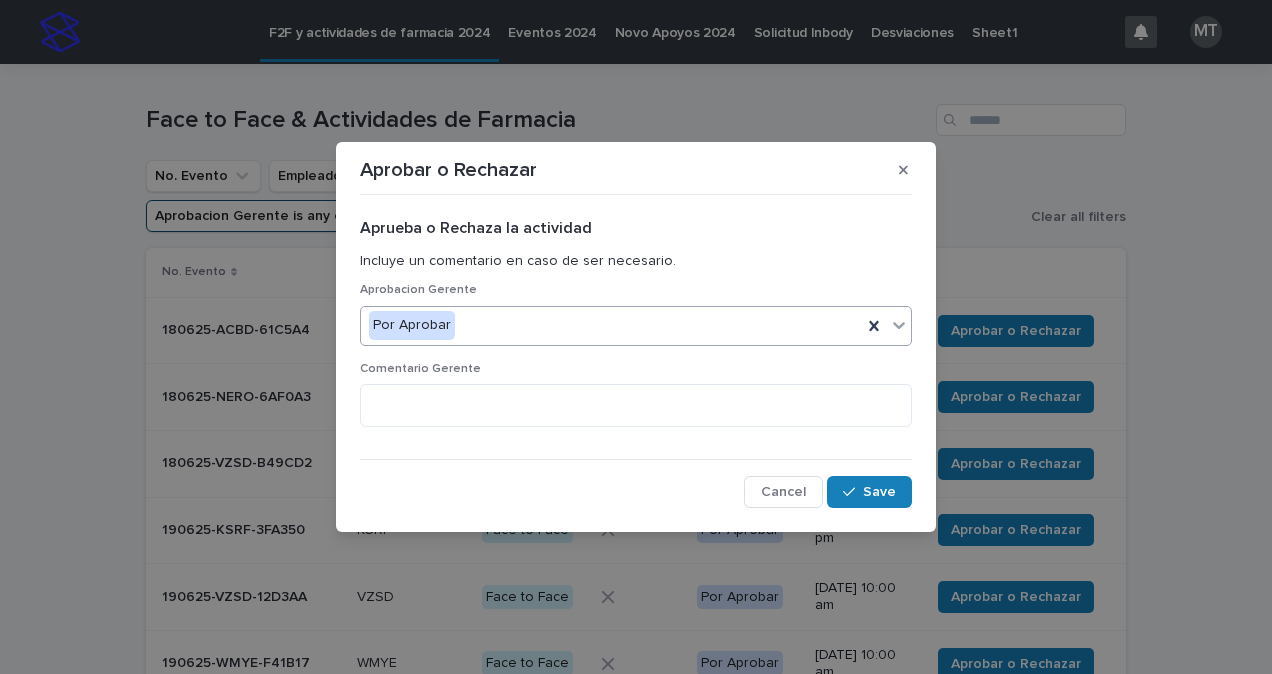 click at bounding box center (458, 325) 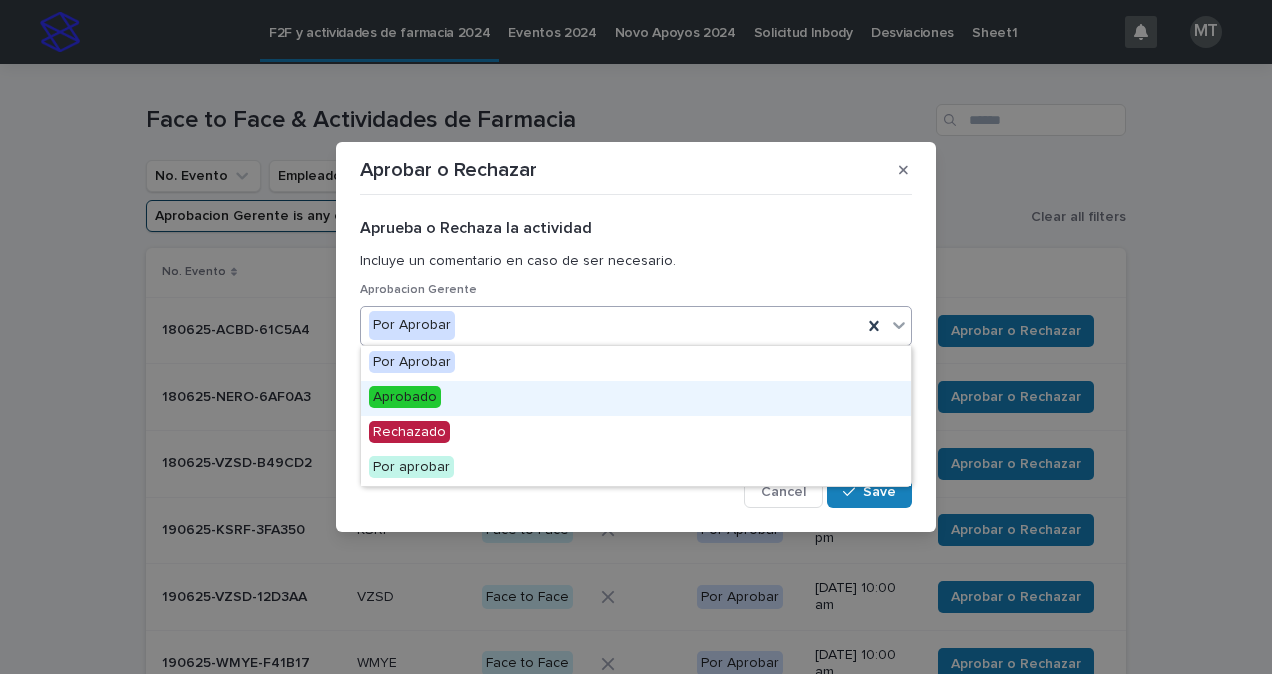 click on "Aprobado" at bounding box center [405, 397] 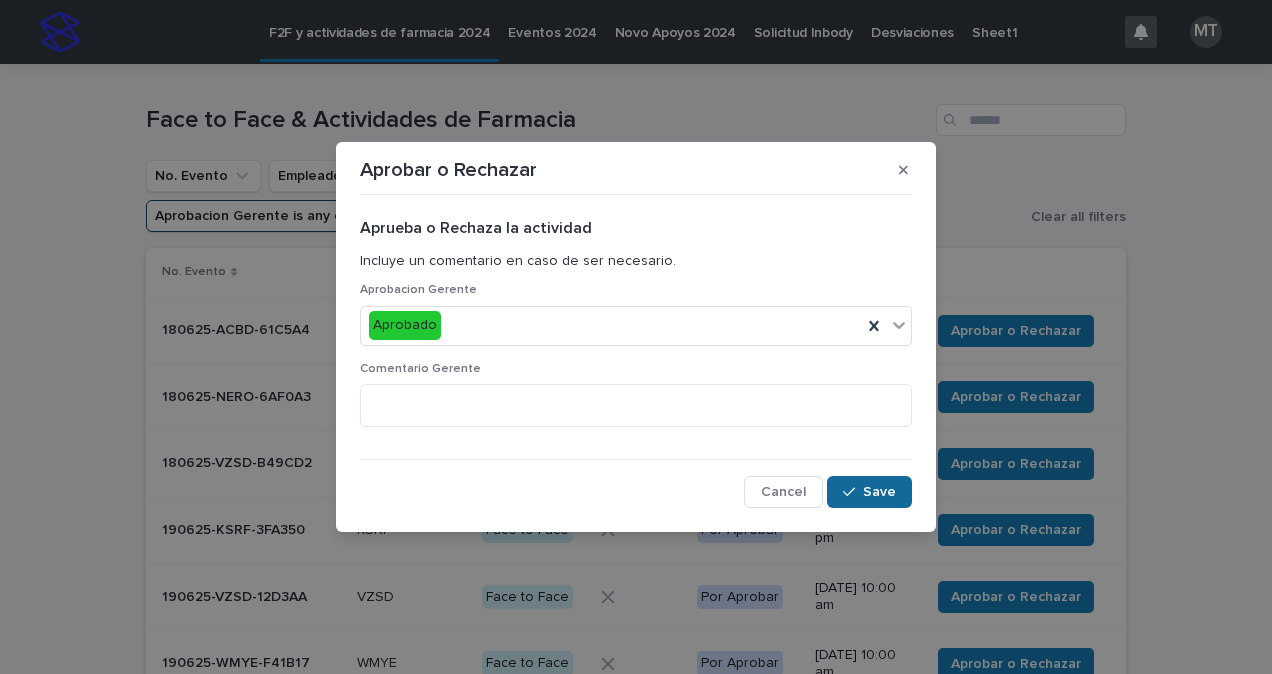 click on "Save" at bounding box center [879, 492] 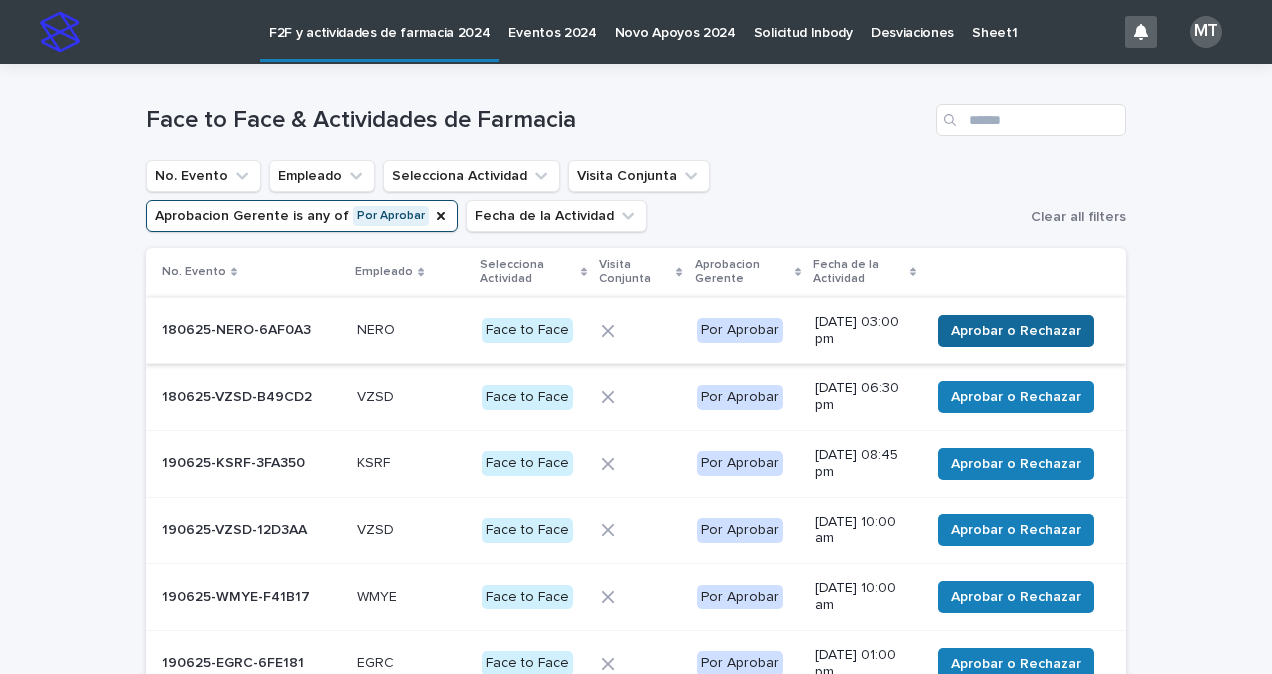 click on "Aprobar o Rechazar" at bounding box center [1016, 331] 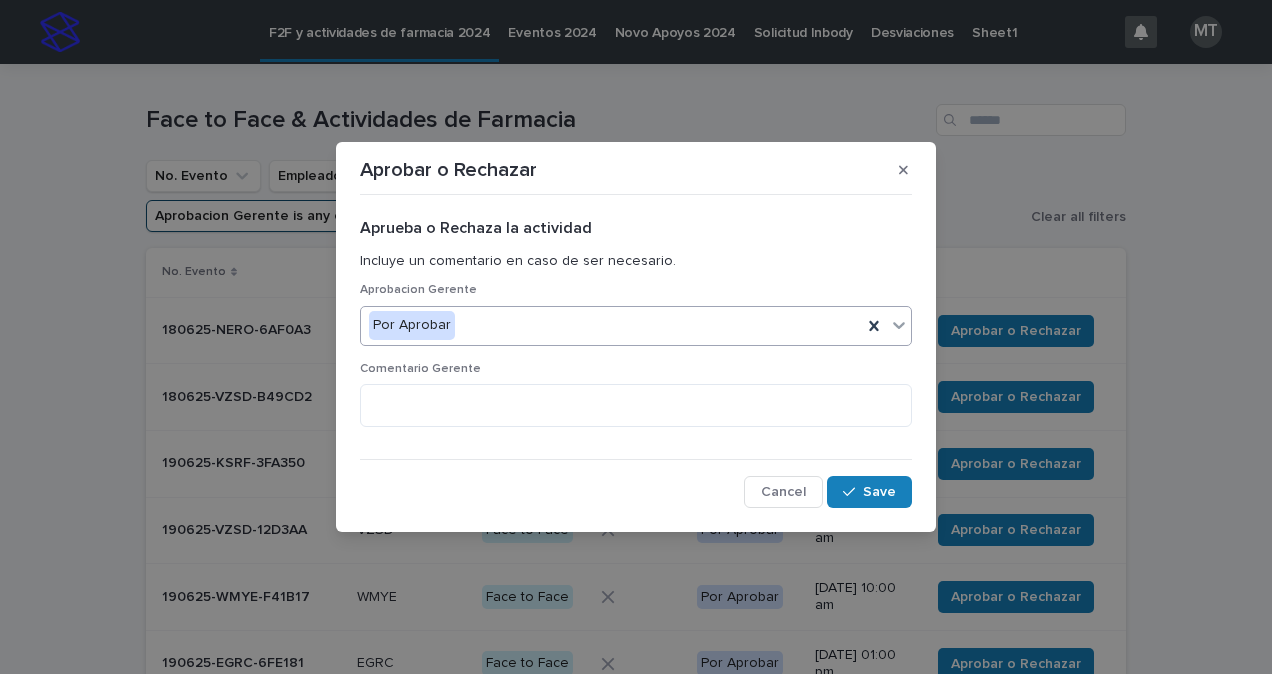 click on "Por Aprobar" at bounding box center (611, 325) 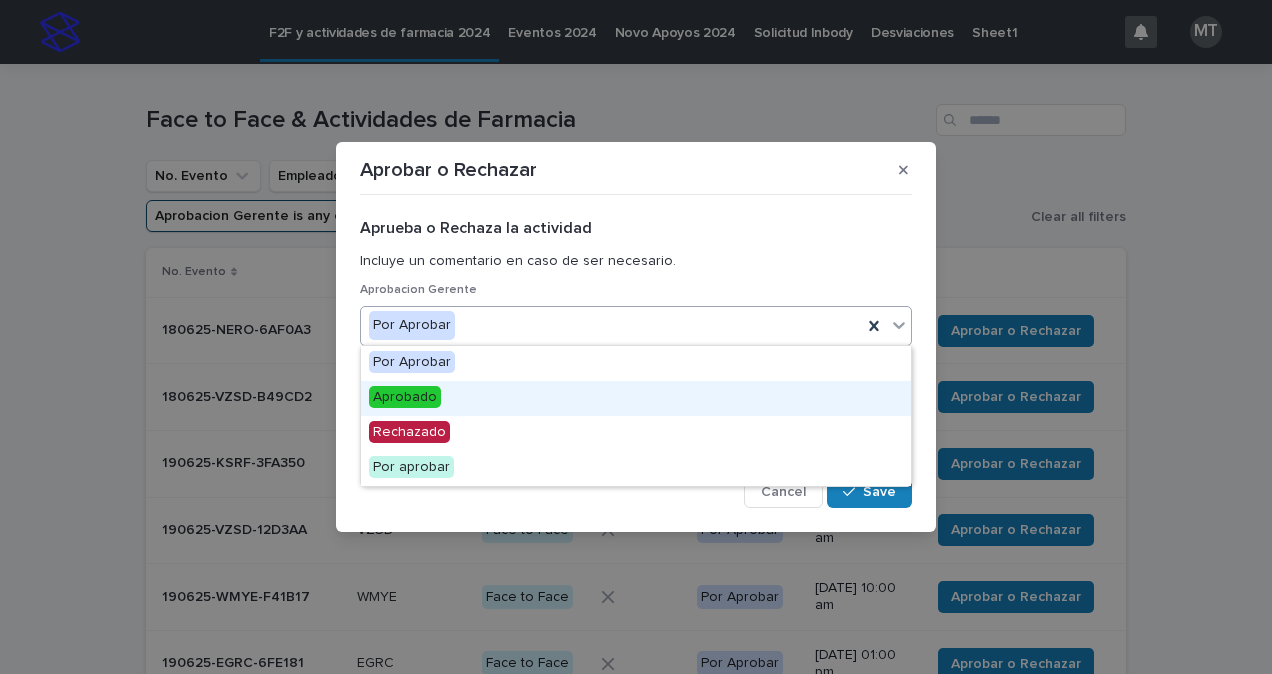 click on "Aprobado" at bounding box center (405, 397) 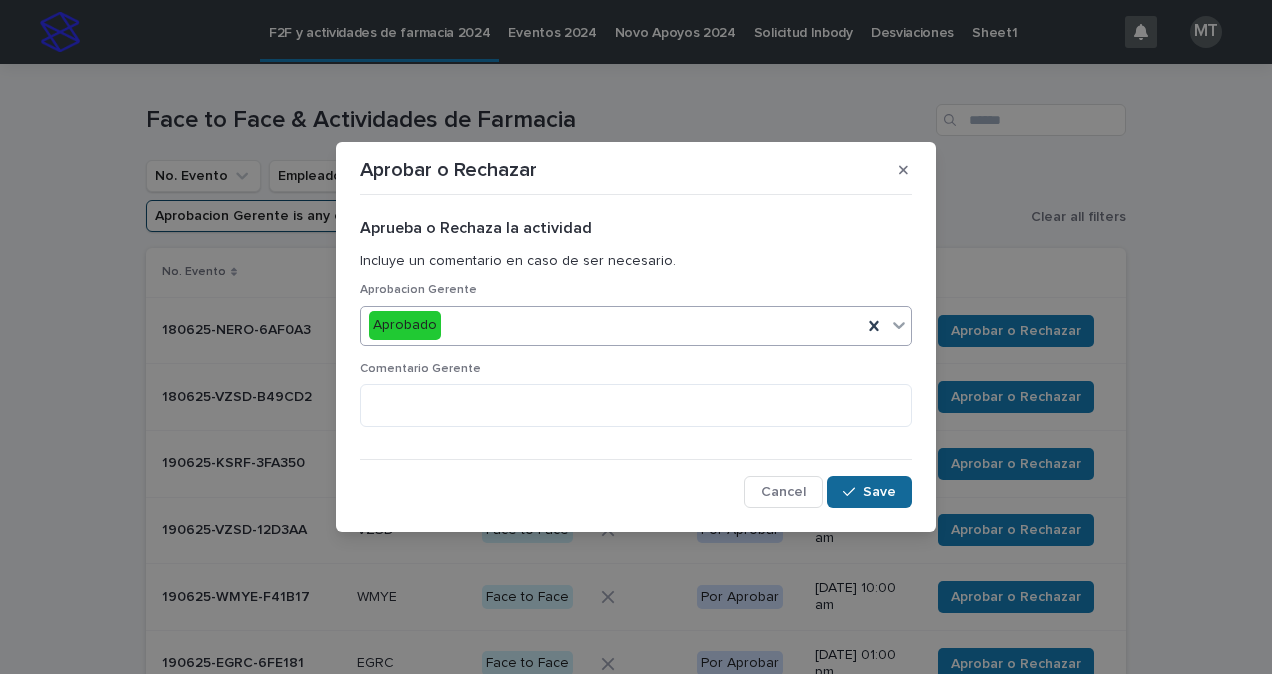 click 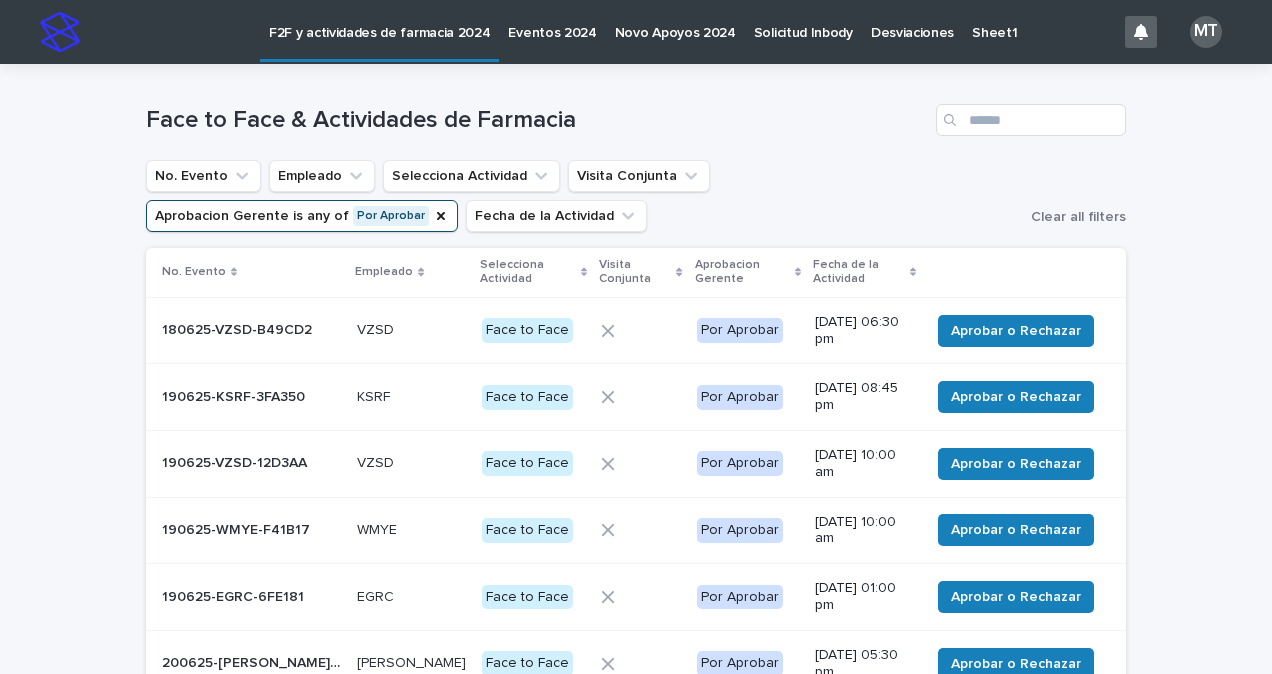 click on "Aprobar o Rechazar" at bounding box center [1016, 331] 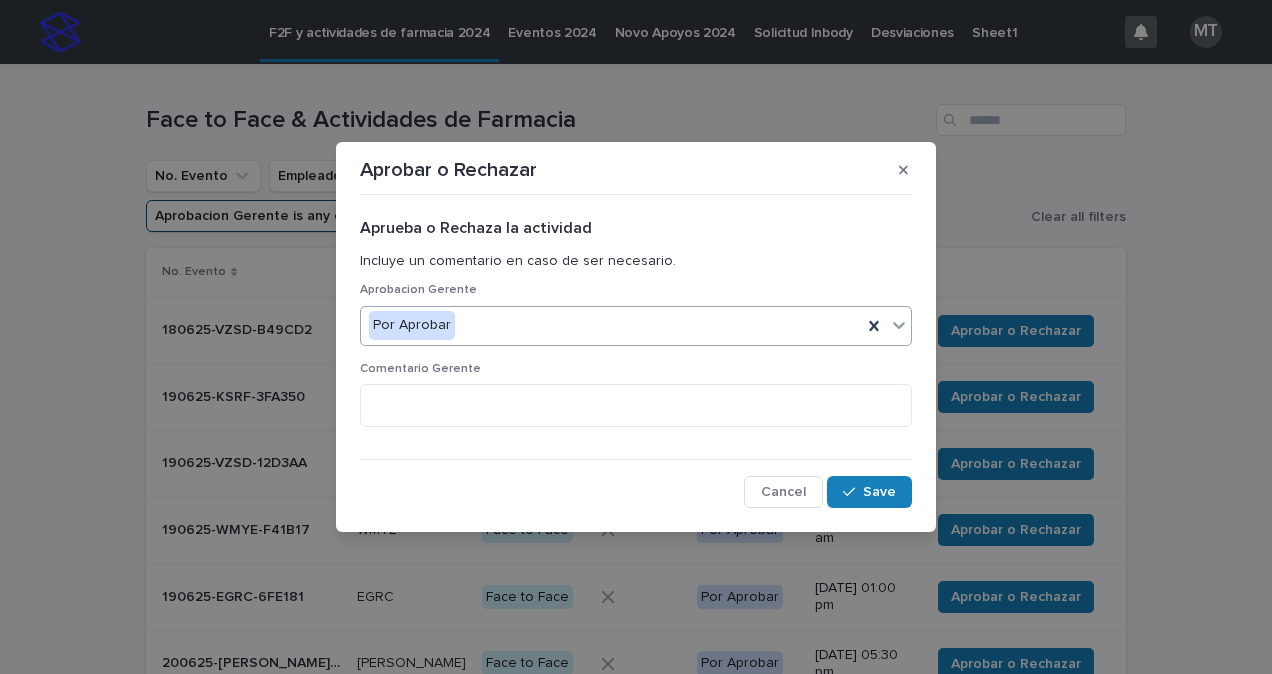 click on "Por Aprobar" at bounding box center [611, 325] 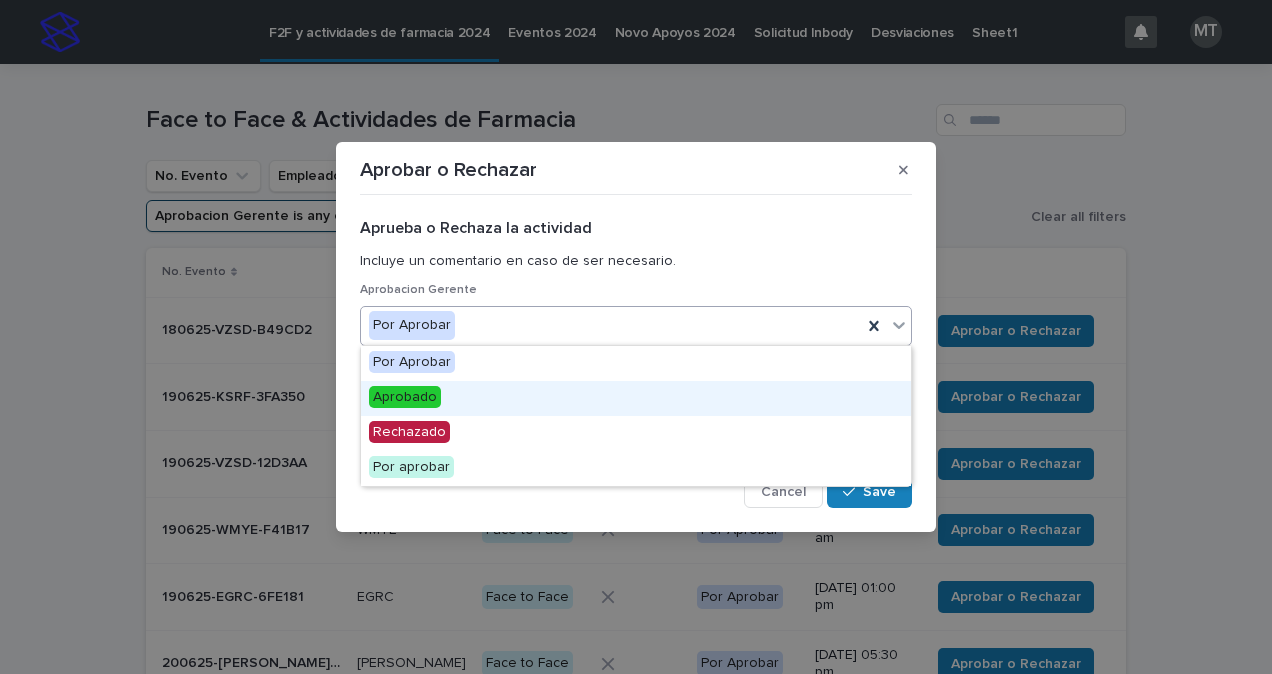 click on "Aprobado" at bounding box center (405, 397) 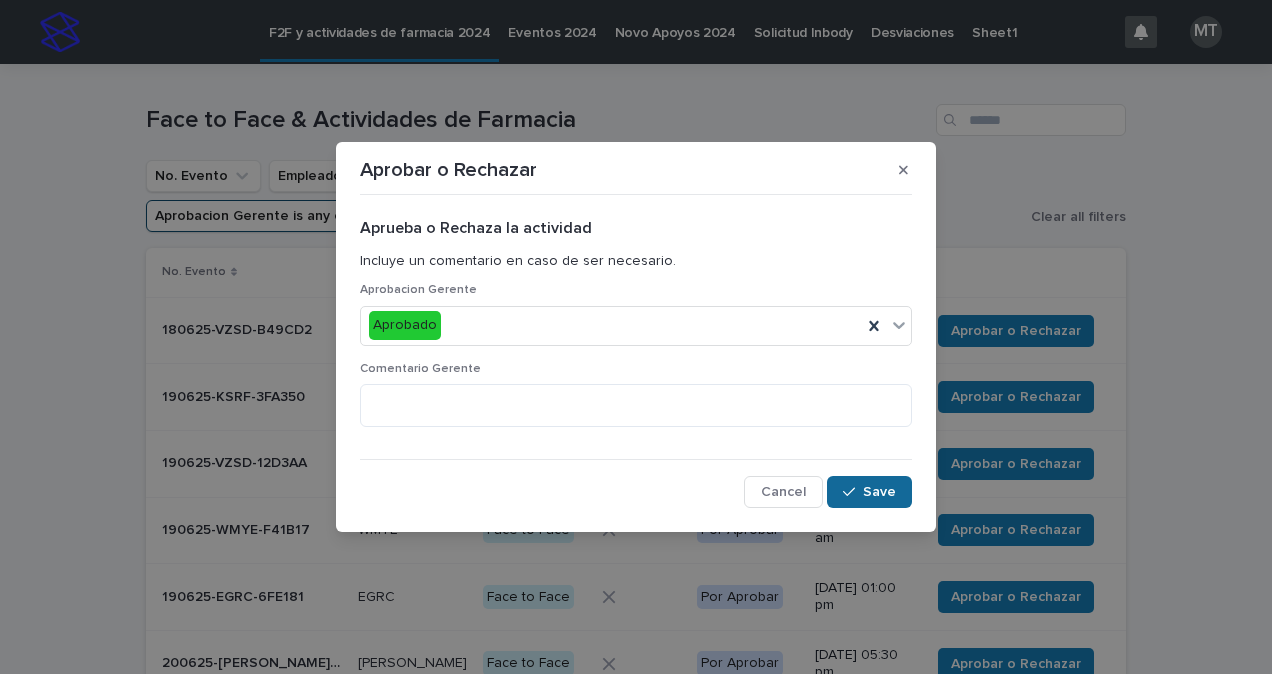 click on "Save" at bounding box center (869, 492) 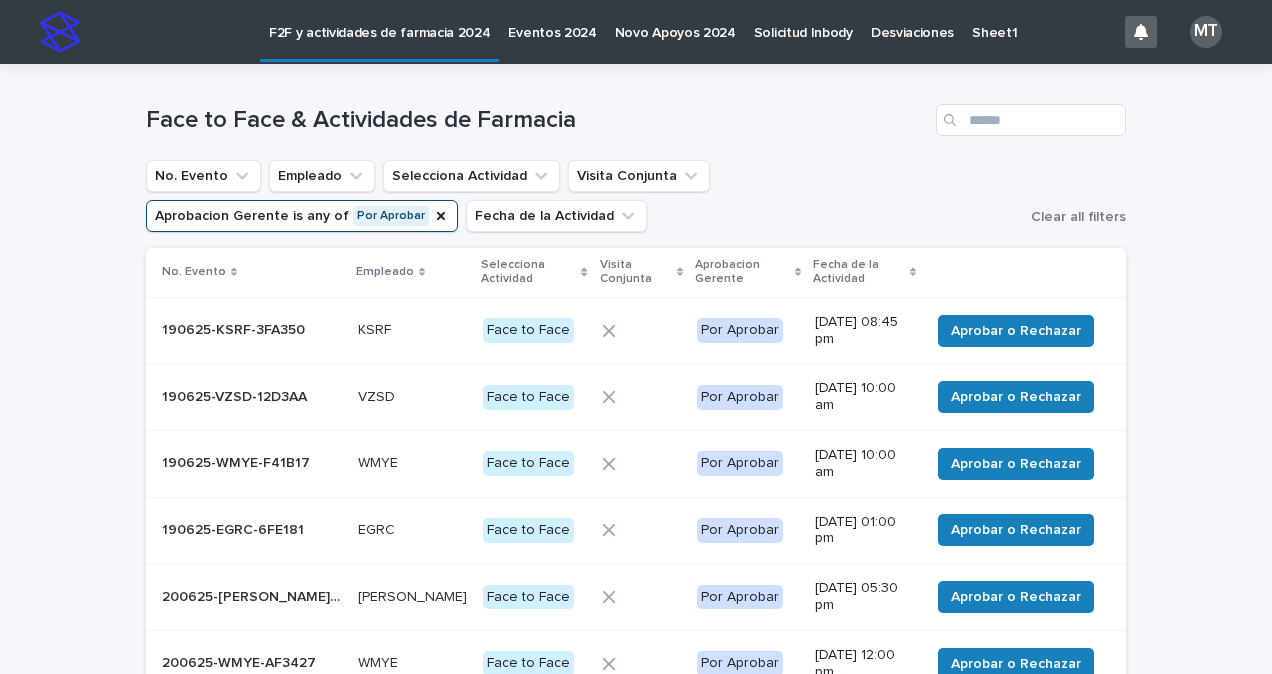 click on "Aprobar o Rechazar" at bounding box center [1016, 331] 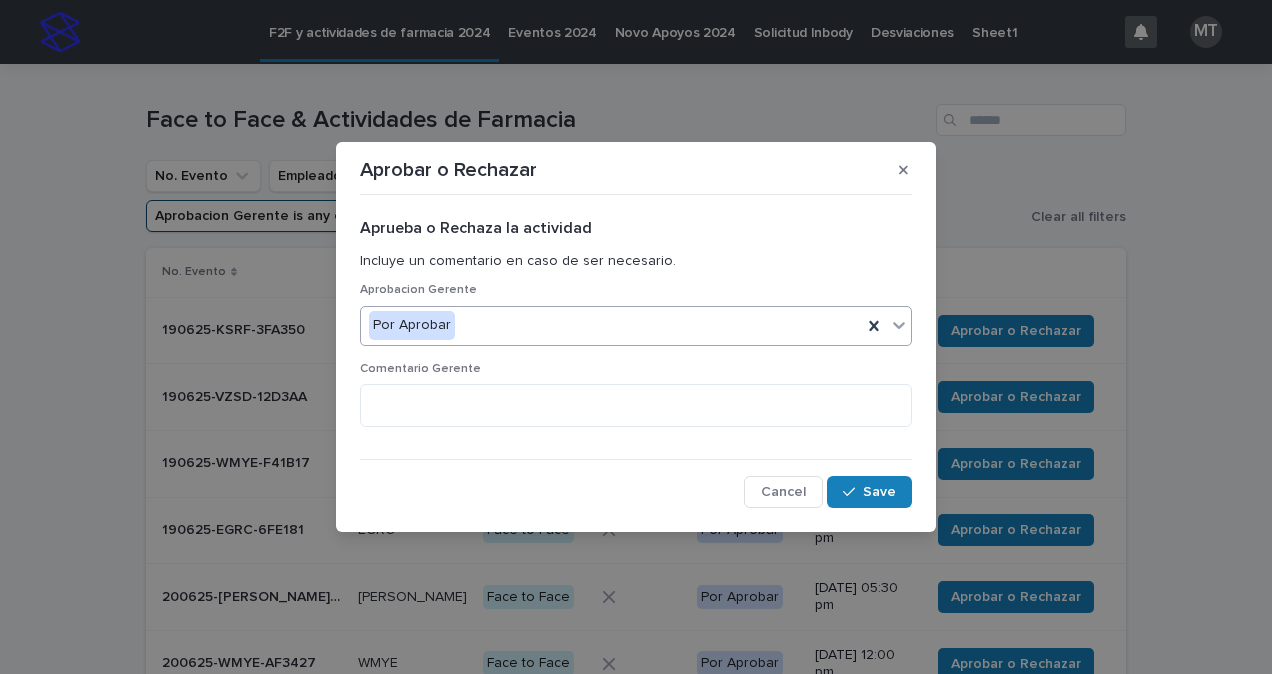 click on "Por Aprobar" at bounding box center [611, 325] 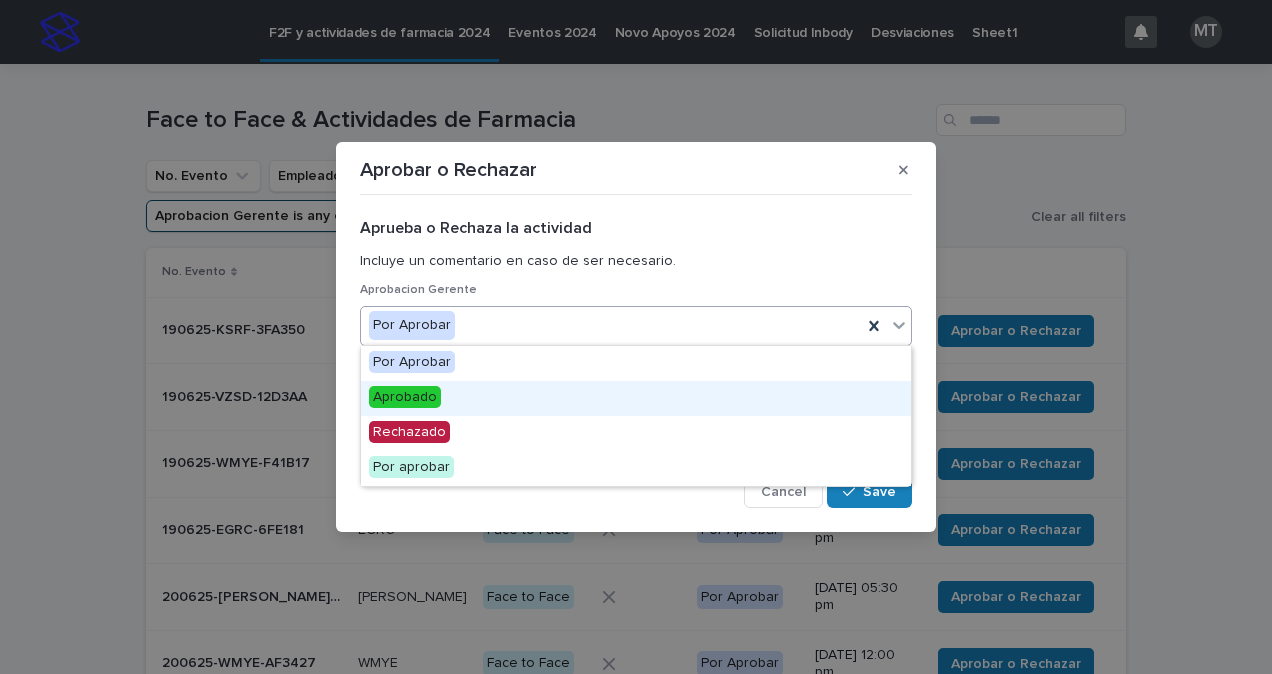 click on "Aprobado" at bounding box center (405, 397) 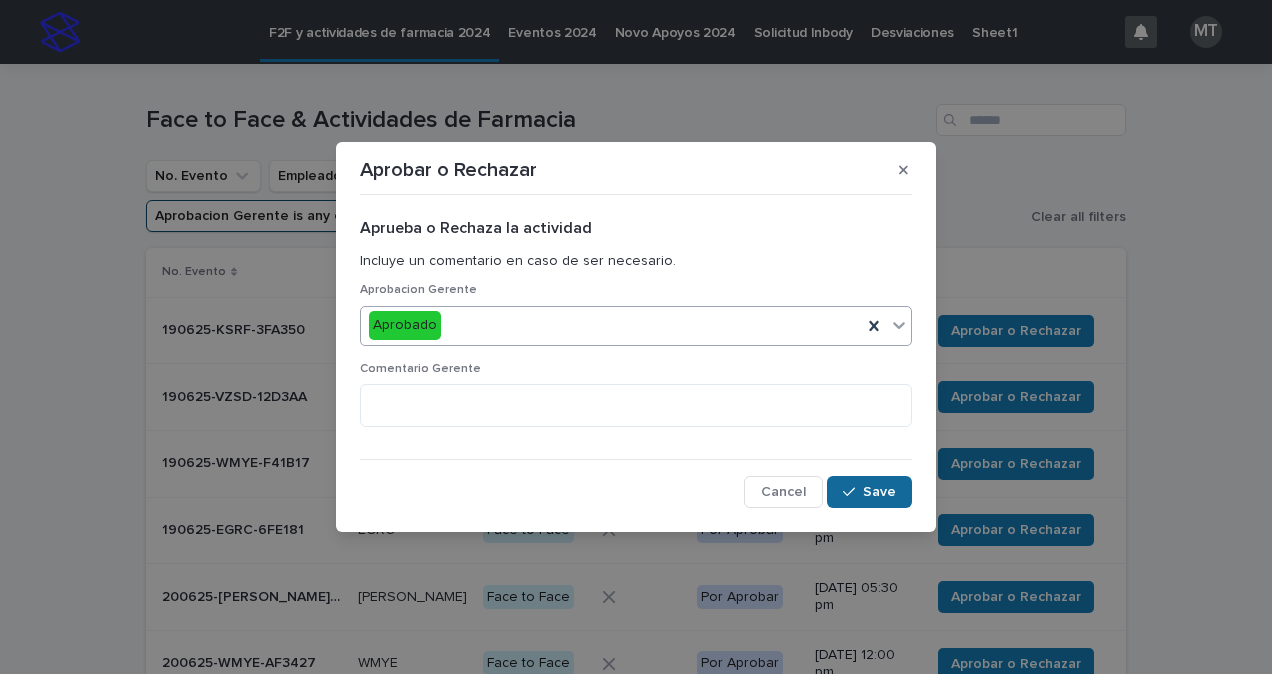 click at bounding box center [853, 492] 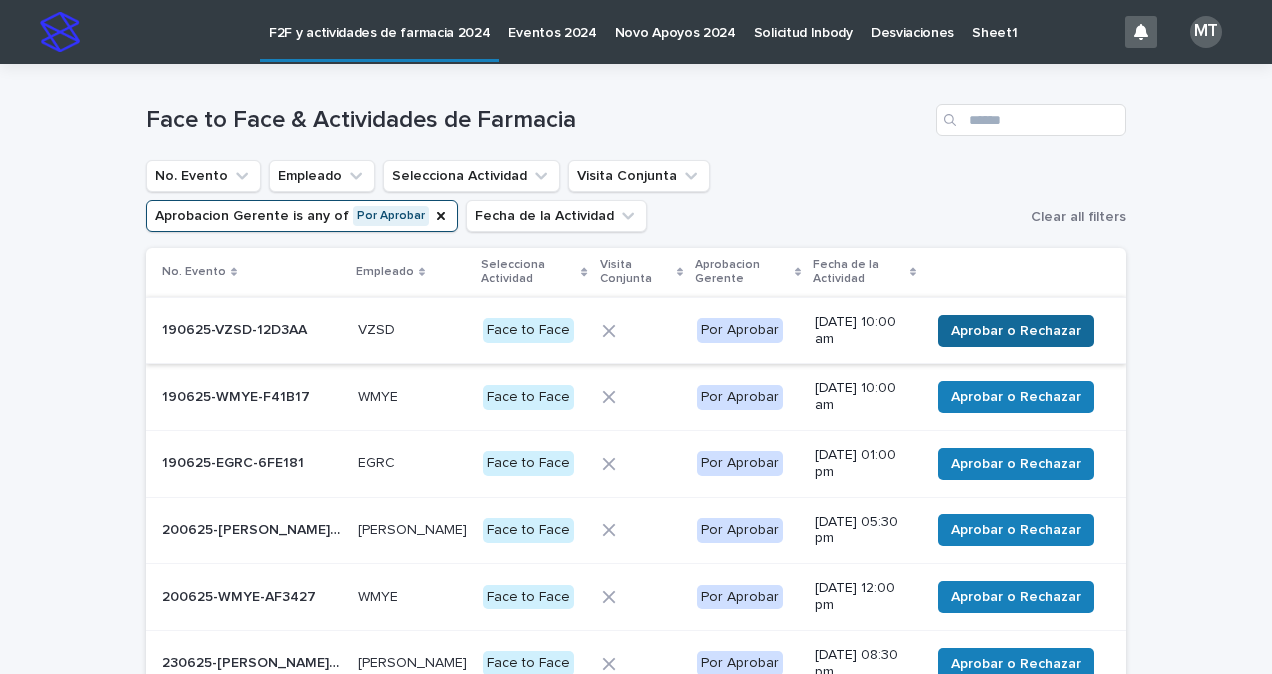 click on "Aprobar o Rechazar" at bounding box center [1016, 331] 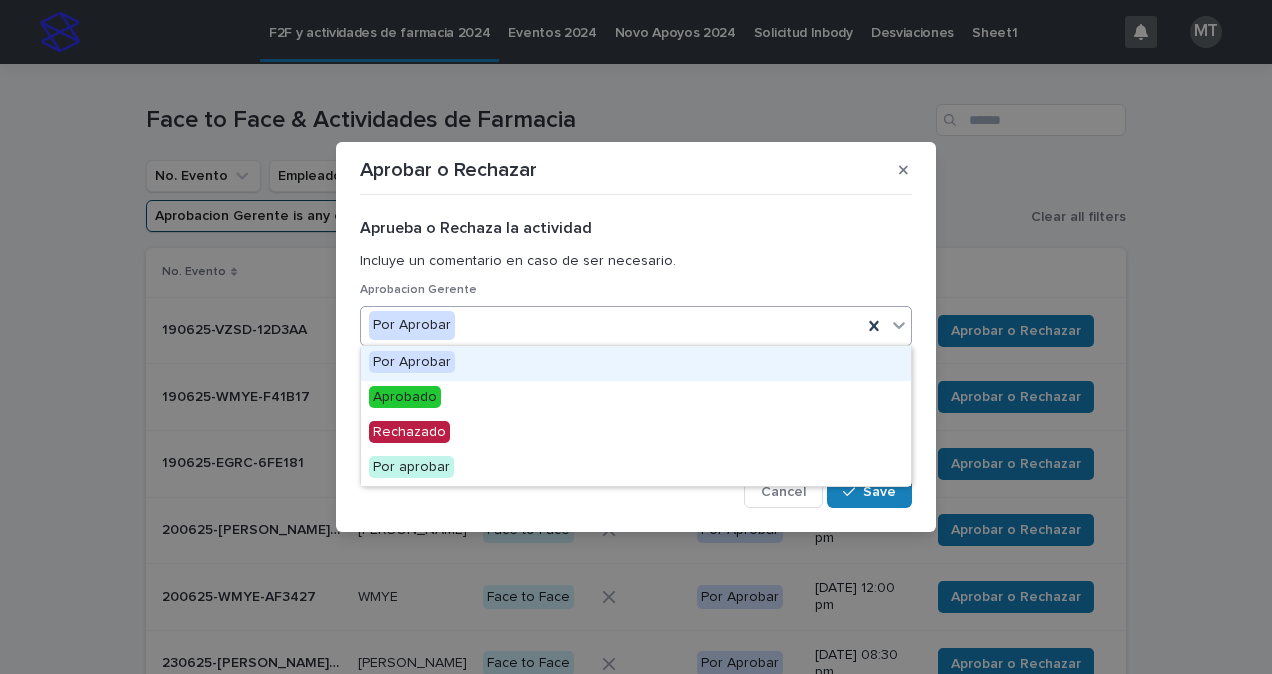click on "Por Aprobar" at bounding box center (611, 325) 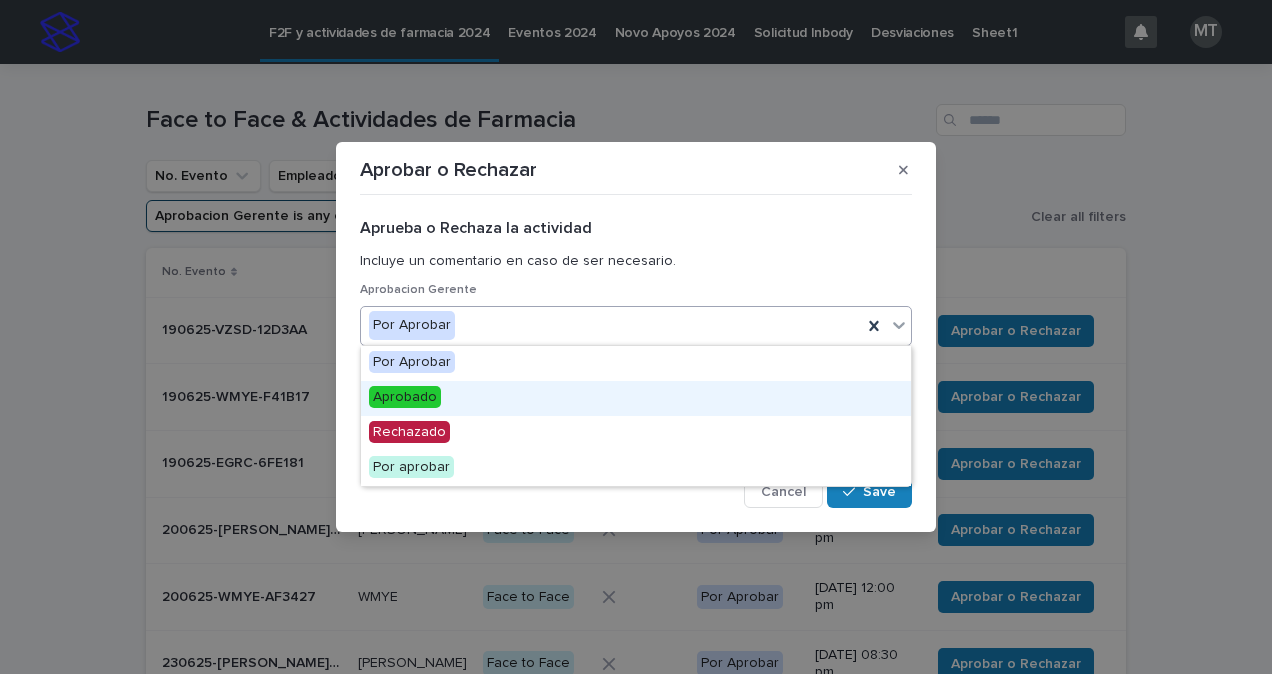 click on "Aprobado" at bounding box center (405, 397) 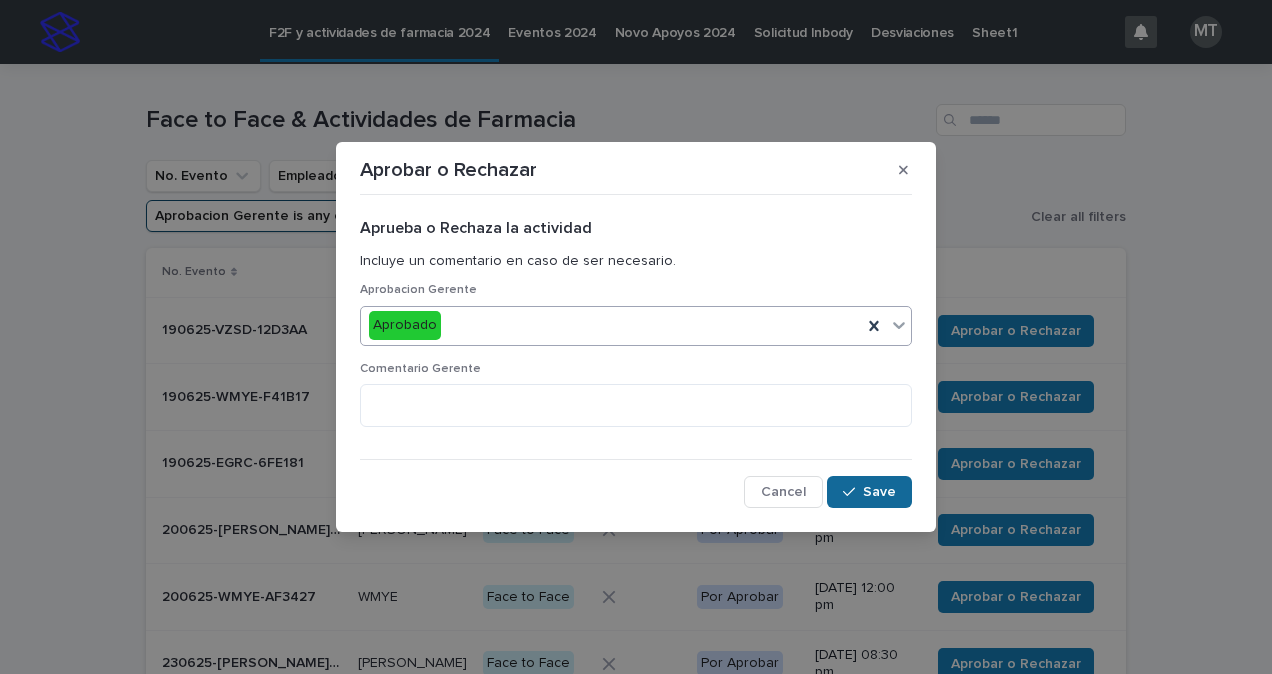 click on "Save" at bounding box center (869, 492) 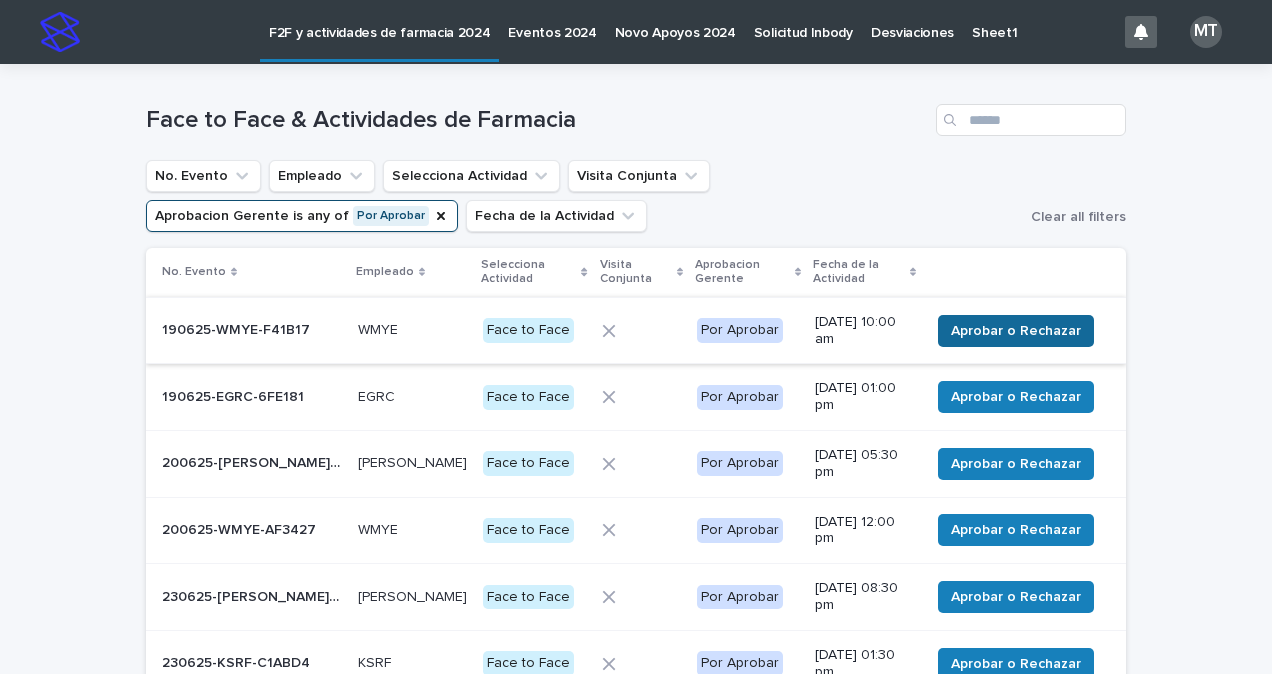 click on "Aprobar o Rechazar" at bounding box center [1016, 331] 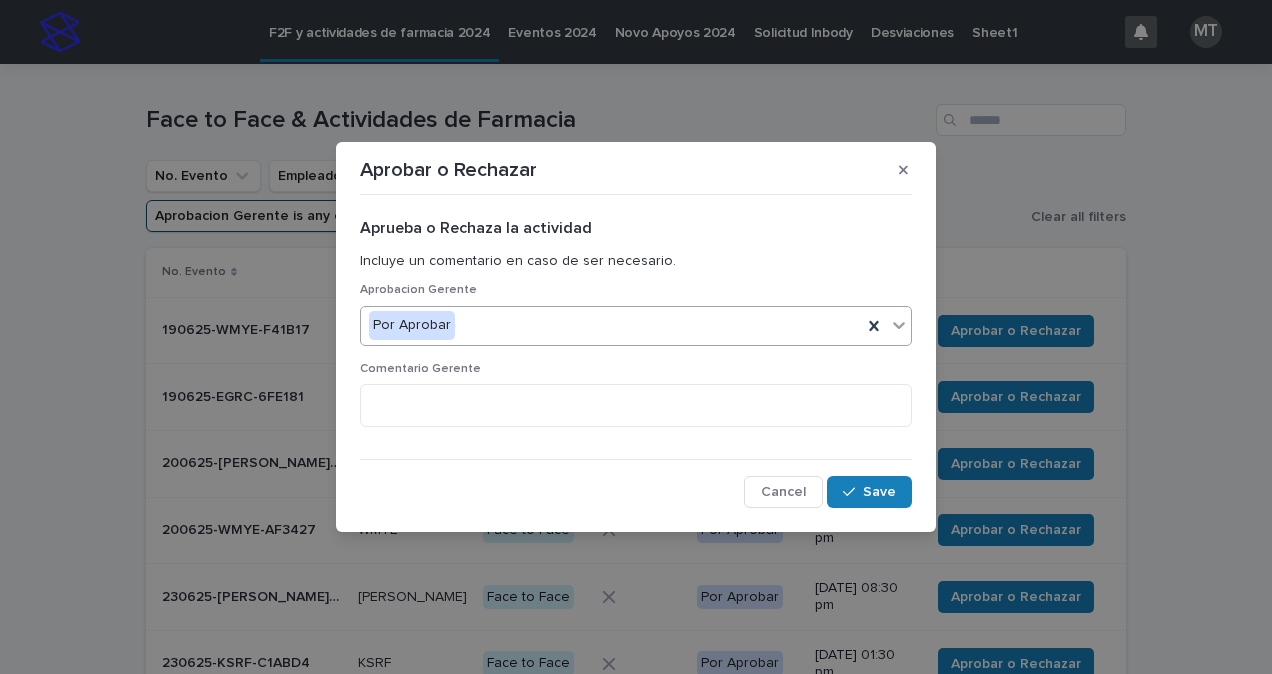 click on "Por Aprobar" at bounding box center (611, 325) 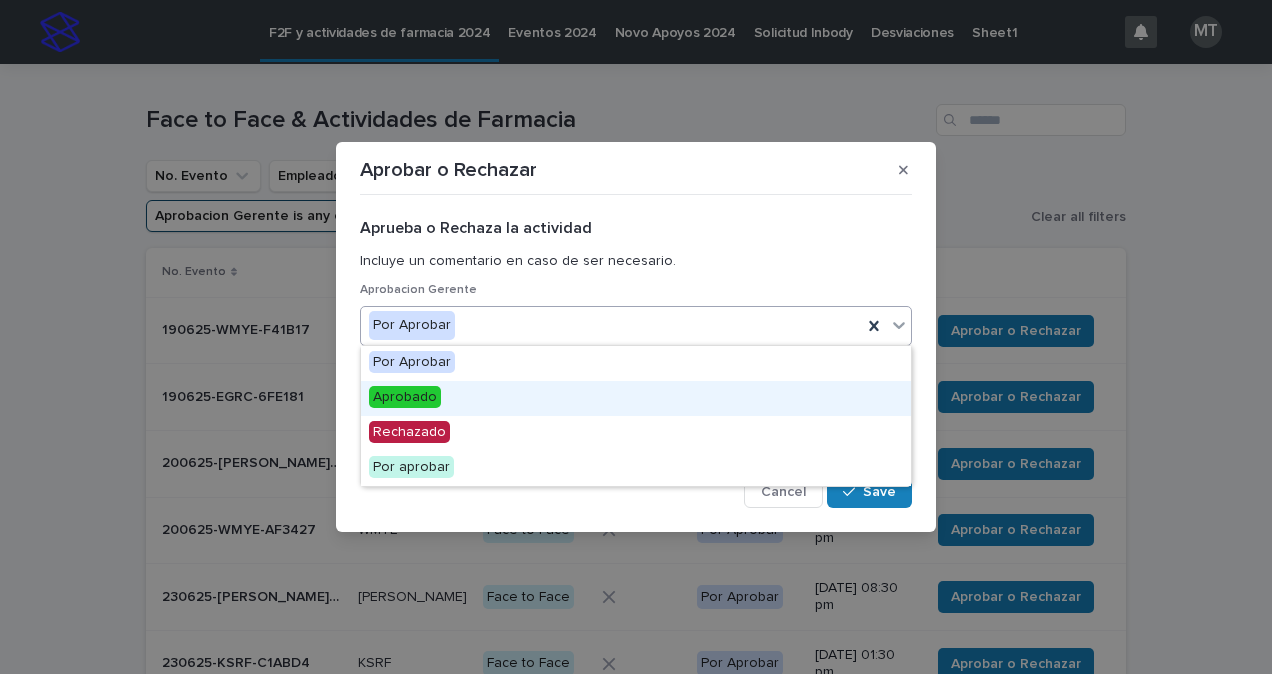 click on "Aprobado" at bounding box center (405, 397) 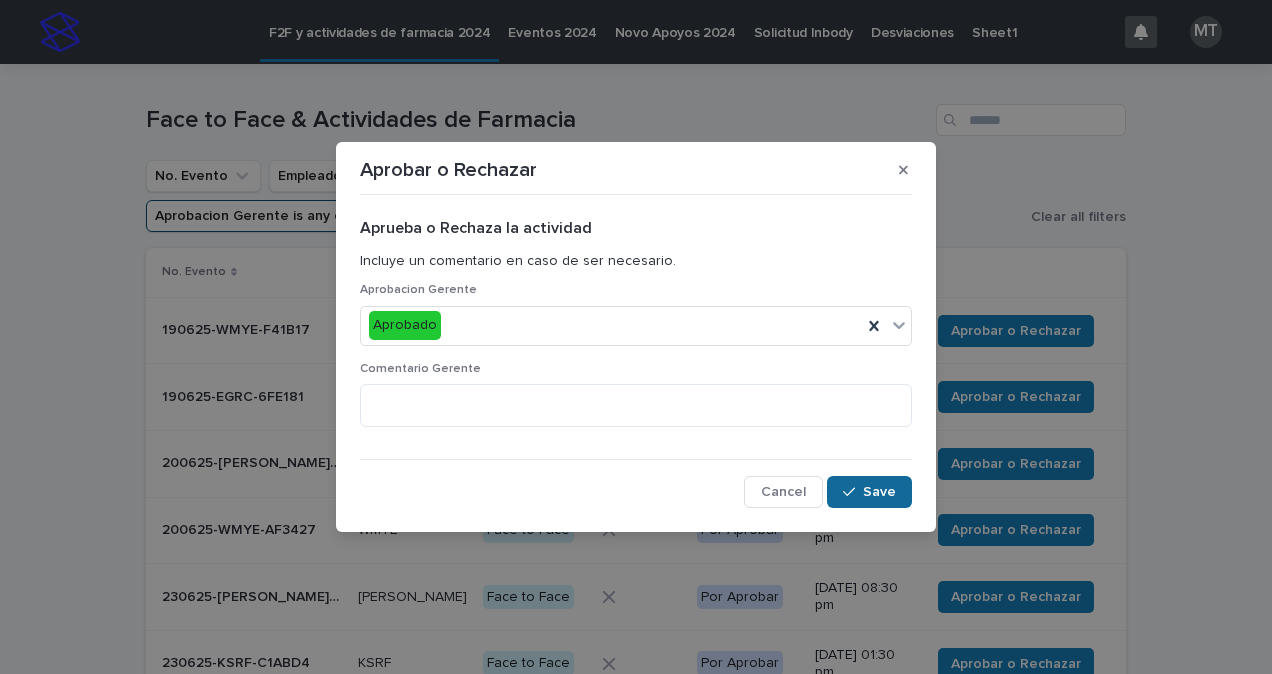 click 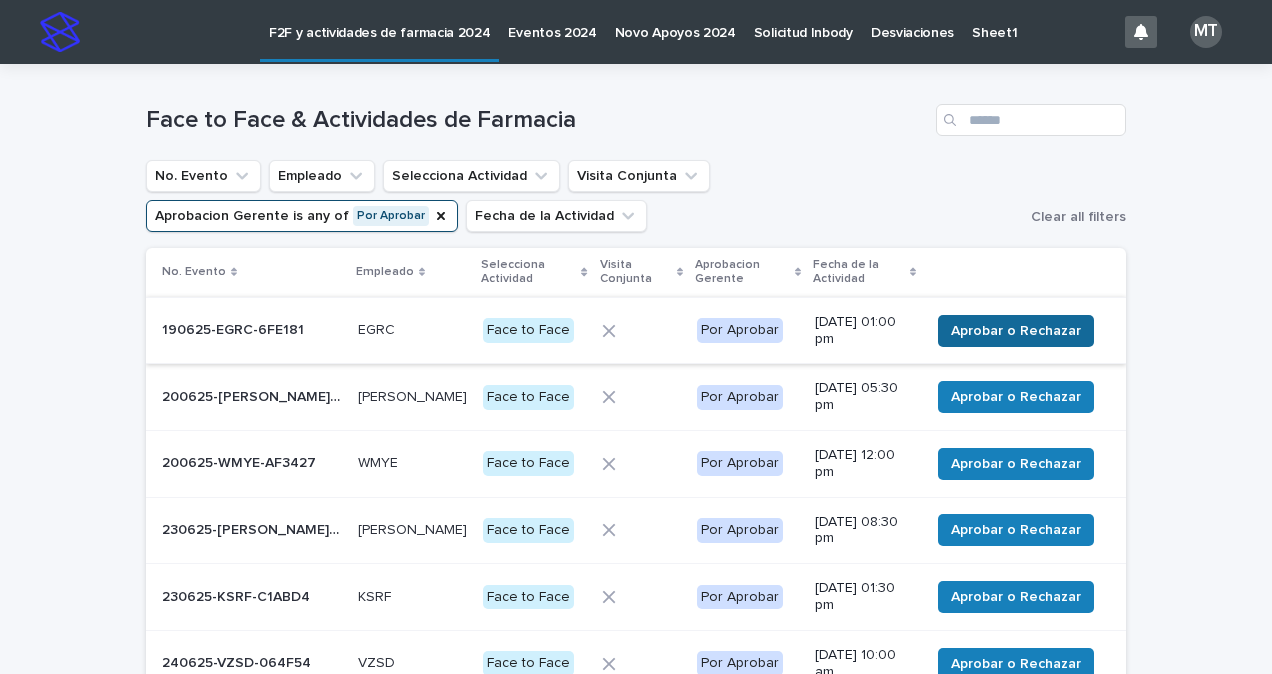 click on "Aprobar o Rechazar" at bounding box center (1016, 331) 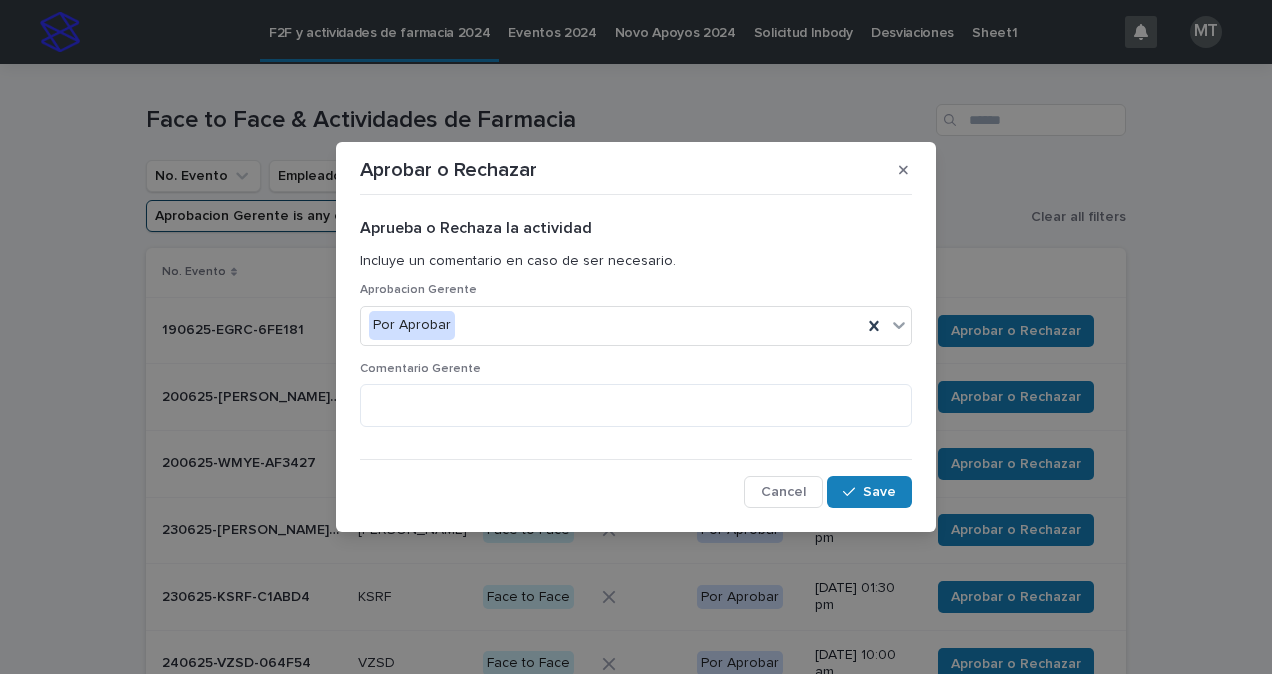 click on "Por Aprobar" at bounding box center [611, 325] 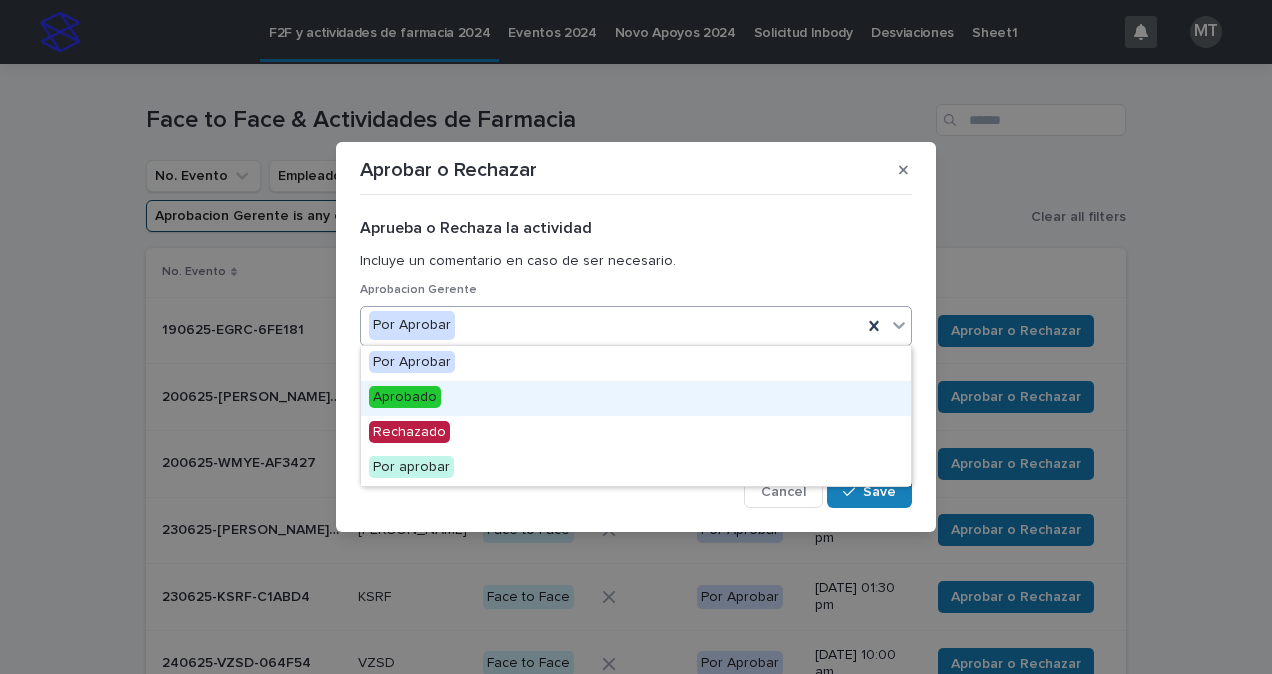 click on "Aprobado" at bounding box center [405, 397] 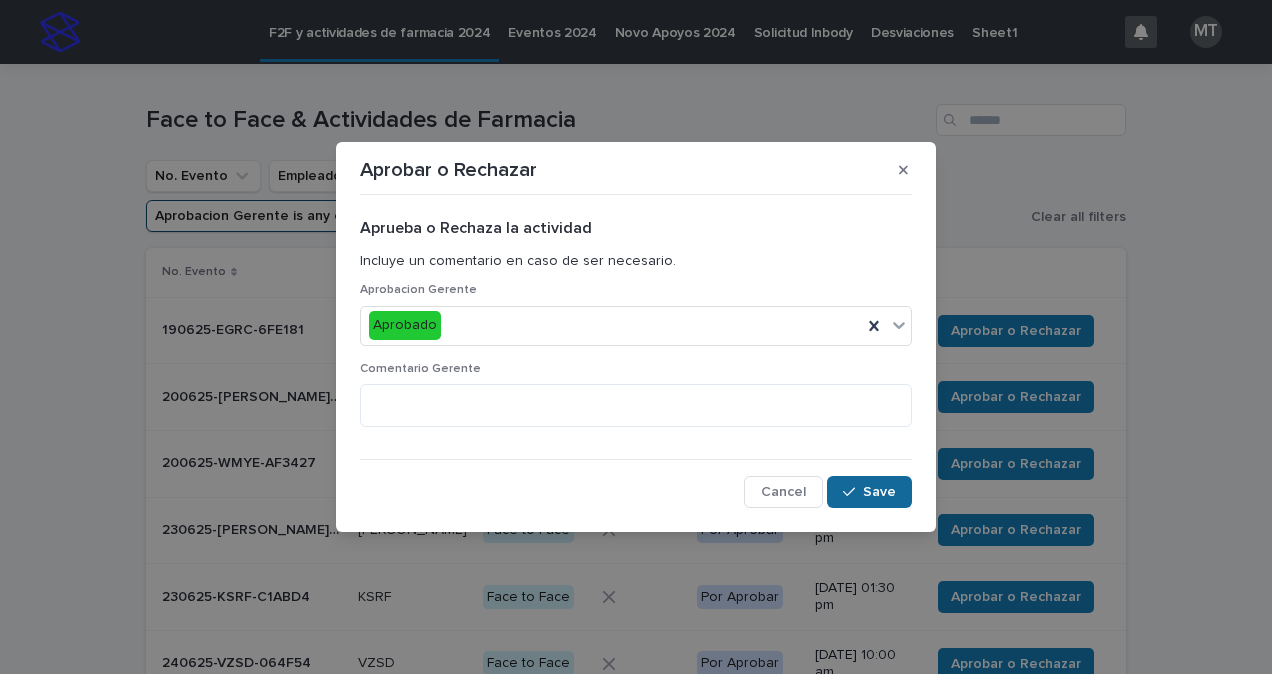 click 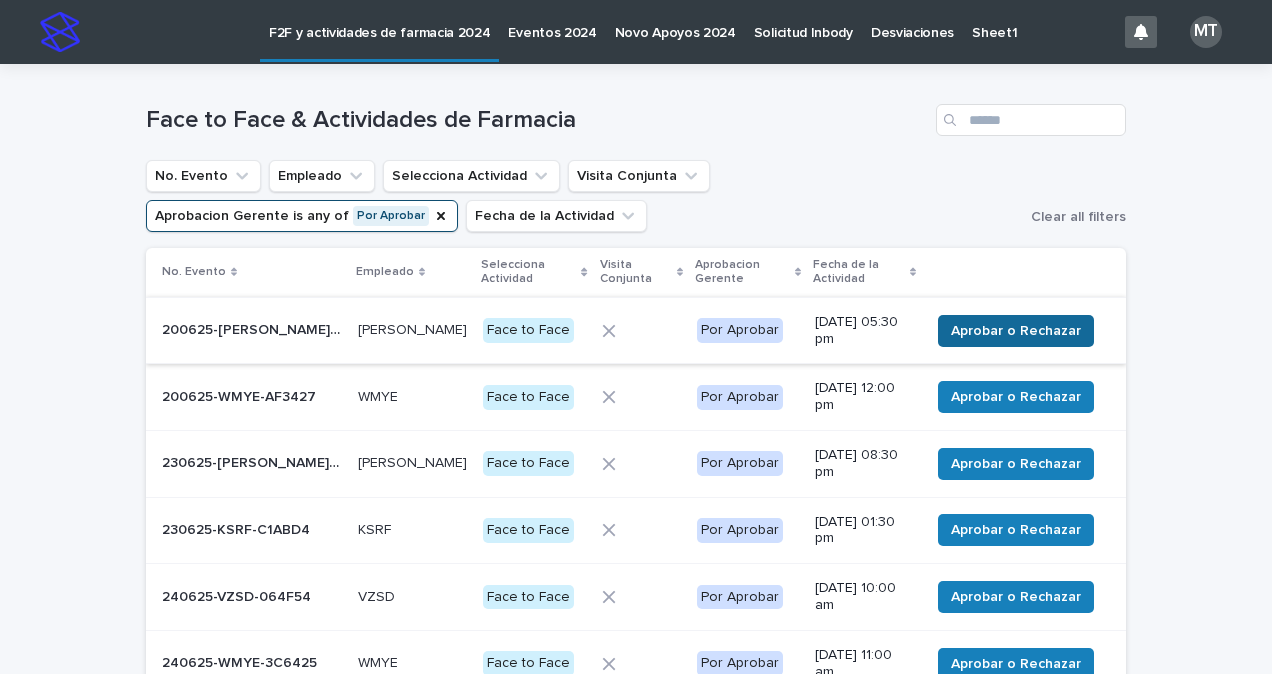 click on "Aprobar o Rechazar" at bounding box center (1016, 331) 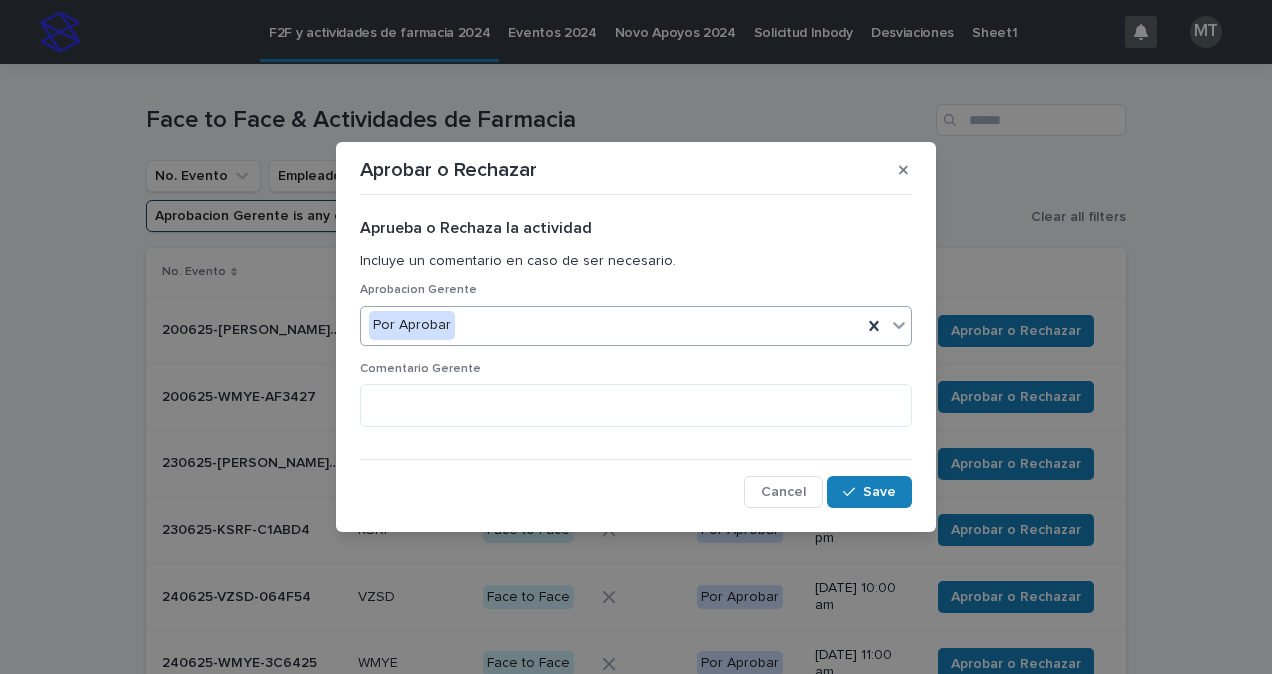 click on "Por Aprobar" at bounding box center (611, 325) 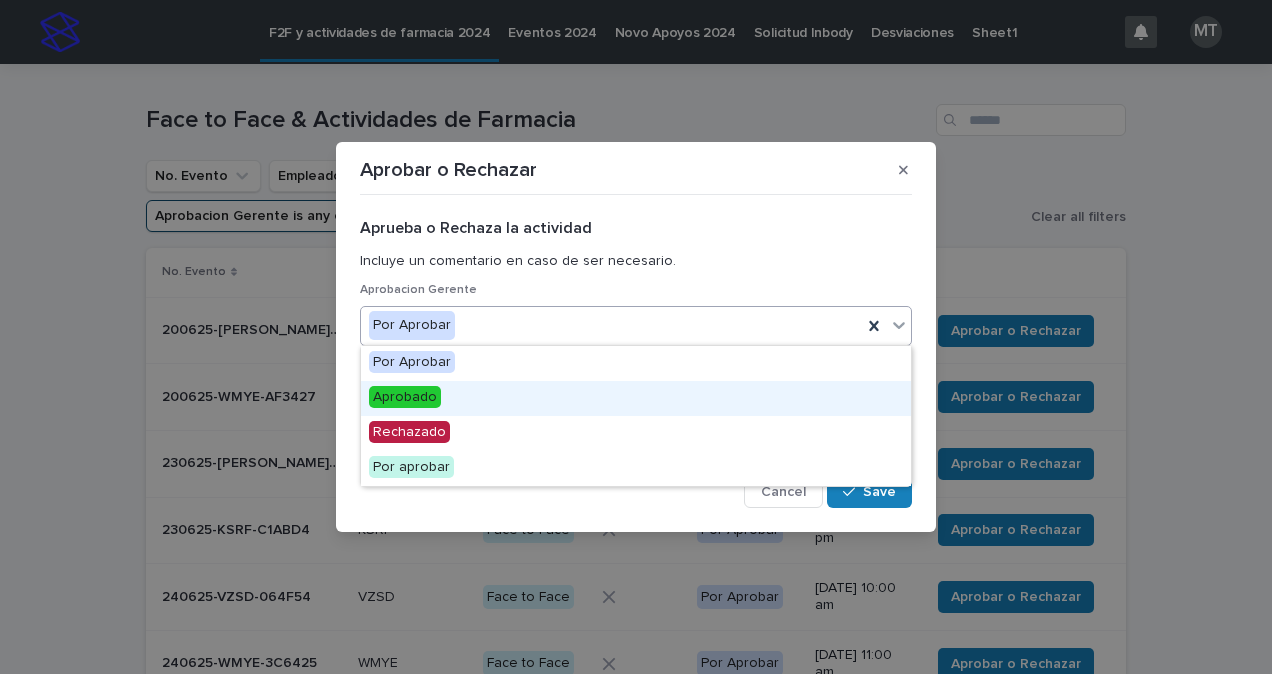 click on "Aprobado" at bounding box center (636, 398) 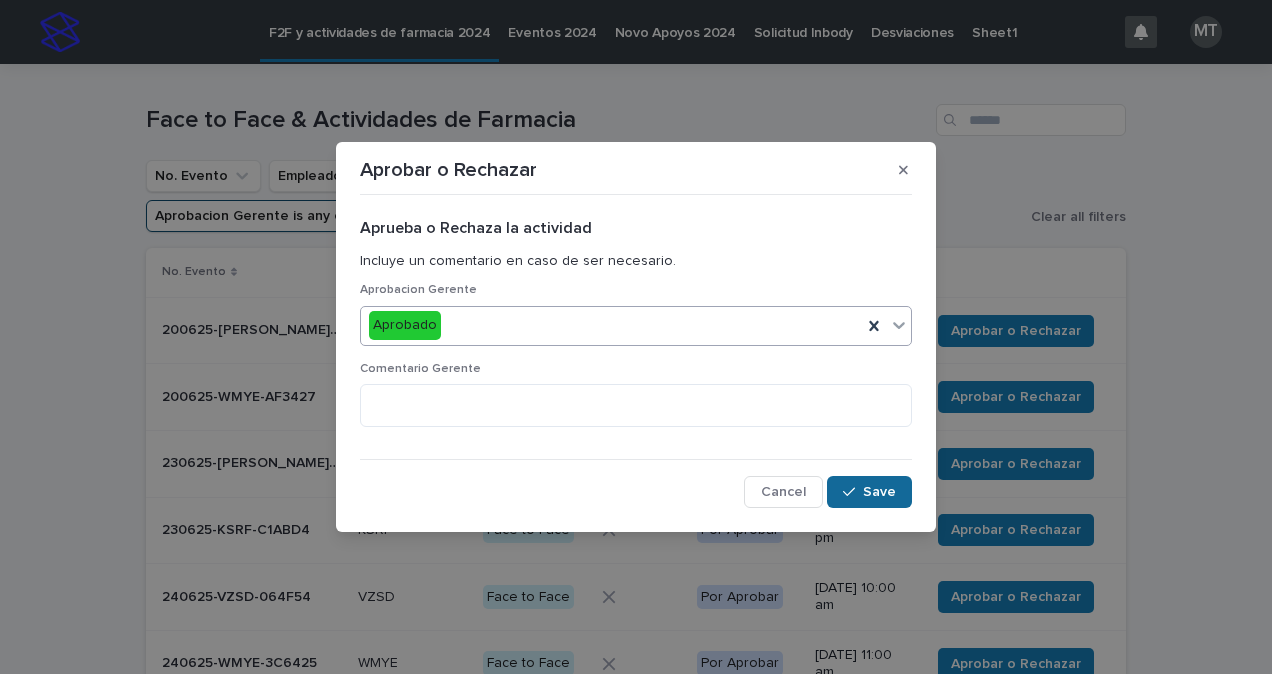 click at bounding box center (853, 492) 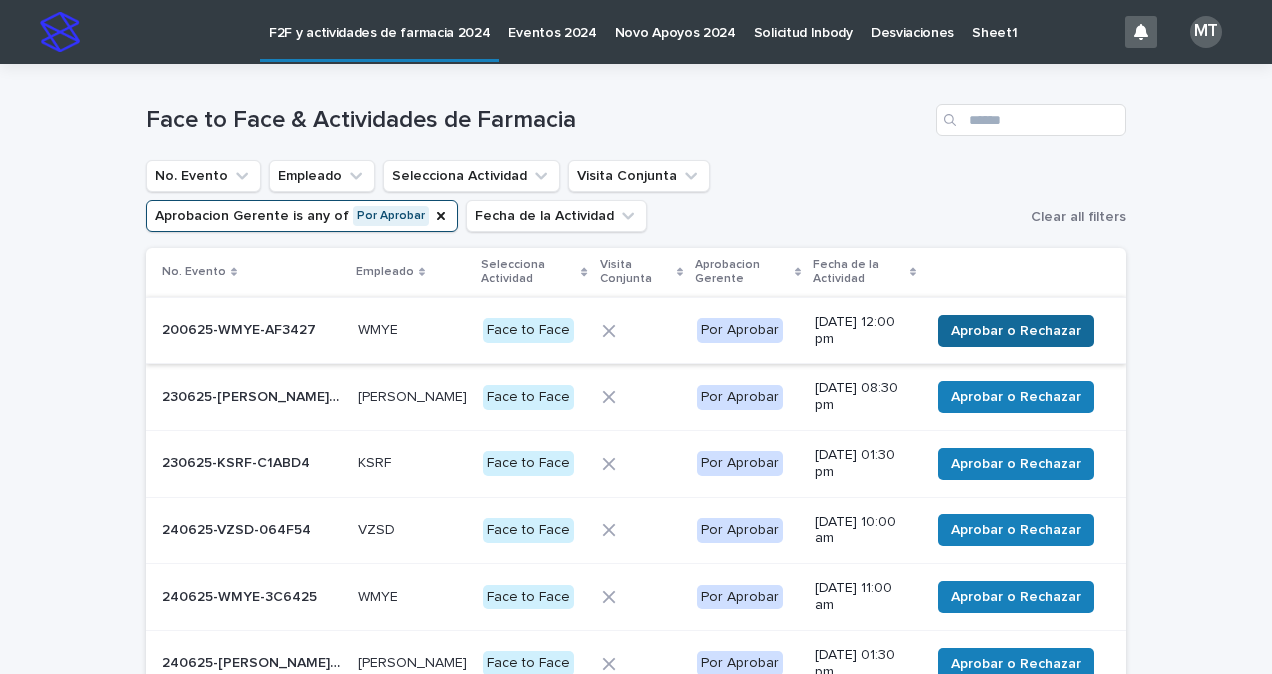 click on "Aprobar o Rechazar" at bounding box center [1016, 331] 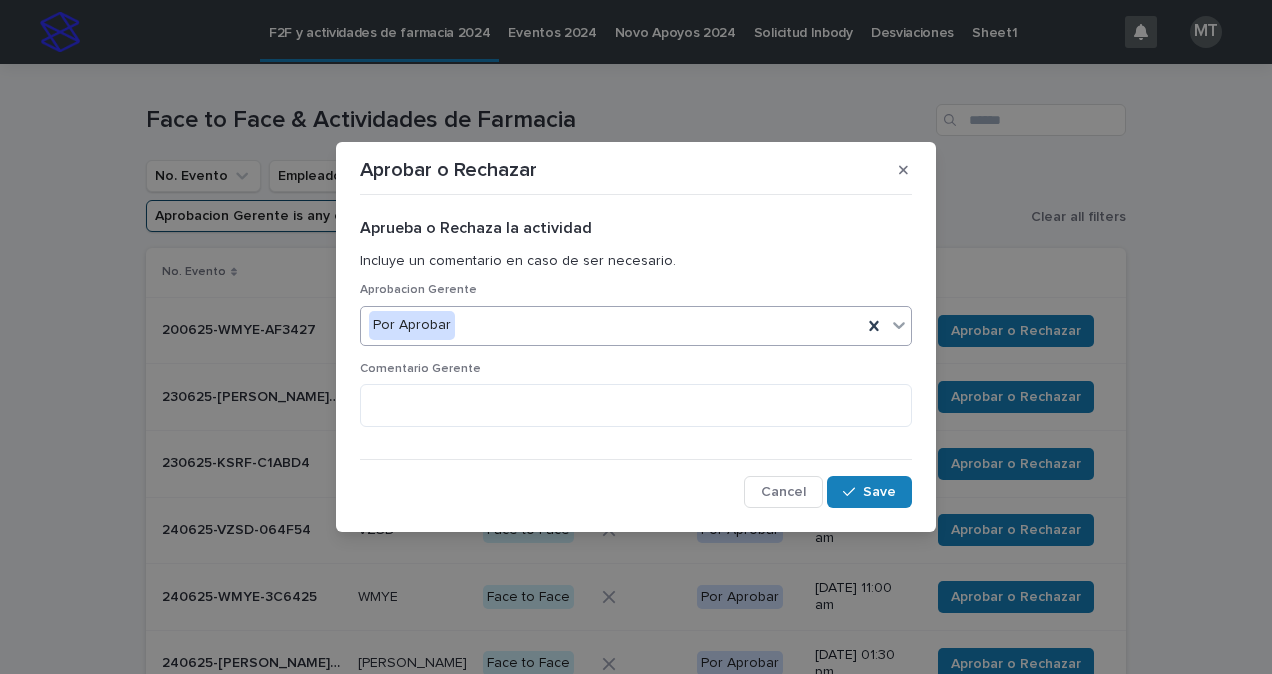 click on "Por Aprobar" at bounding box center [611, 325] 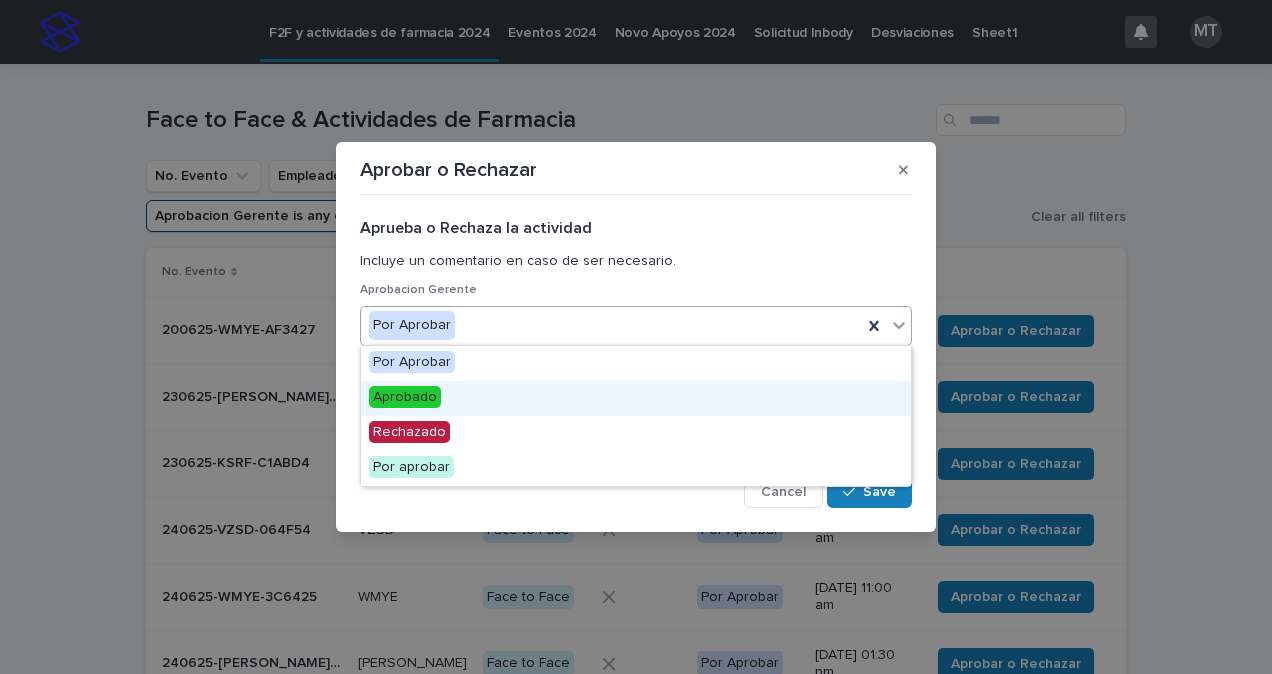 click on "Aprobado" at bounding box center [405, 397] 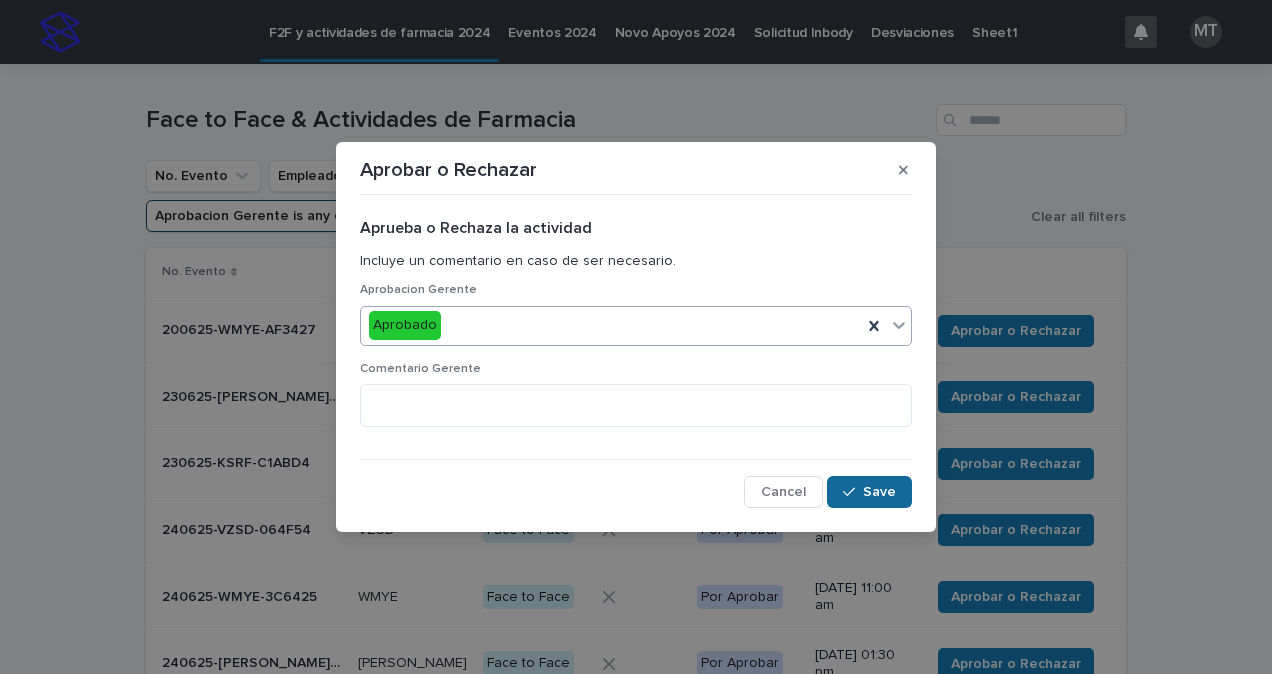 click at bounding box center [853, 492] 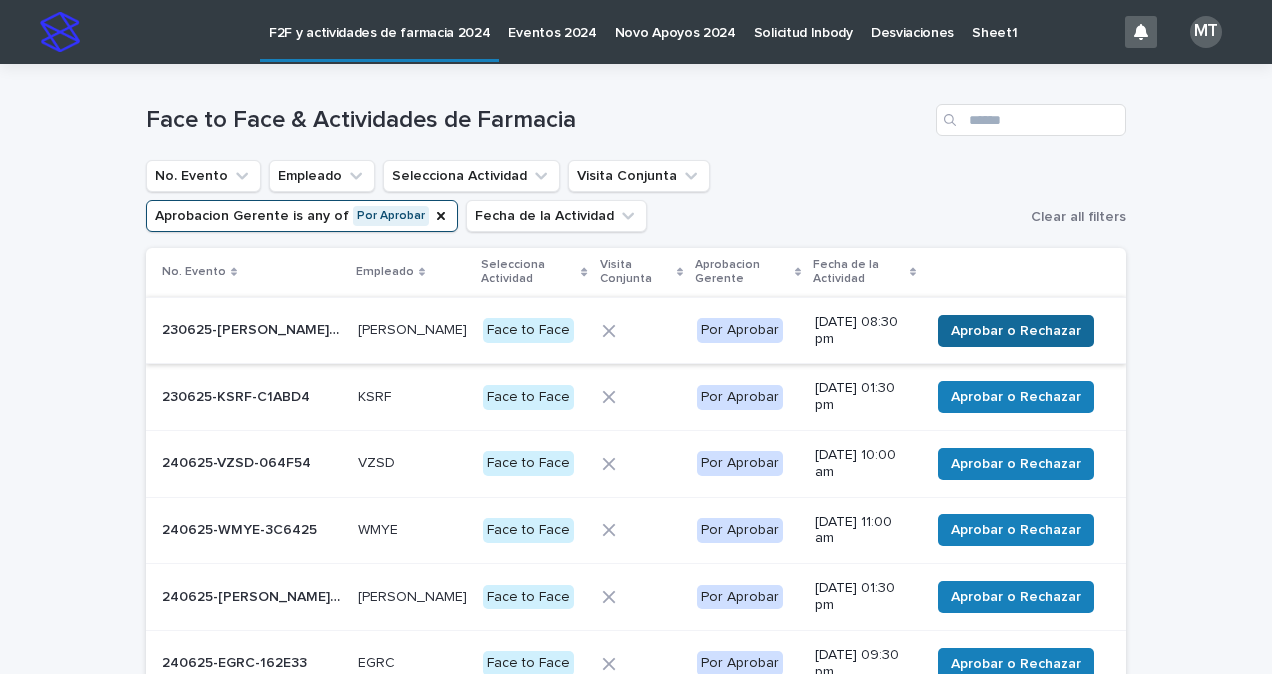 click on "Aprobar o Rechazar" at bounding box center [1016, 331] 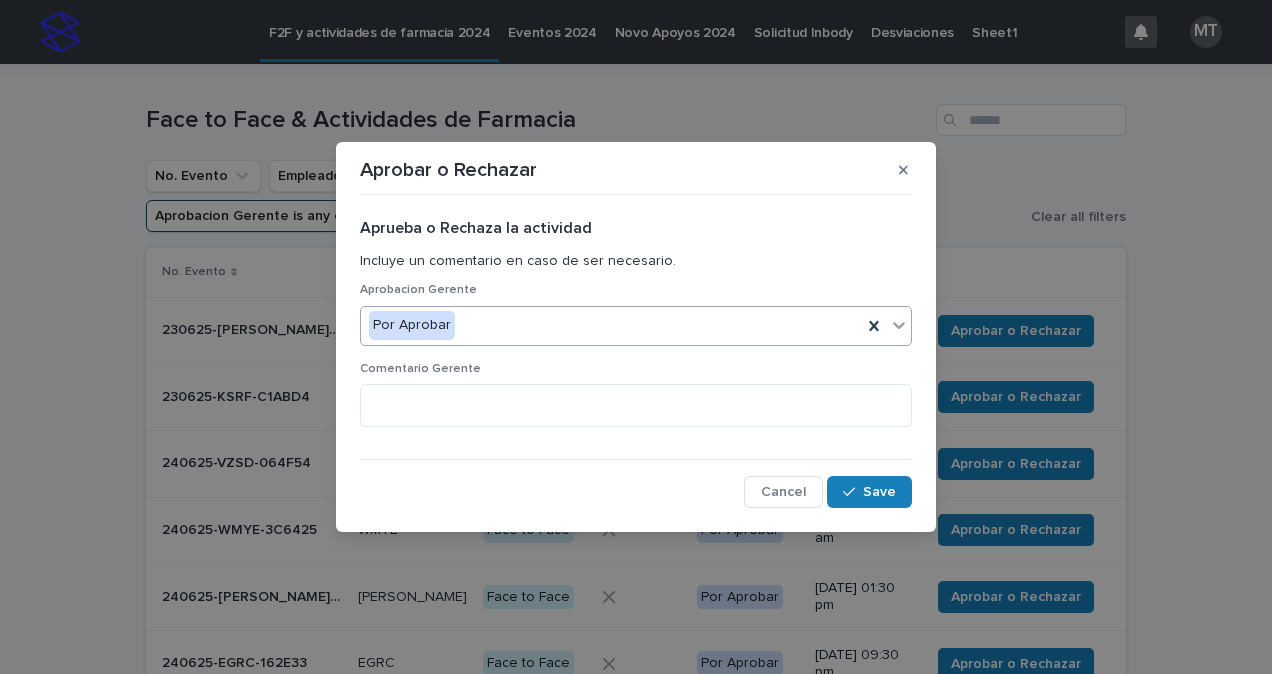 click on "Por Aprobar" at bounding box center (611, 325) 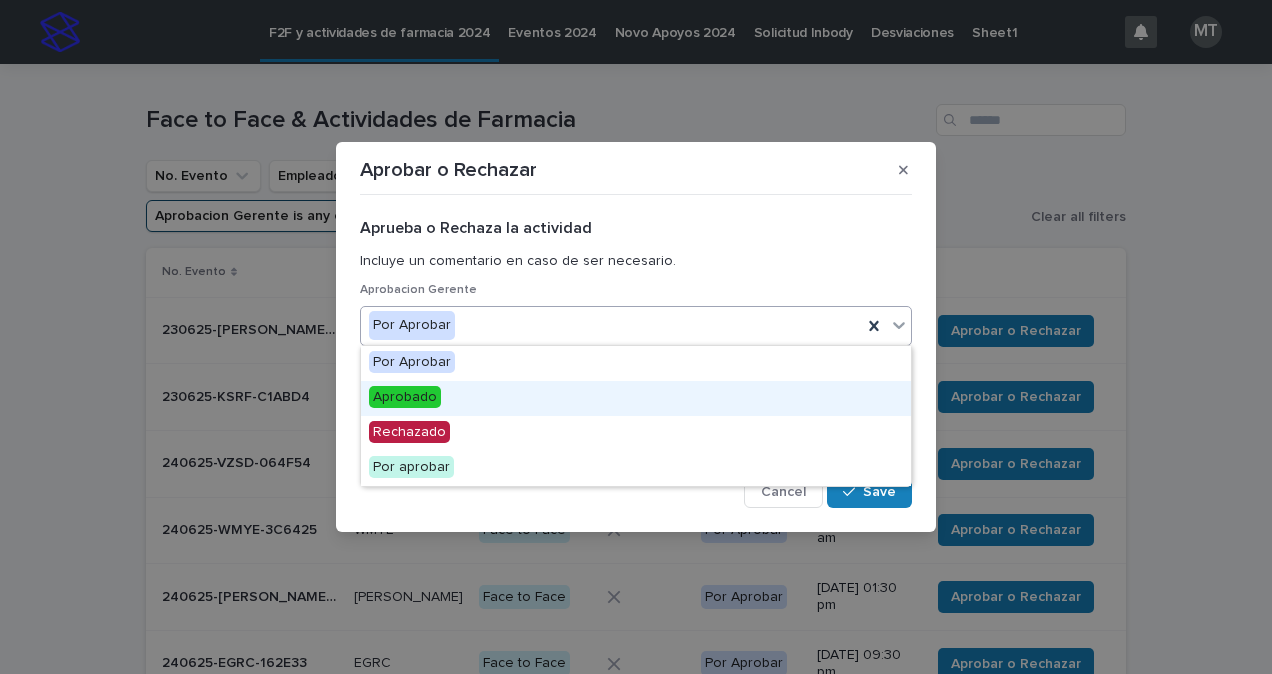 click on "Aprobado" at bounding box center (636, 398) 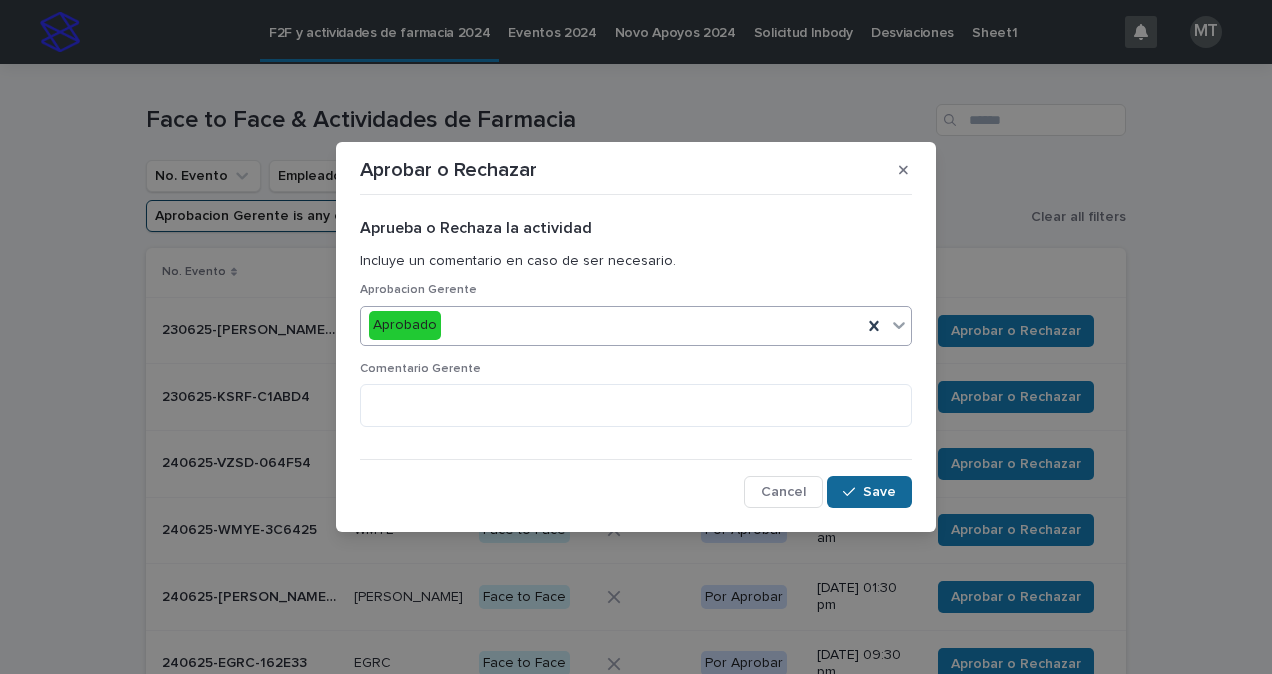 click on "Save" at bounding box center (879, 492) 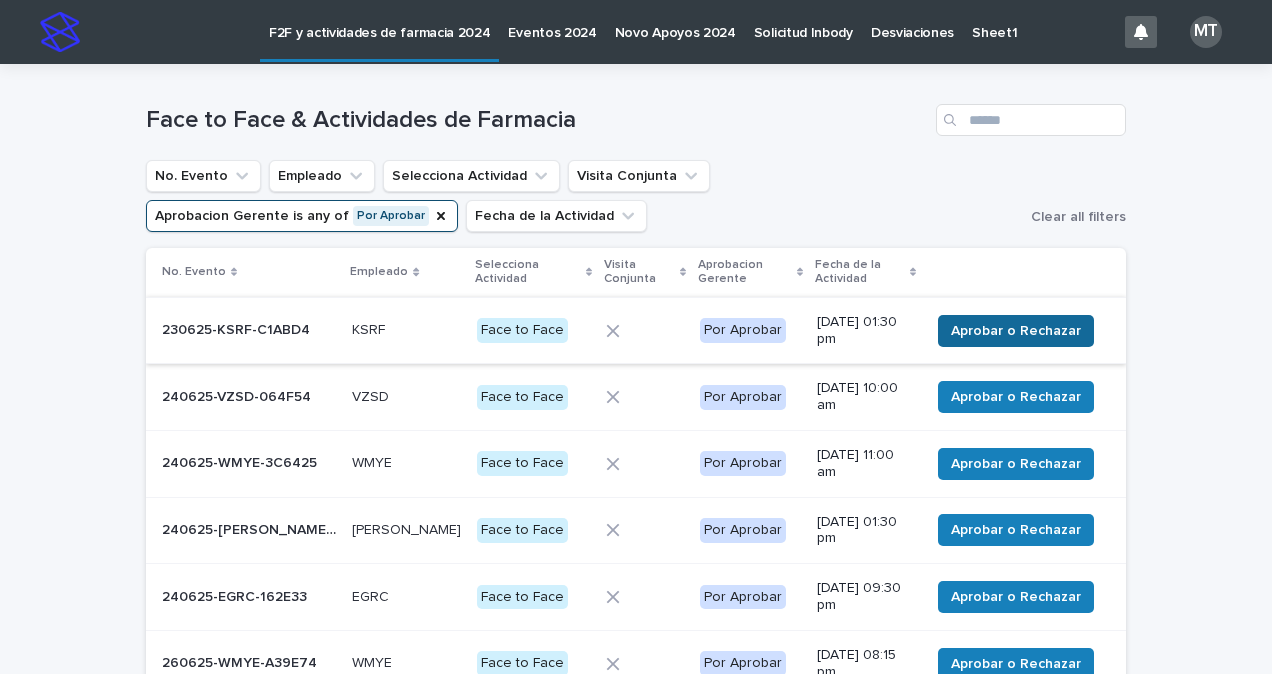 click on "Aprobar o Rechazar" at bounding box center (1016, 331) 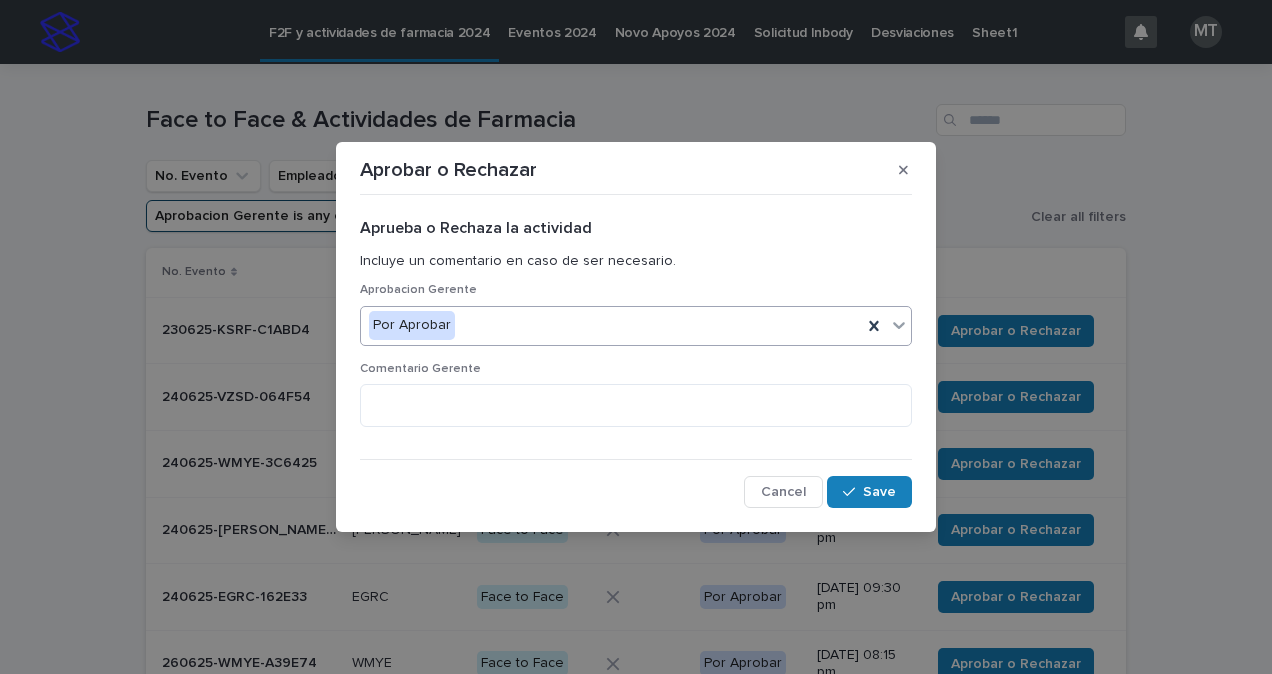 click on "Por Aprobar" at bounding box center [611, 325] 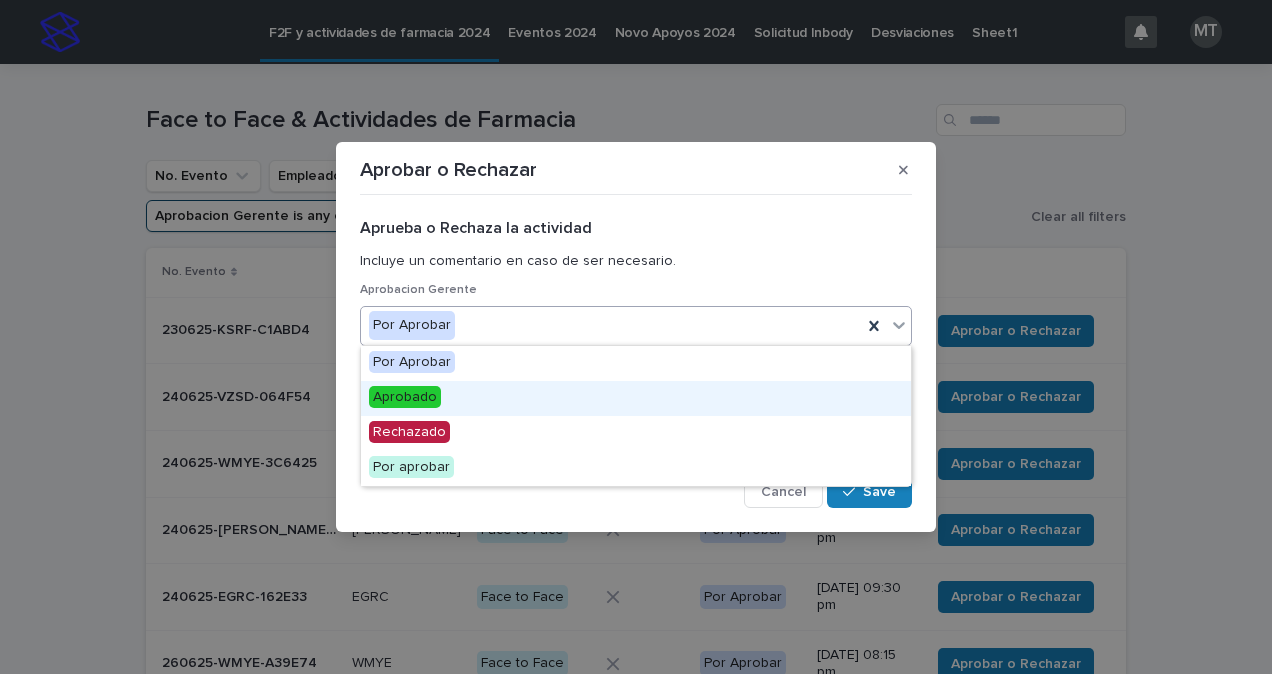 click on "Aprobado" at bounding box center (636, 398) 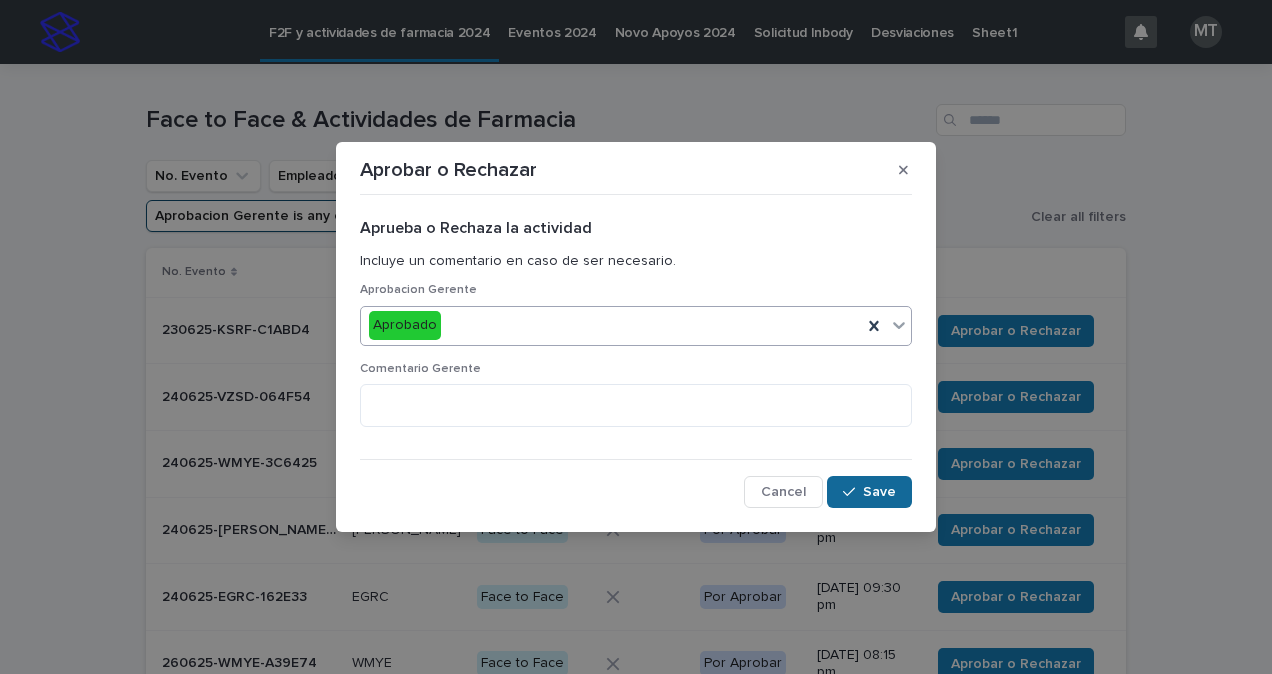 click at bounding box center [853, 492] 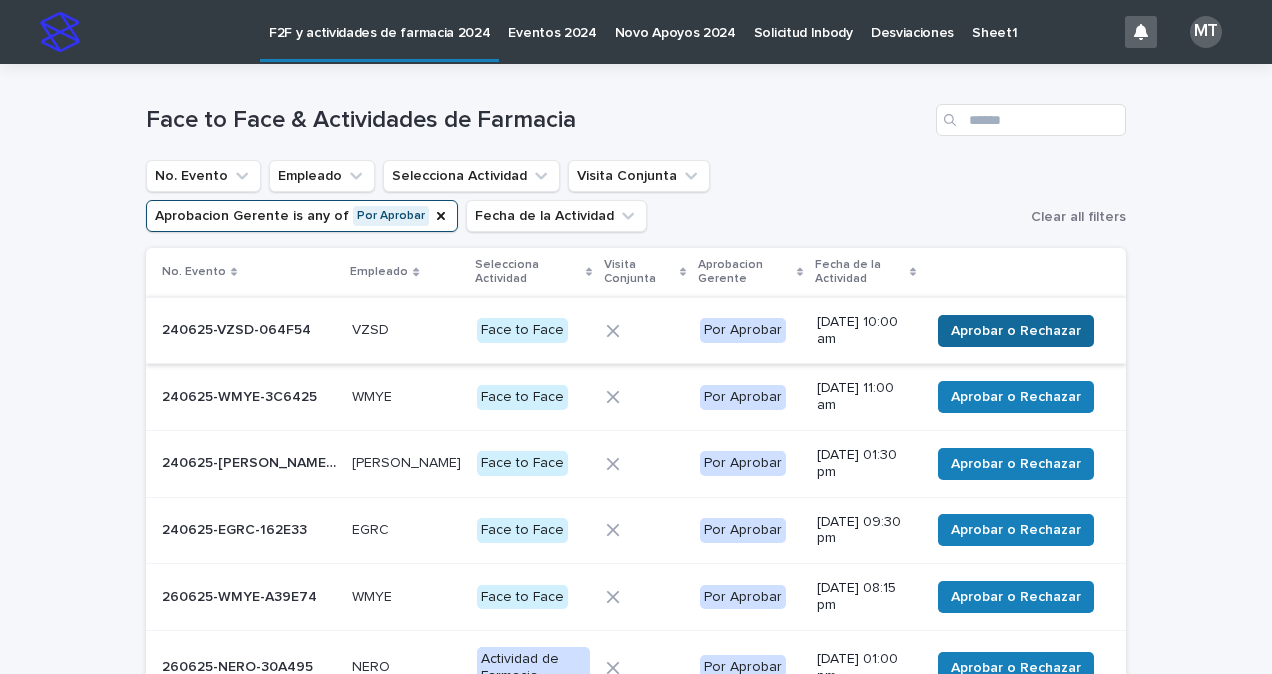 click on "Aprobar o Rechazar" at bounding box center [1016, 331] 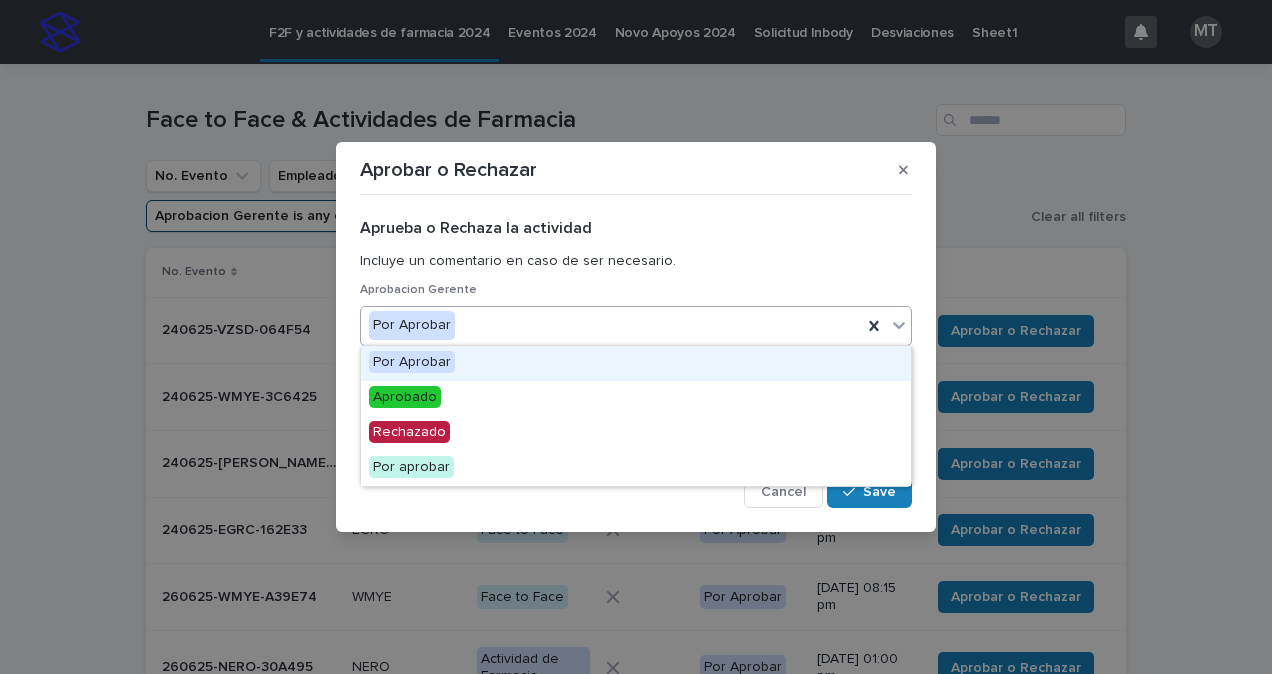 click on "Por Aprobar" at bounding box center [611, 325] 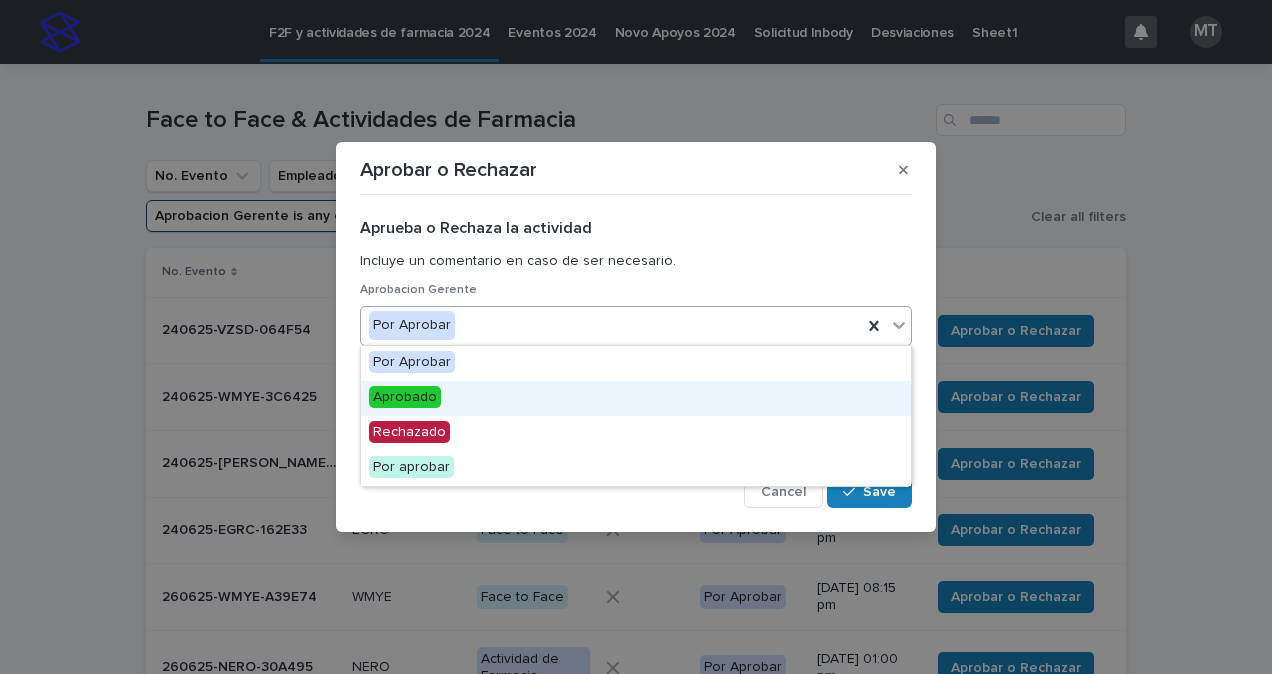 click on "Aprobado" at bounding box center (405, 397) 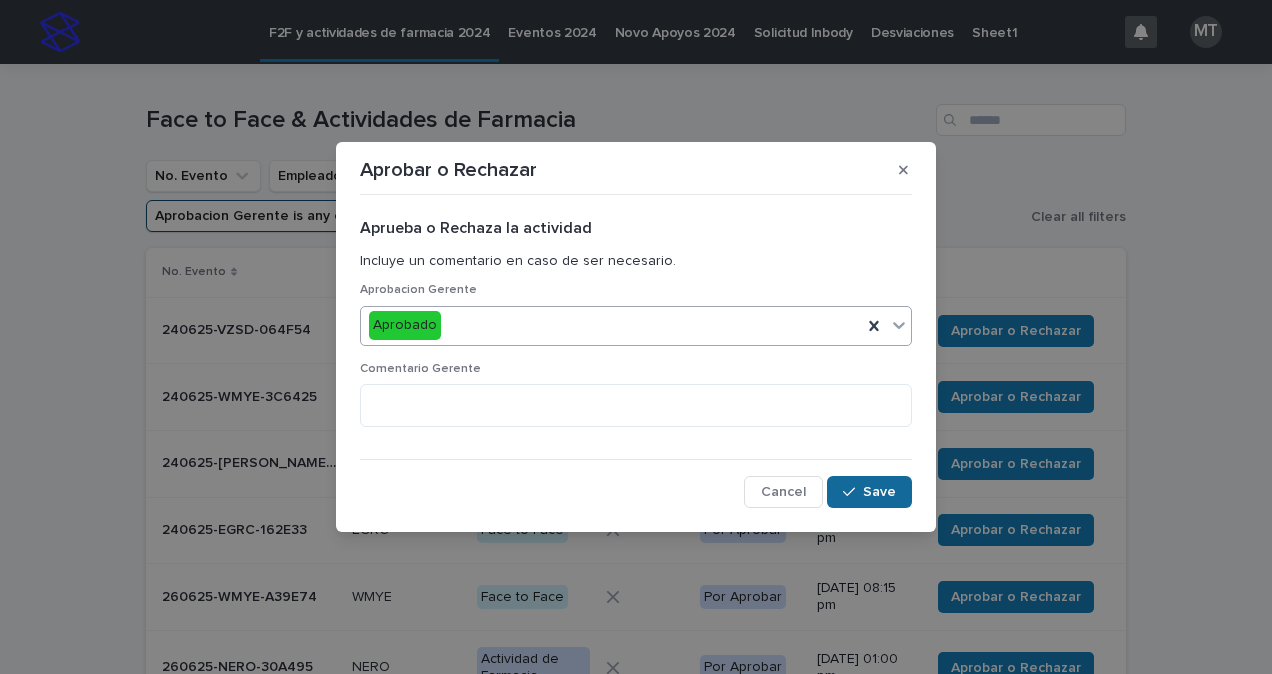 click on "Save" at bounding box center [869, 492] 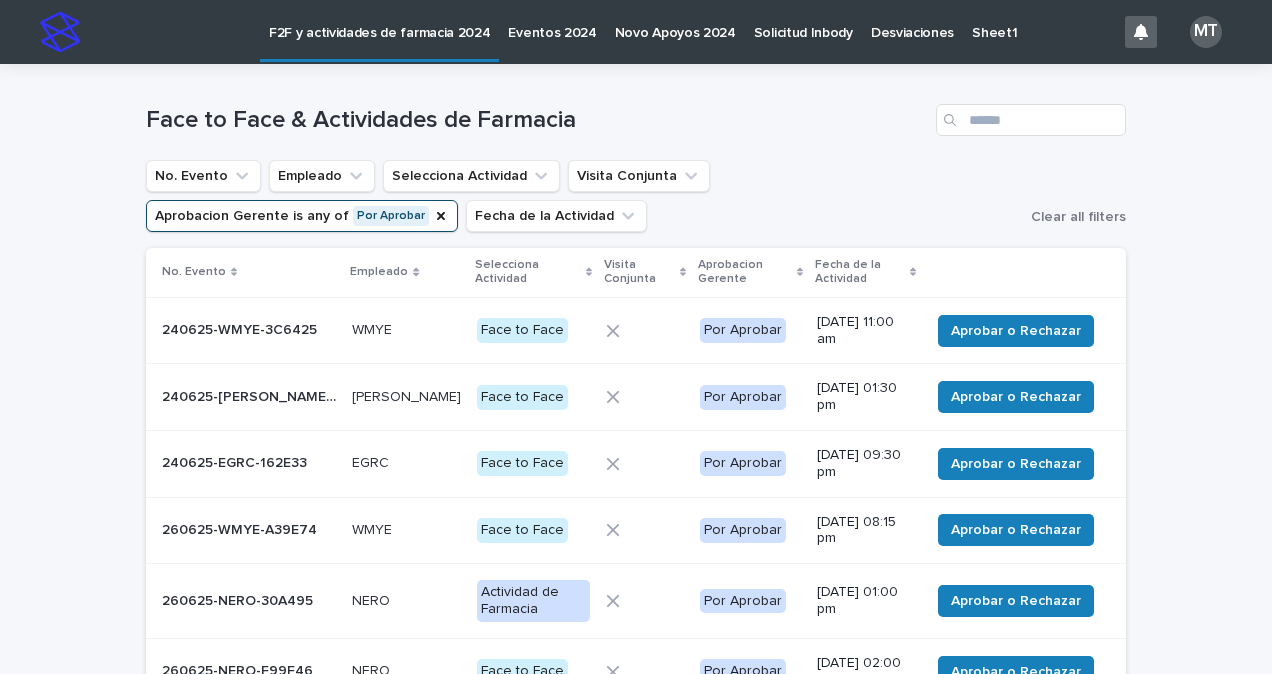 click on "Aprobar o Rechazar" at bounding box center (1016, 331) 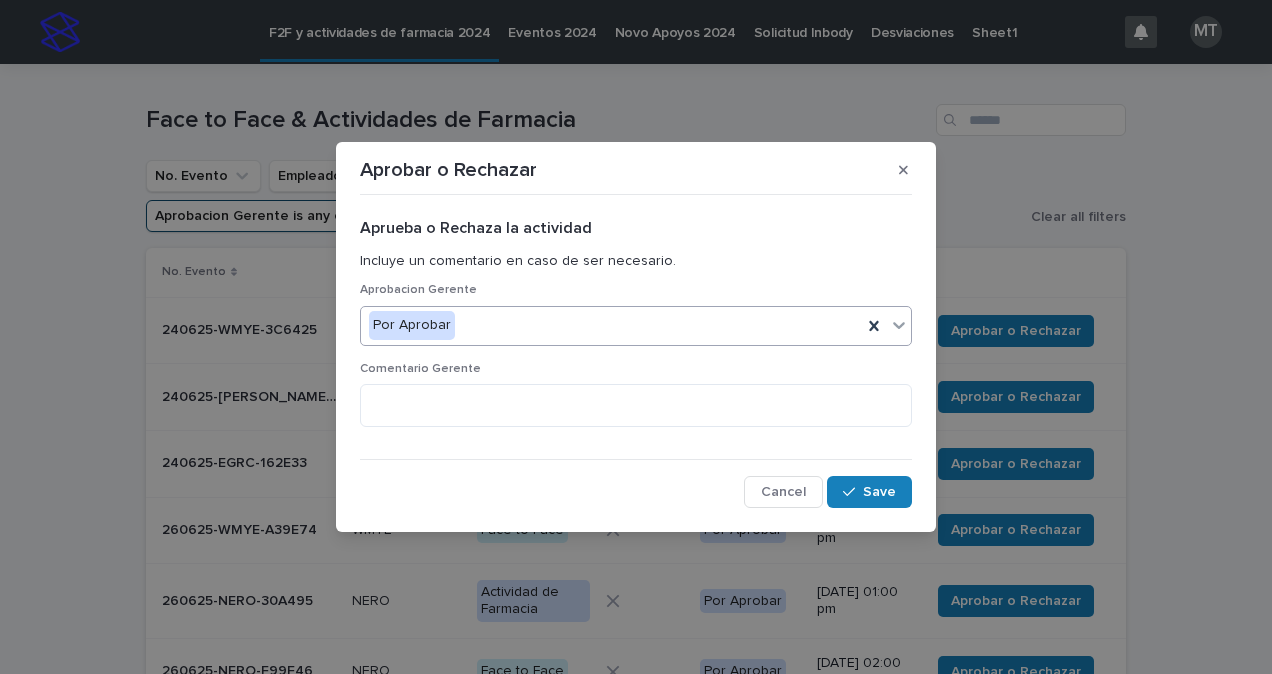 click on "Por Aprobar" at bounding box center [611, 325] 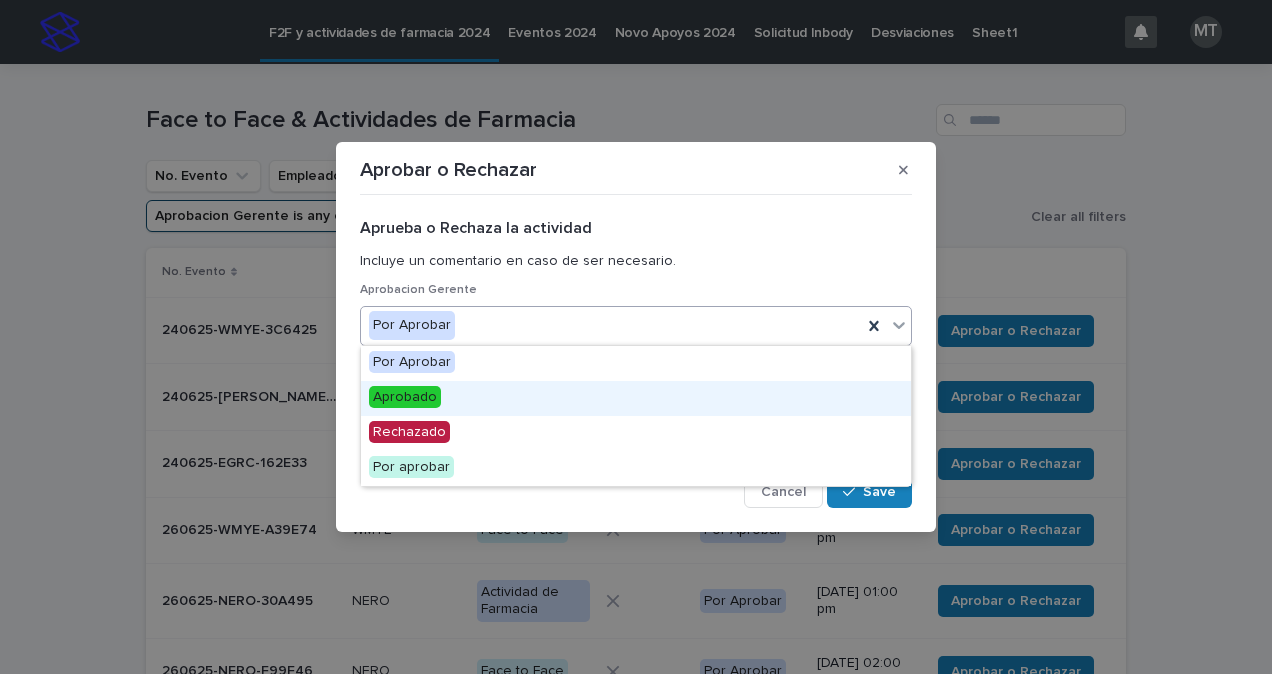 click on "Aprobado" at bounding box center (636, 398) 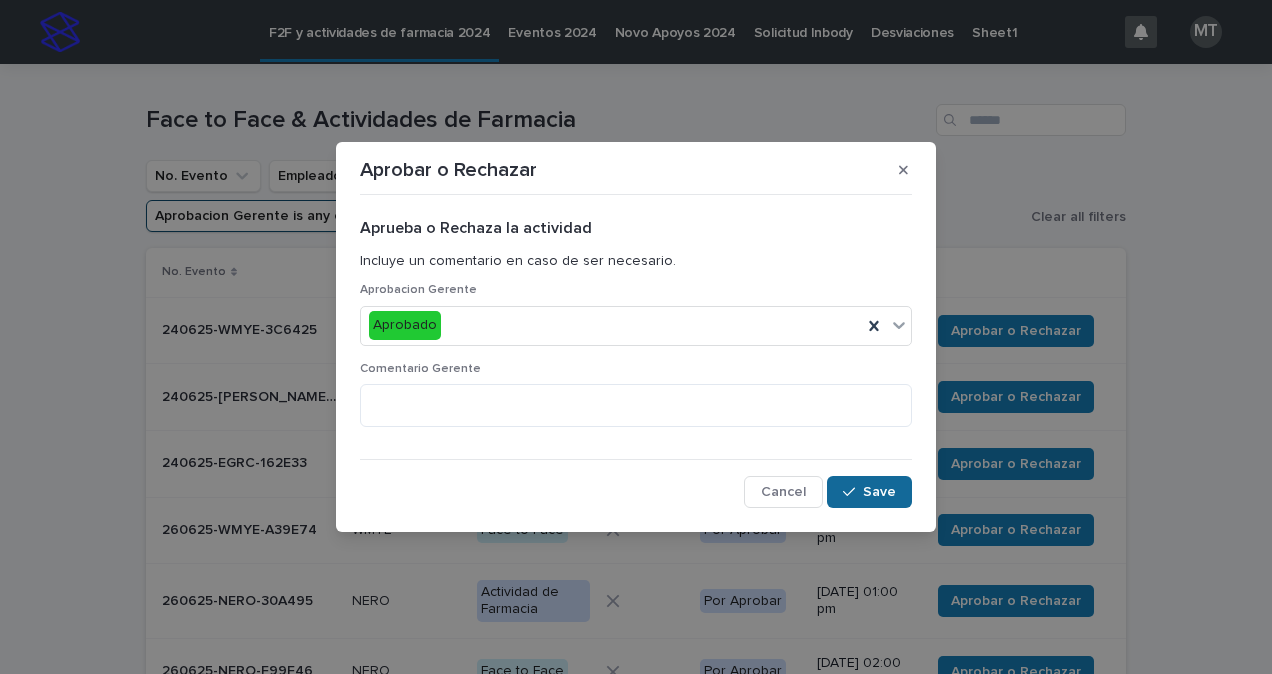 click on "Save" at bounding box center [869, 492] 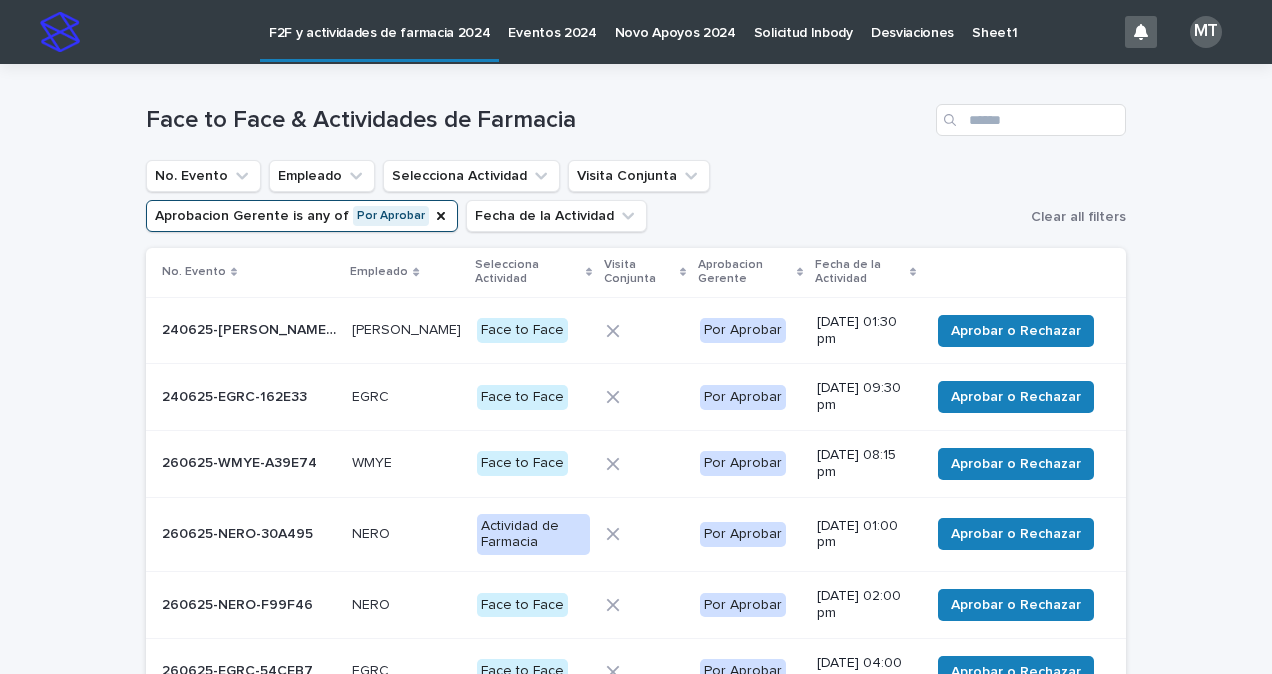 click on "Aprobar o Rechazar" at bounding box center [1016, 331] 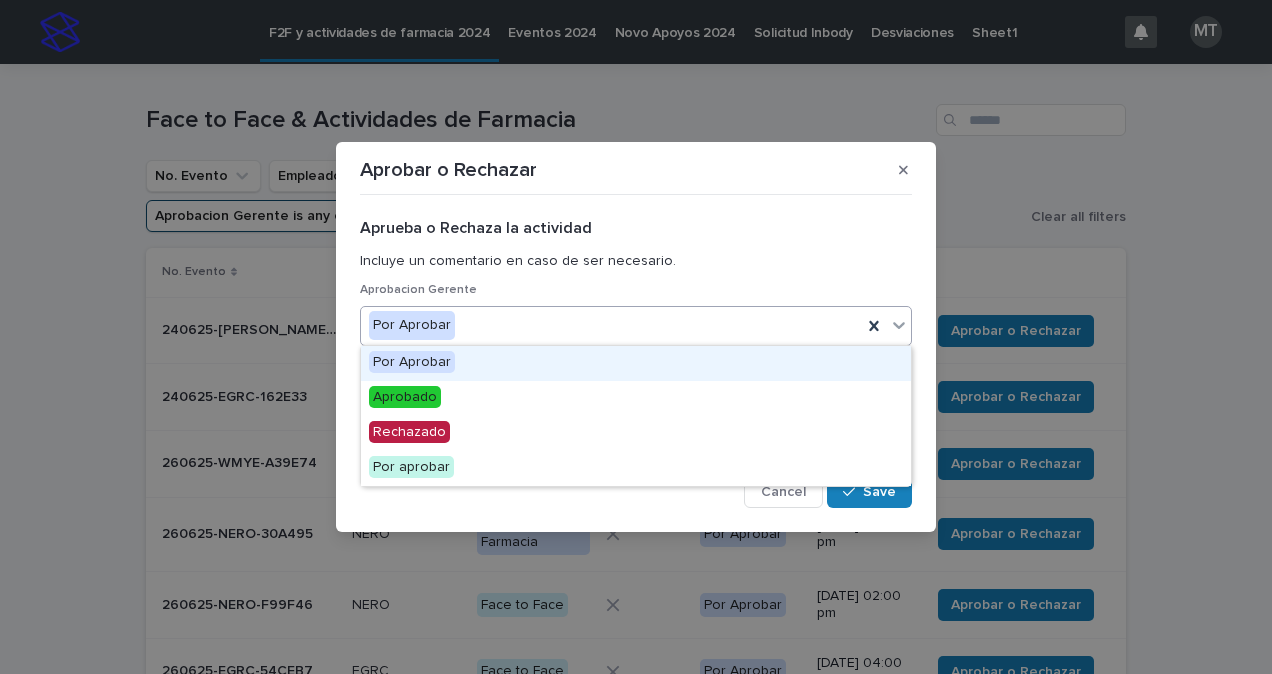 click on "Por Aprobar" at bounding box center [611, 325] 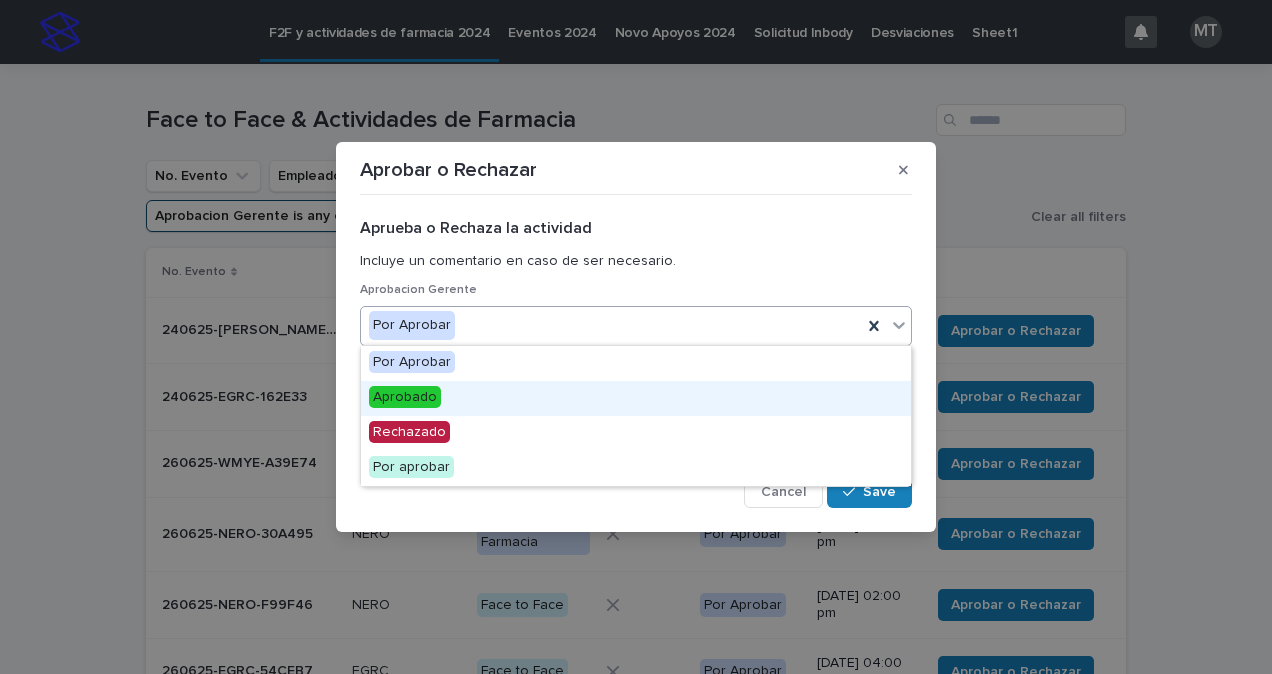 click on "Aprobado" at bounding box center [636, 398] 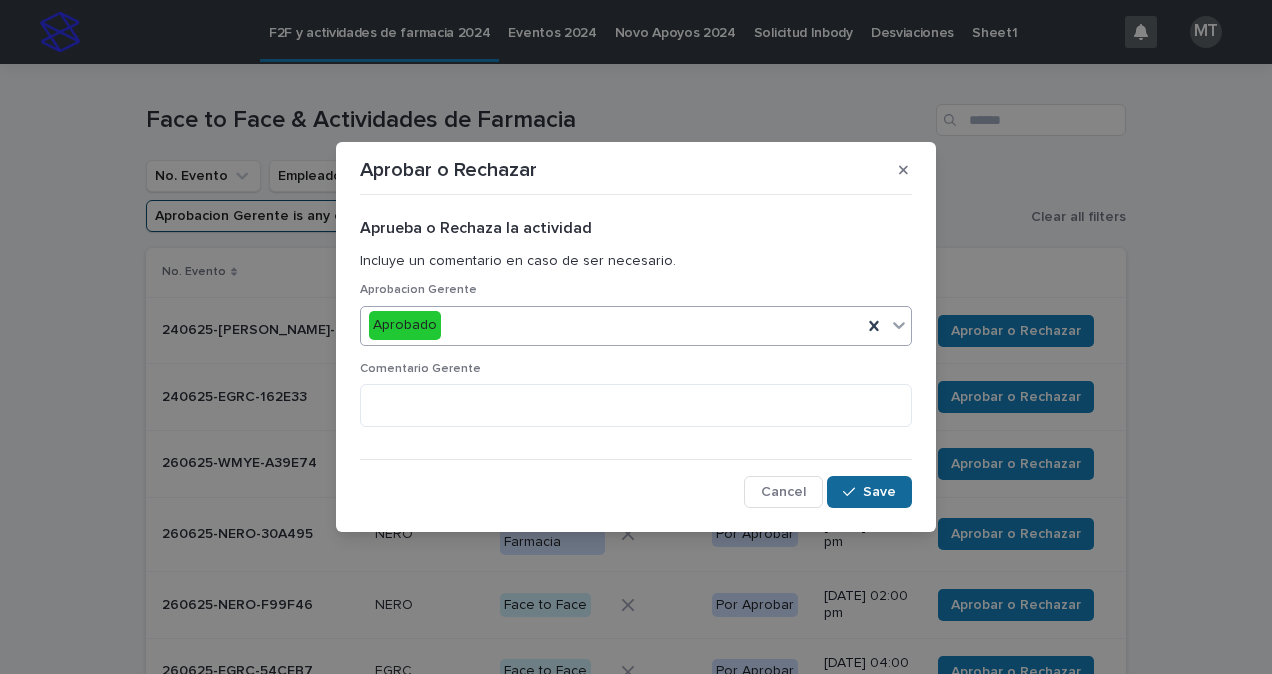 click on "Save" at bounding box center [869, 492] 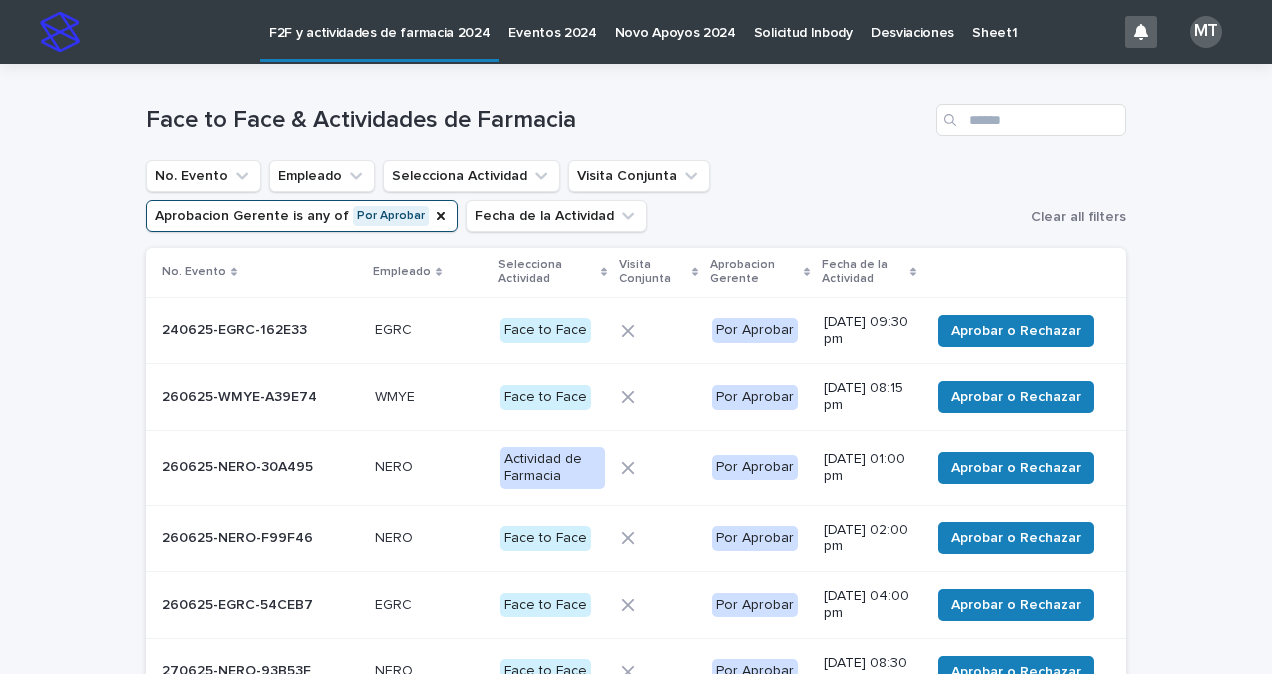 click on "Aprobar o Rechazar" at bounding box center (1016, 331) 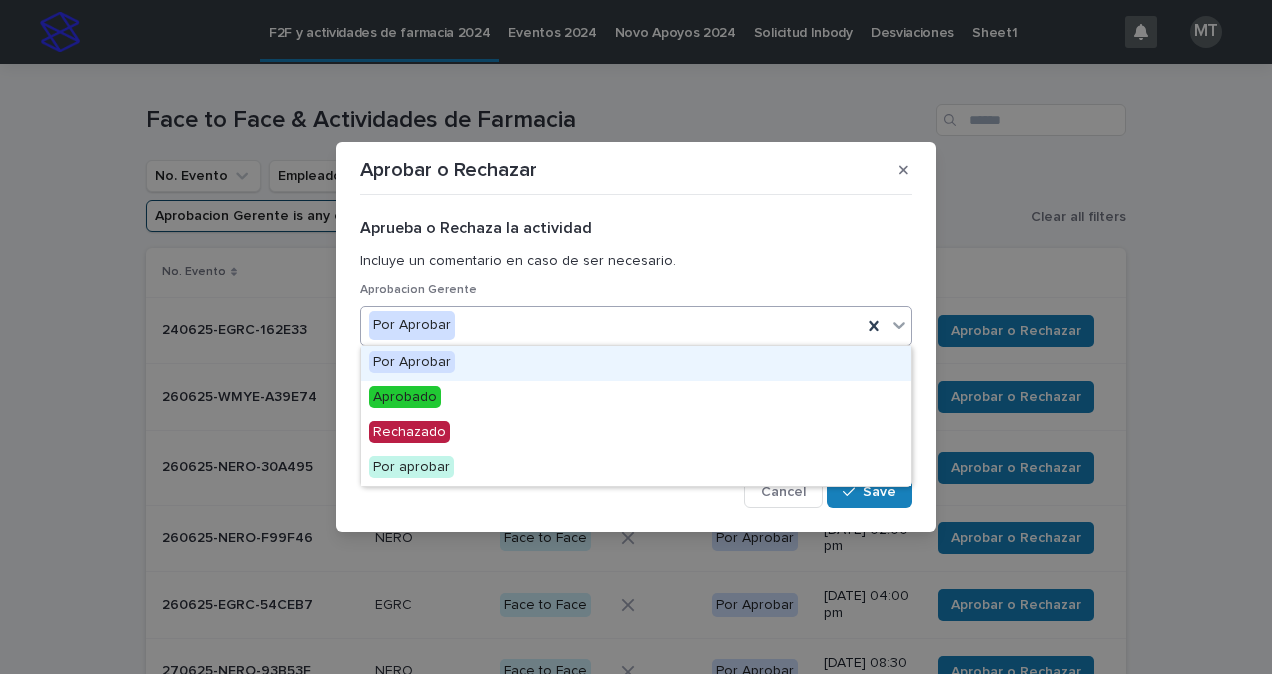 click on "Por Aprobar" at bounding box center [611, 325] 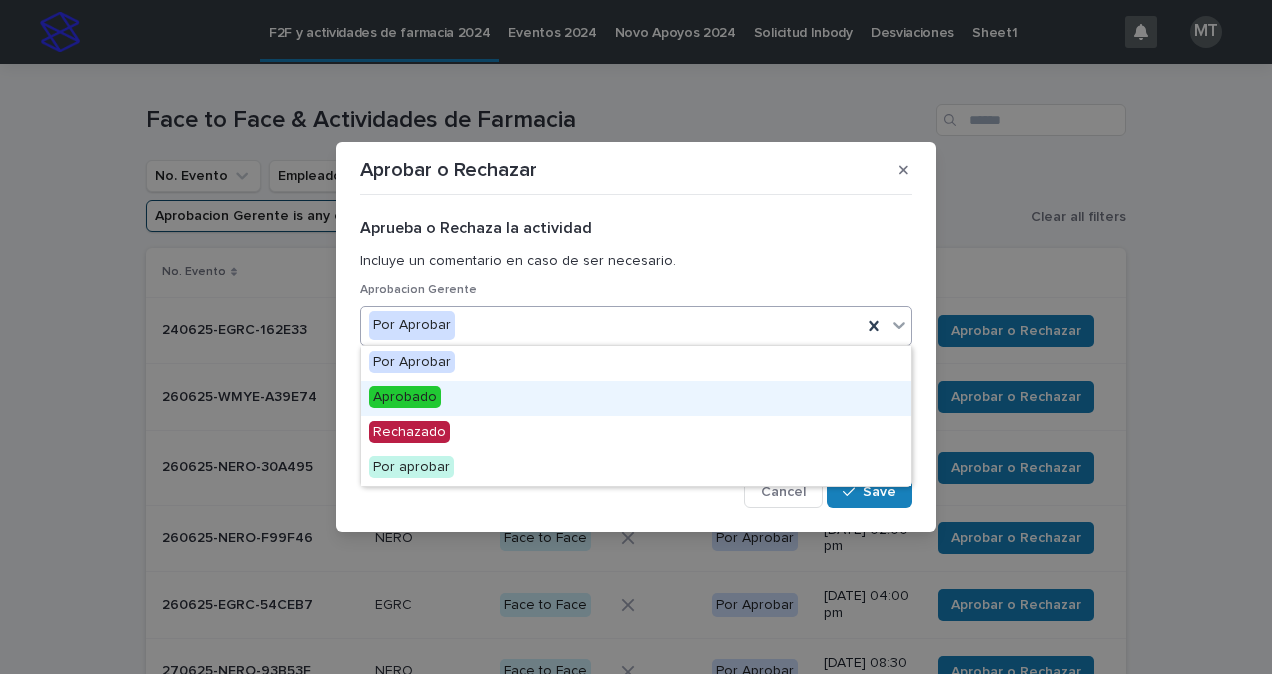 click on "Aprobado" at bounding box center (636, 398) 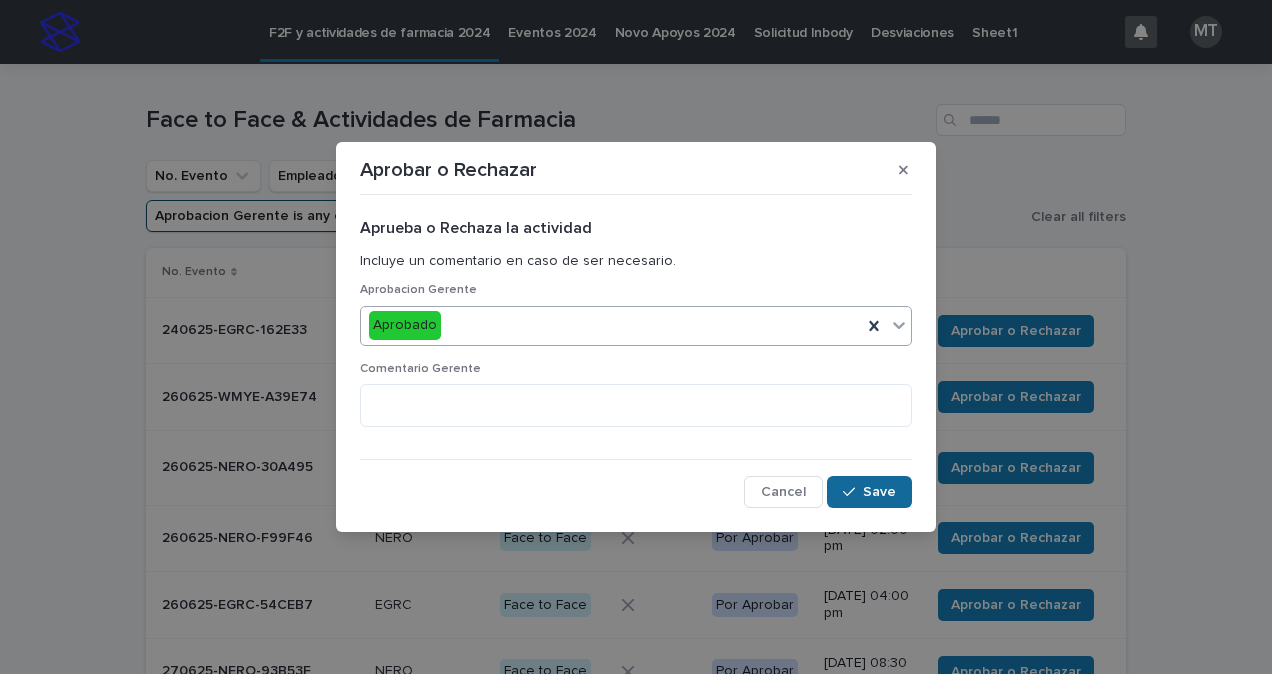 click 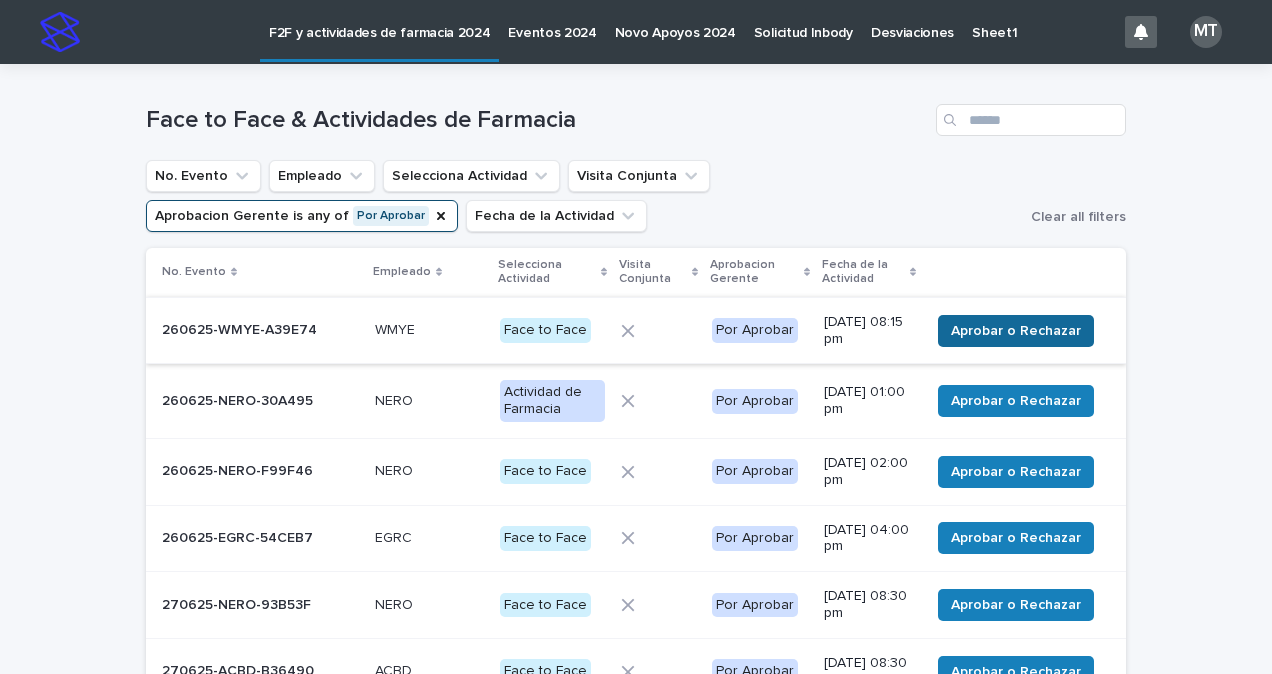 click on "Aprobar o Rechazar" at bounding box center [1016, 331] 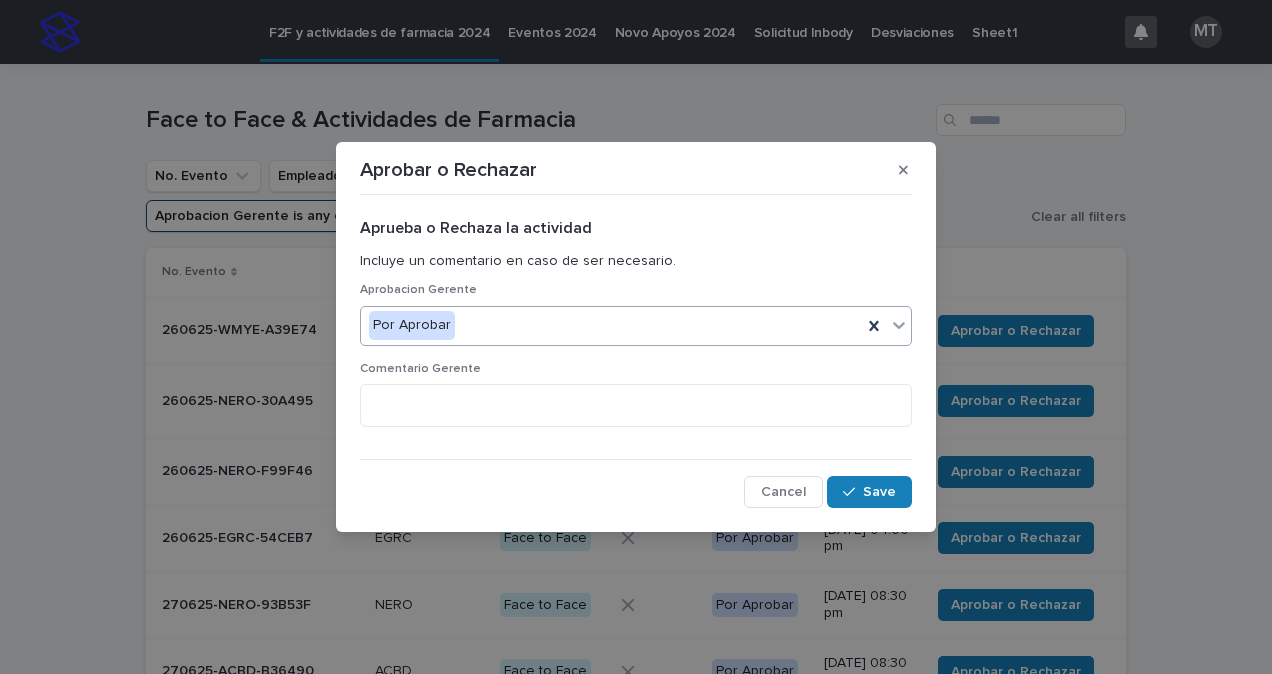 click on "Por Aprobar" at bounding box center [611, 325] 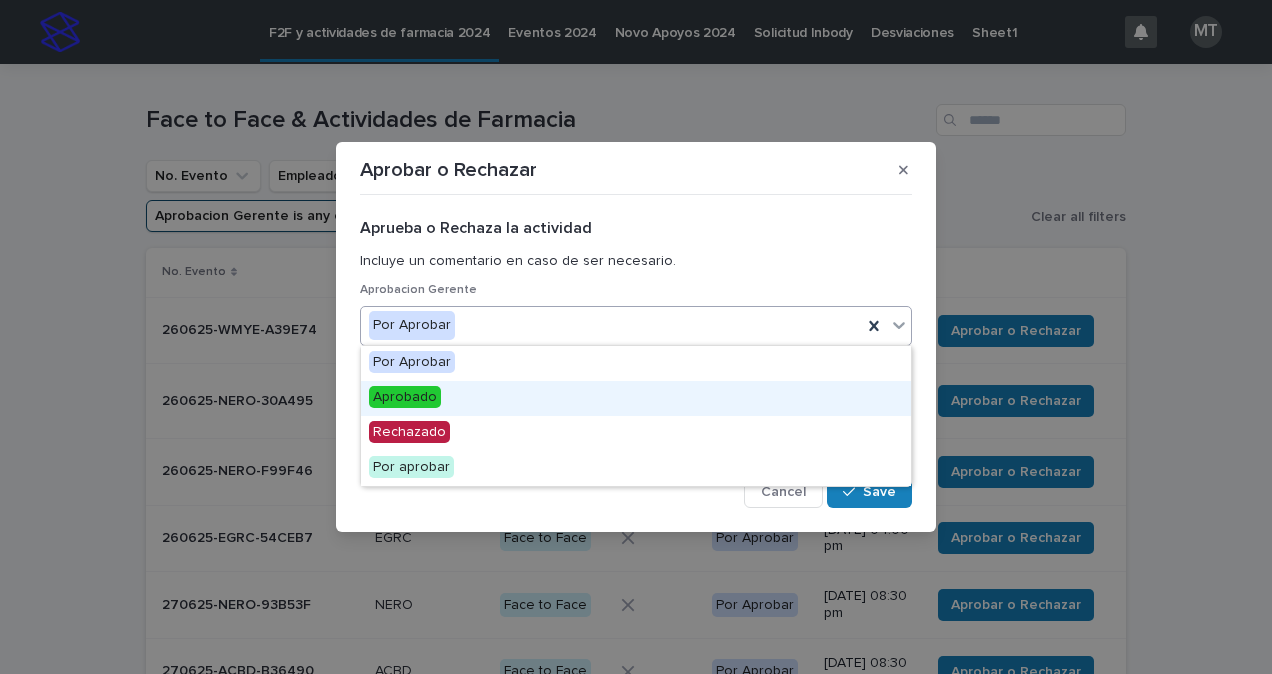 click on "Aprobado" at bounding box center [636, 398] 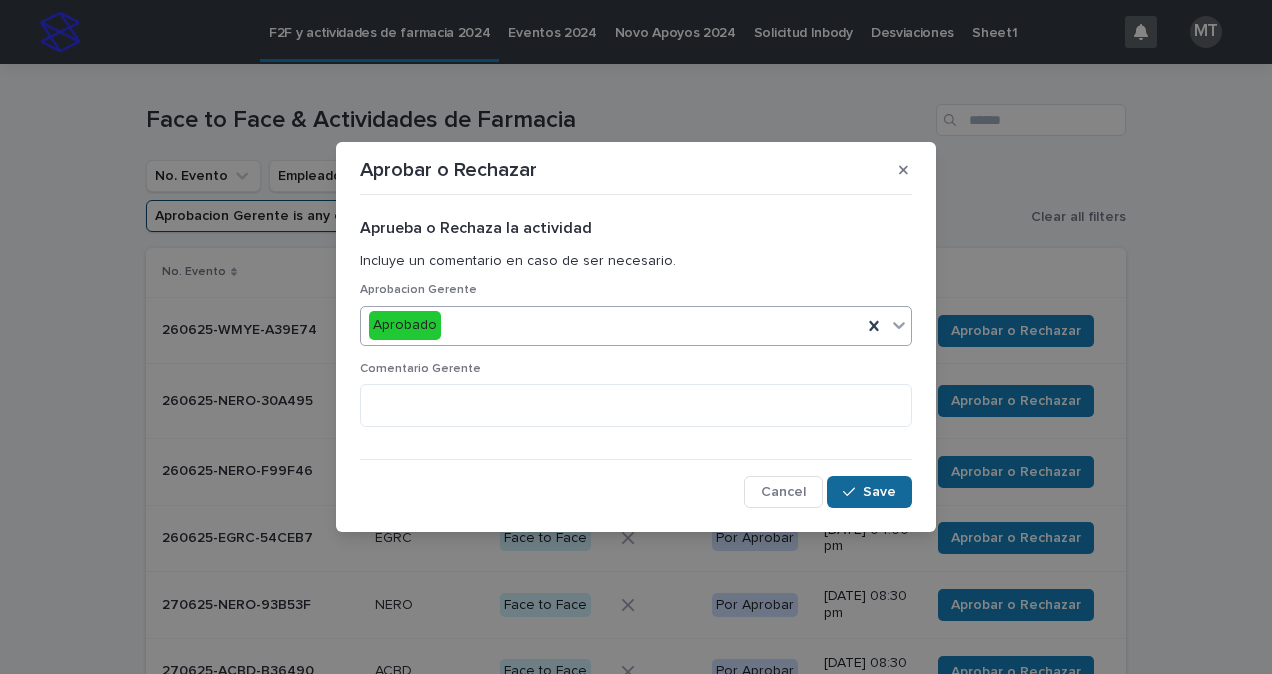 click 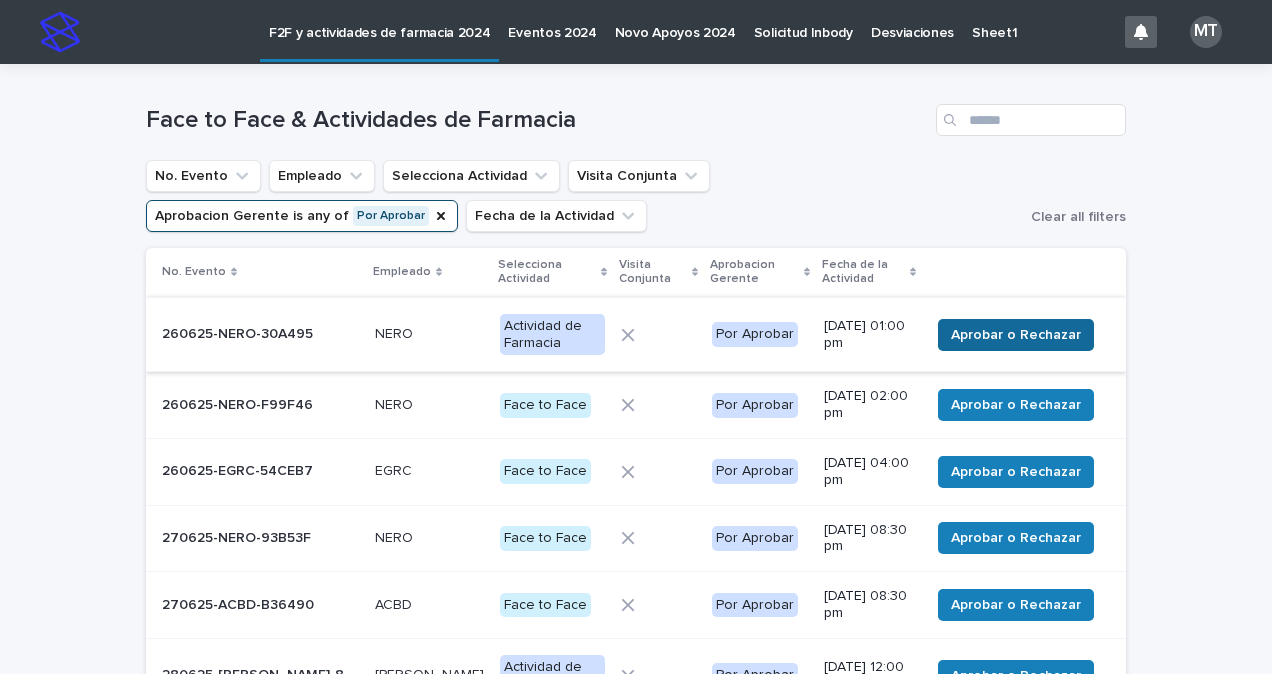 click on "Aprobar o Rechazar" at bounding box center [1016, 335] 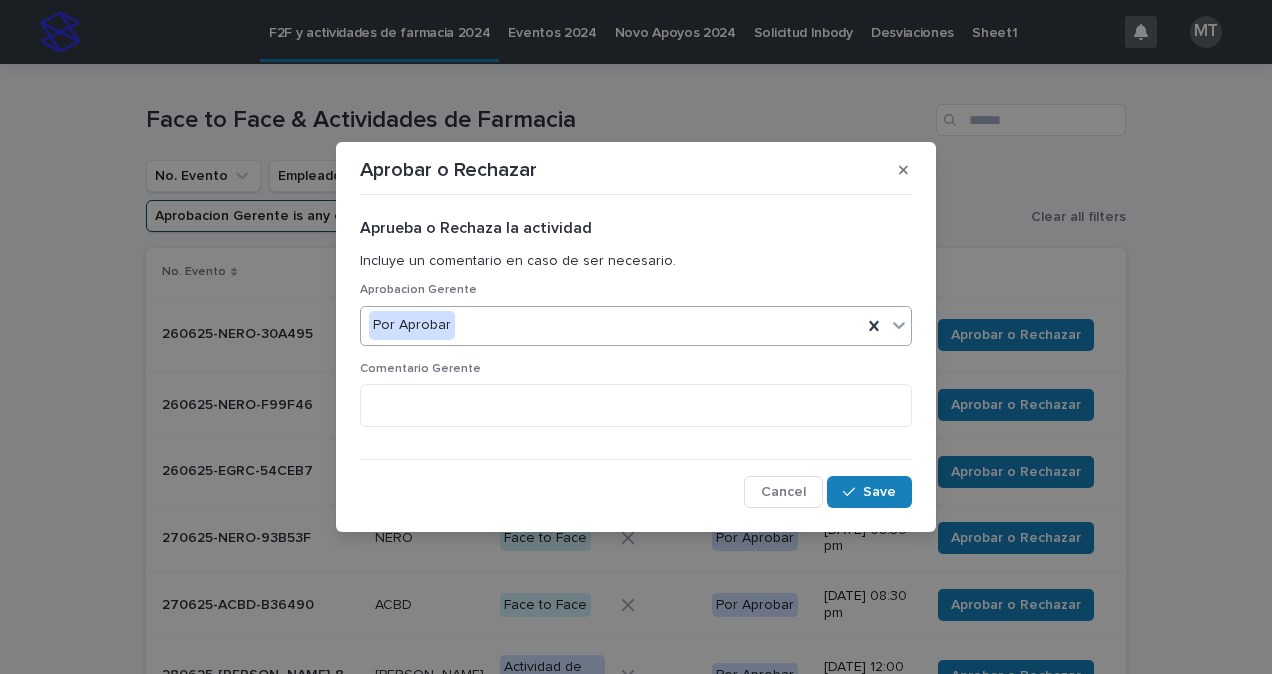 click on "Por Aprobar" at bounding box center (611, 325) 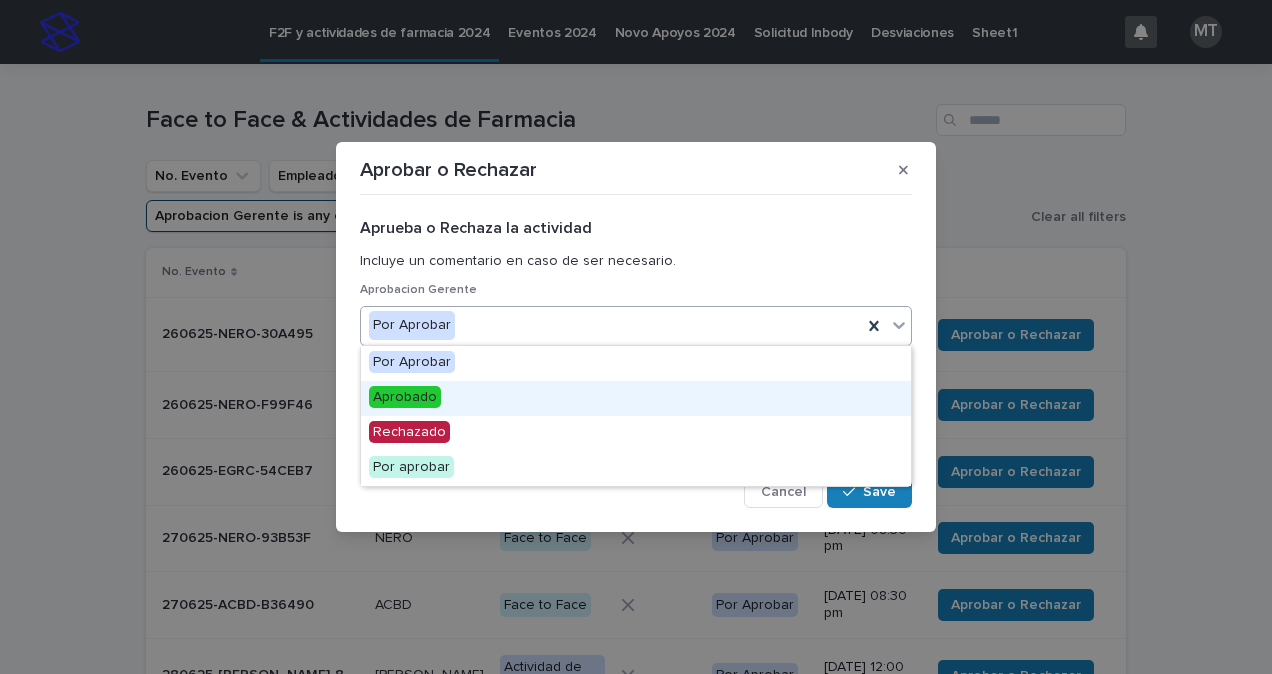 click on "Aprobado" at bounding box center (636, 398) 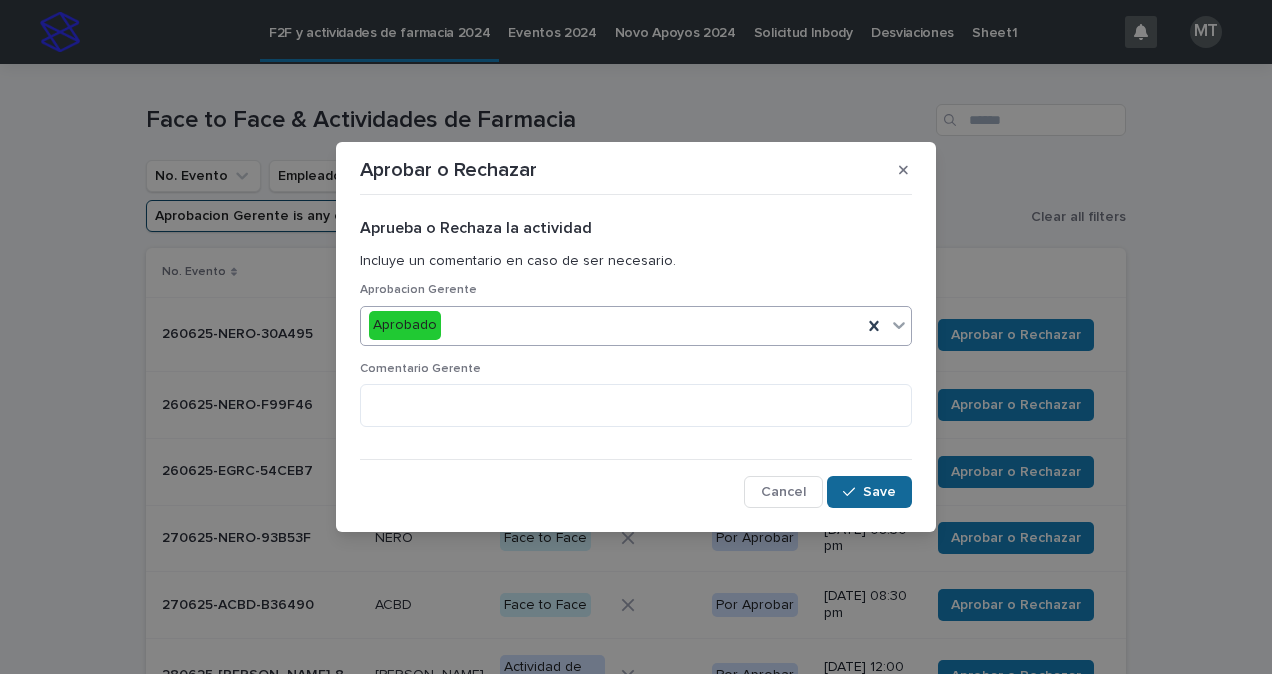 click on "Save" at bounding box center (879, 492) 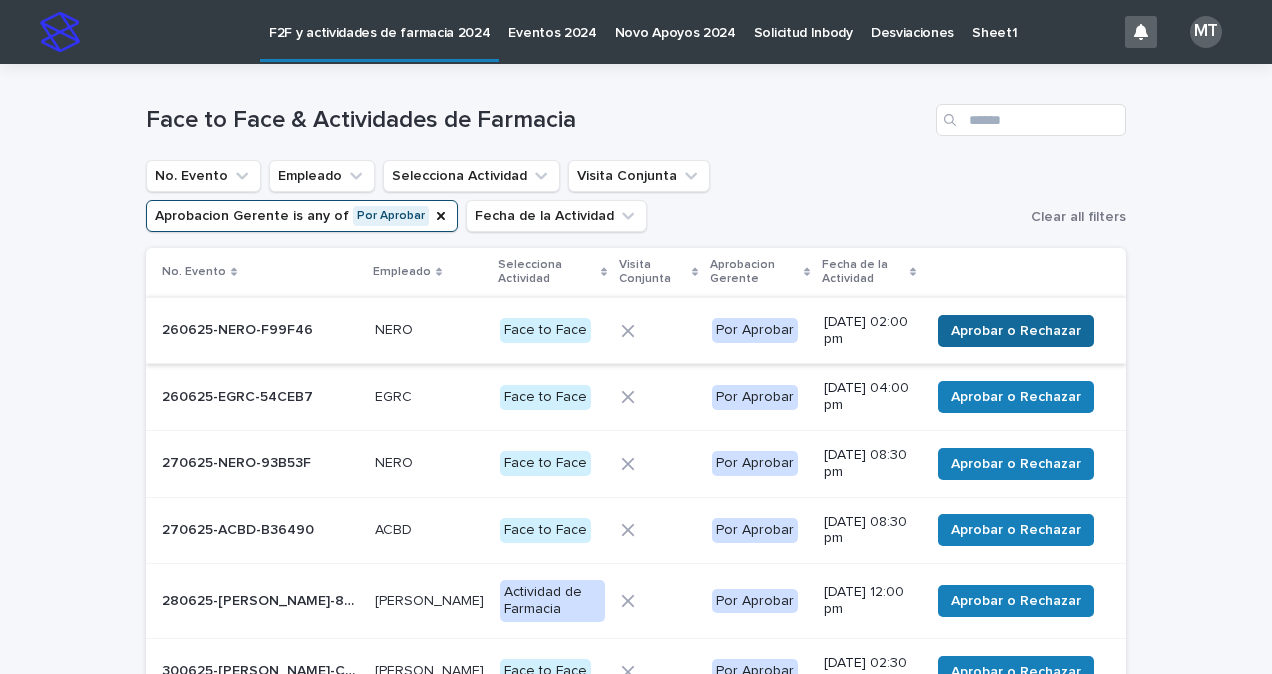 click on "Aprobar o Rechazar" at bounding box center (1016, 331) 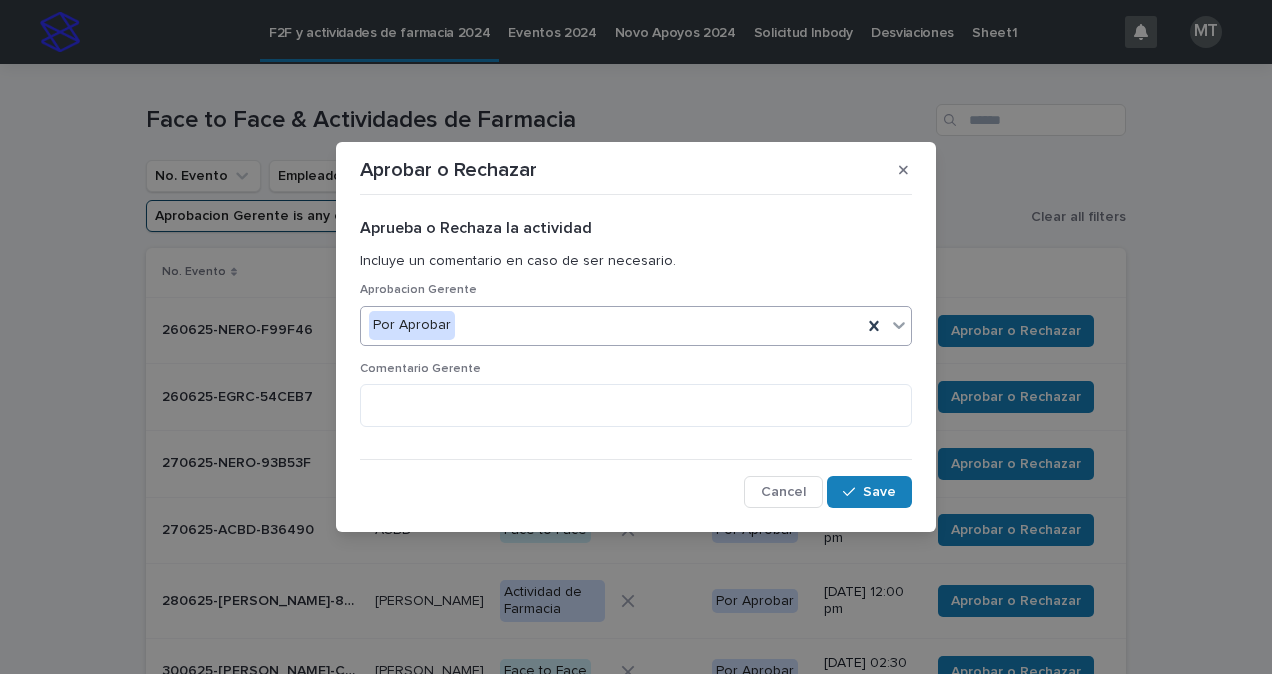 click on "Por Aprobar" at bounding box center [611, 325] 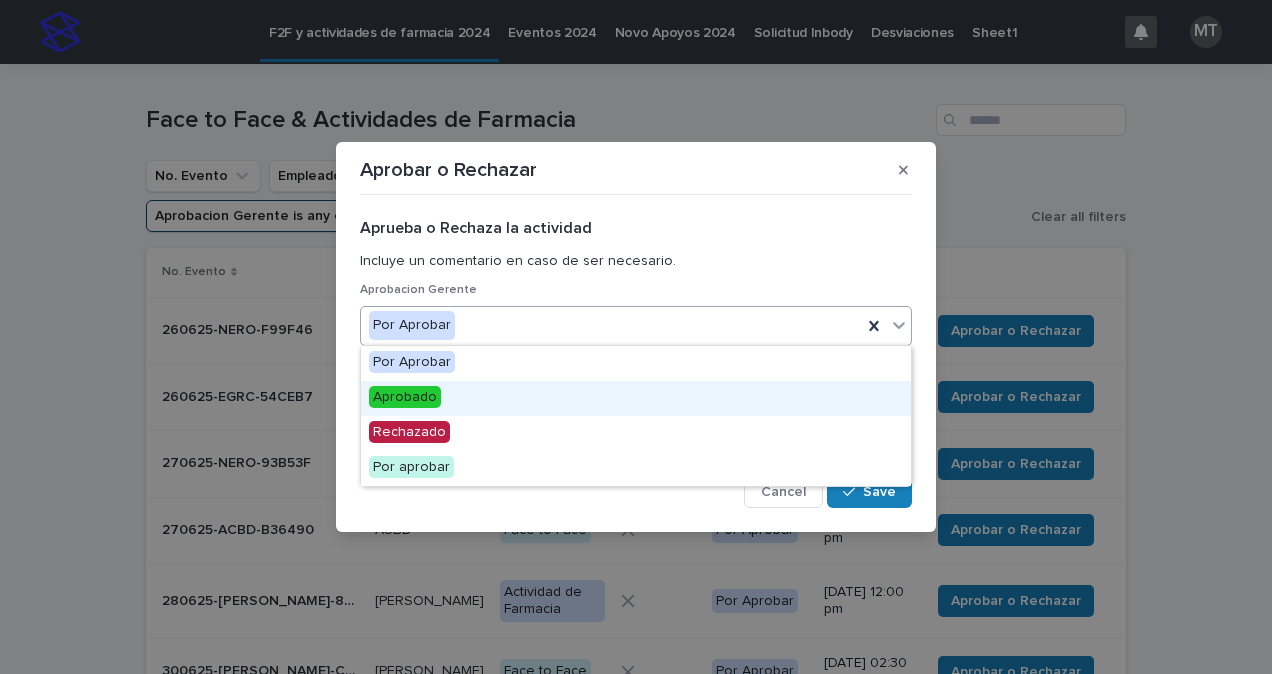 click on "Aprobado" at bounding box center [405, 397] 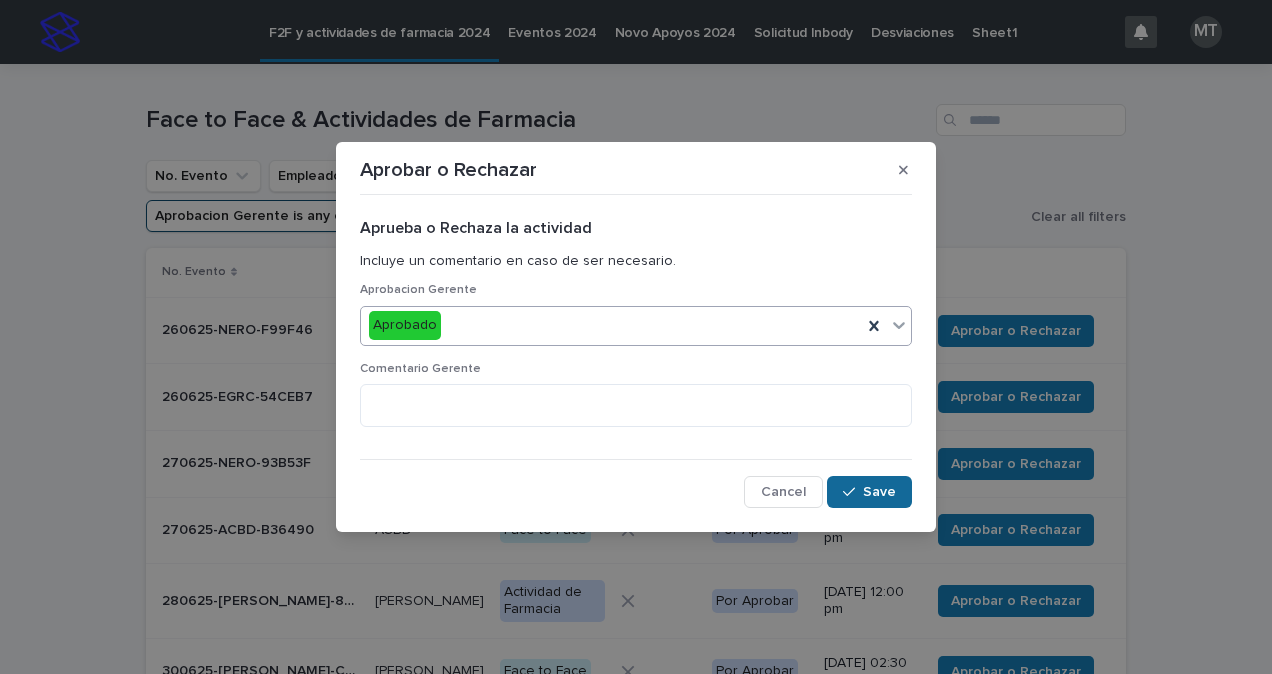 click on "Save" at bounding box center [879, 492] 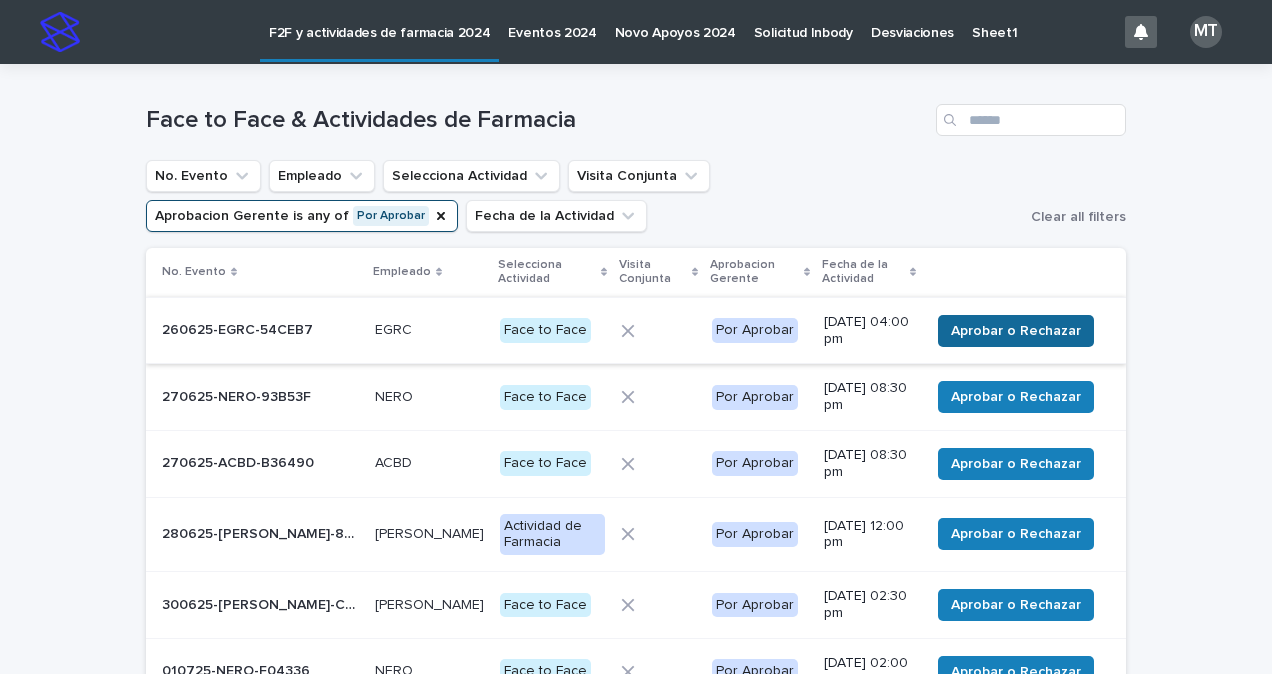 click on "Aprobar o Rechazar" at bounding box center [1016, 331] 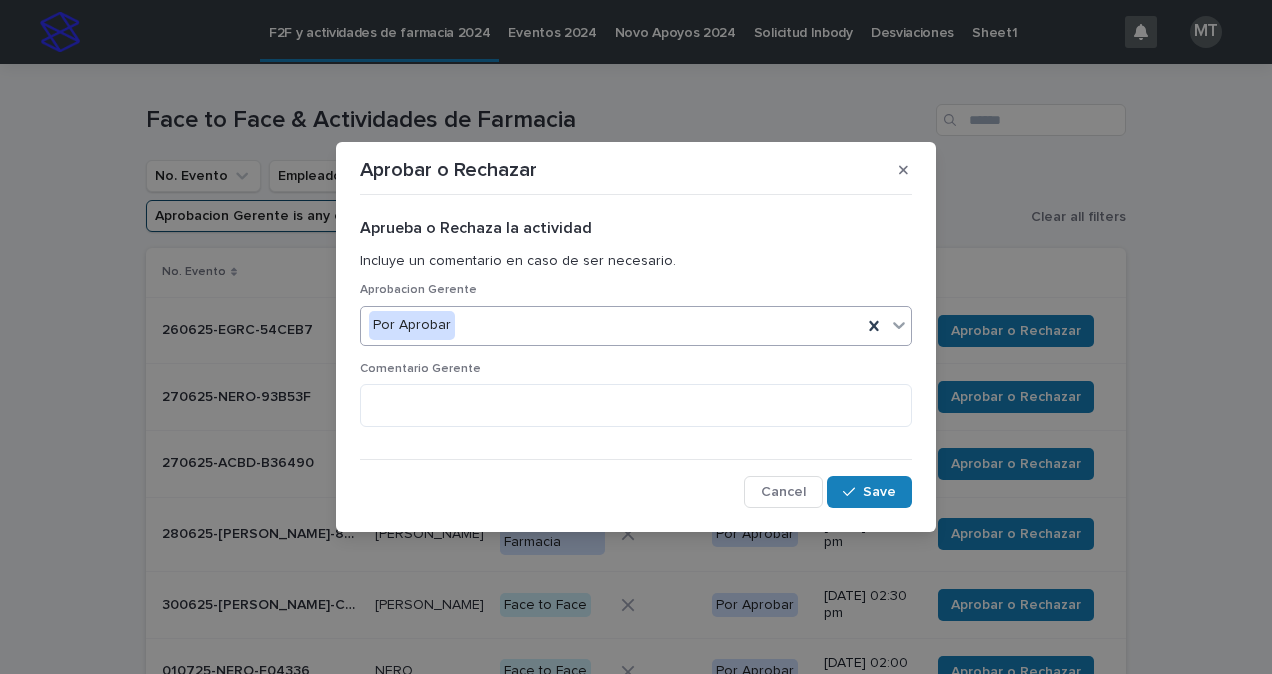 click at bounding box center (458, 325) 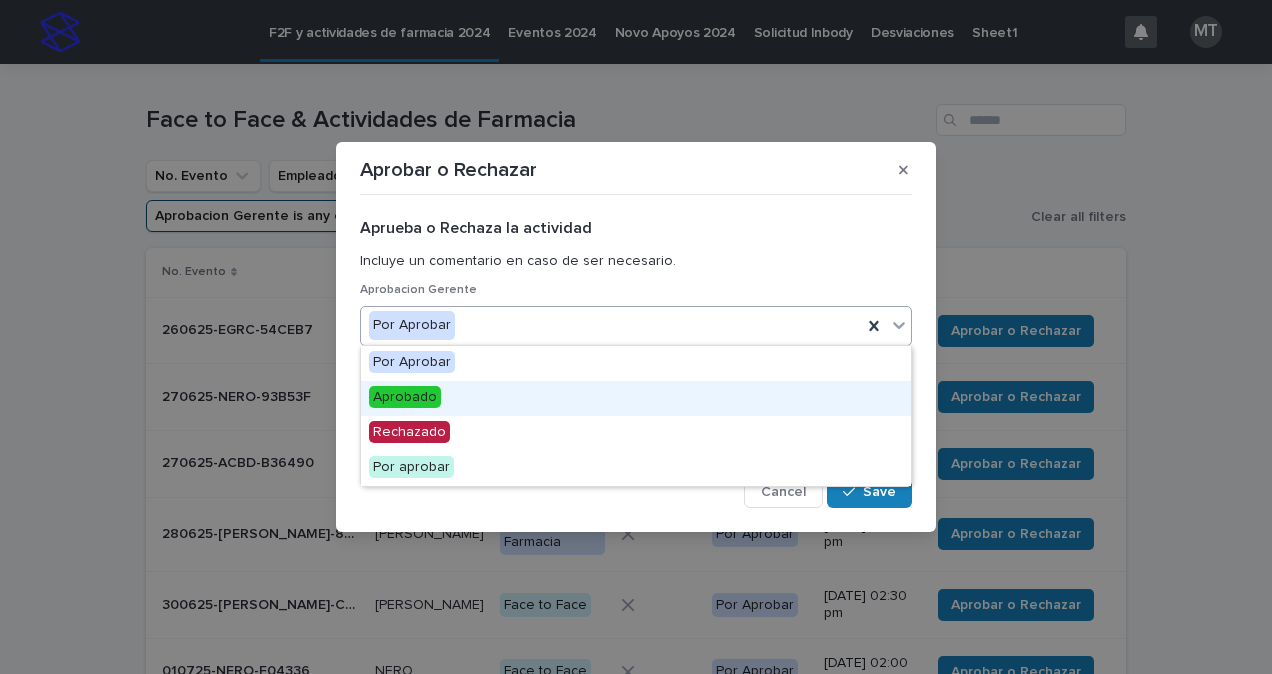 click on "Aprobado" at bounding box center [405, 397] 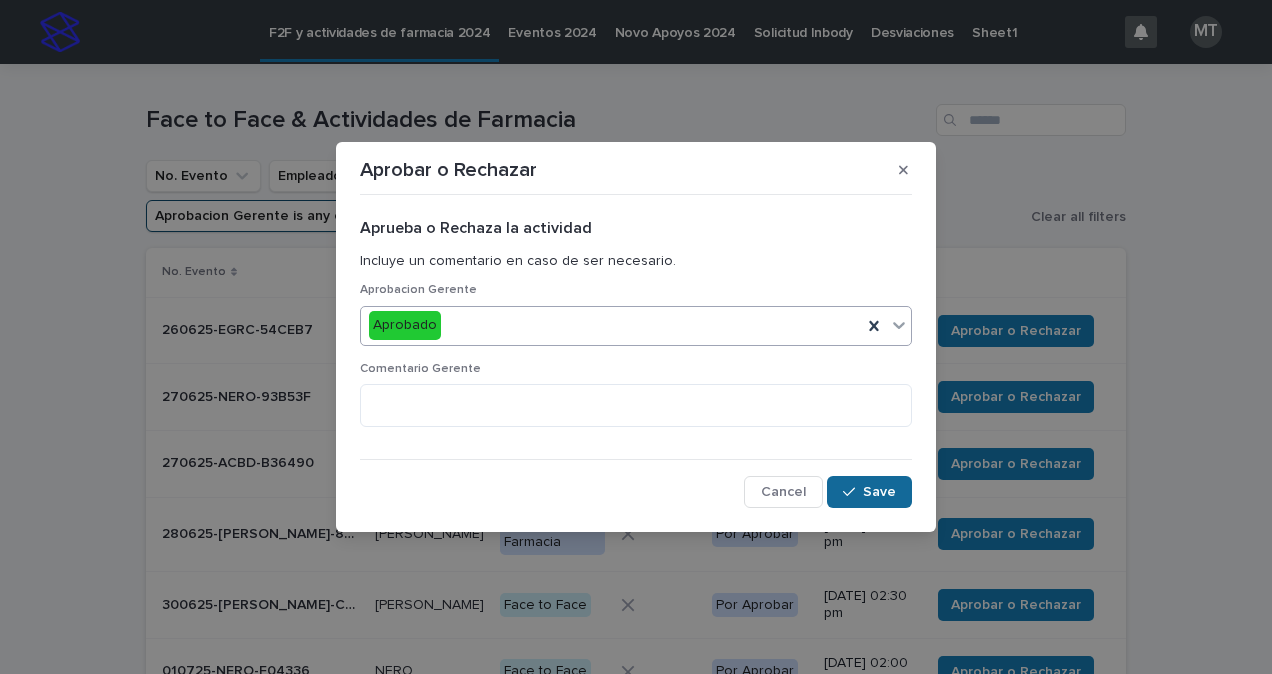 click on "Save" at bounding box center [879, 492] 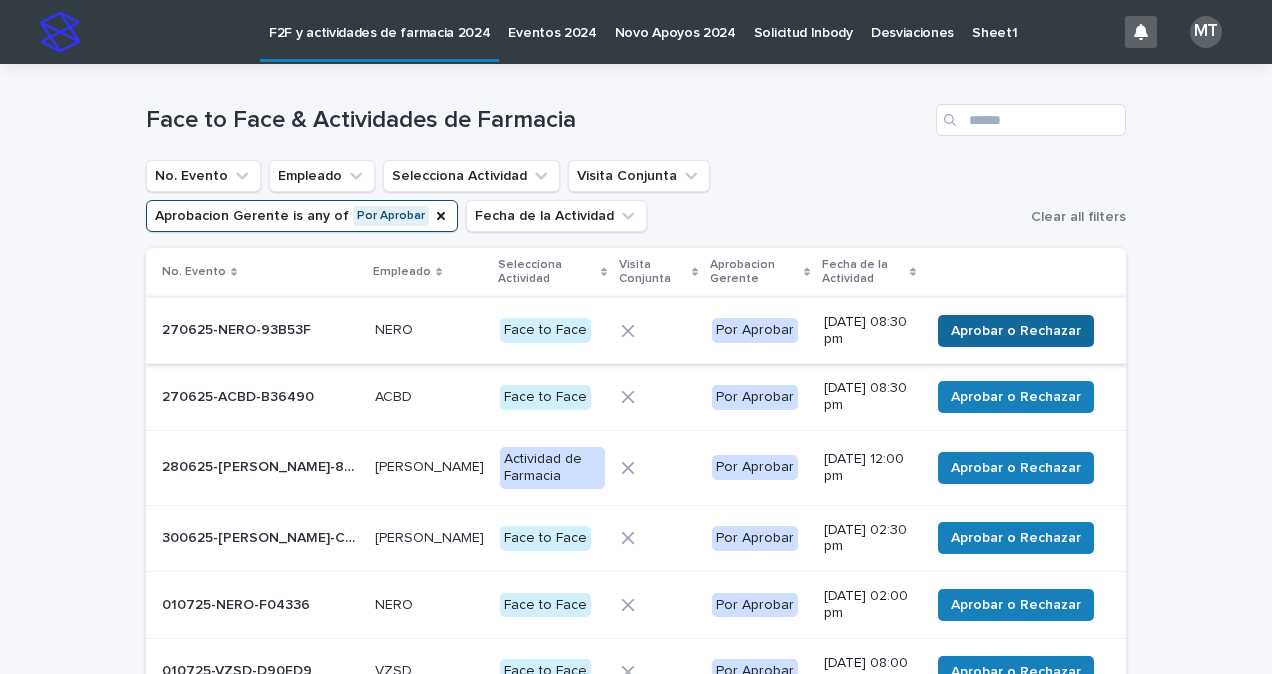 click on "Aprobar o Rechazar" at bounding box center (1016, 331) 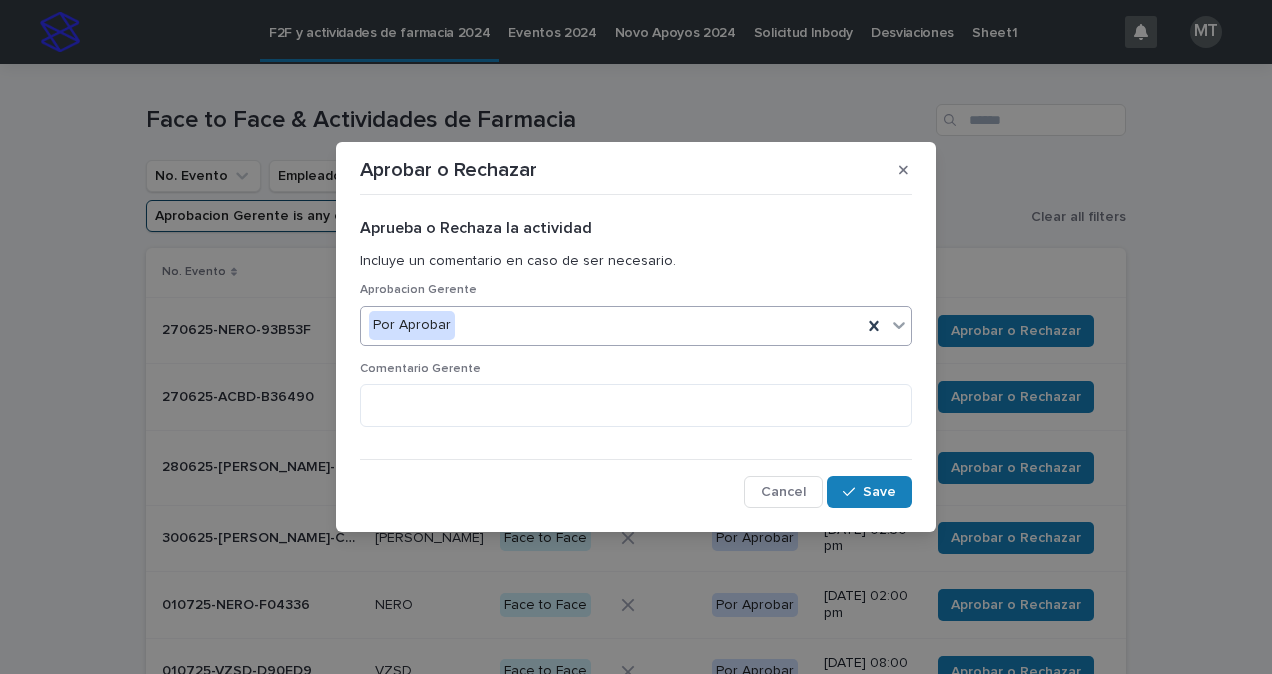click on "Por Aprobar" at bounding box center [611, 325] 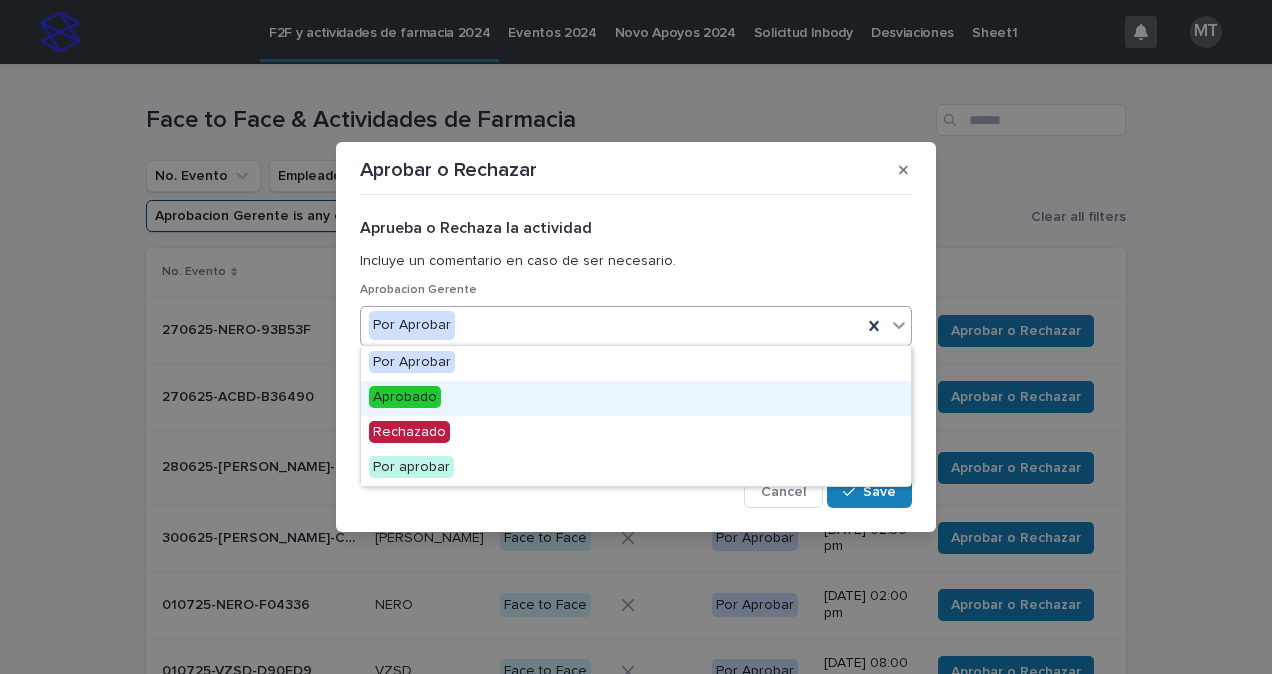 click on "Aprobado" at bounding box center (405, 397) 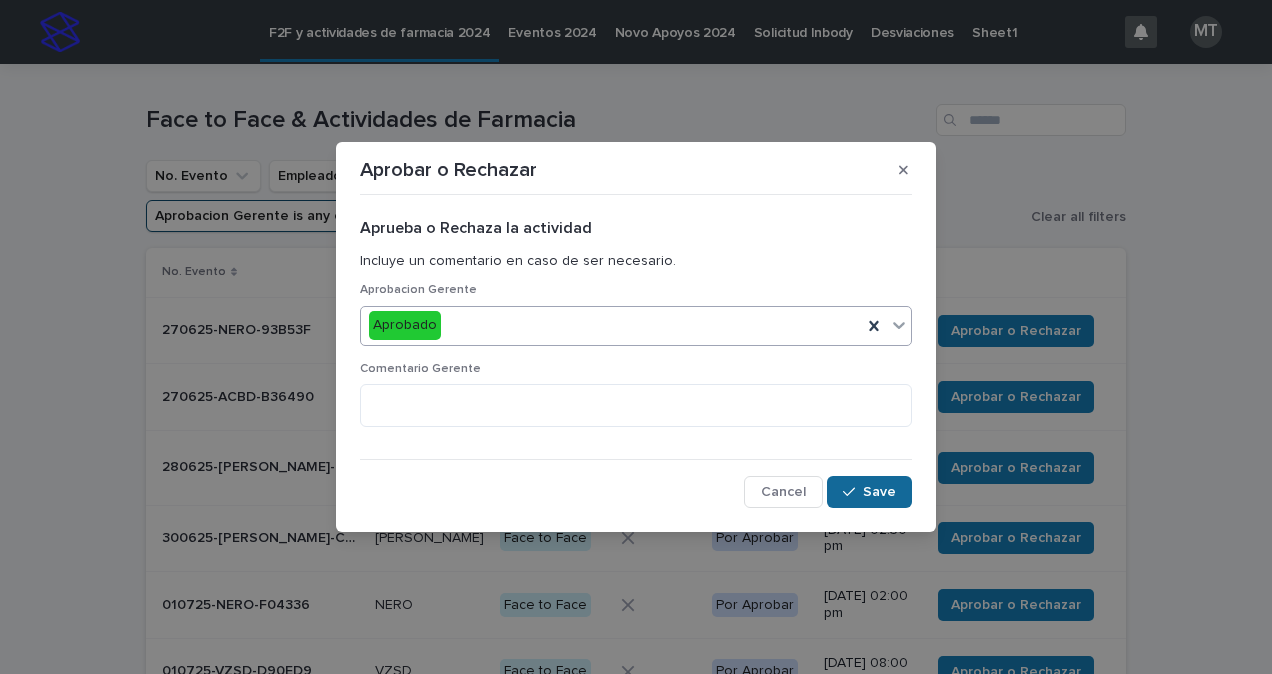 click on "Save" at bounding box center (879, 492) 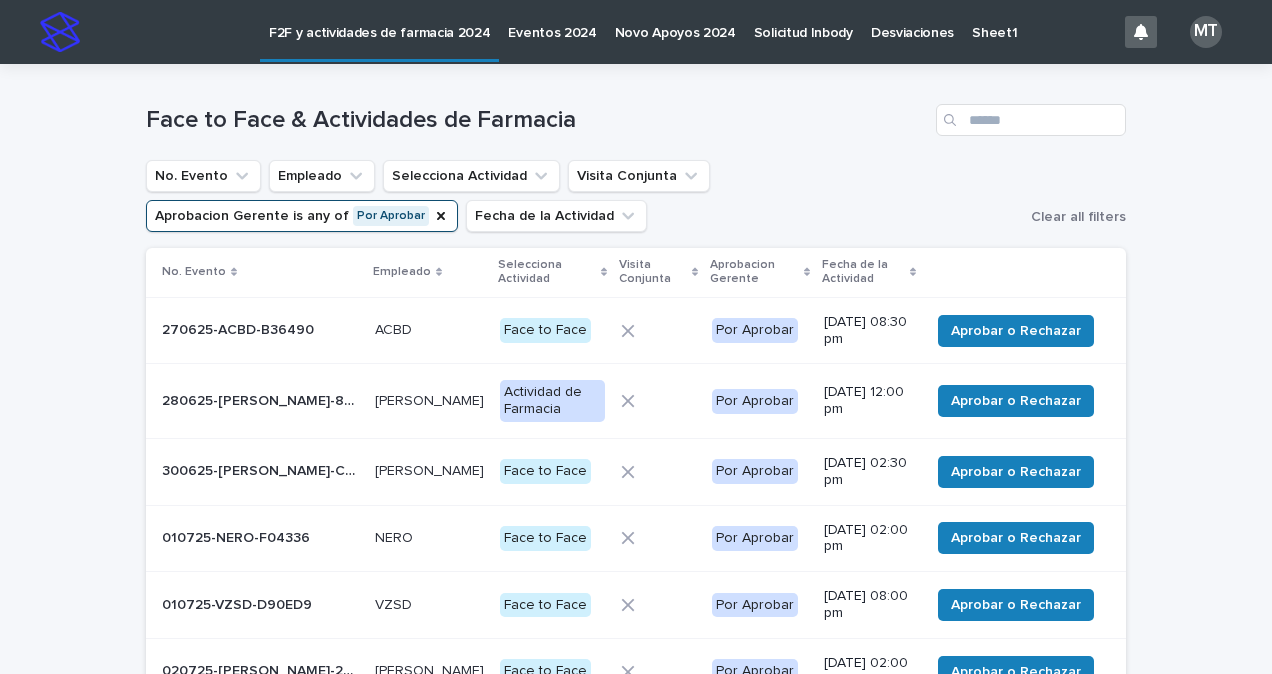 click on "Aprobar o Rechazar" at bounding box center (1016, 331) 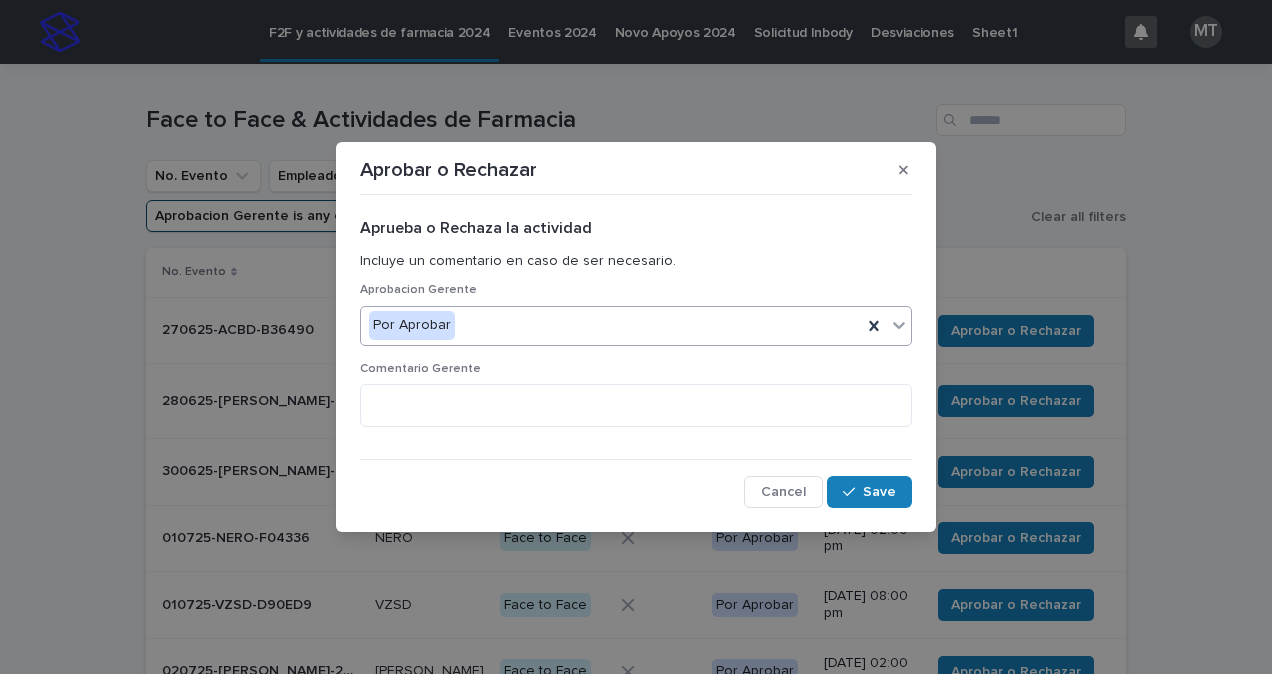 click on "Por Aprobar" at bounding box center [611, 325] 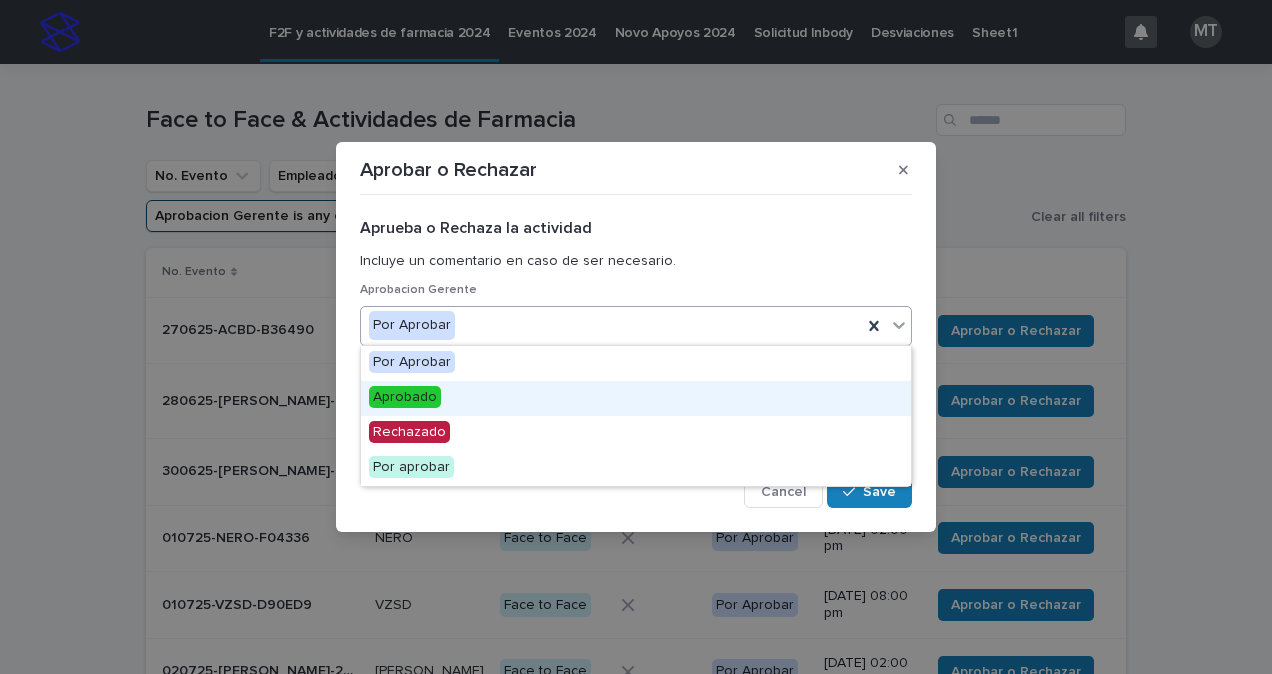 click on "Aprobado" at bounding box center (405, 397) 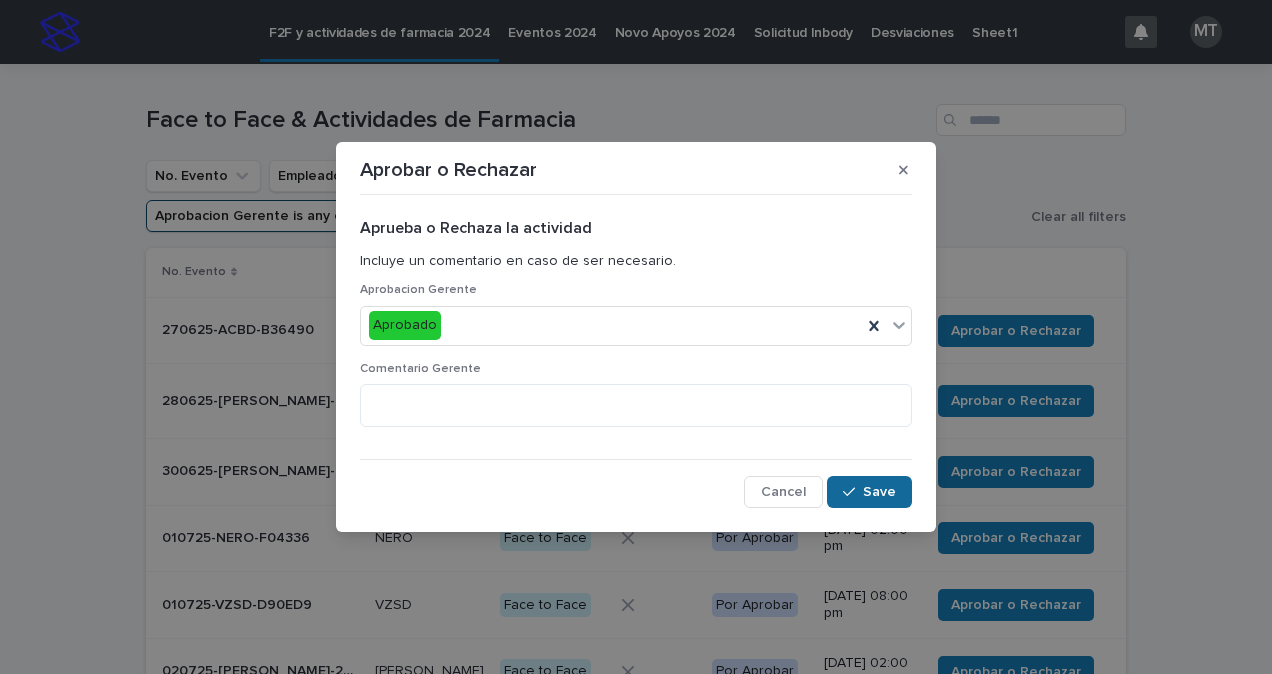click on "Save" at bounding box center (879, 492) 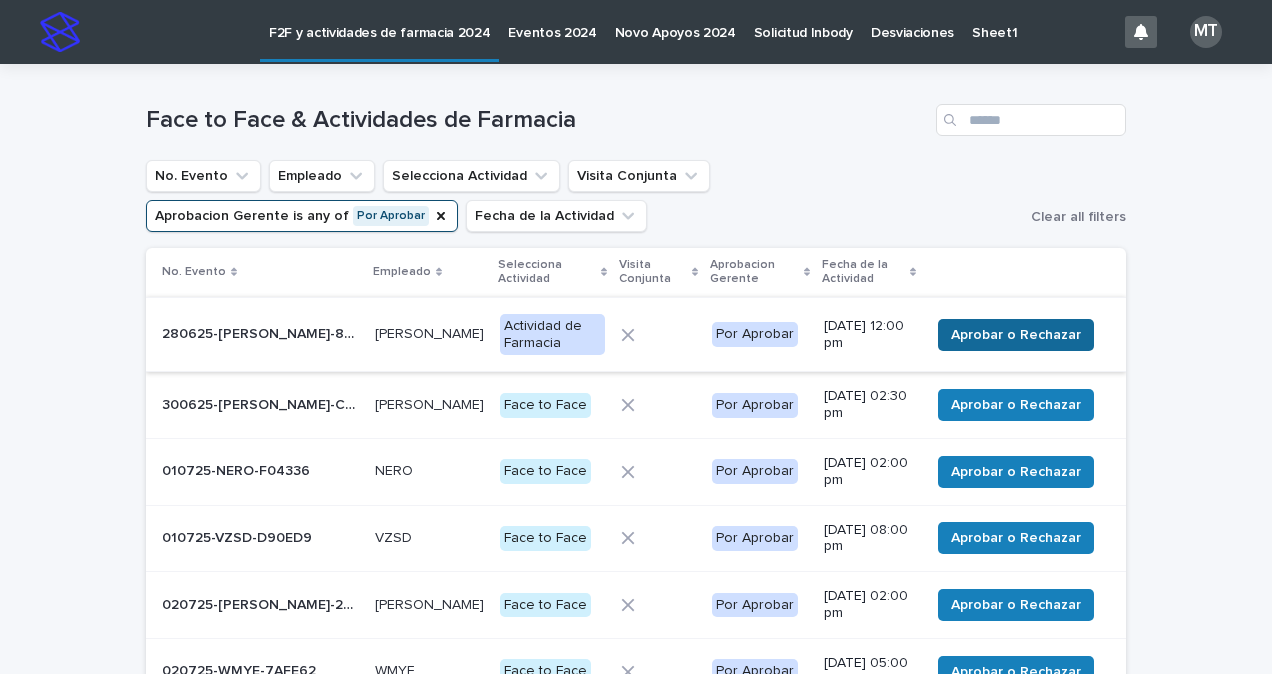 click on "Aprobar o Rechazar" at bounding box center (1016, 335) 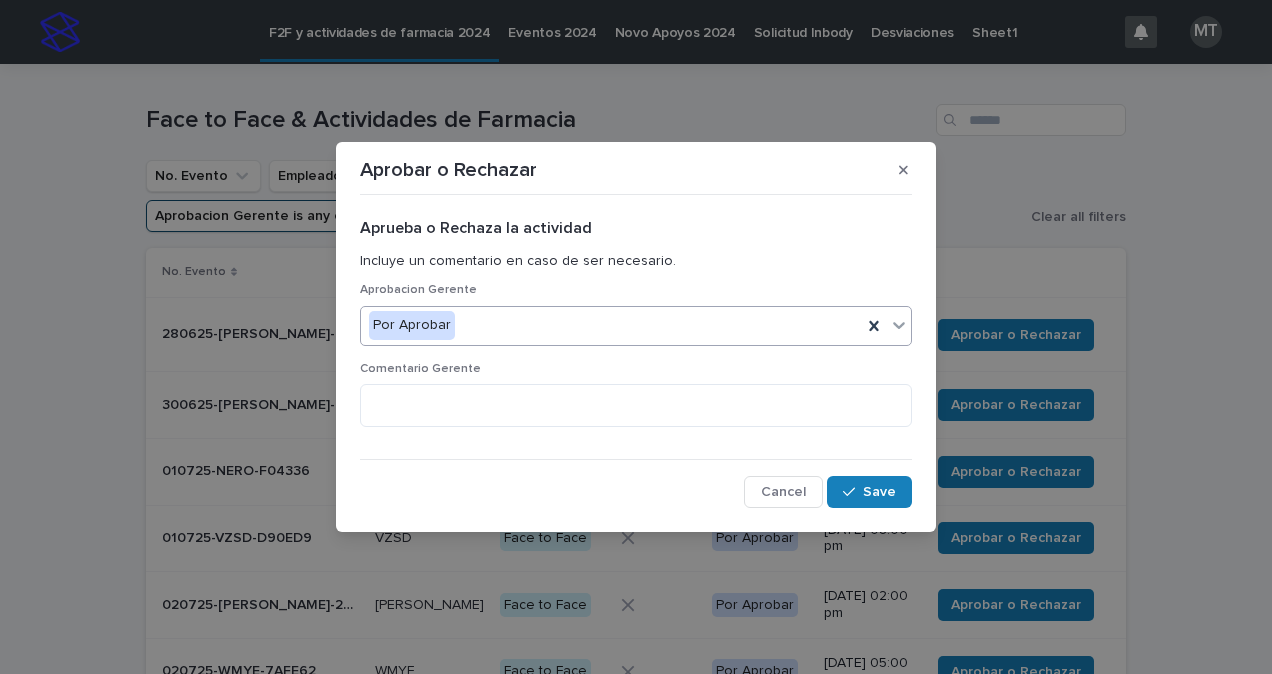 click on "Por Aprobar" at bounding box center (611, 325) 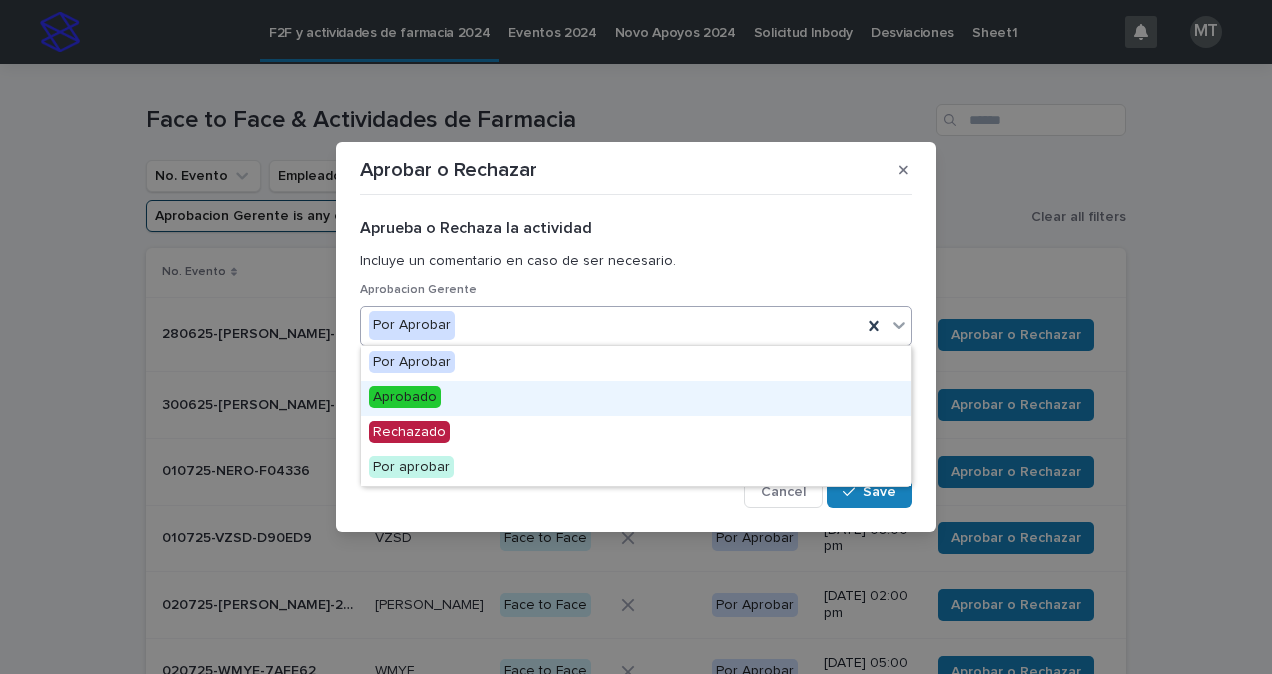 click on "Aprobado" at bounding box center (405, 397) 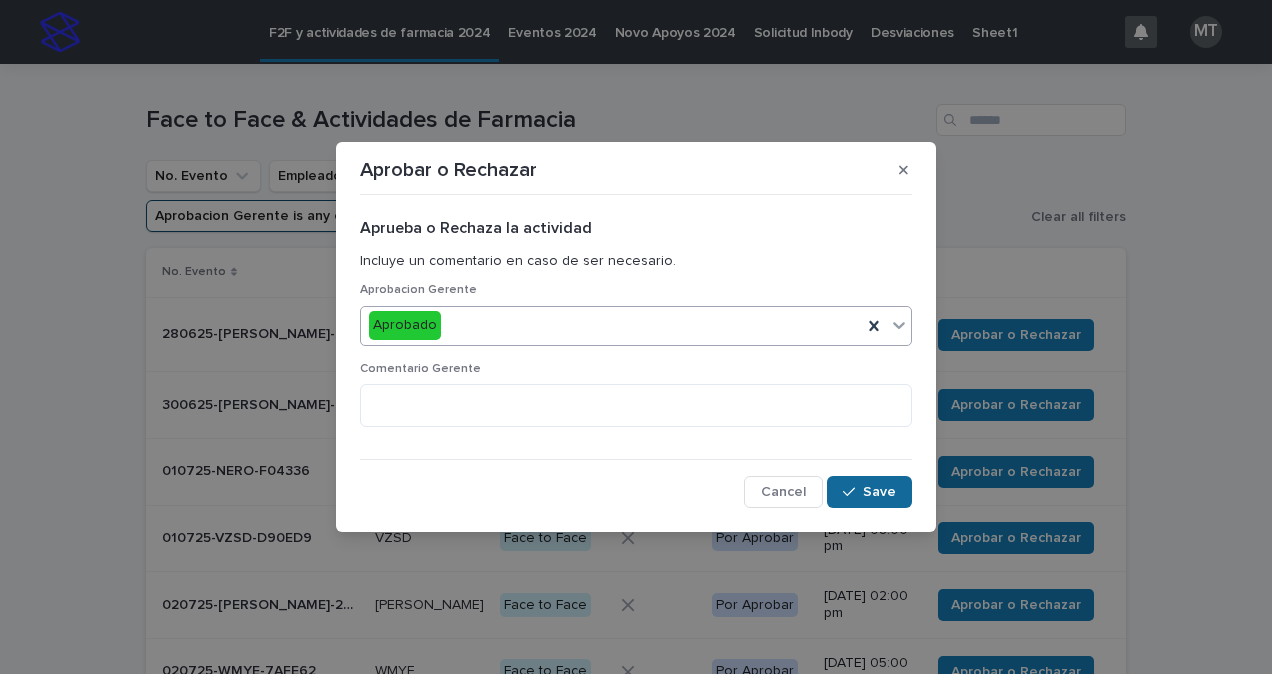 click on "Save" at bounding box center (879, 492) 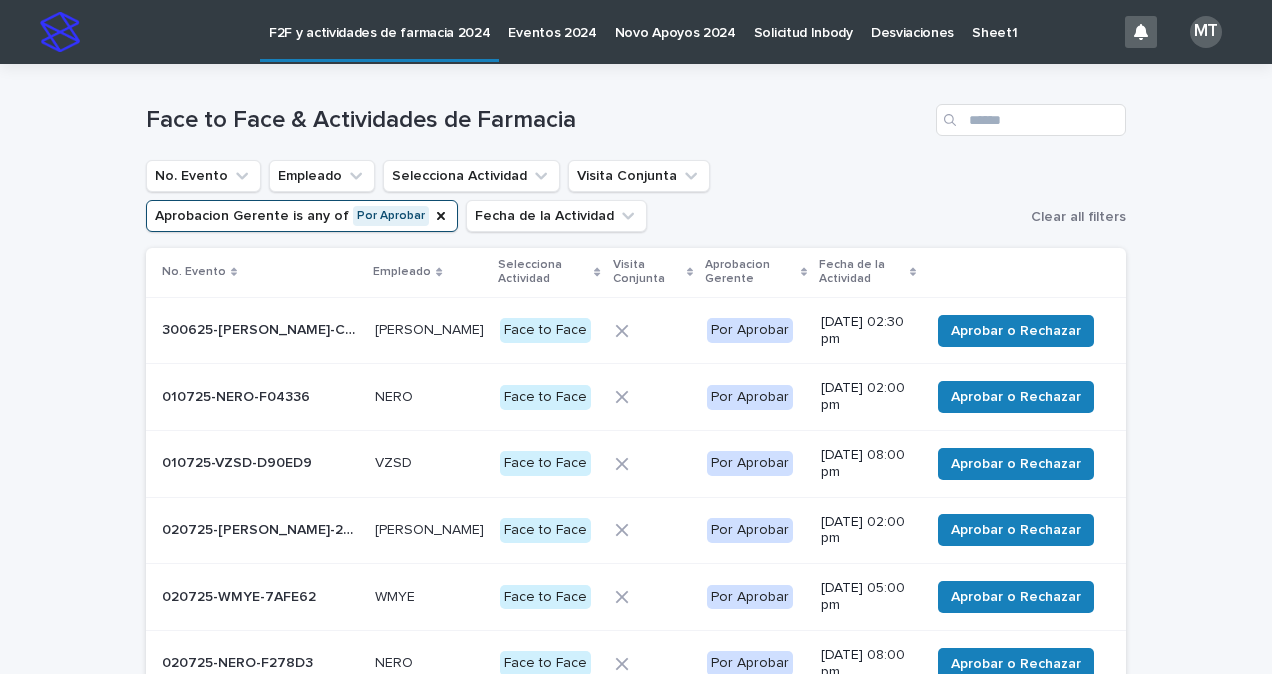 click on "Aprobar o Rechazar" at bounding box center [1016, 331] 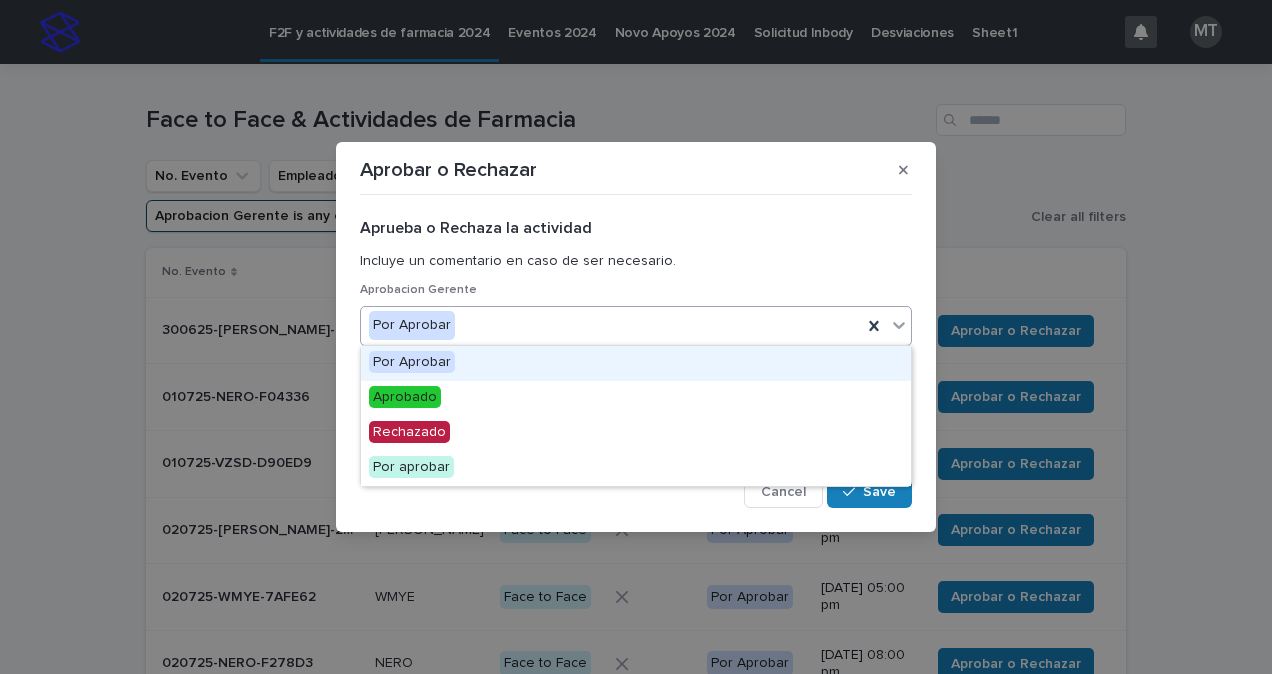click on "Por Aprobar" at bounding box center (611, 325) 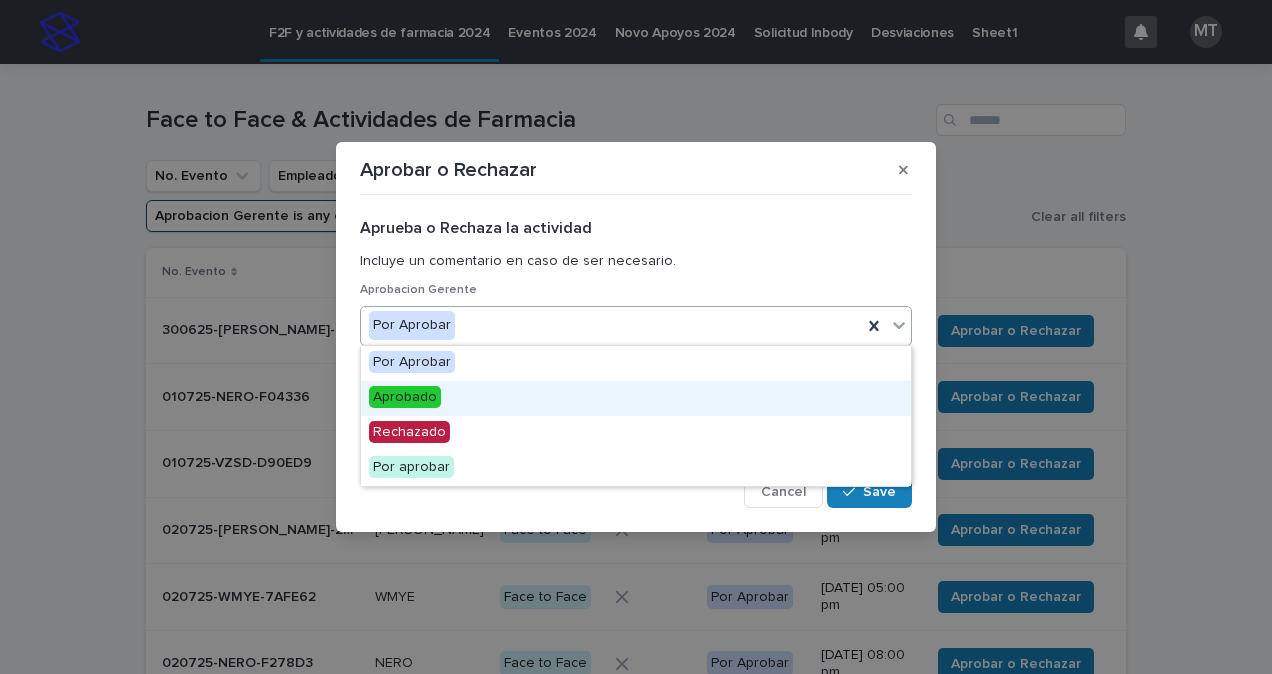 click on "Aprobado" at bounding box center [405, 397] 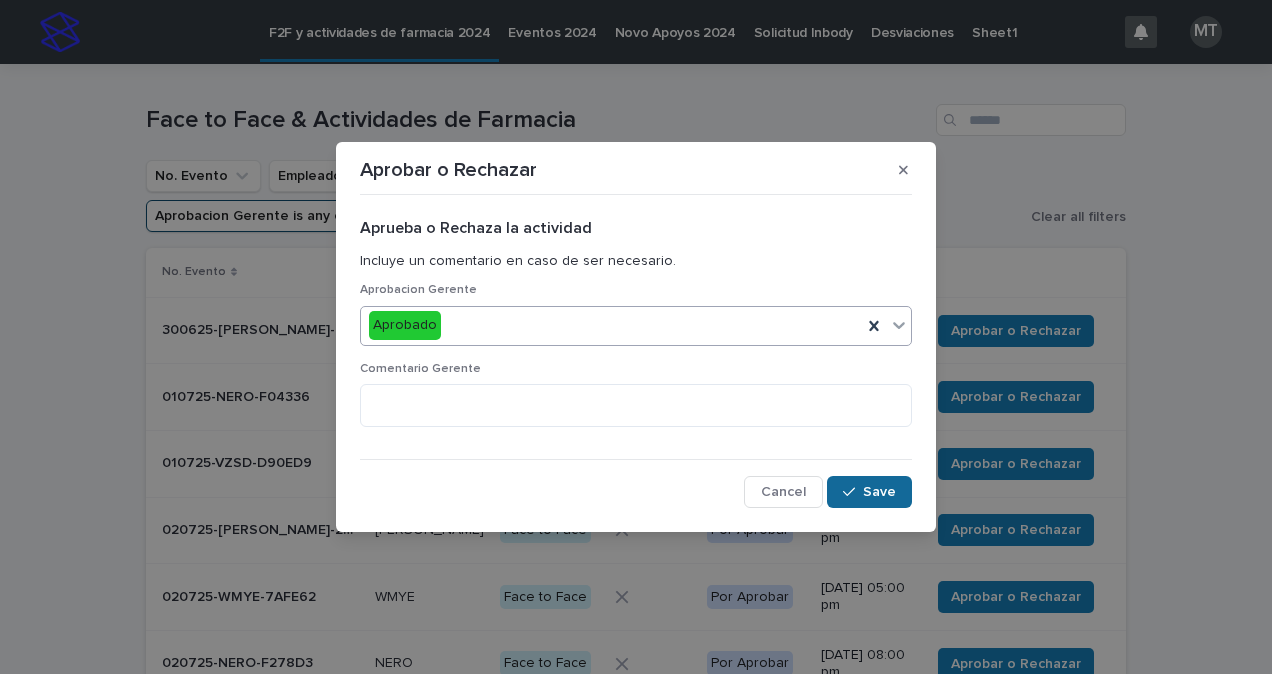 click on "Save" at bounding box center [879, 492] 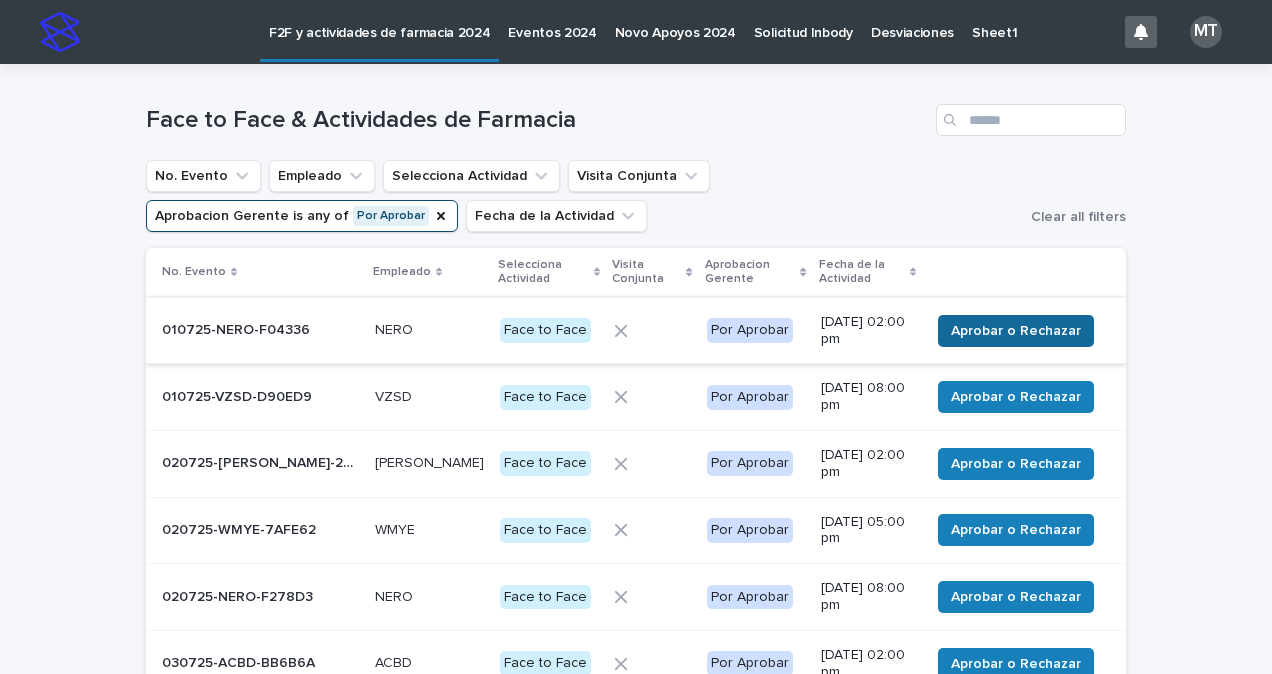click on "Aprobar o Rechazar" at bounding box center (1016, 331) 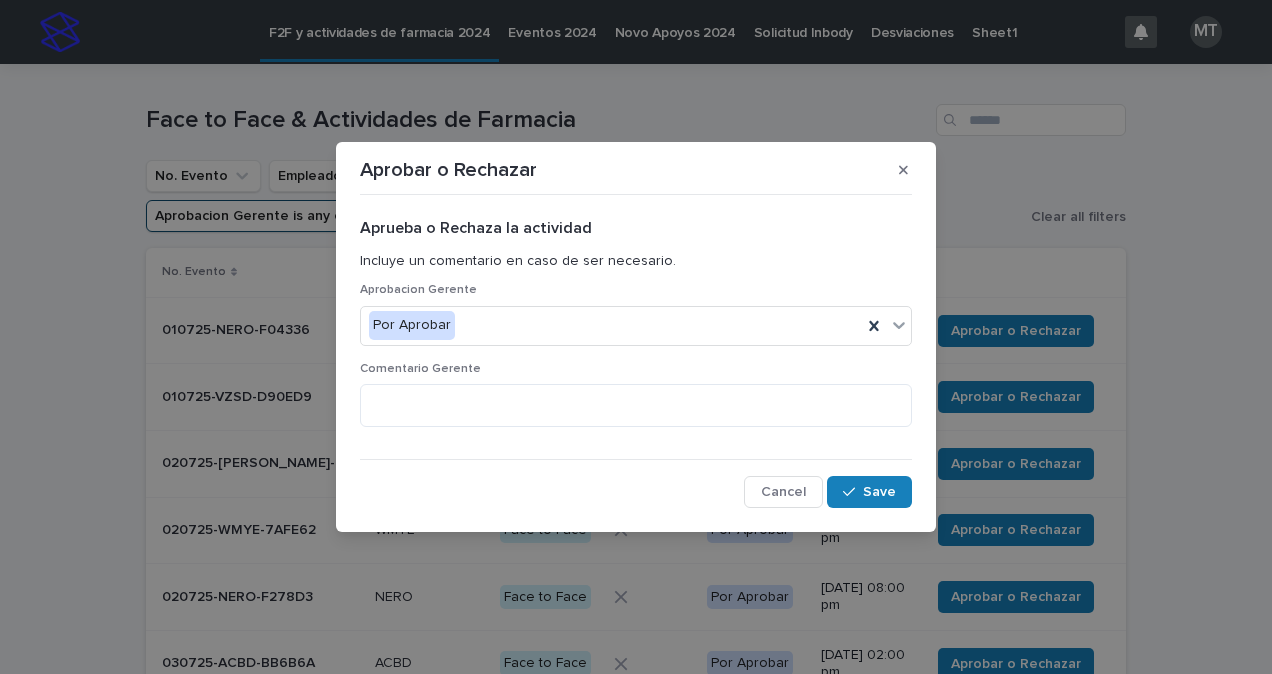 click on "Por Aprobar" at bounding box center (611, 325) 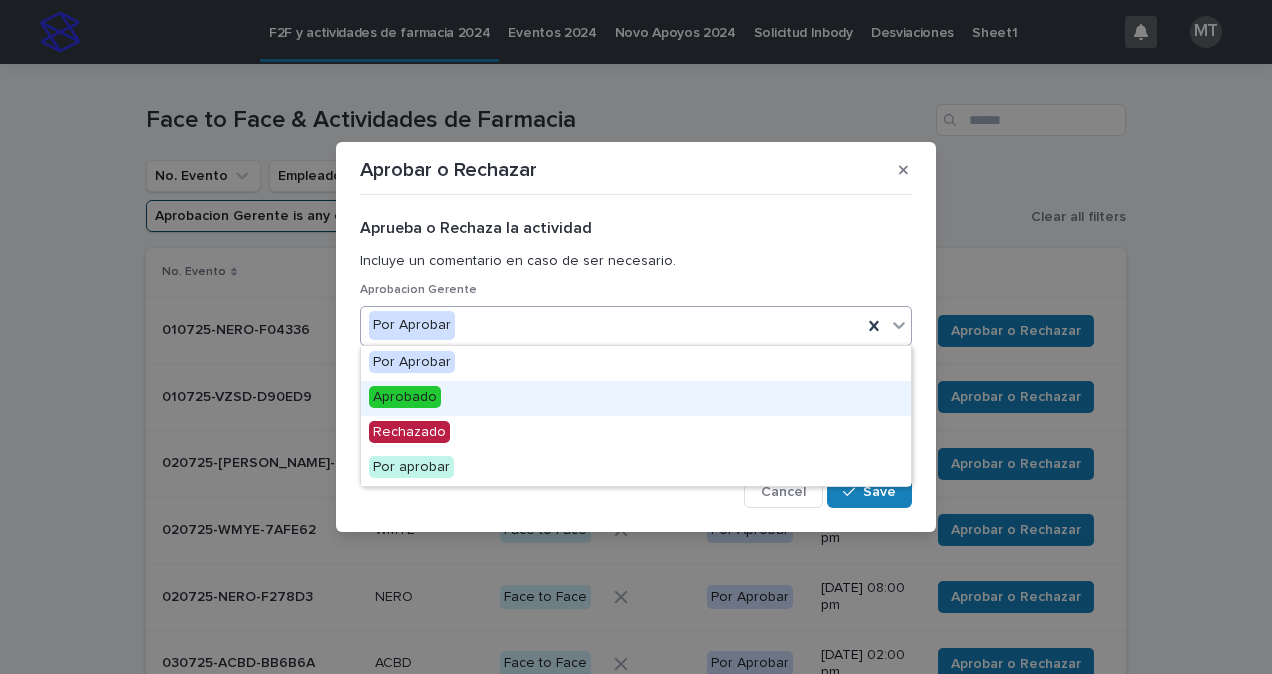 click on "Aprobado" at bounding box center [405, 397] 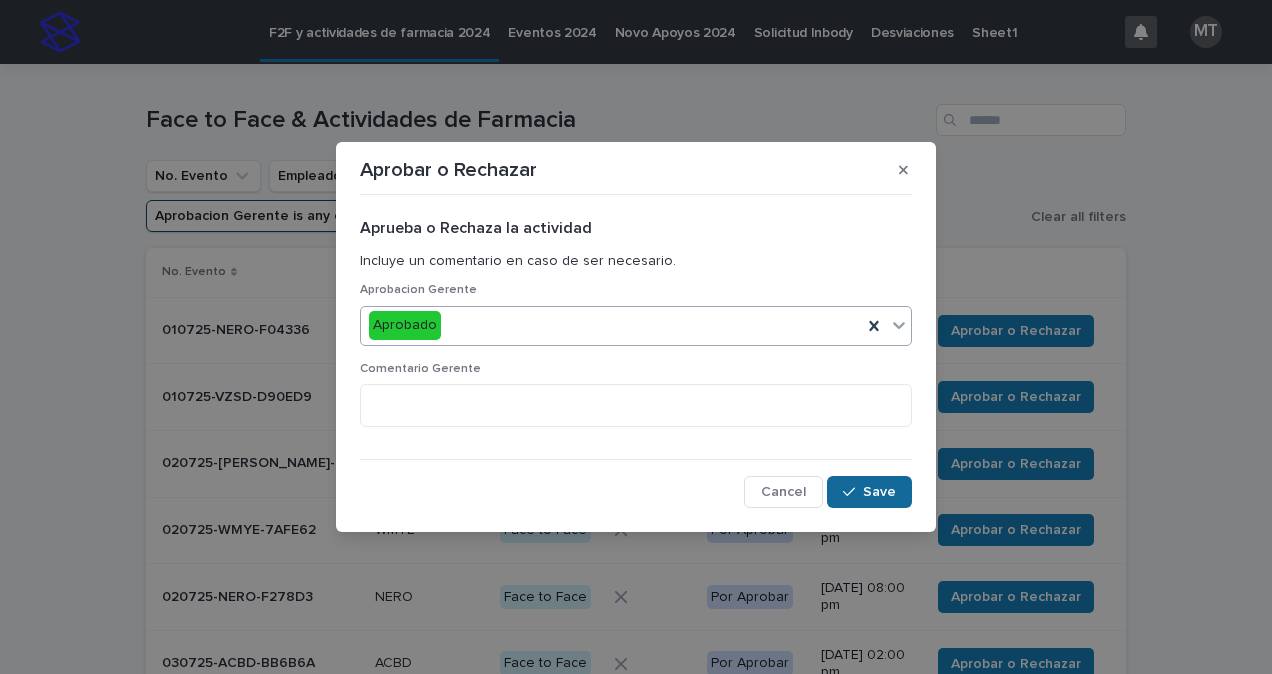 click on "Save" at bounding box center (869, 492) 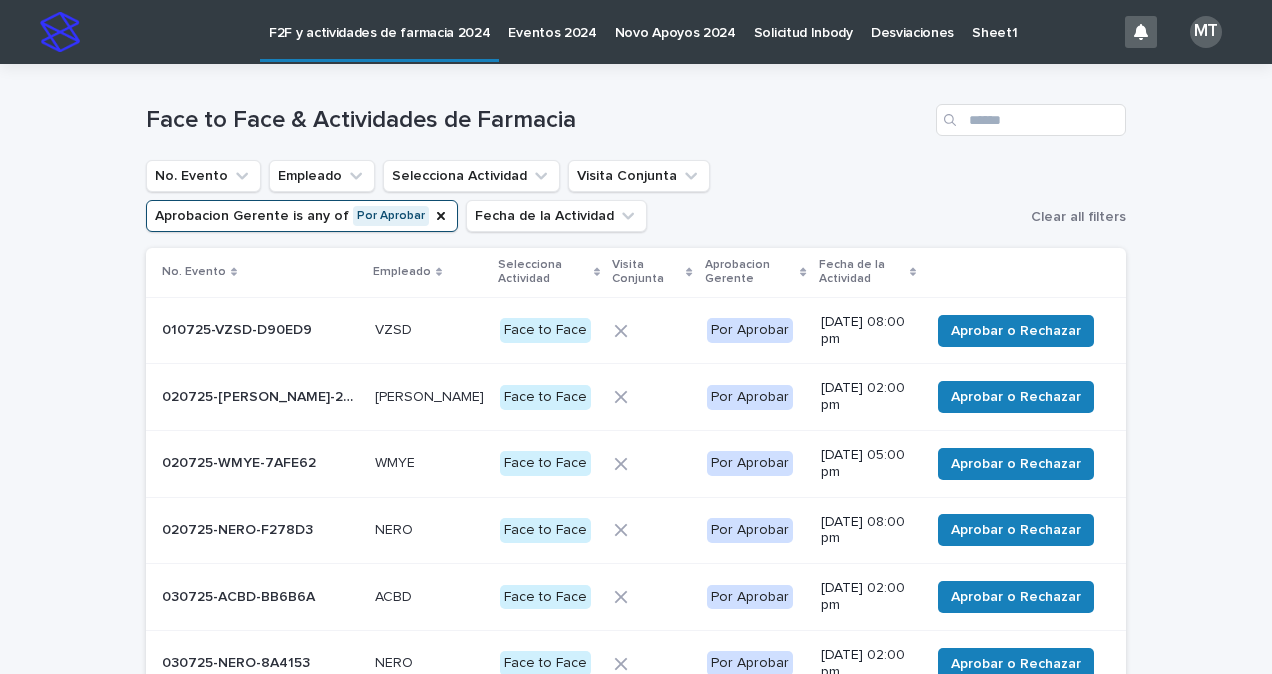click on "Aprobar o Rechazar" at bounding box center (1016, 331) 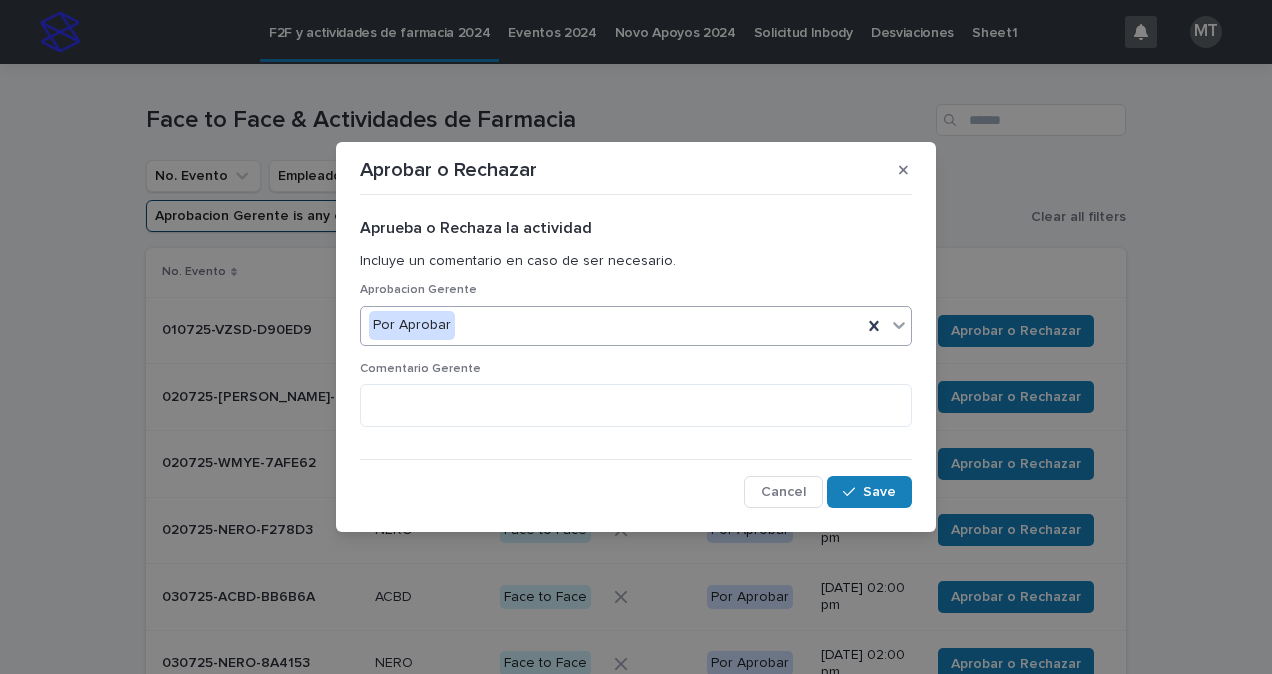 click on "Por Aprobar" at bounding box center [611, 325] 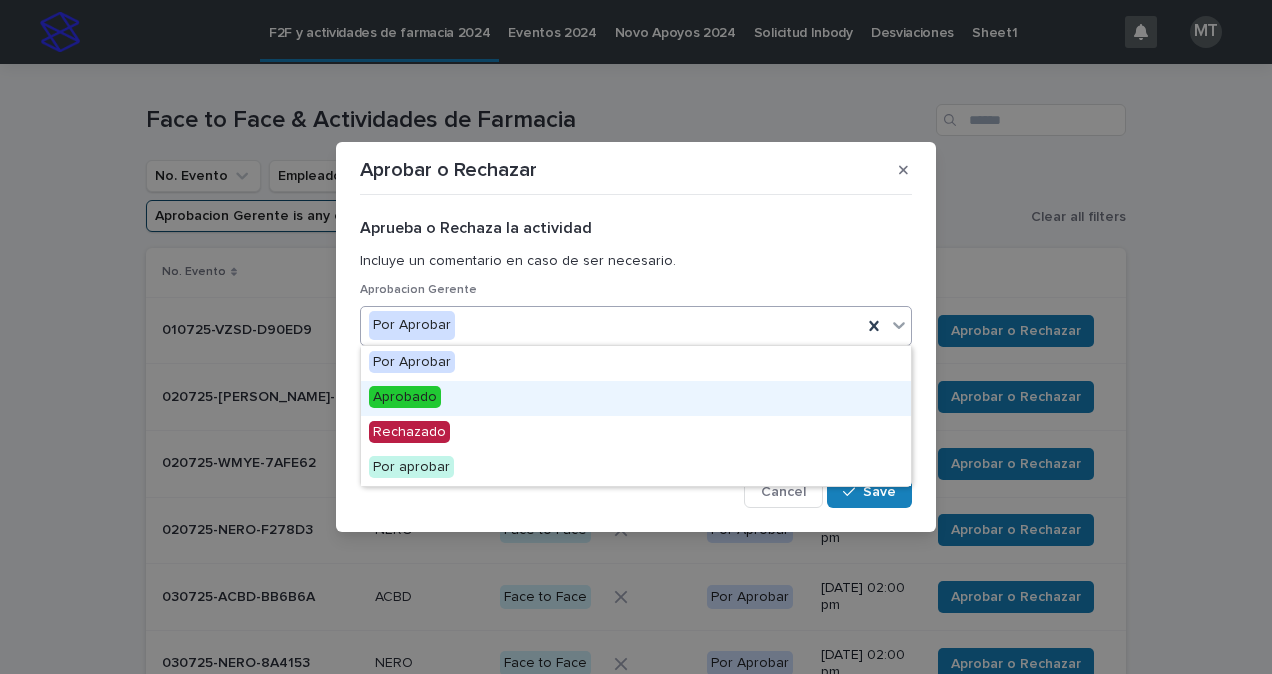 click on "Aprobado" at bounding box center [405, 397] 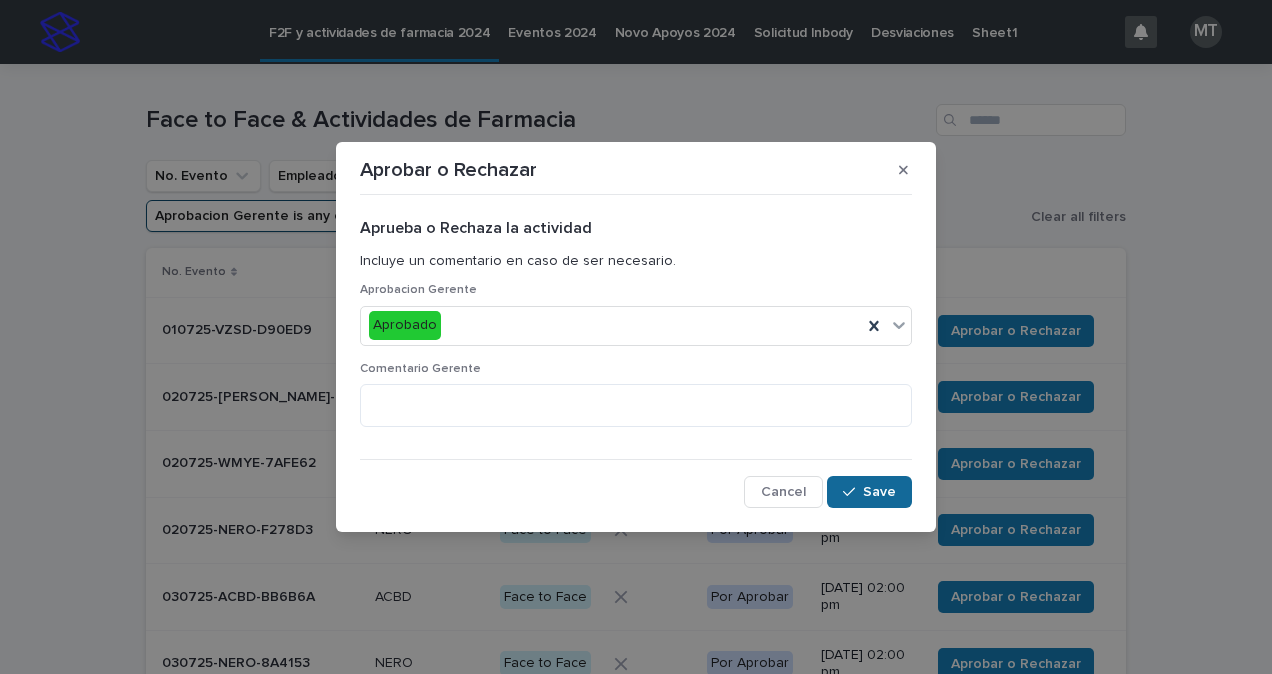 click on "Save" at bounding box center (869, 492) 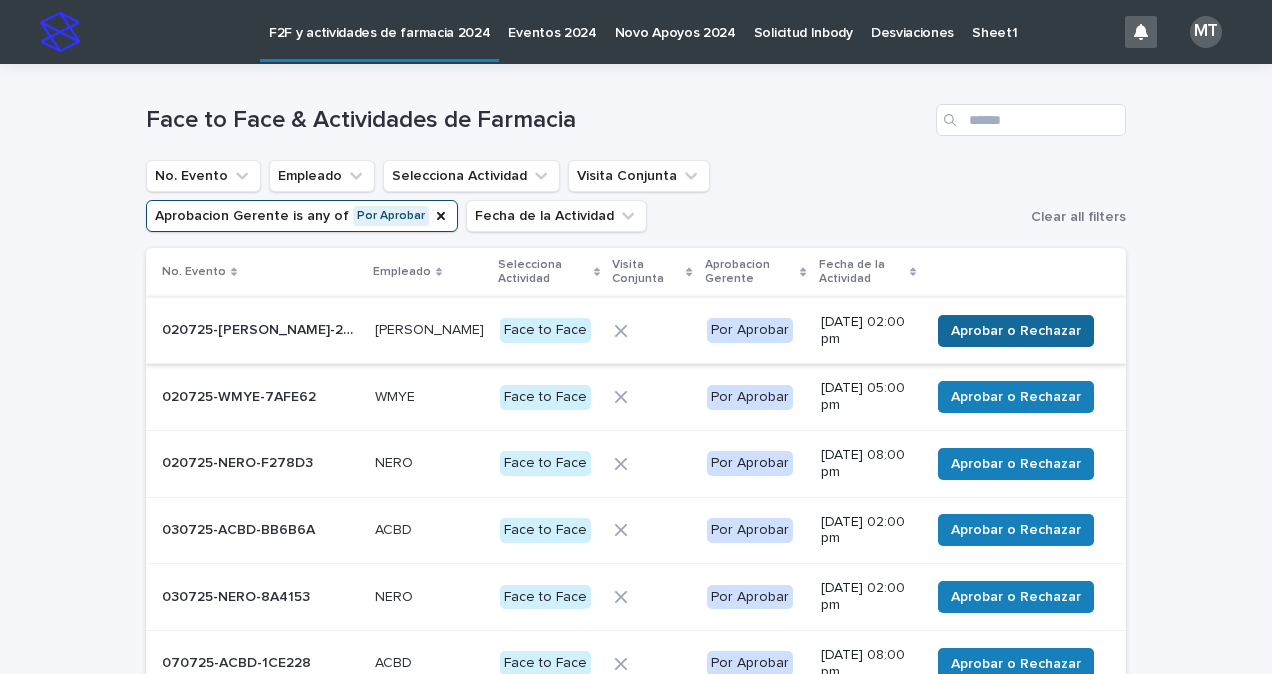 click on "Aprobar o Rechazar" at bounding box center (1016, 331) 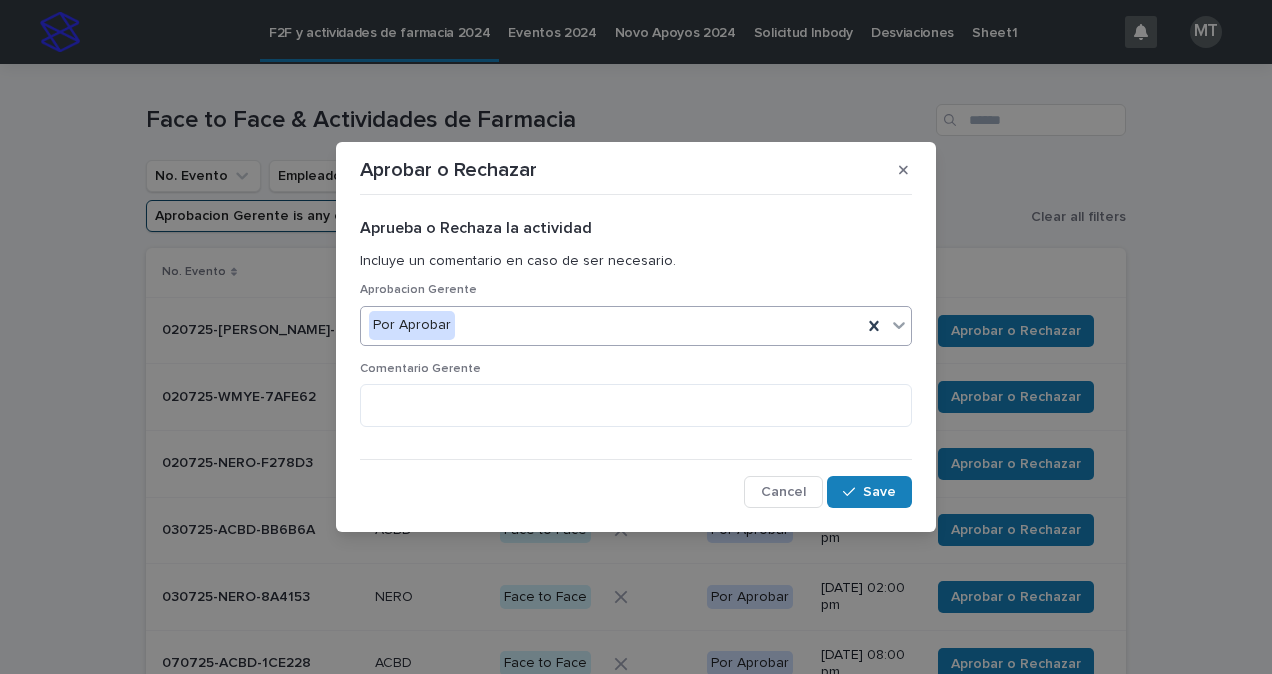 click on "Por Aprobar" at bounding box center (611, 325) 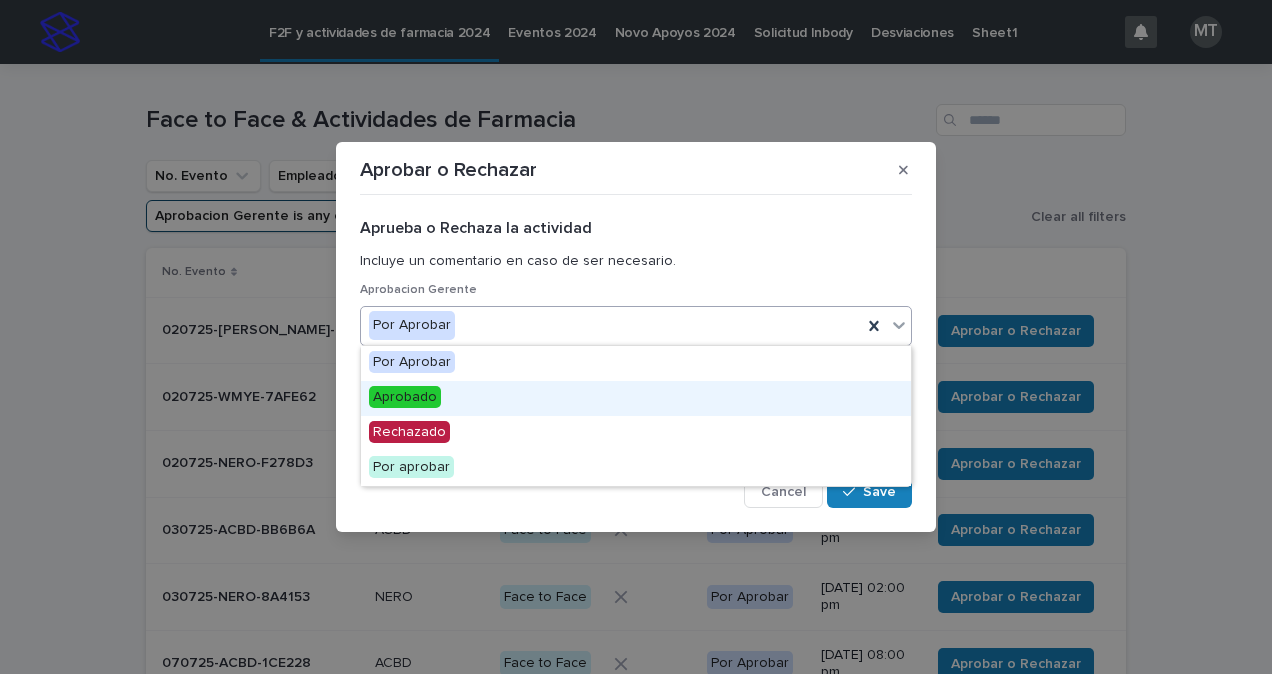 click on "Aprobado" at bounding box center (405, 397) 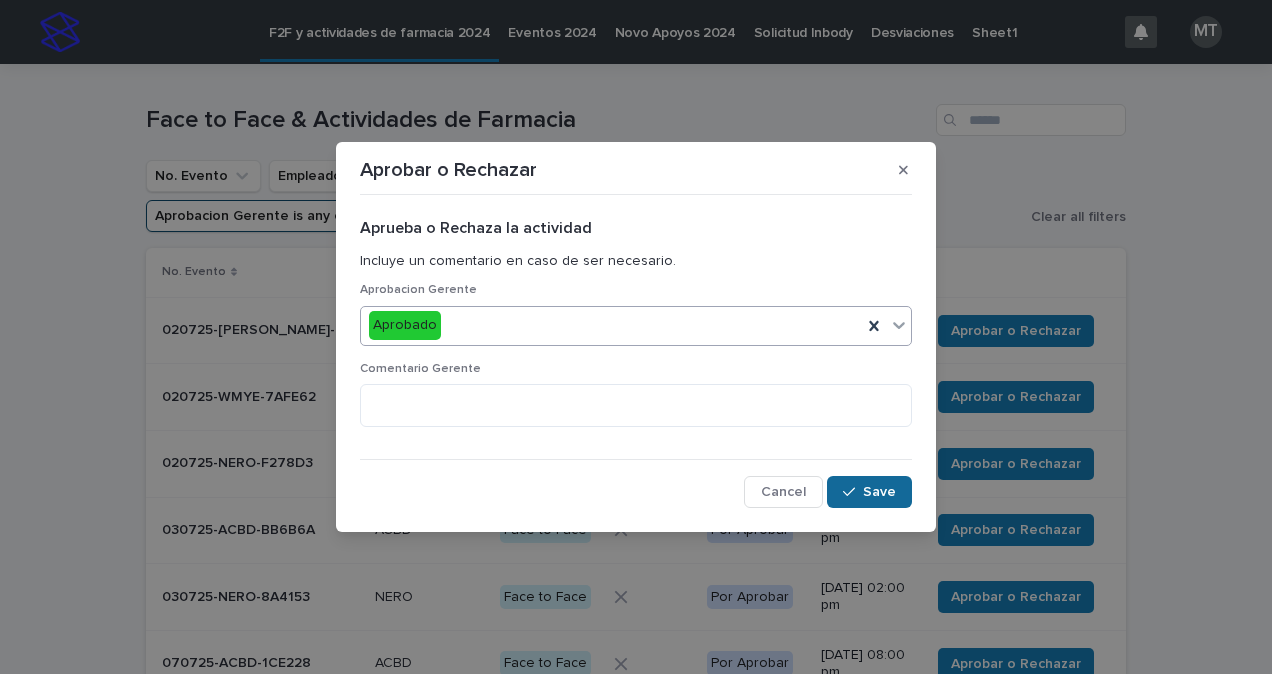 click on "Save" at bounding box center (879, 492) 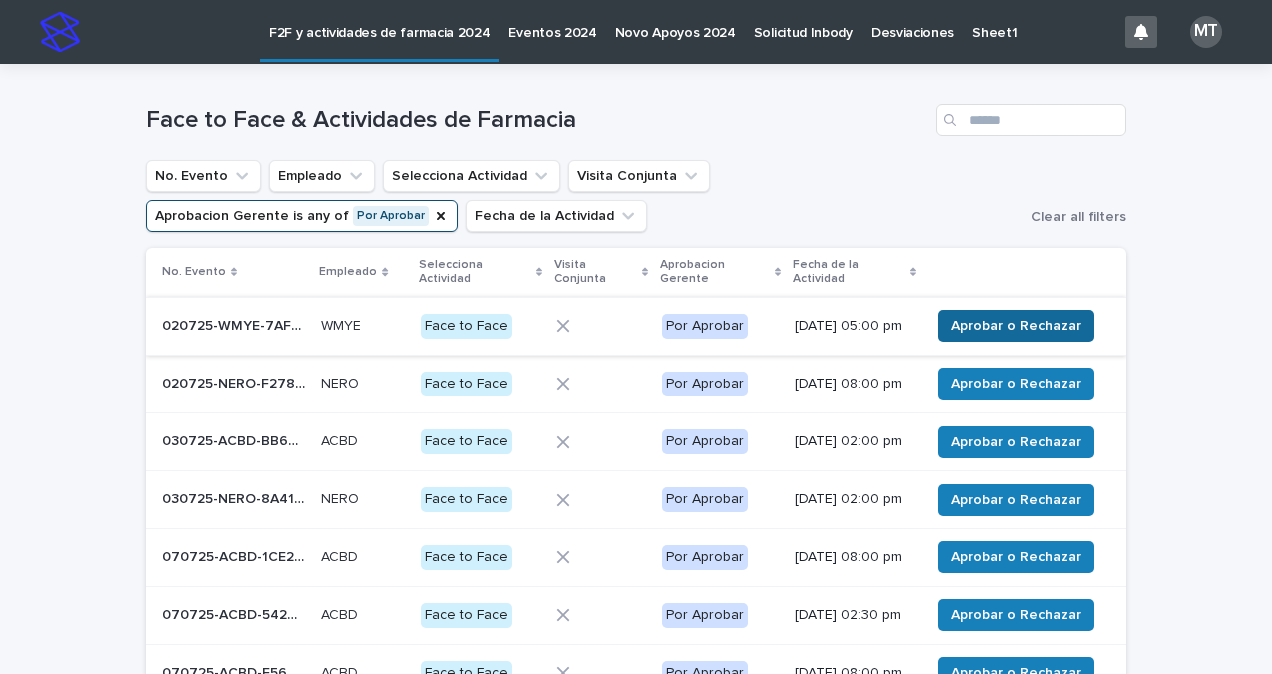click on "Aprobar o Rechazar" at bounding box center (1016, 326) 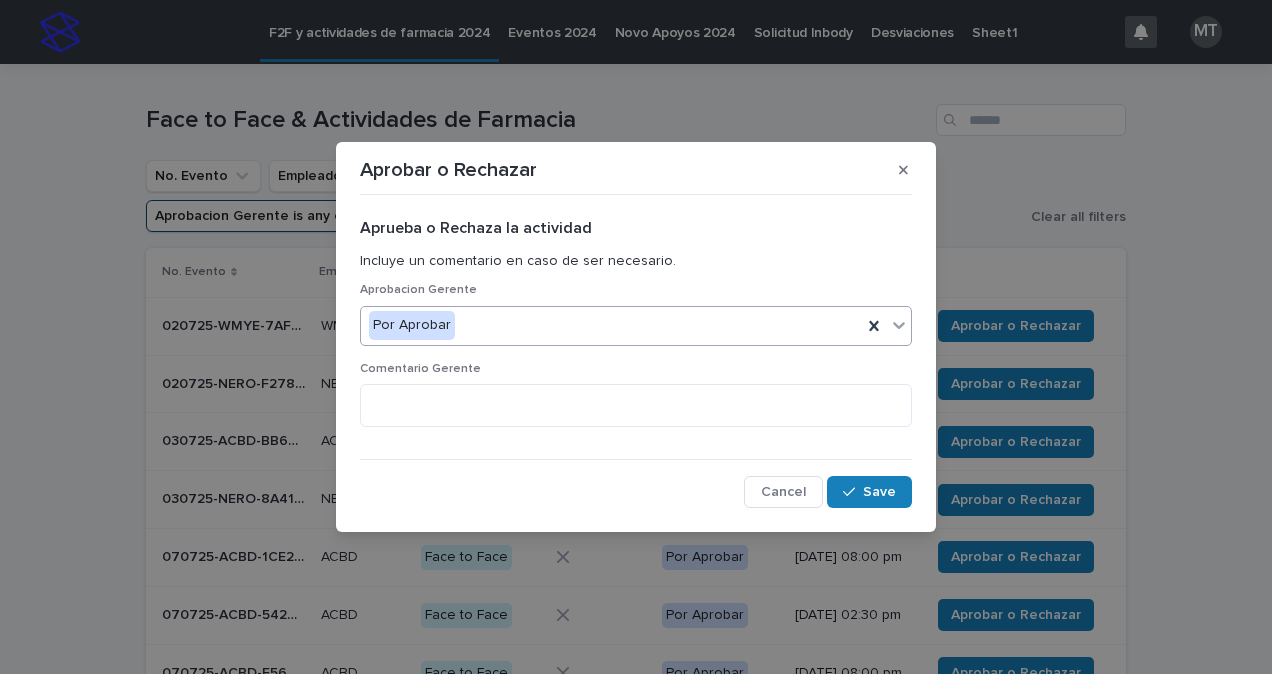 click on "Por Aprobar" at bounding box center [611, 325] 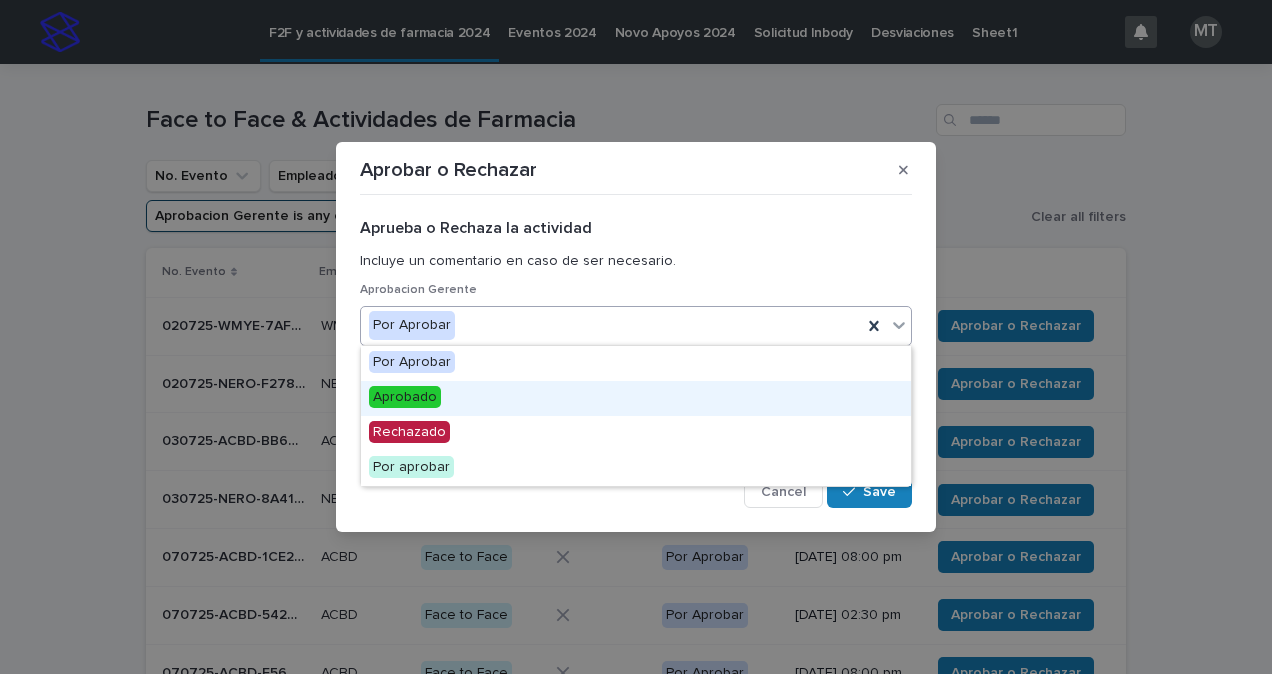 click on "Aprobado" at bounding box center [405, 397] 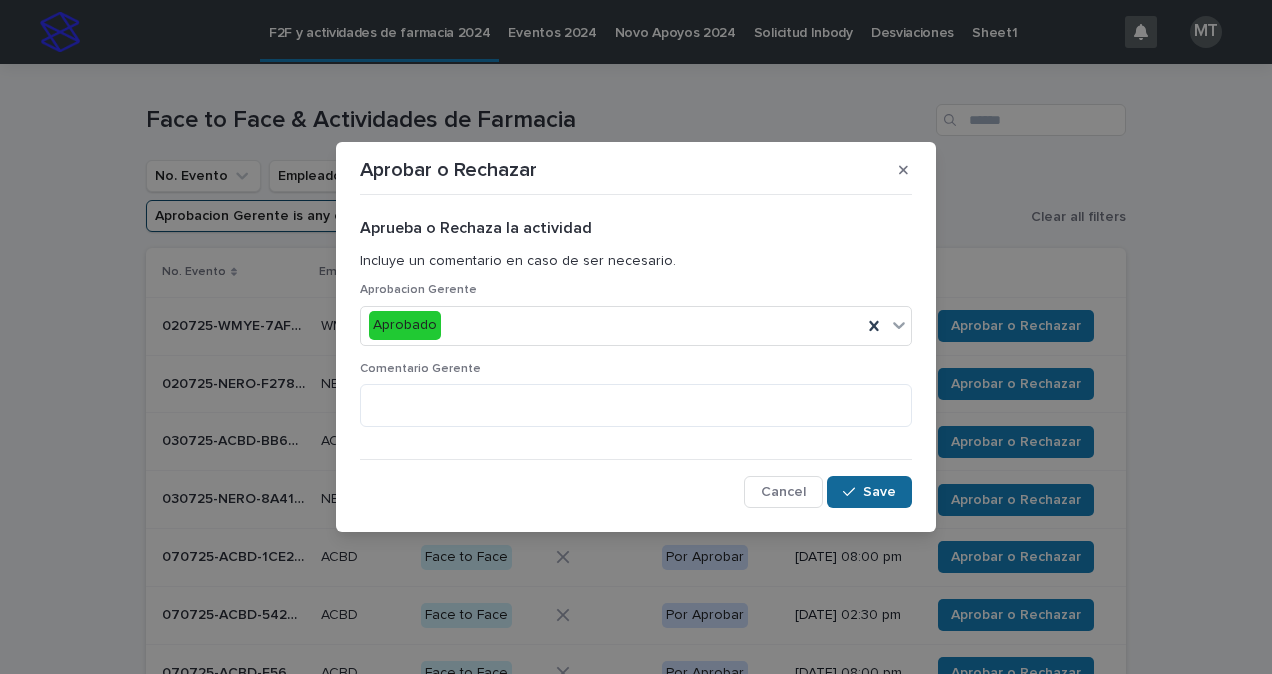 click on "Save" at bounding box center (879, 492) 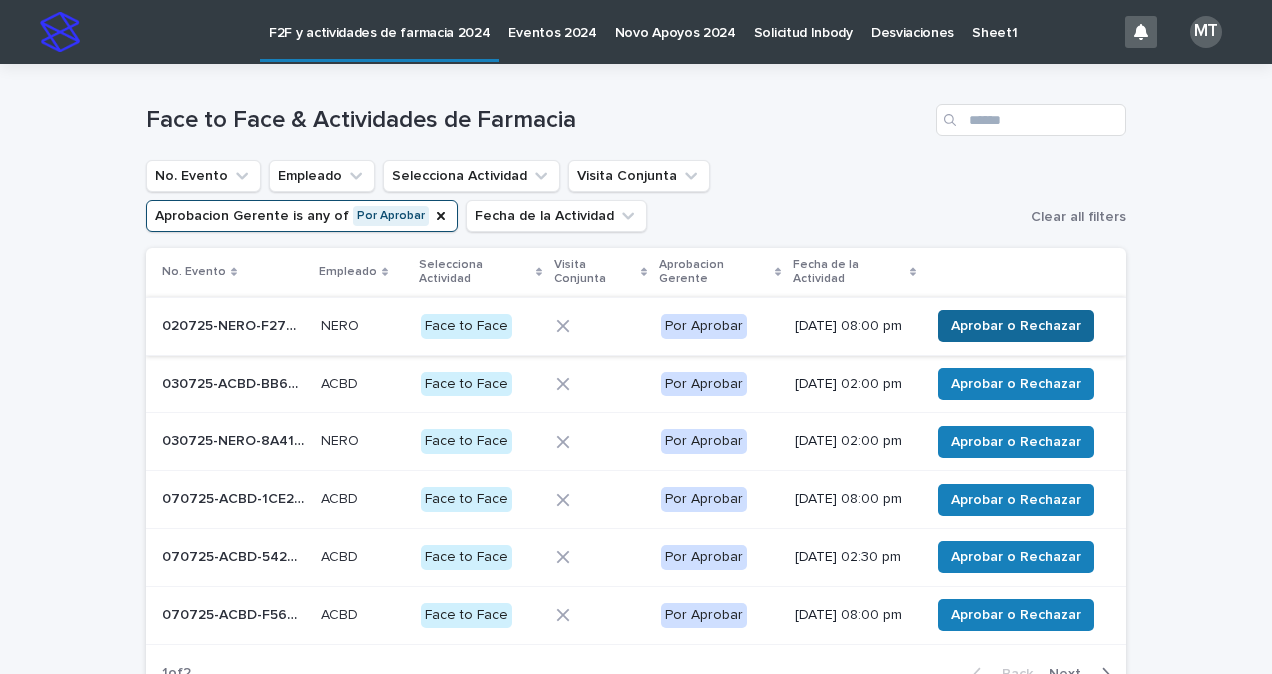 click on "Aprobar o Rechazar" at bounding box center [1016, 326] 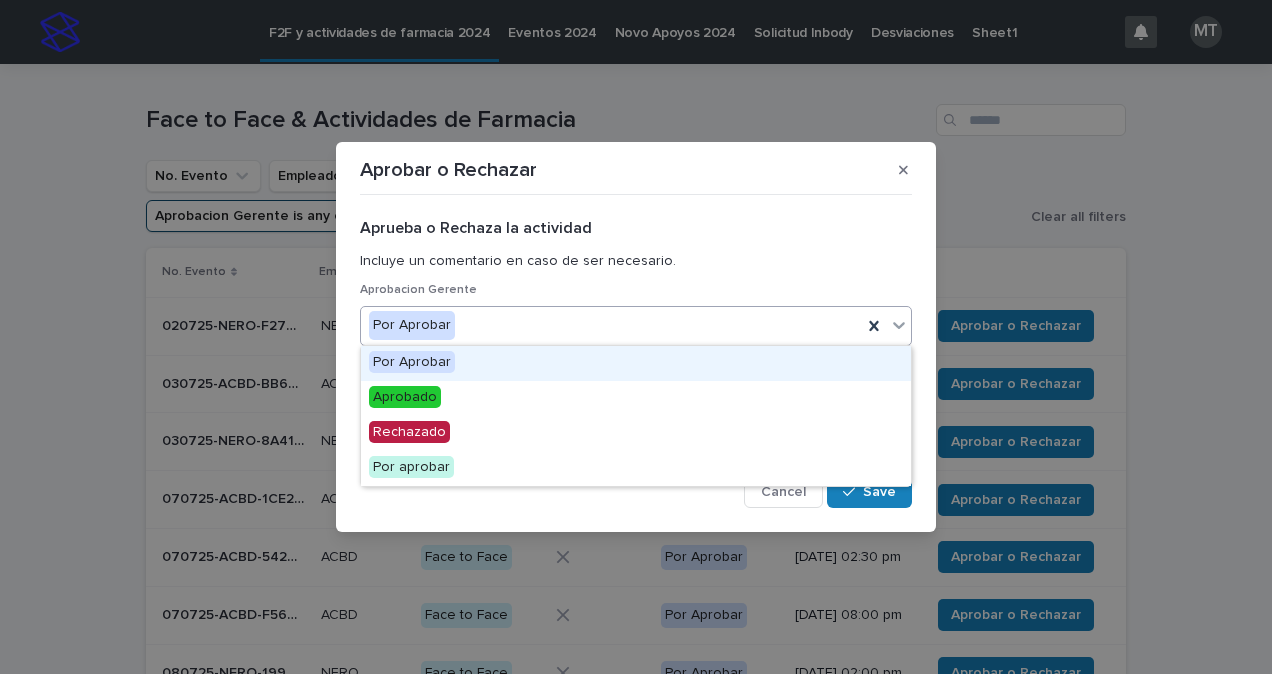 click on "Por Aprobar" at bounding box center (611, 325) 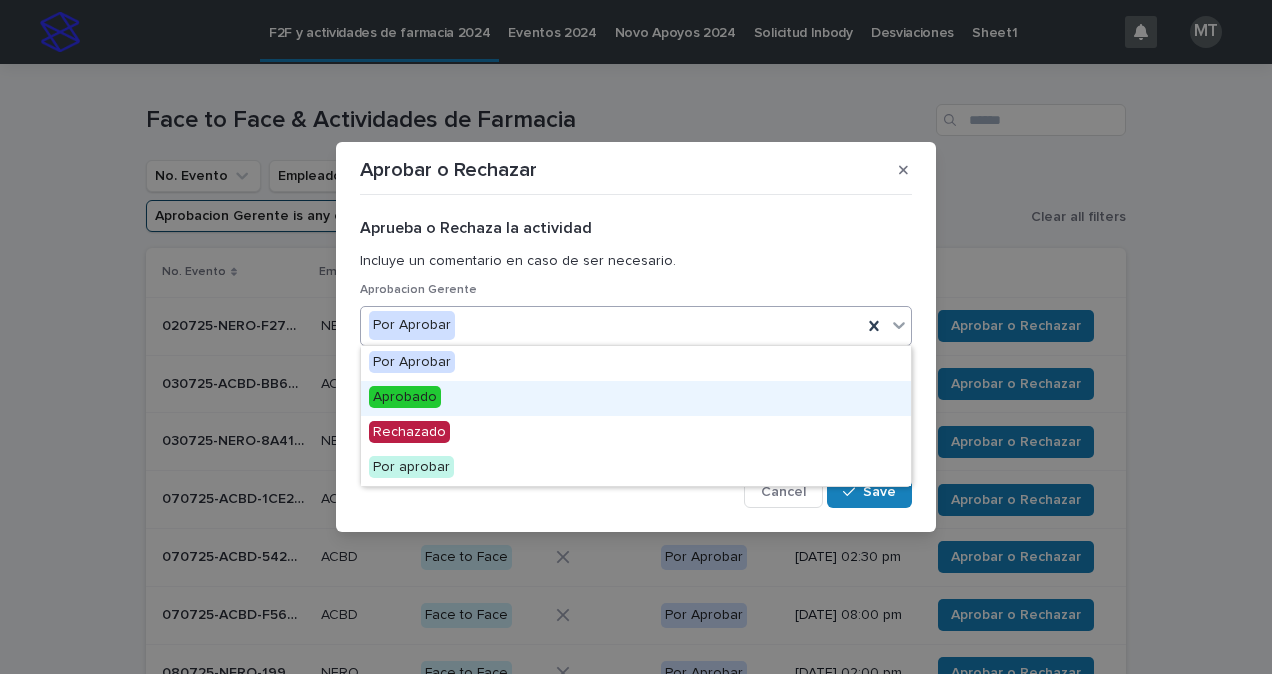 click on "Aprobado" at bounding box center [636, 398] 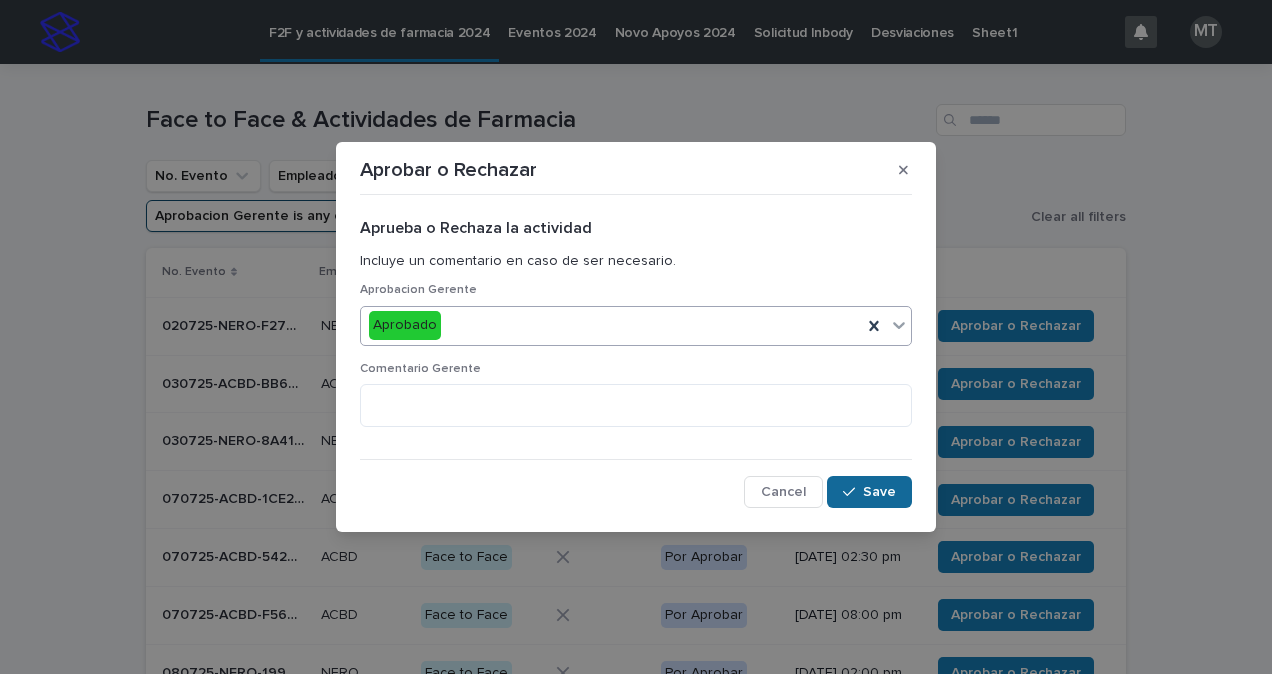 click on "Save" at bounding box center (869, 492) 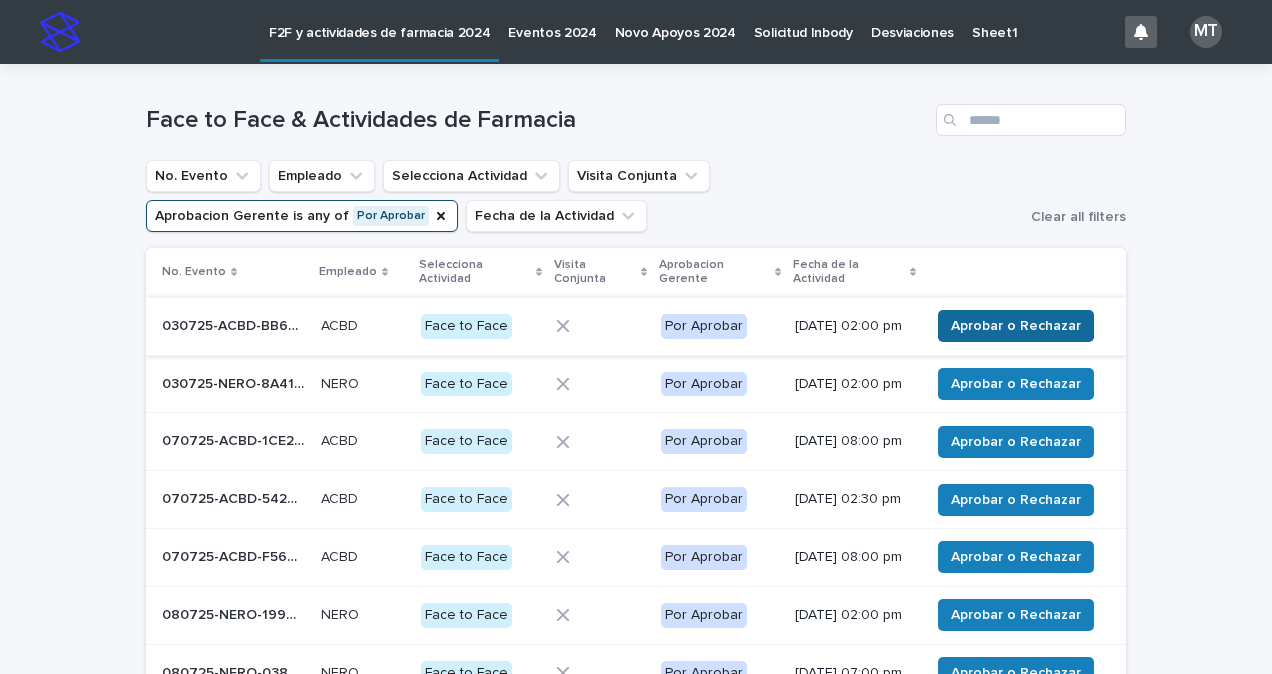 click on "Aprobar o Rechazar" at bounding box center [1016, 326] 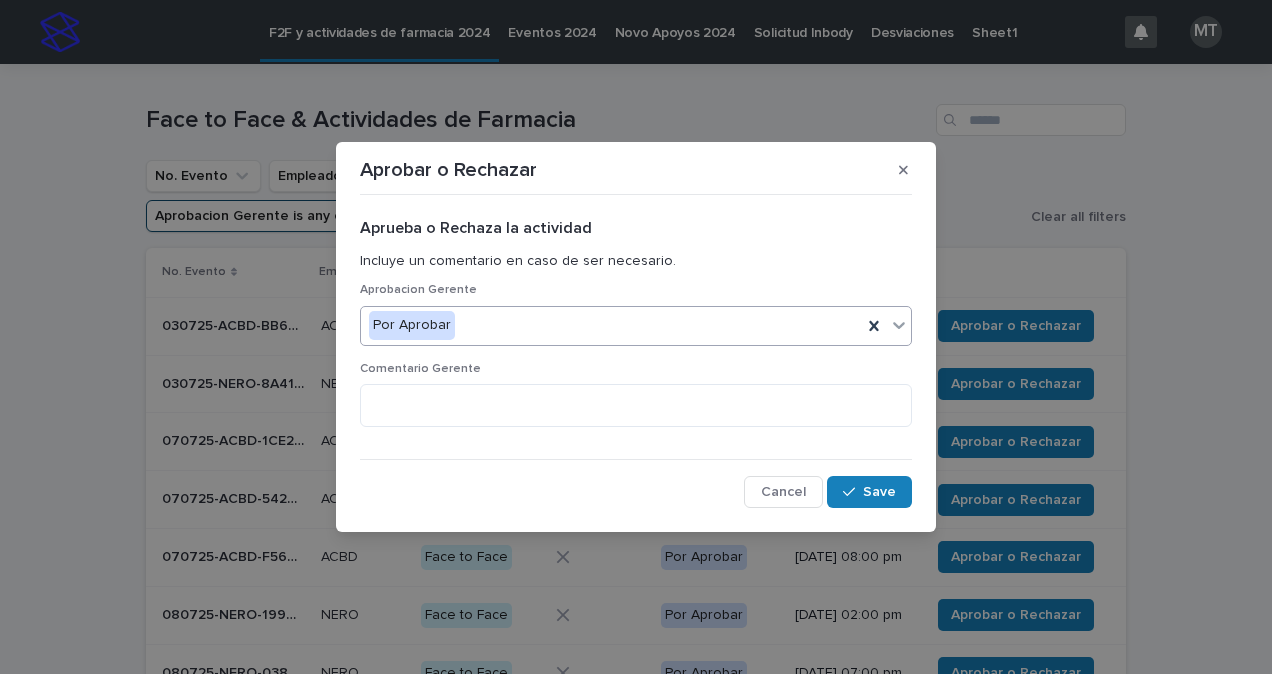click on "Por Aprobar" at bounding box center [611, 325] 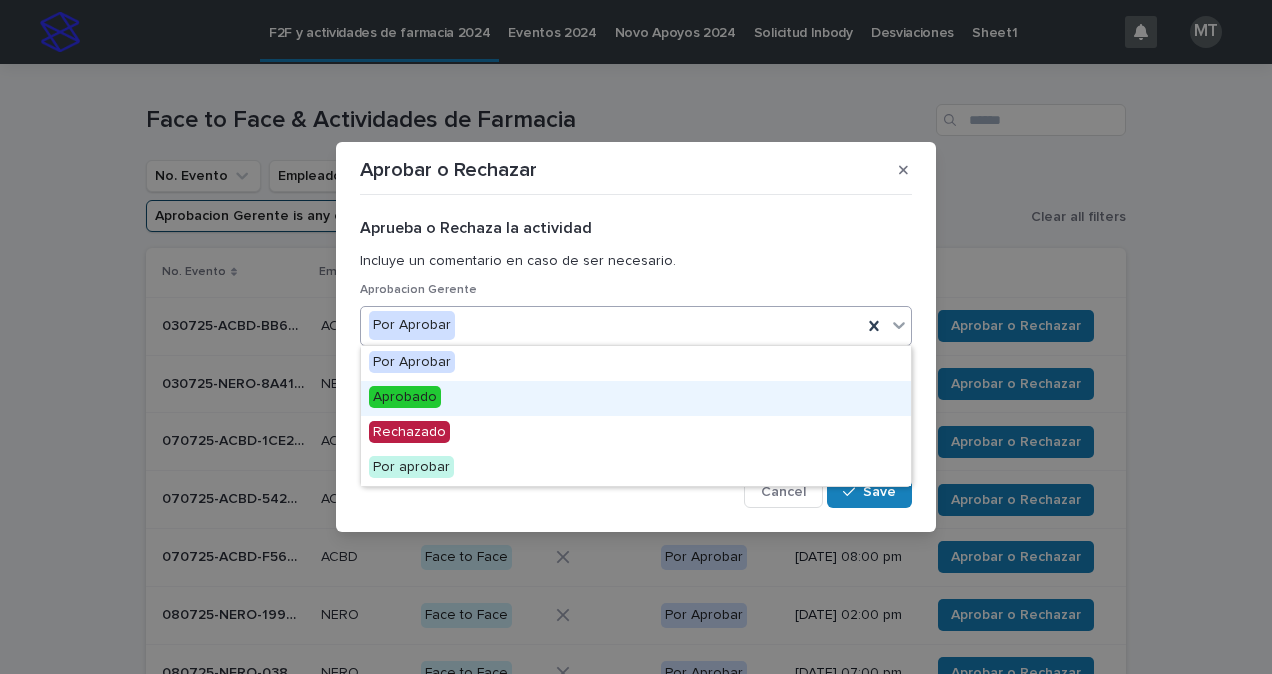 click on "Aprobado" at bounding box center (405, 397) 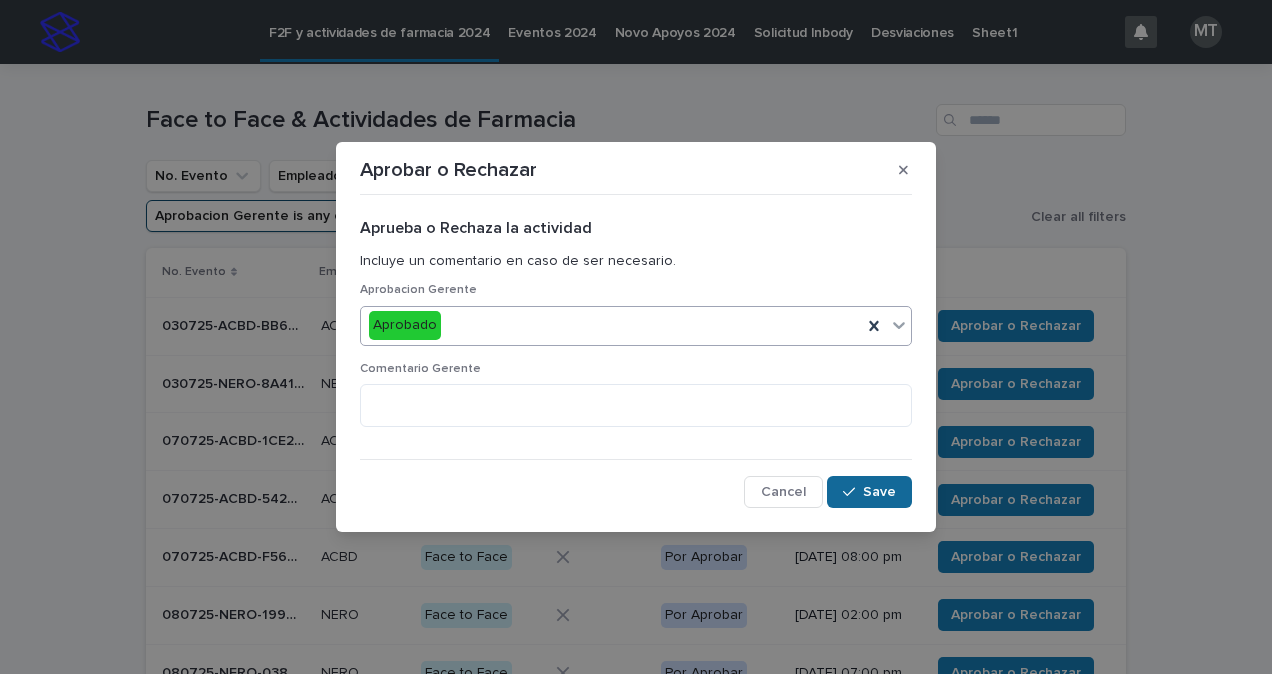 click 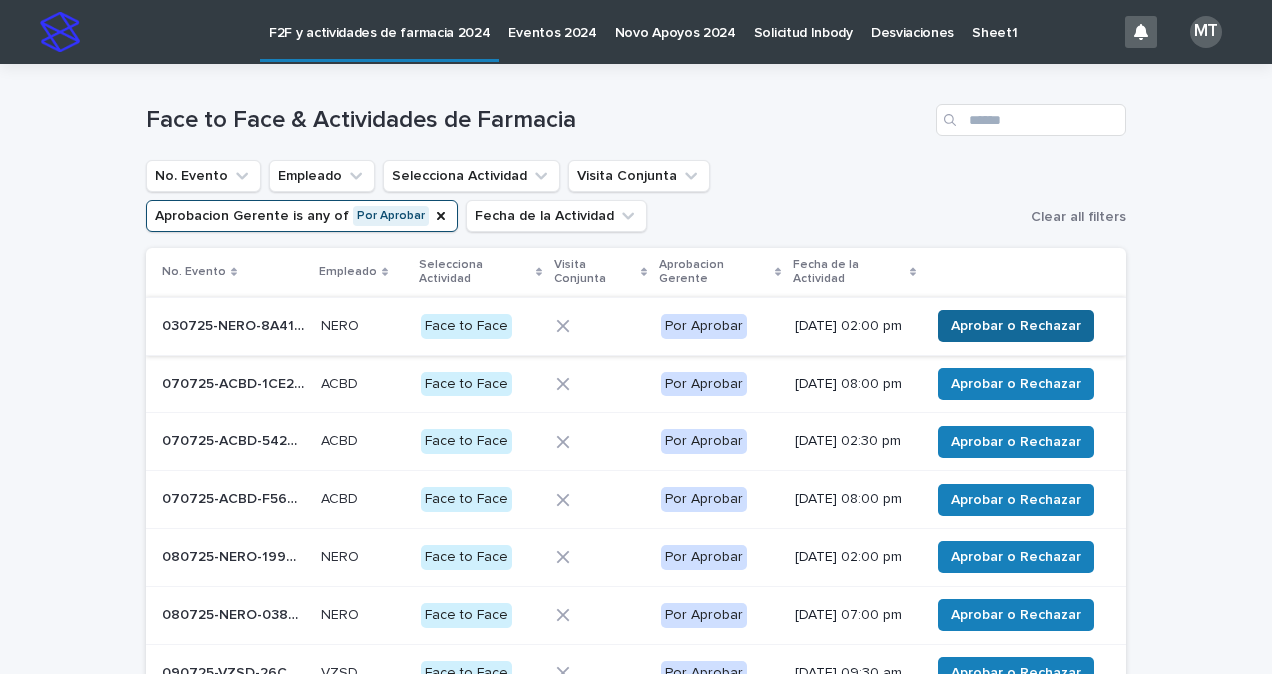 click on "Aprobar o Rechazar" at bounding box center (1016, 326) 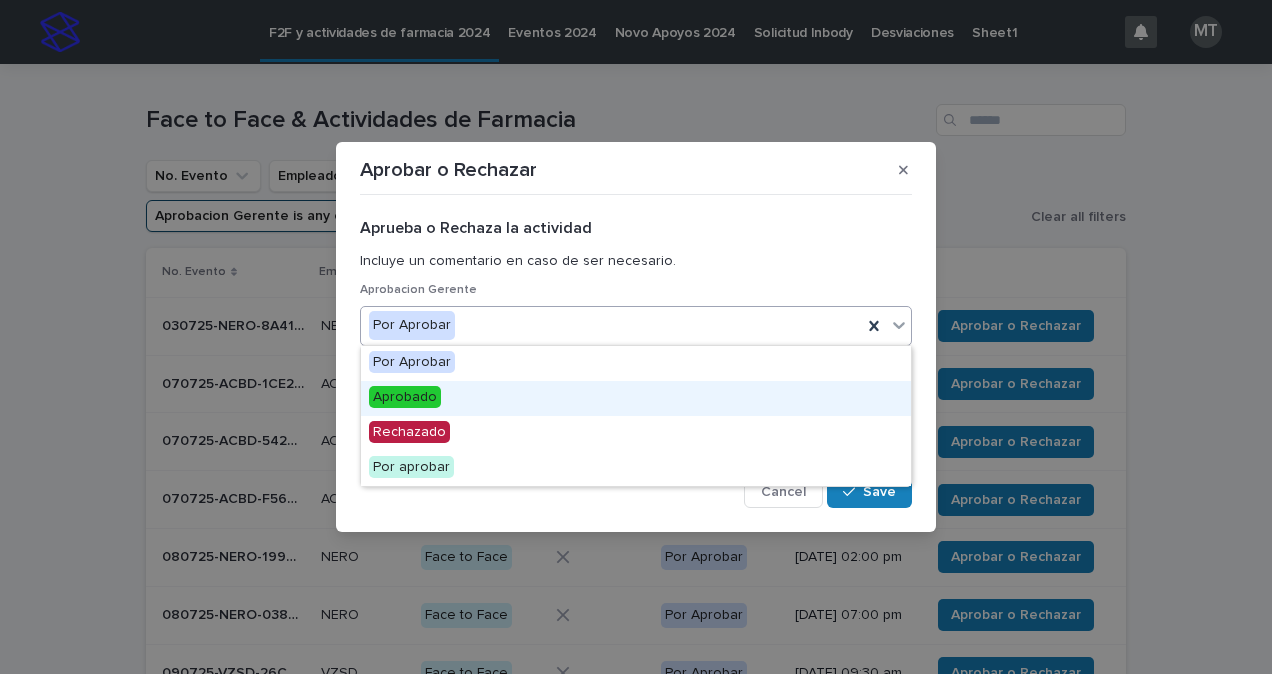 click on "Aprobado" at bounding box center [405, 397] 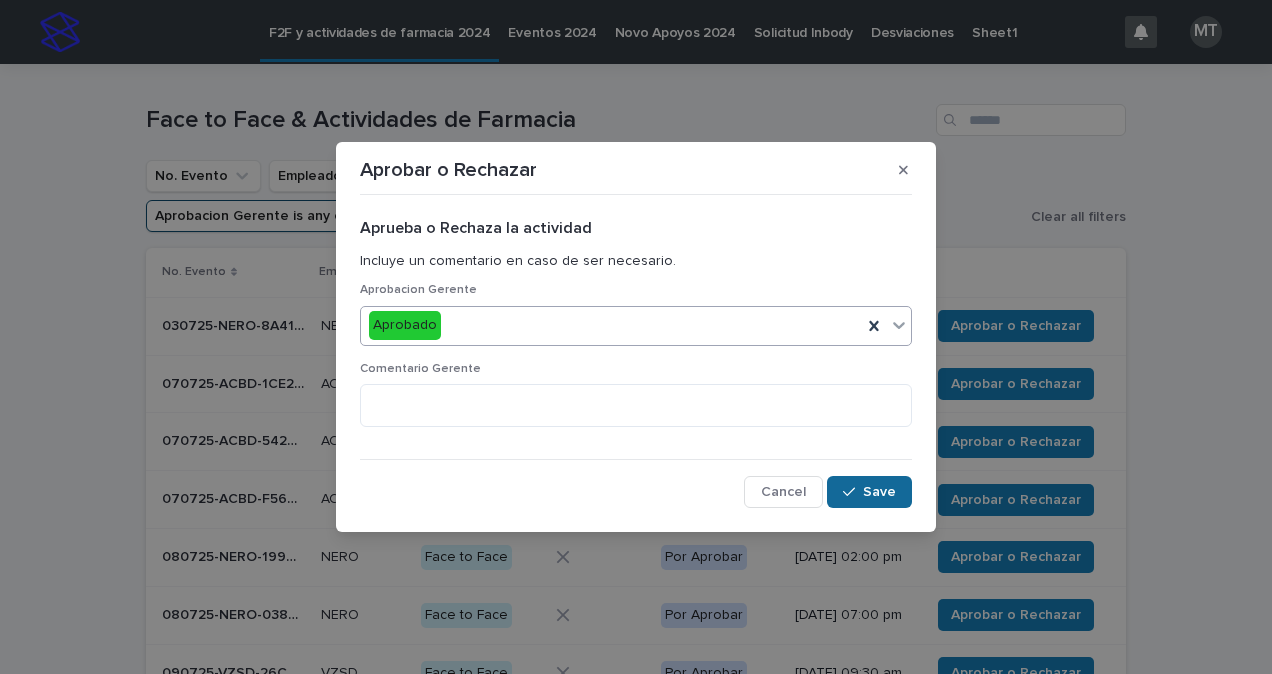 click 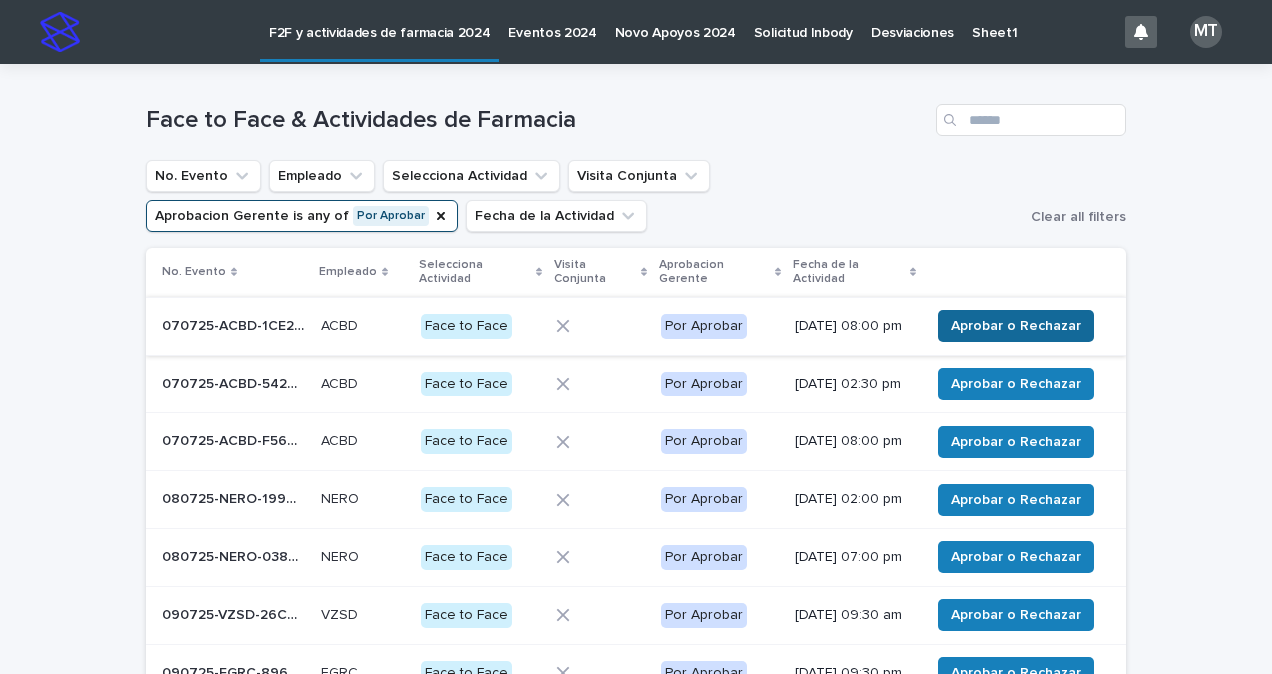 click on "Aprobar o Rechazar" at bounding box center [1016, 326] 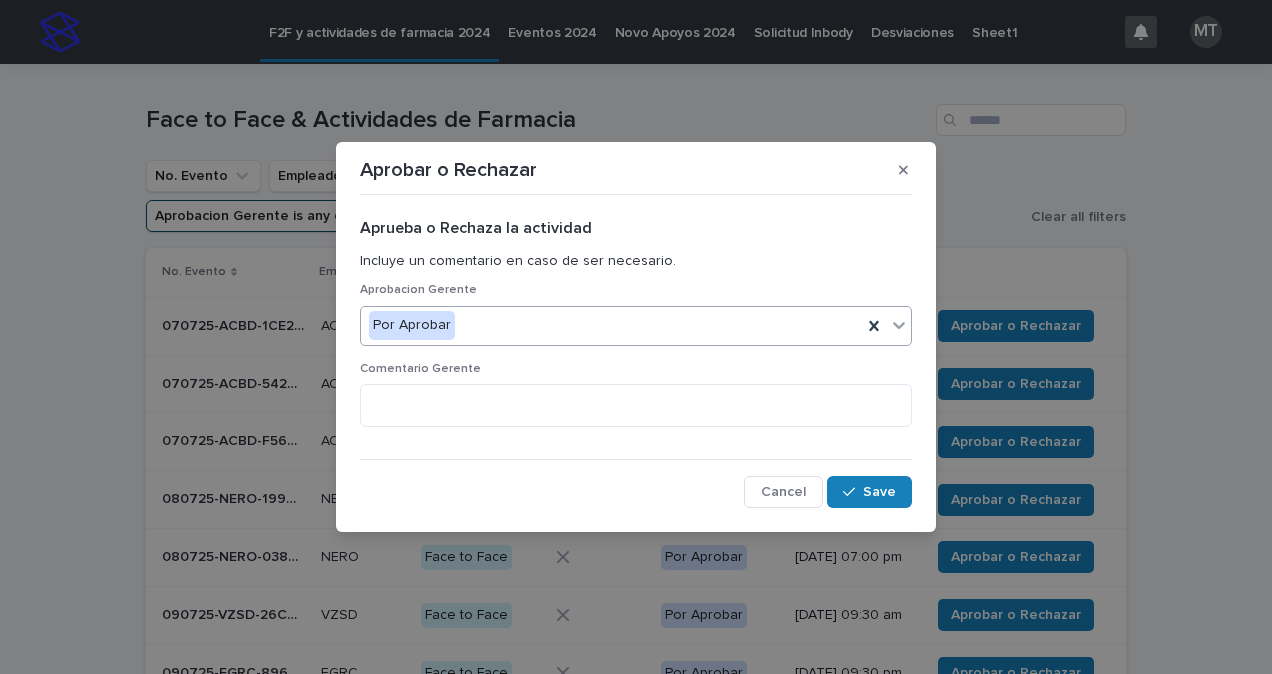 click on "Por Aprobar" at bounding box center (636, 326) 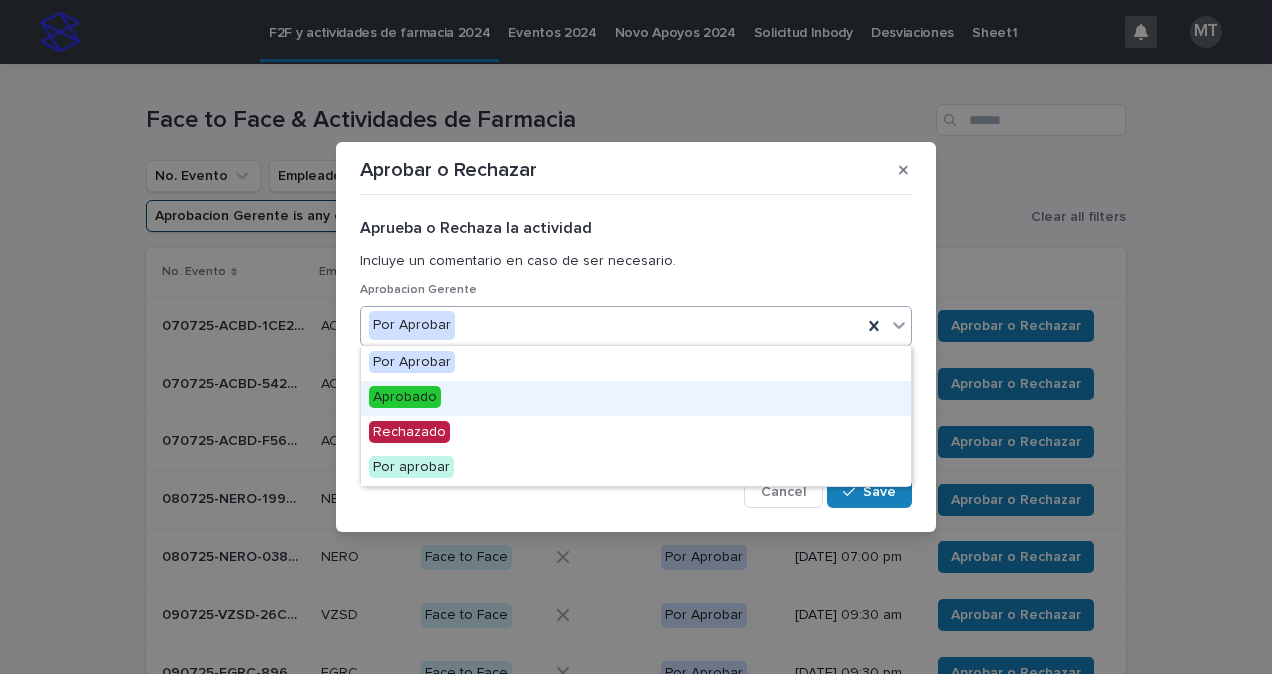 click on "Aprobado" at bounding box center [636, 398] 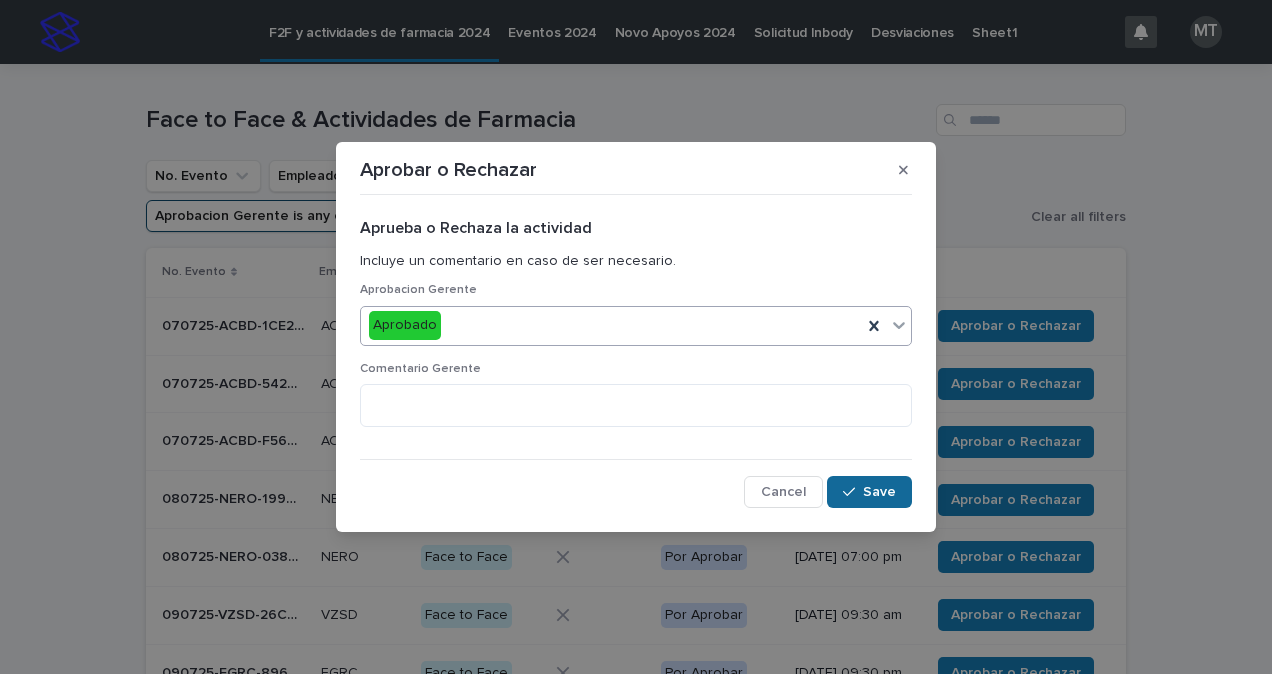click on "Save" at bounding box center [879, 492] 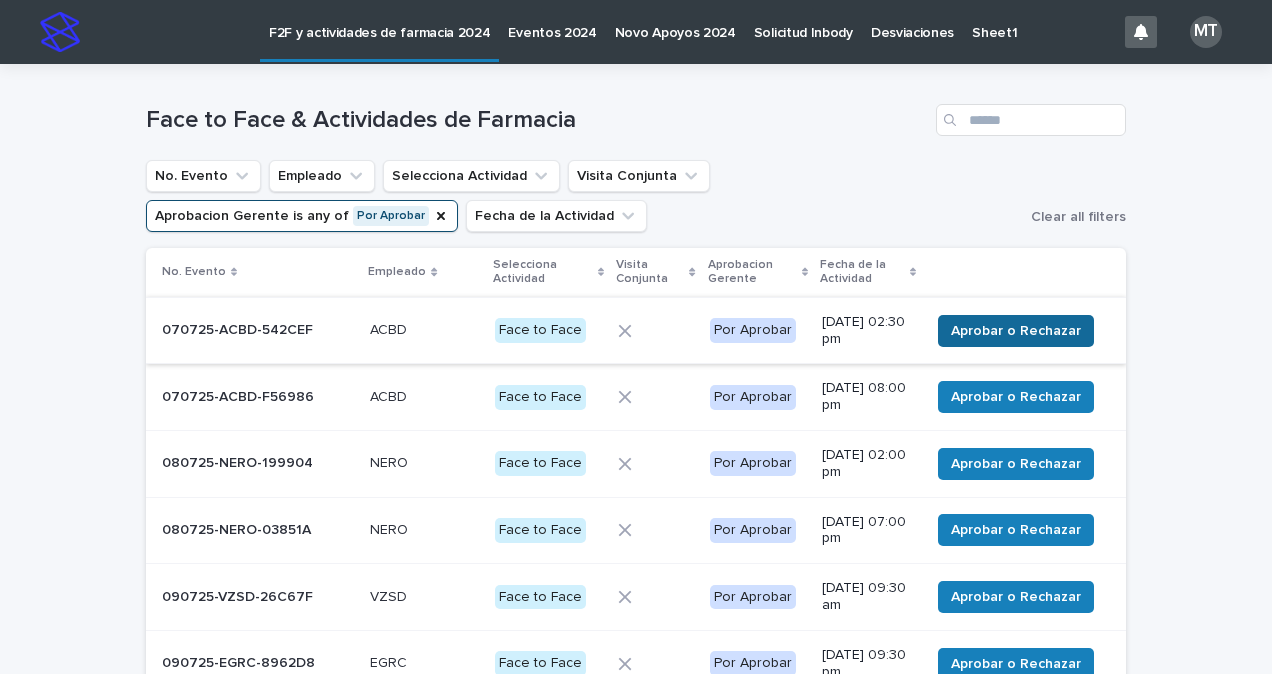 click on "Aprobar o Rechazar" at bounding box center (1016, 331) 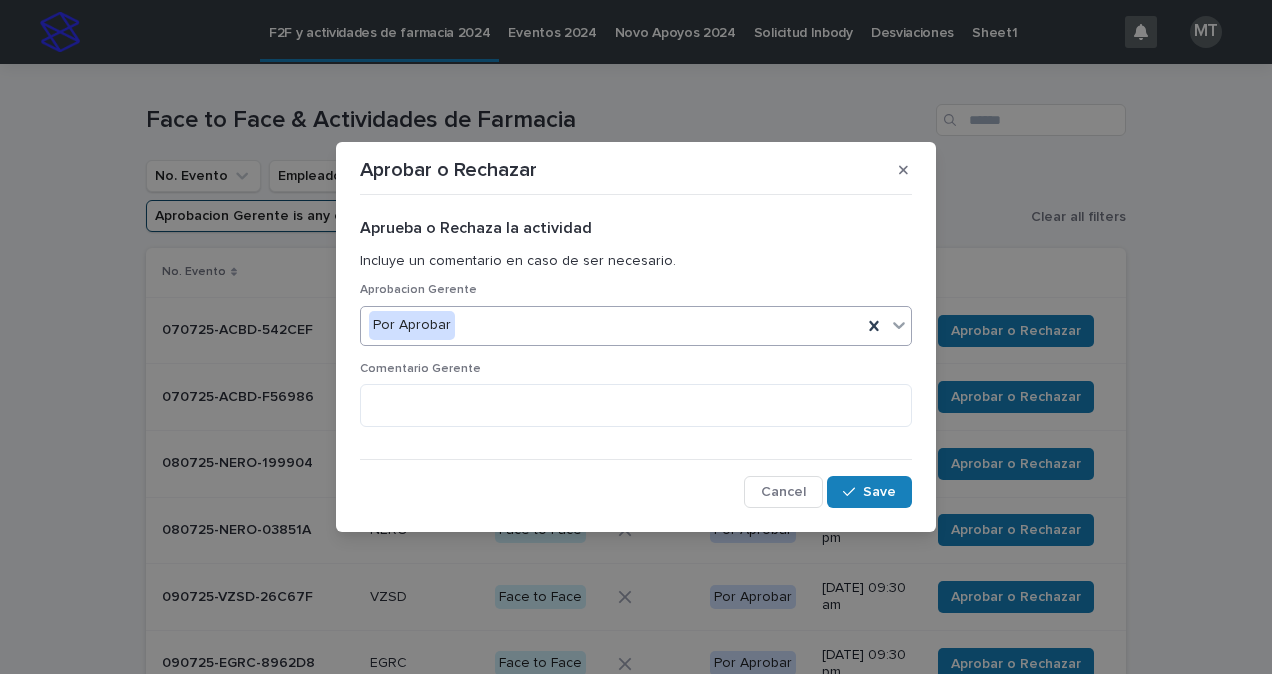 click on "Por Aprobar" at bounding box center [611, 325] 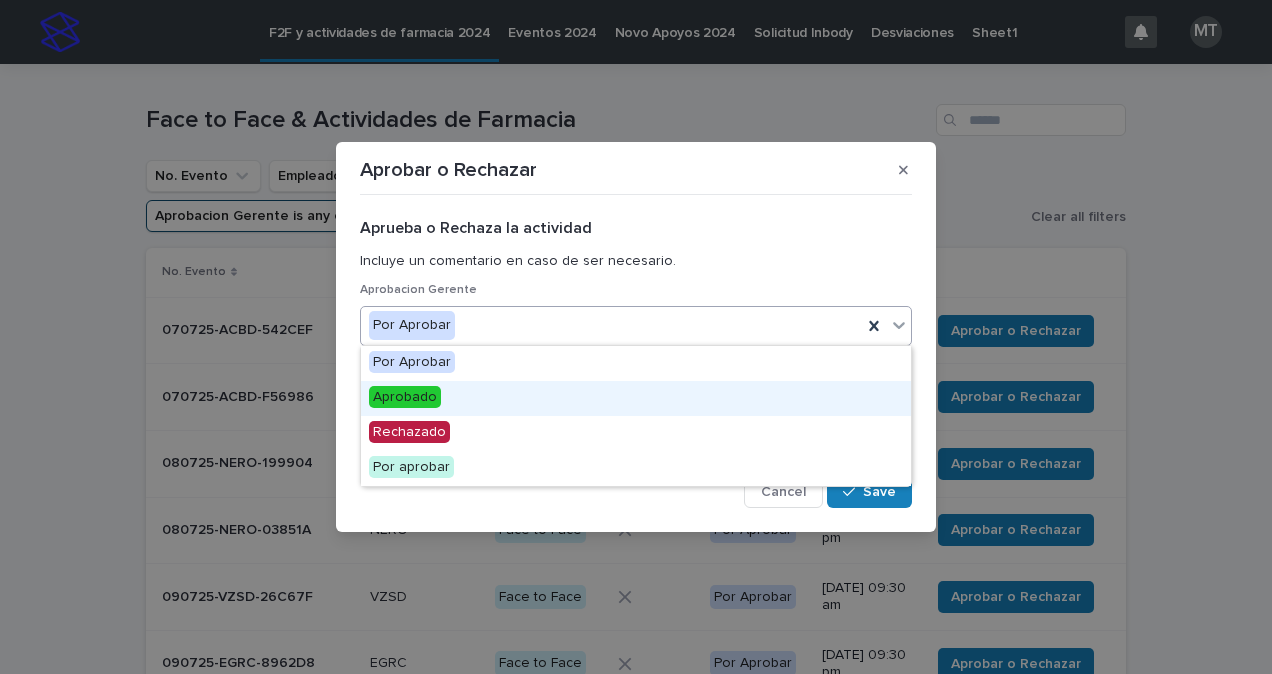 click on "Aprobado" at bounding box center (405, 397) 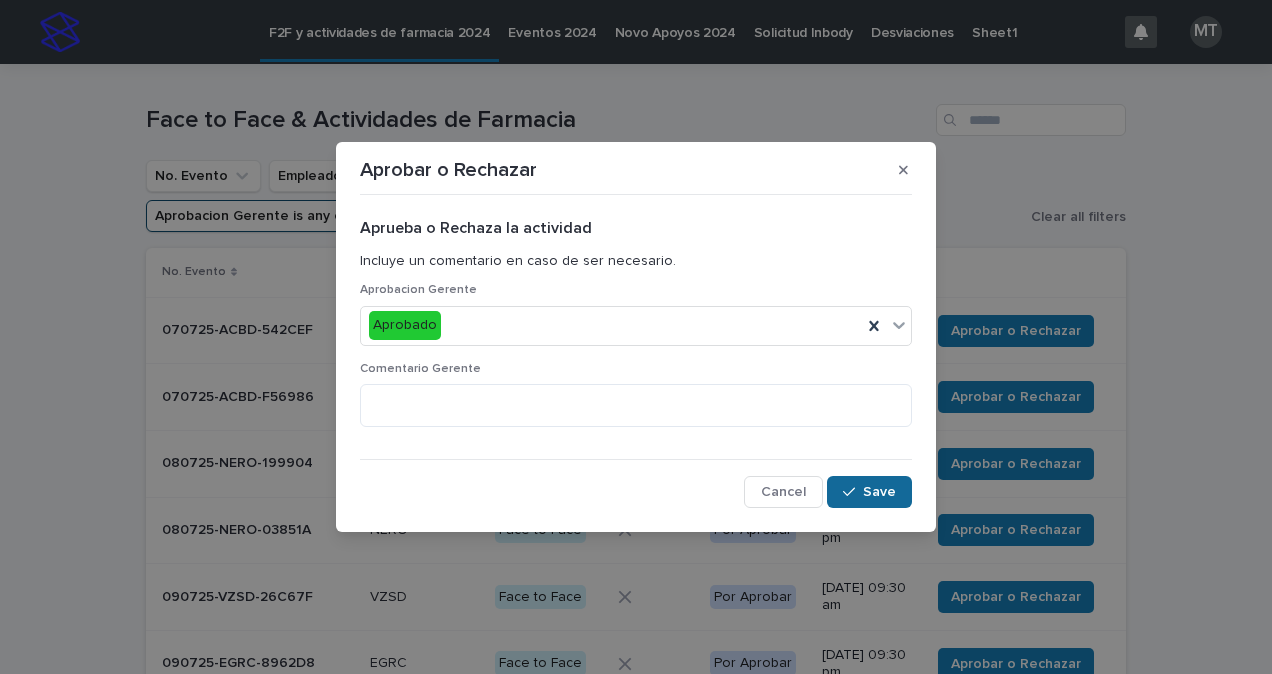 click on "Save" at bounding box center [879, 492] 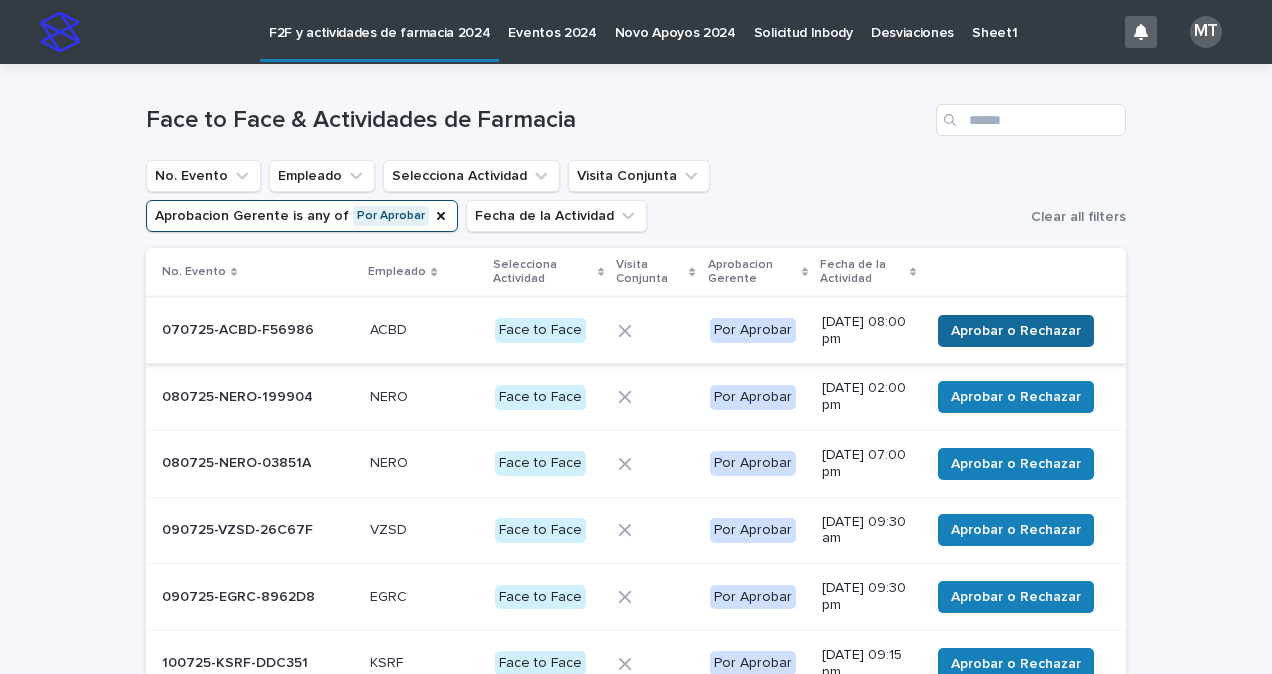 click on "Aprobar o Rechazar" at bounding box center [1016, 331] 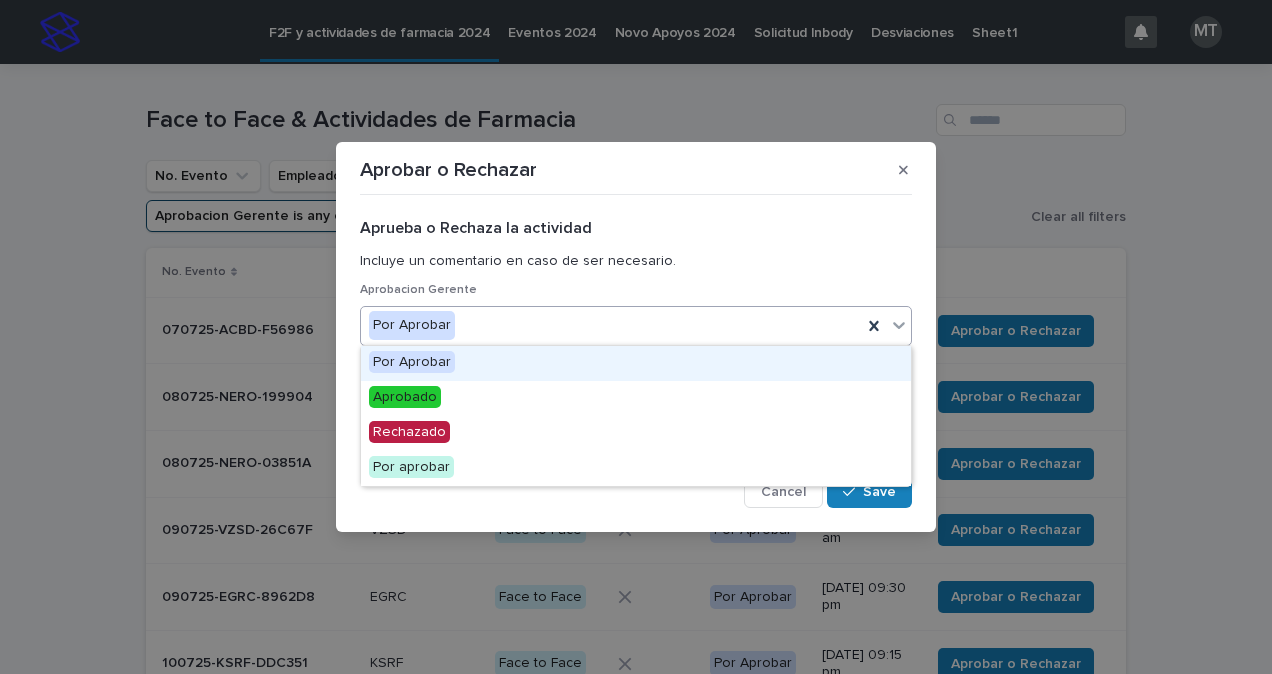 click on "Por Aprobar" at bounding box center (611, 325) 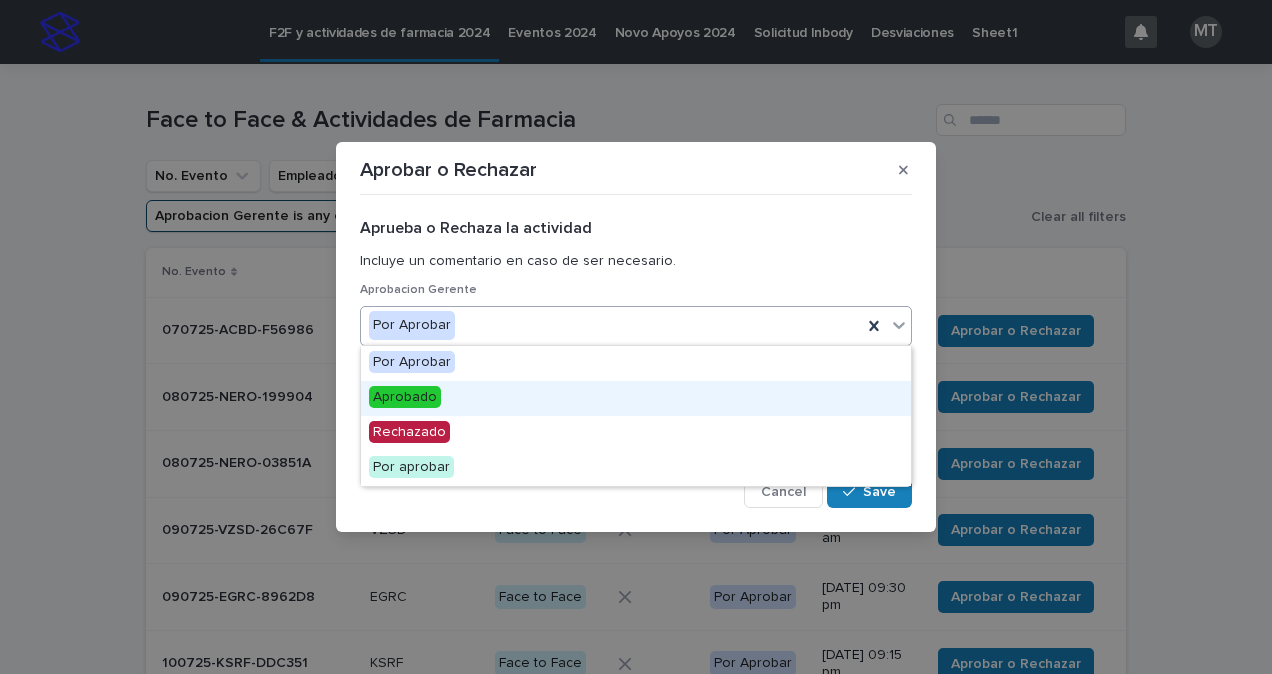 click on "Aprobado" at bounding box center (636, 398) 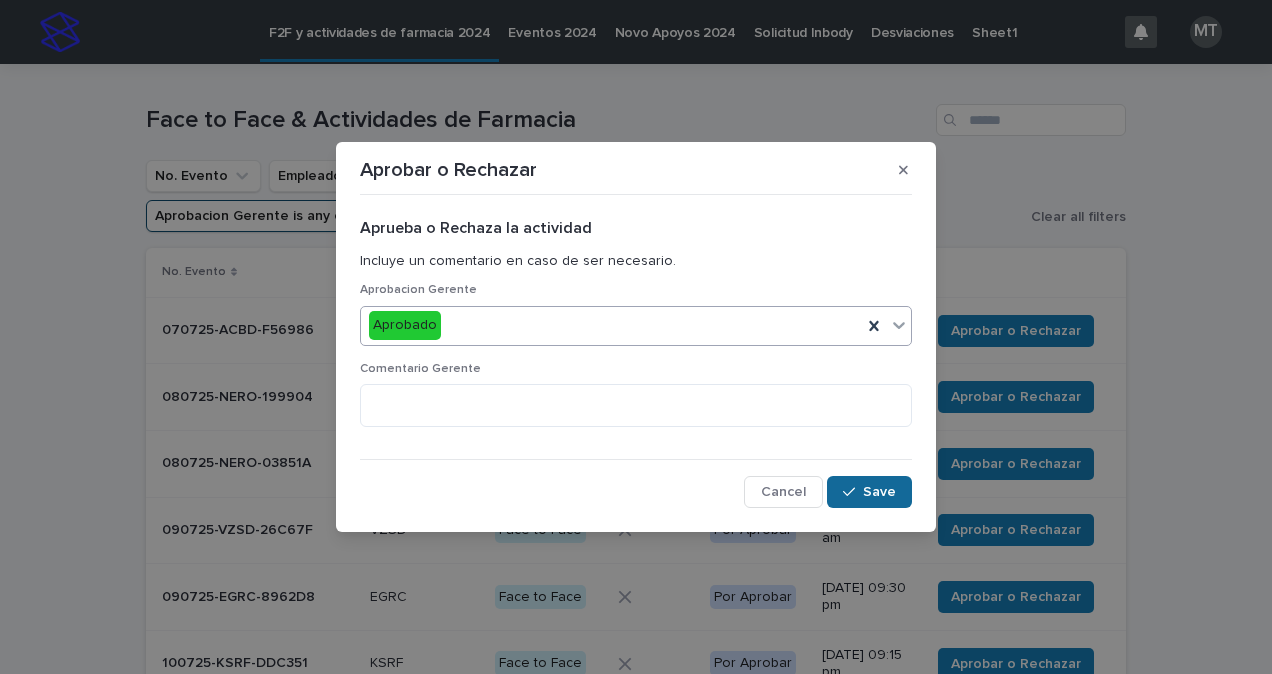 click on "Save" at bounding box center (879, 492) 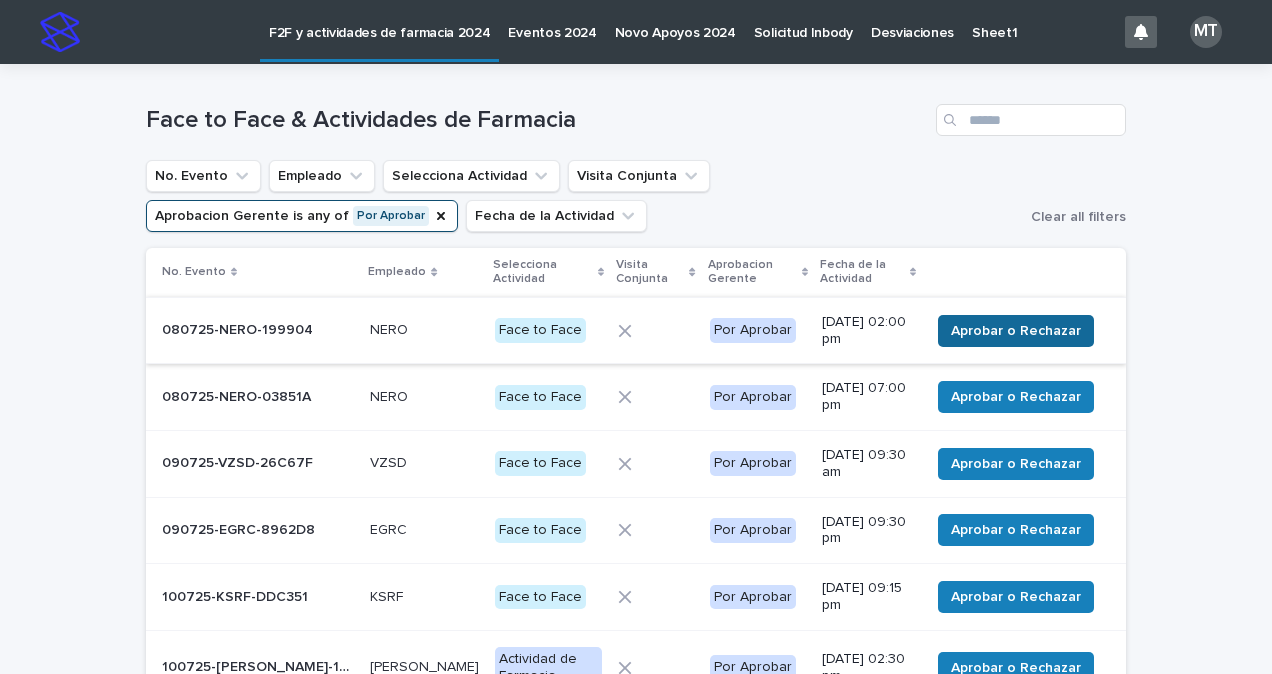 click on "Aprobar o Rechazar" at bounding box center [1016, 331] 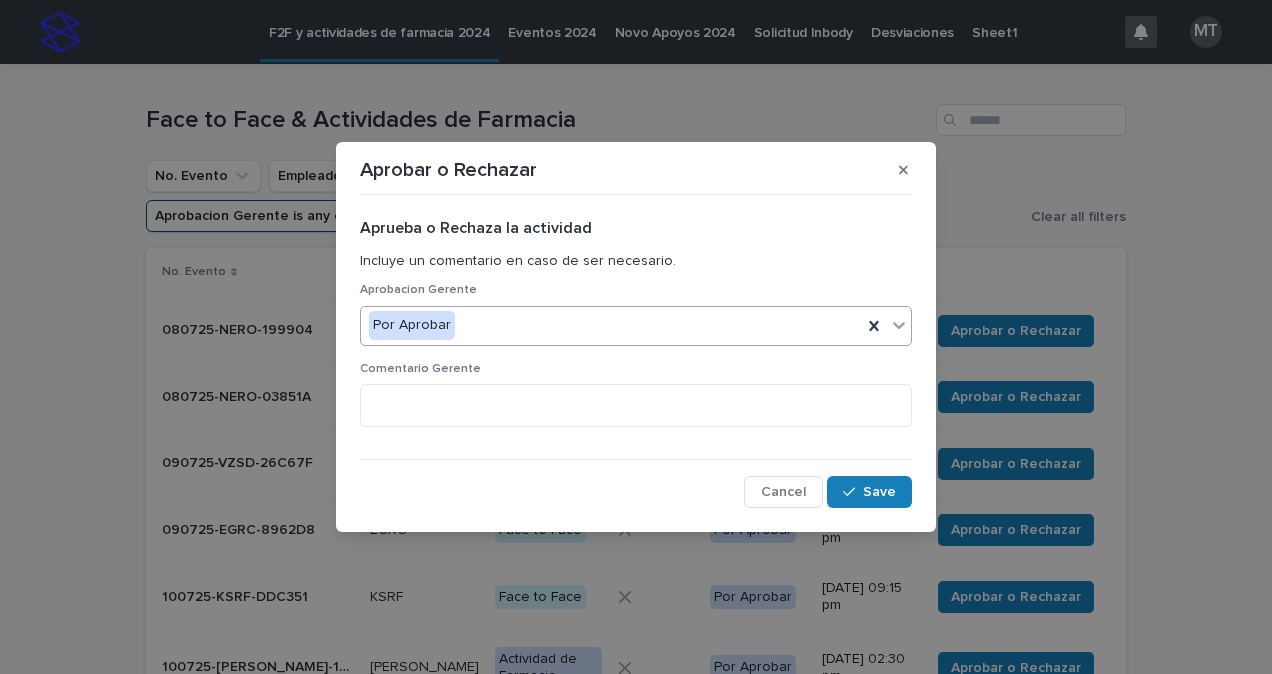 click on "Por Aprobar" at bounding box center (636, 326) 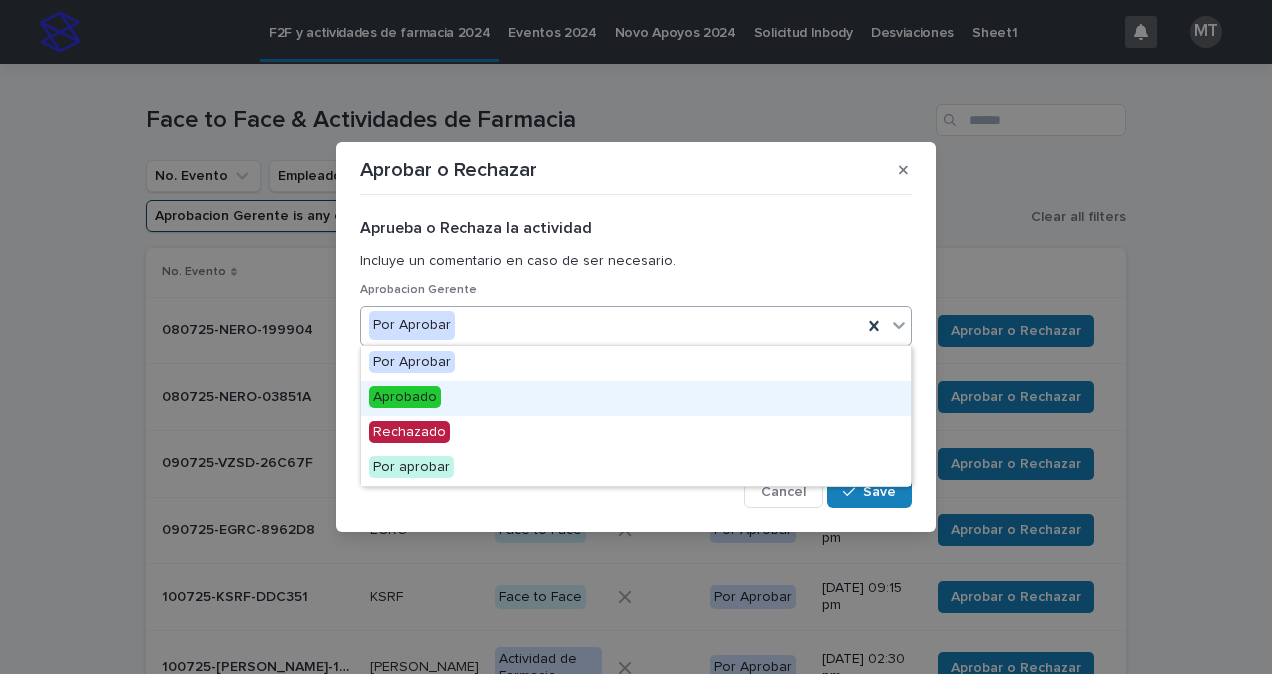 click on "Aprobado" at bounding box center (636, 398) 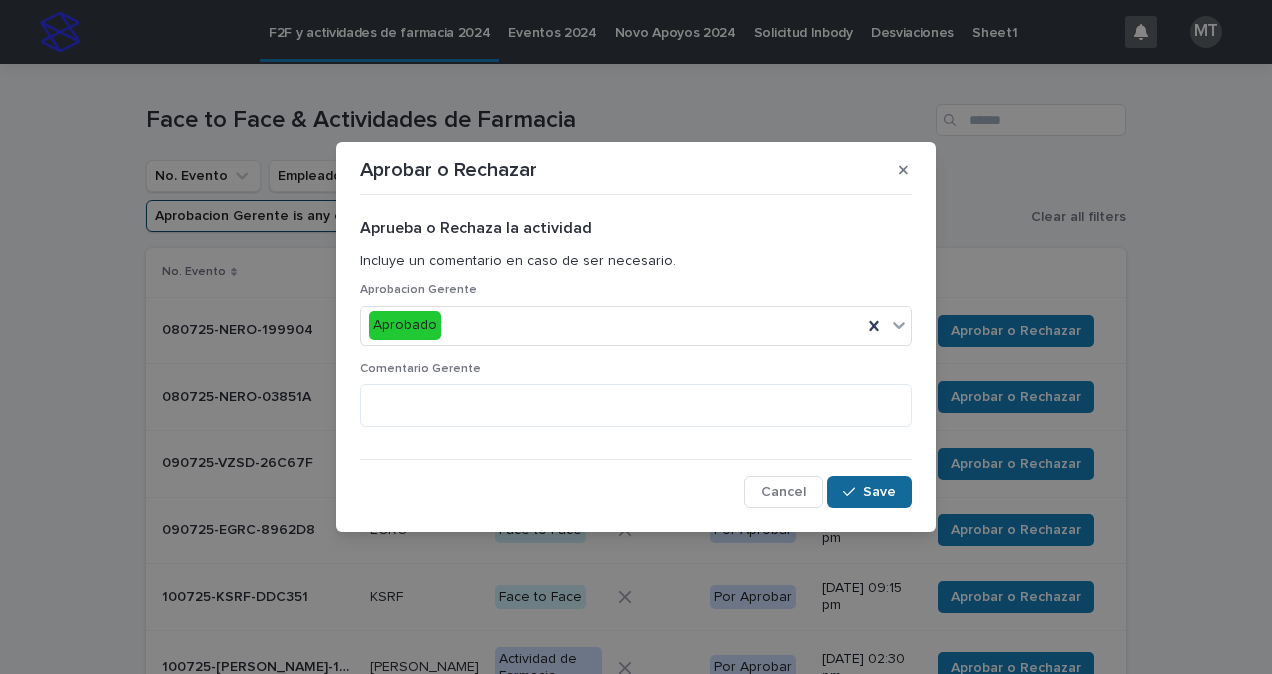 click on "Save" at bounding box center [879, 492] 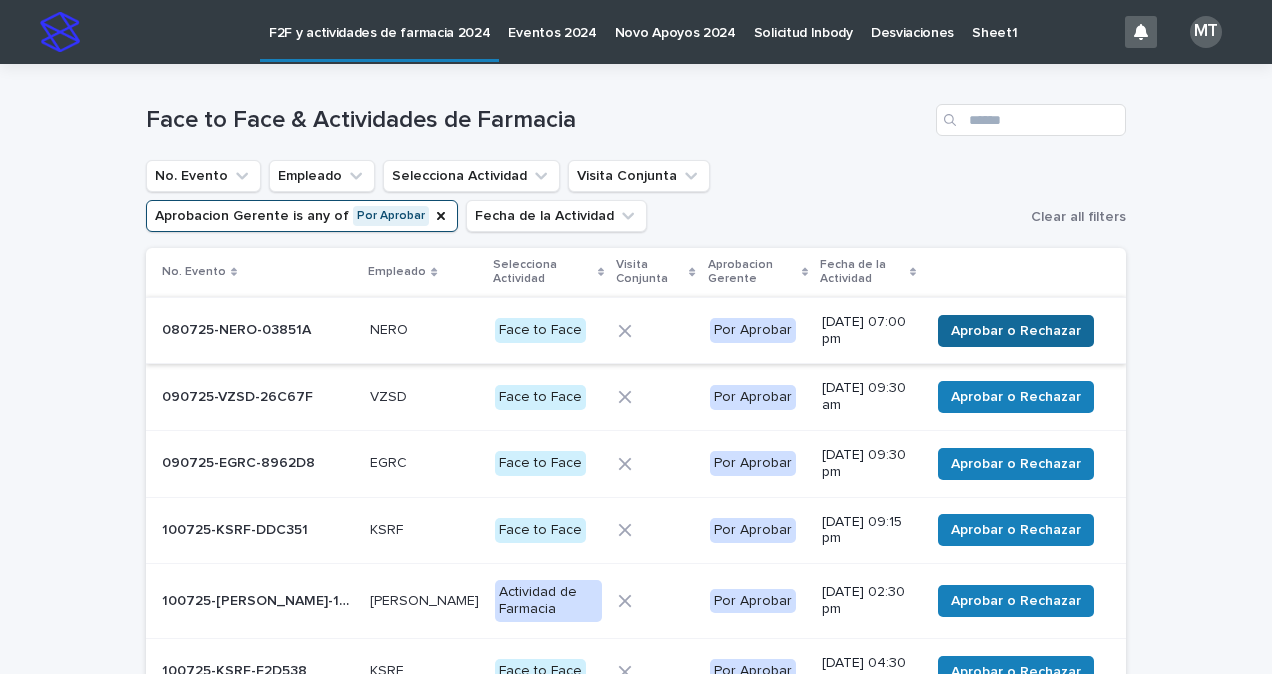 click on "Aprobar o Rechazar" at bounding box center [1016, 331] 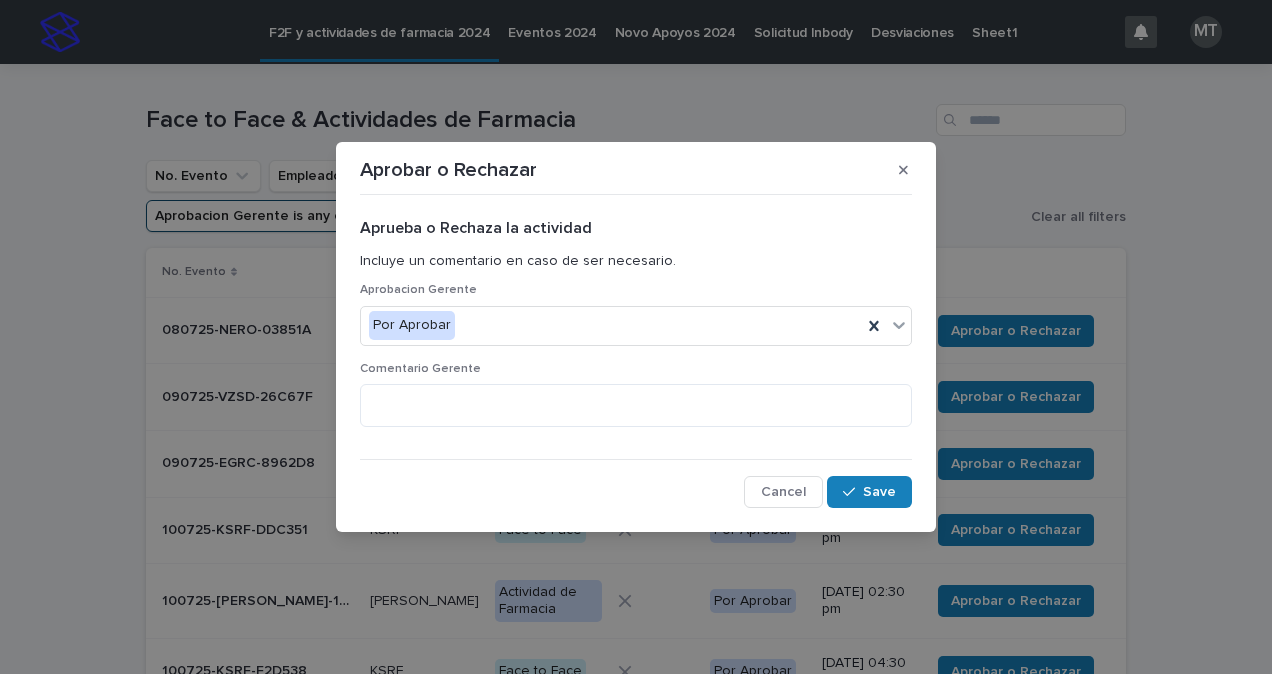 click on "Por Aprobar" at bounding box center [611, 325] 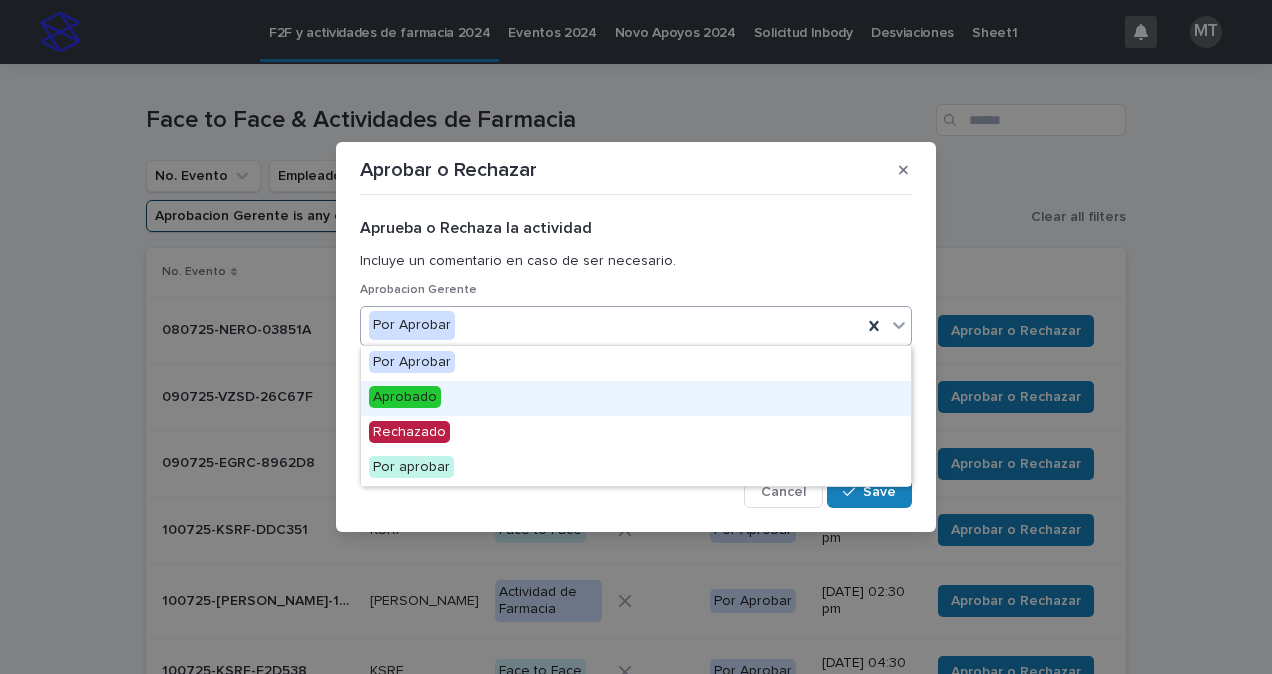 click on "Aprobado" at bounding box center [636, 398] 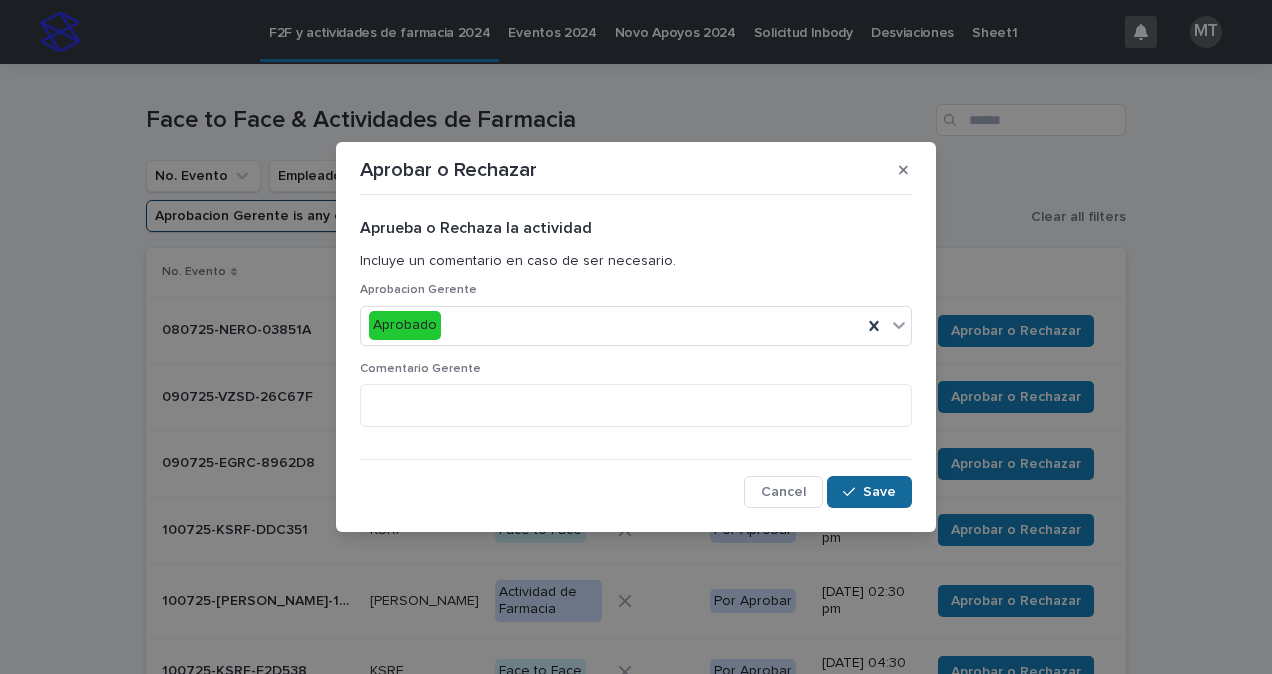 click 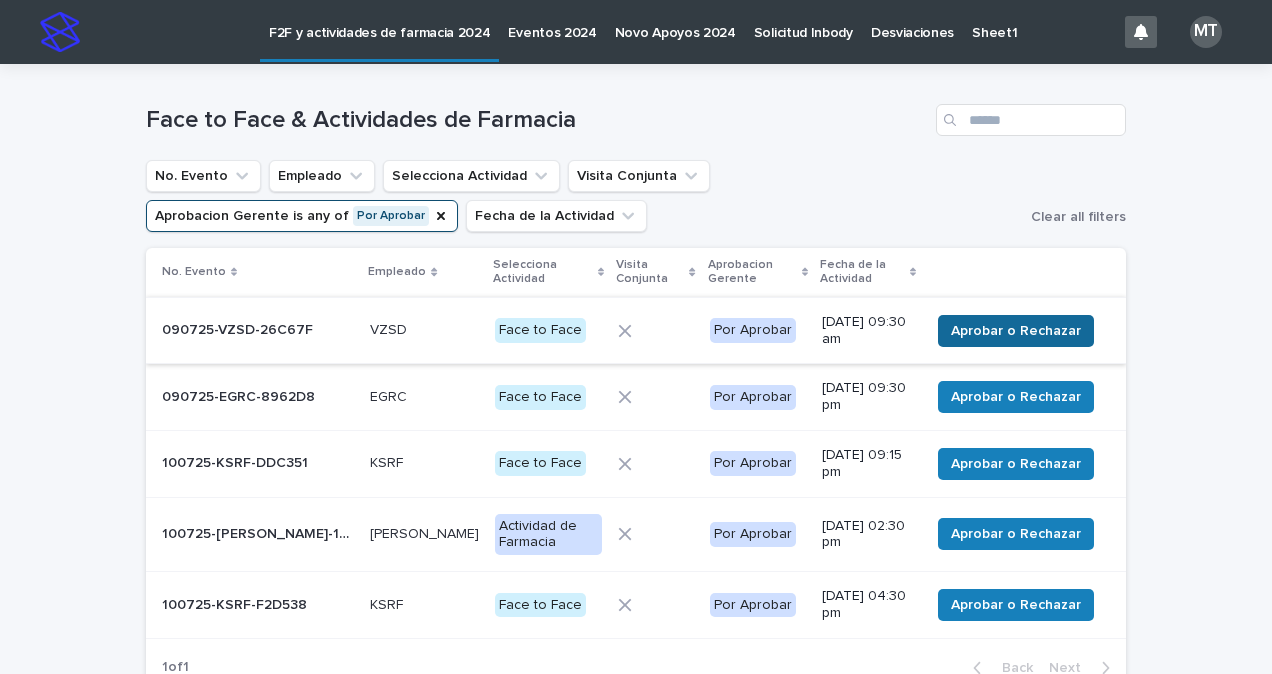 click on "Aprobar o Rechazar" at bounding box center [1016, 331] 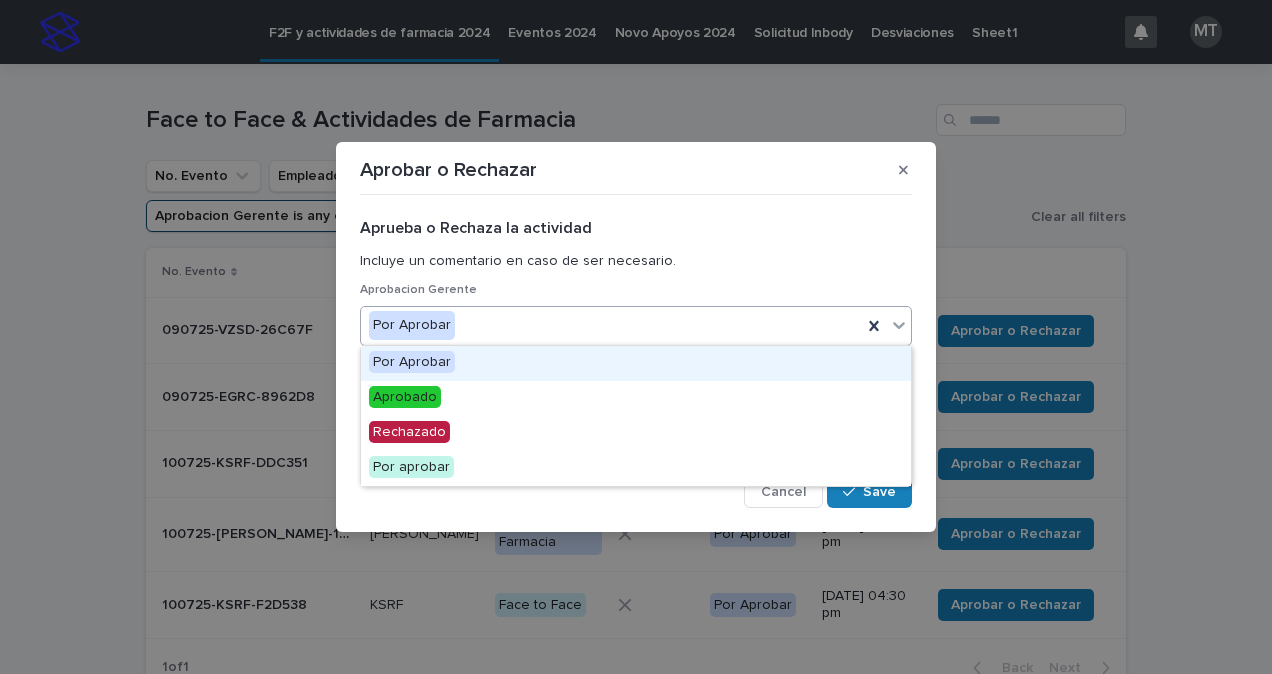 click on "Por Aprobar" at bounding box center (611, 325) 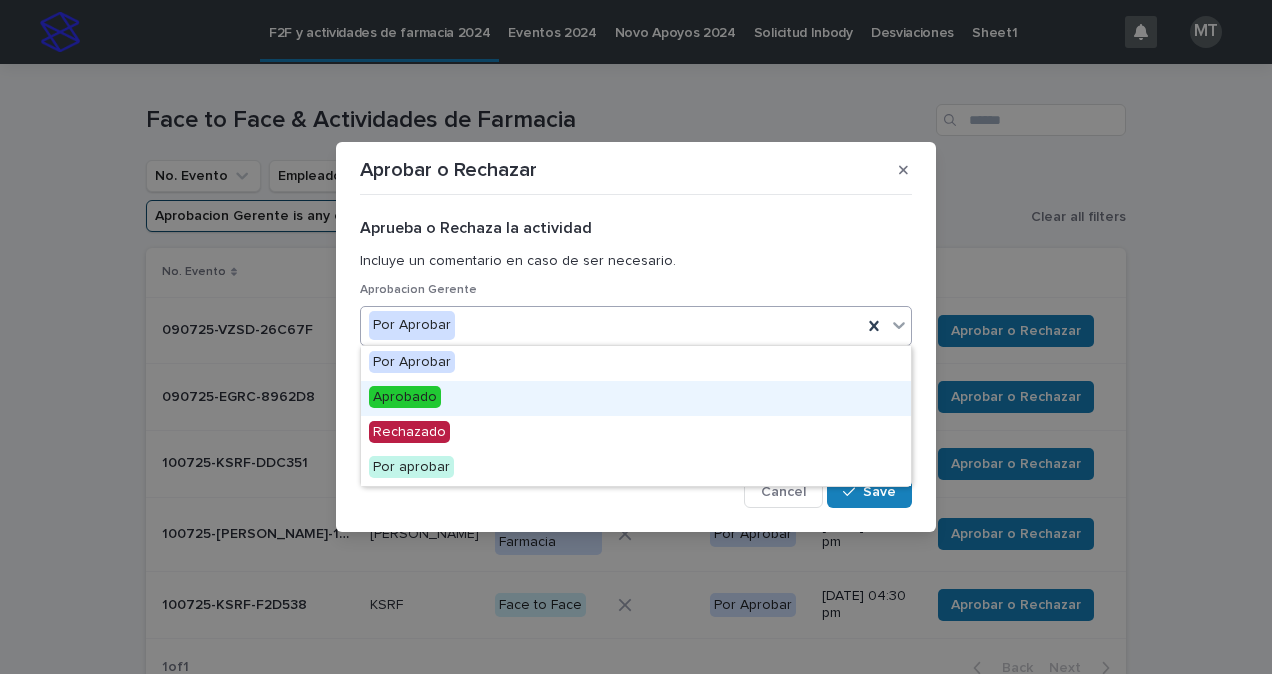 click on "Aprobado" at bounding box center [636, 398] 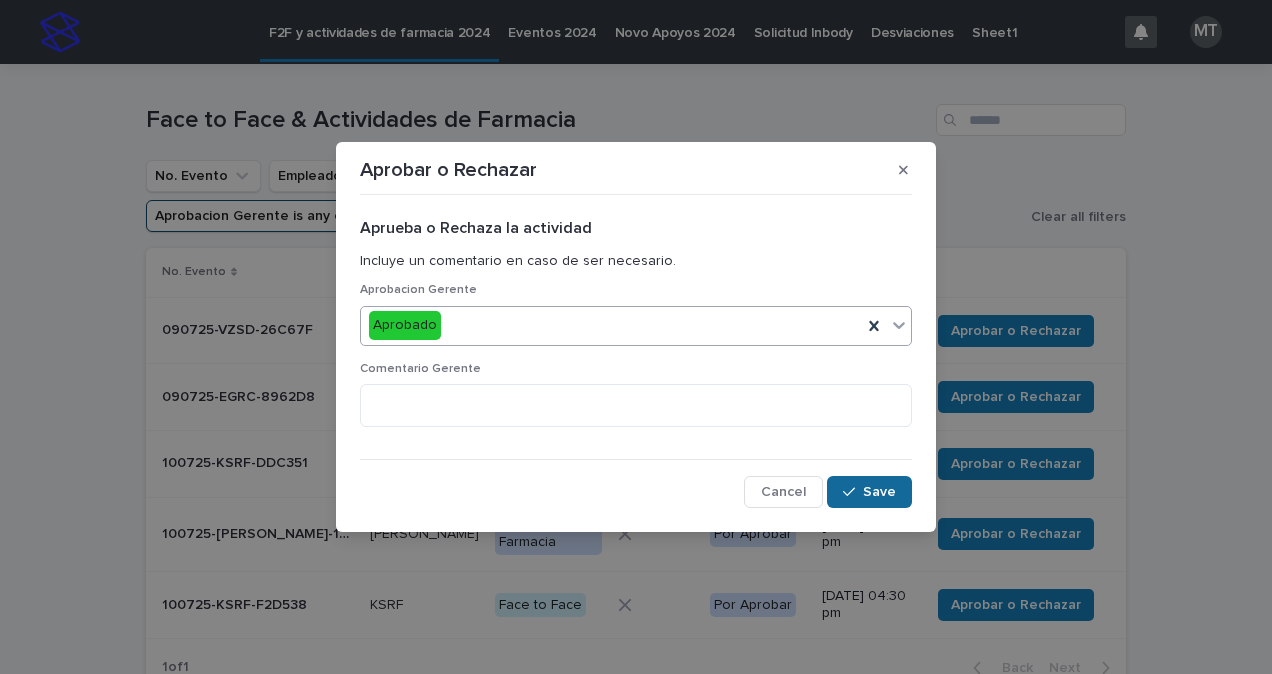 click on "Save" at bounding box center [869, 492] 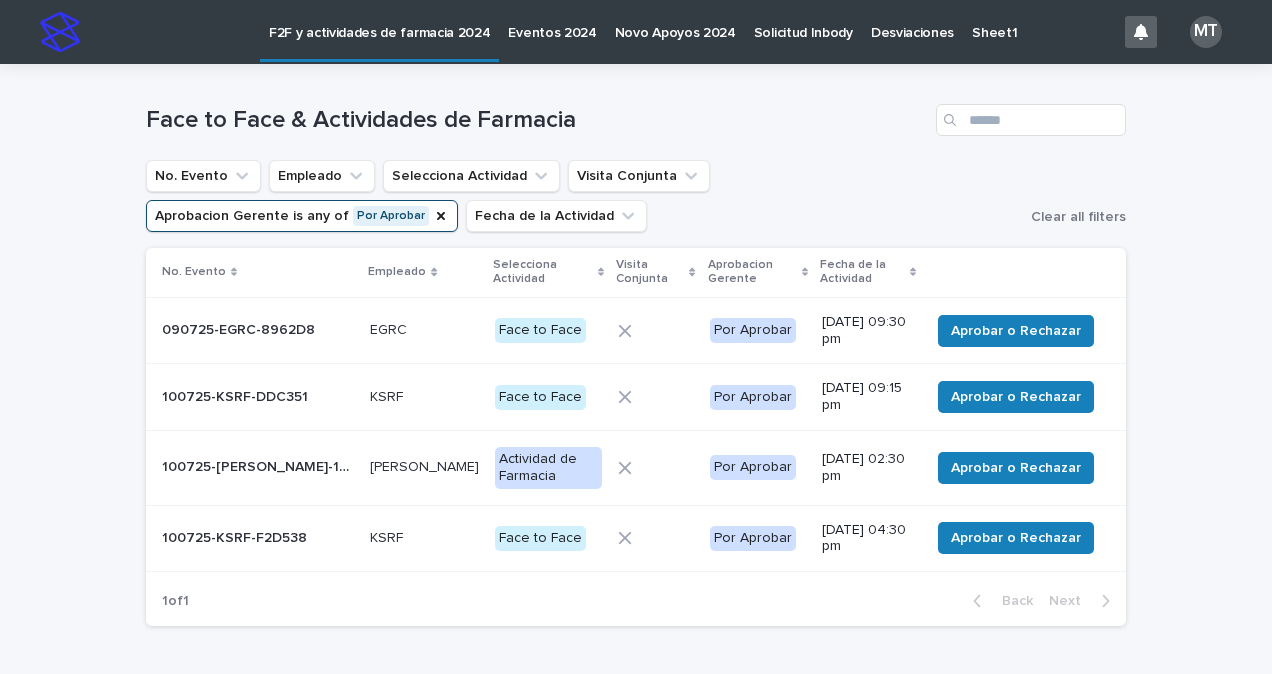 click on "Aprobar o Rechazar" at bounding box center [1016, 331] 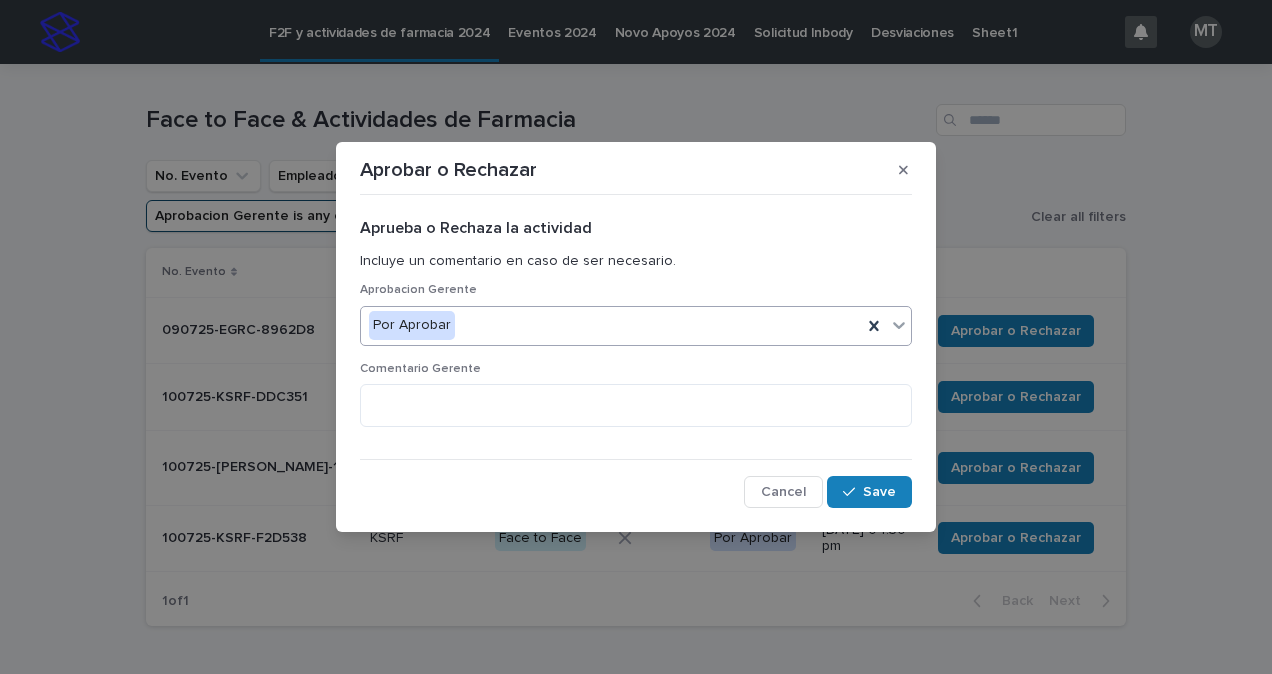click on "Por Aprobar" at bounding box center (611, 325) 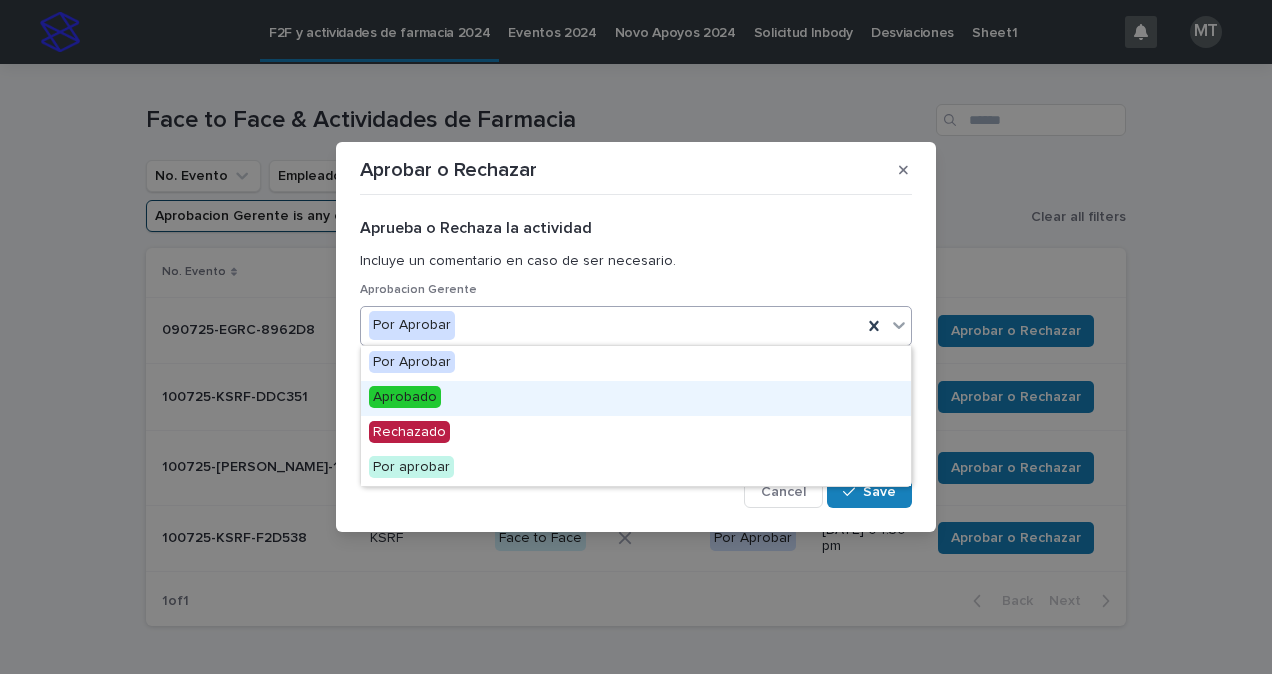 click on "Aprobado" at bounding box center (636, 398) 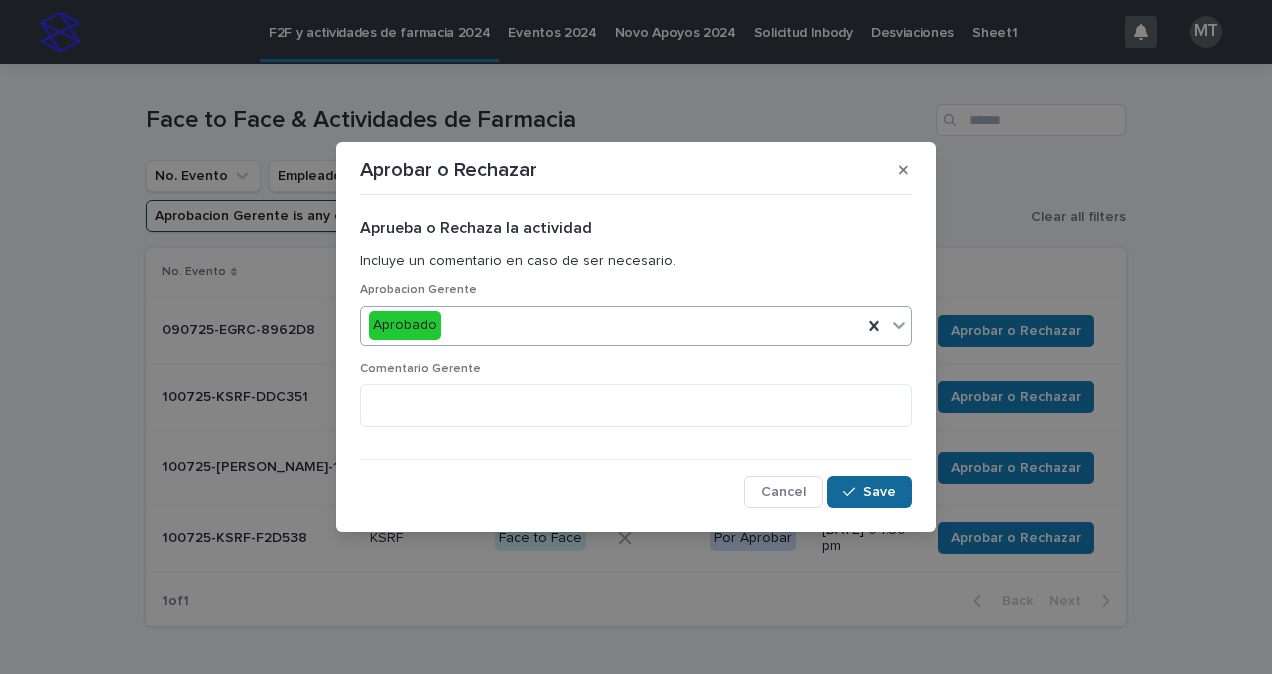 click 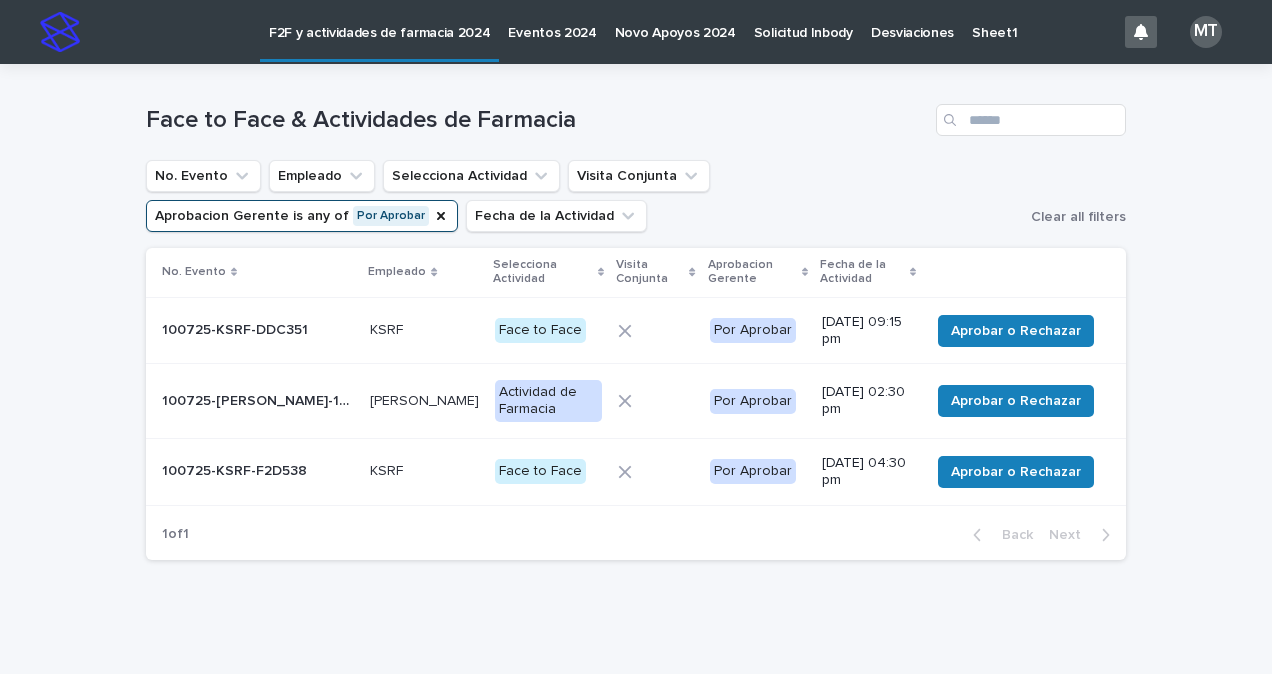 click on "Aprobar o Rechazar" at bounding box center (1016, 331) 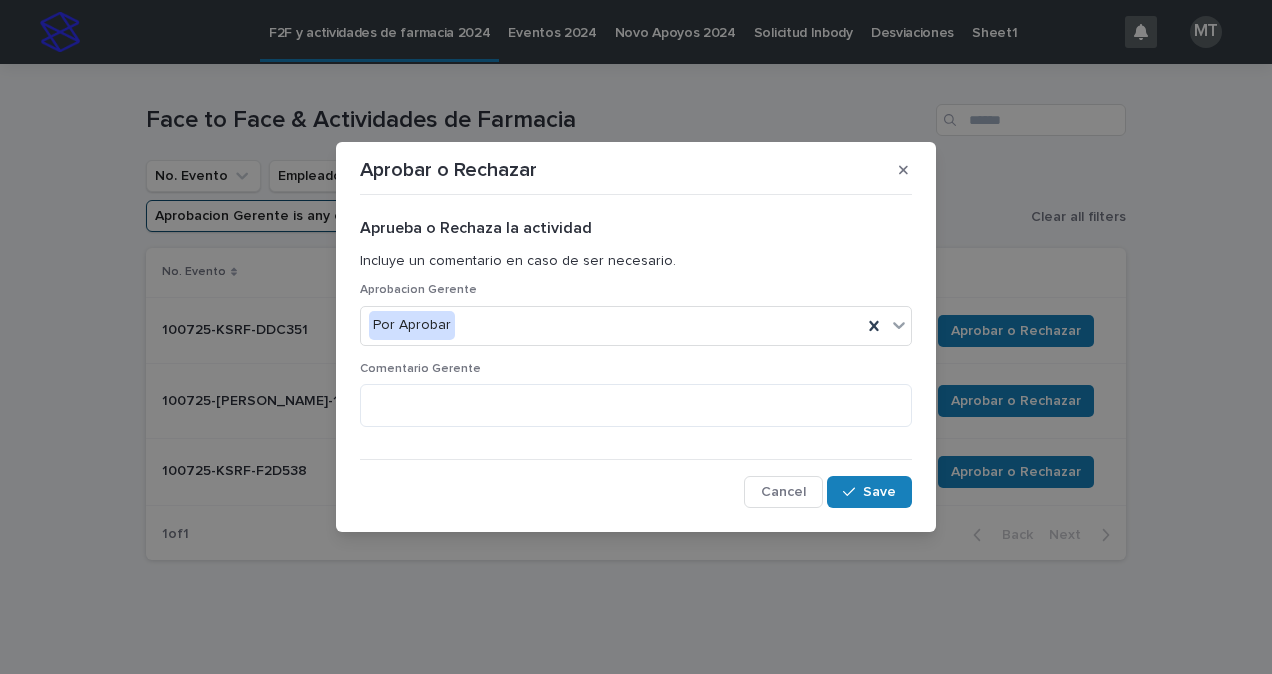 click on "Por Aprobar" at bounding box center (611, 325) 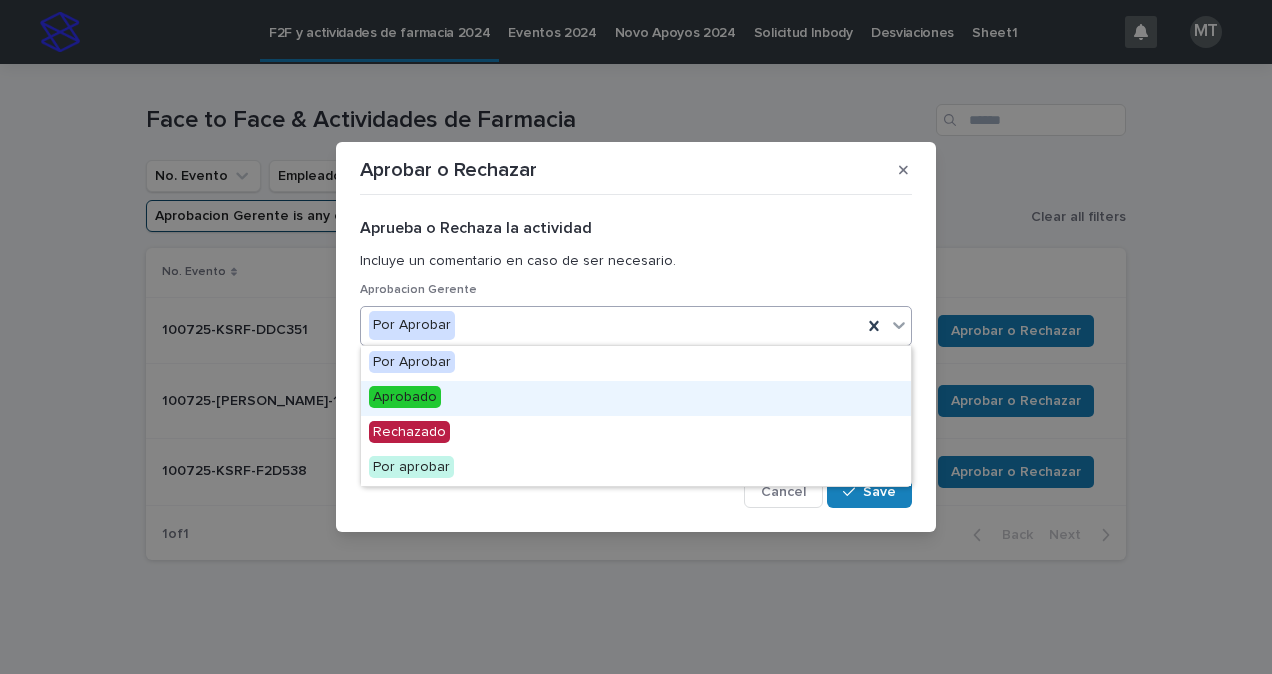click on "Aprobado" at bounding box center [636, 398] 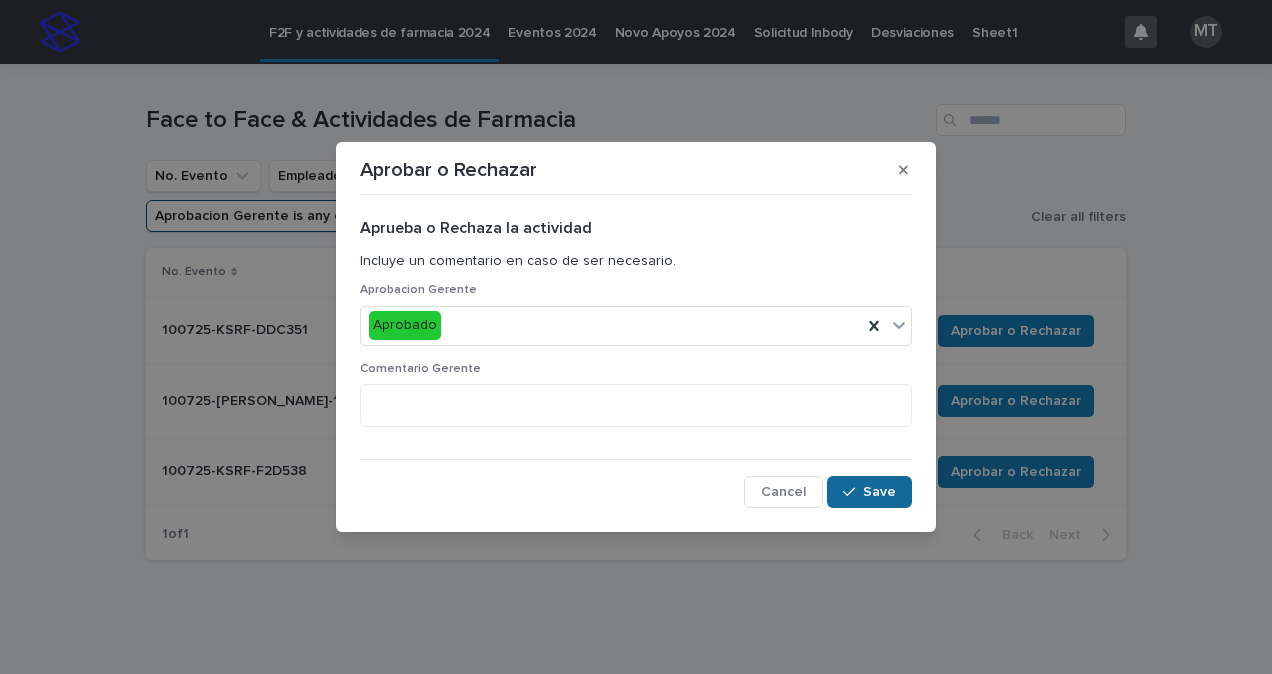 click on "Save" at bounding box center (879, 492) 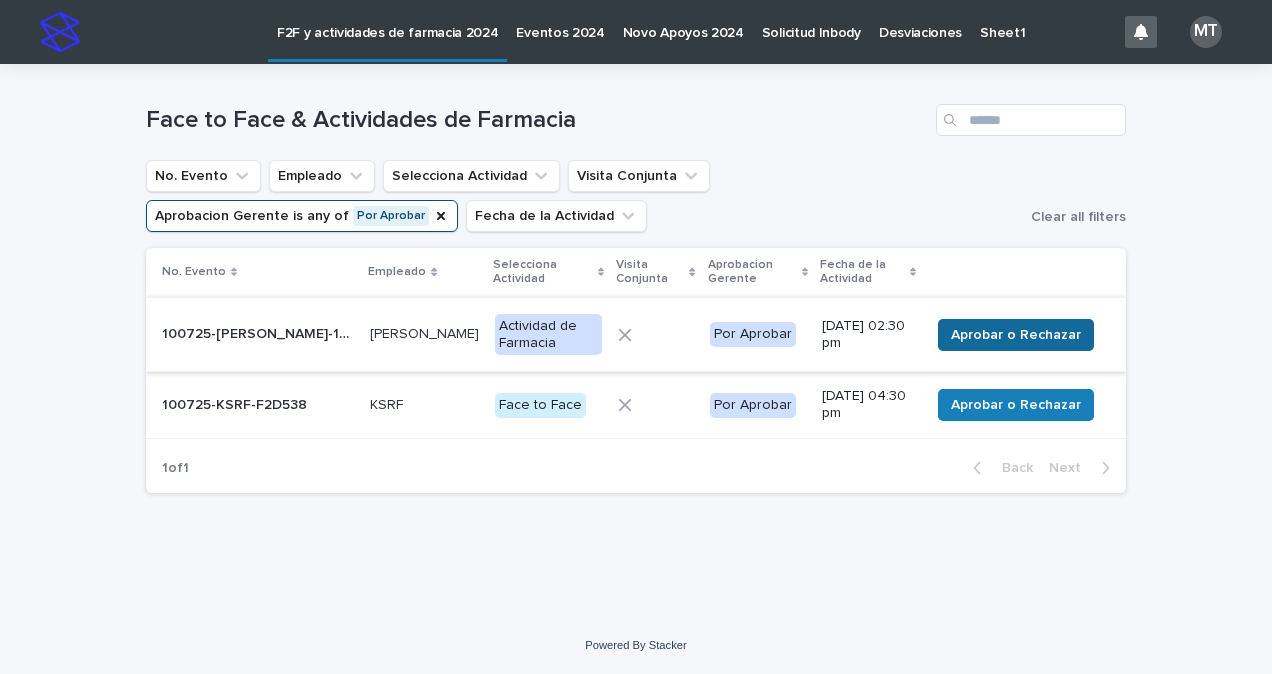 click on "Aprobar o Rechazar" at bounding box center [1016, 335] 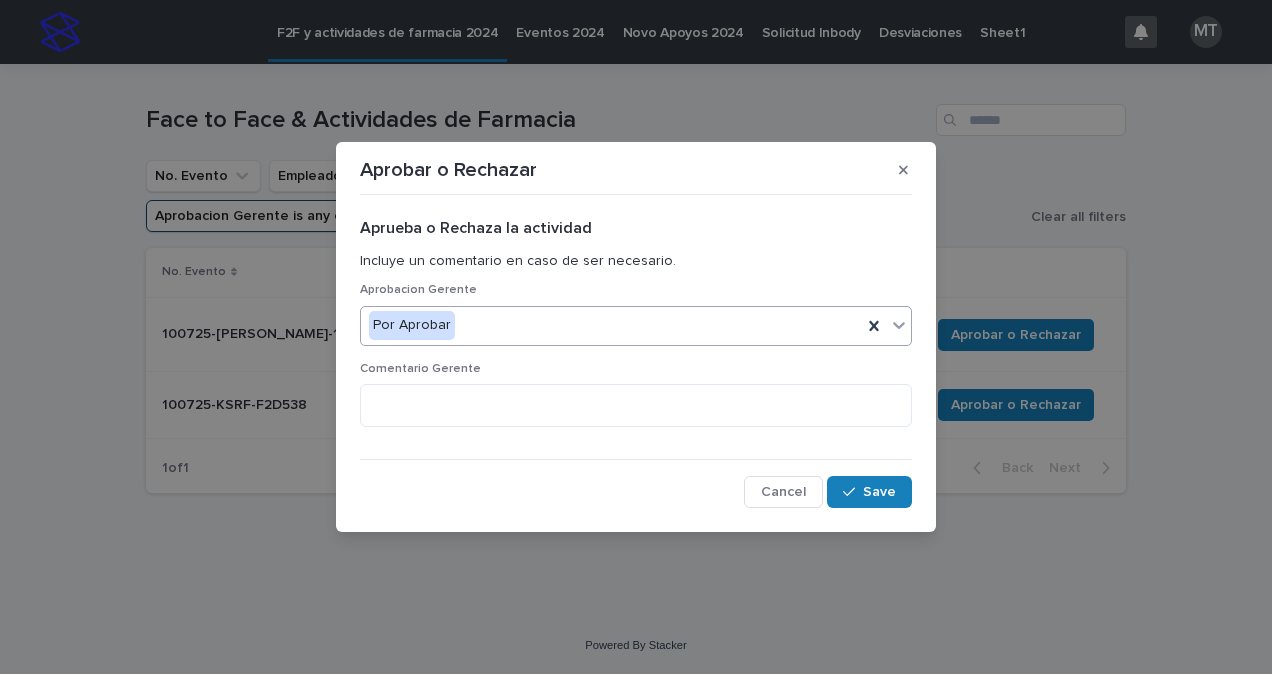 click on "Por Aprobar" at bounding box center (611, 325) 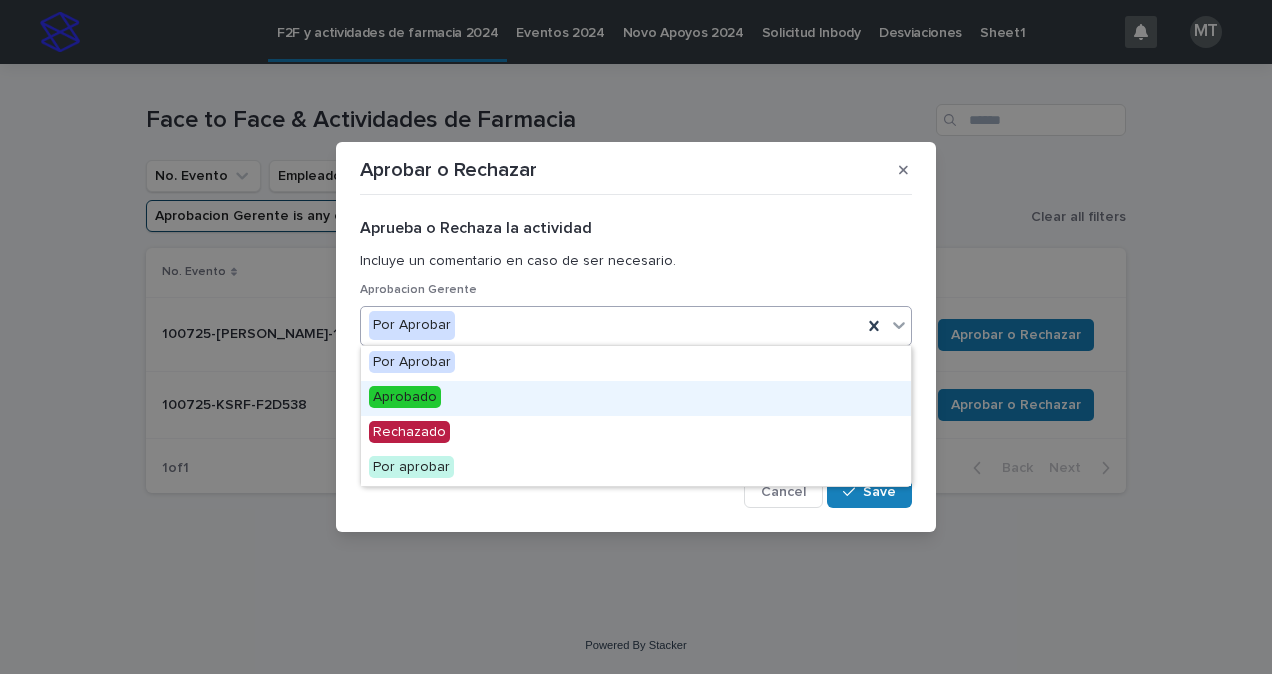 click on "Aprobado" at bounding box center (636, 398) 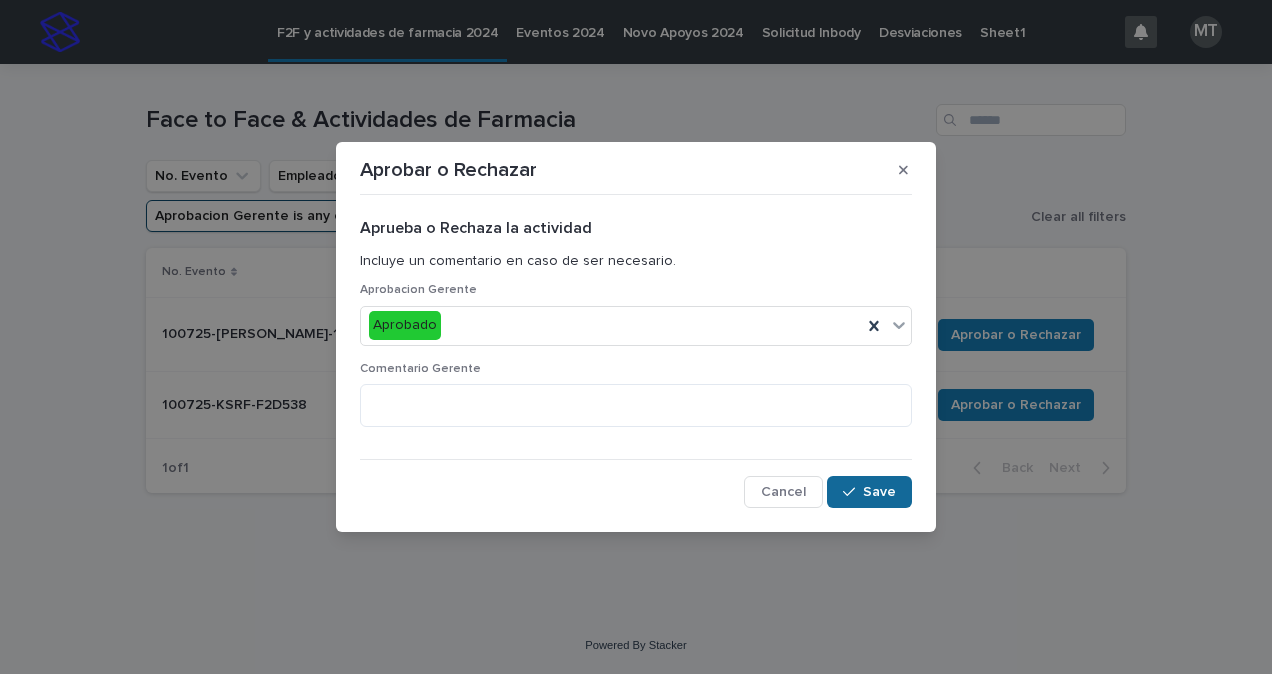 click 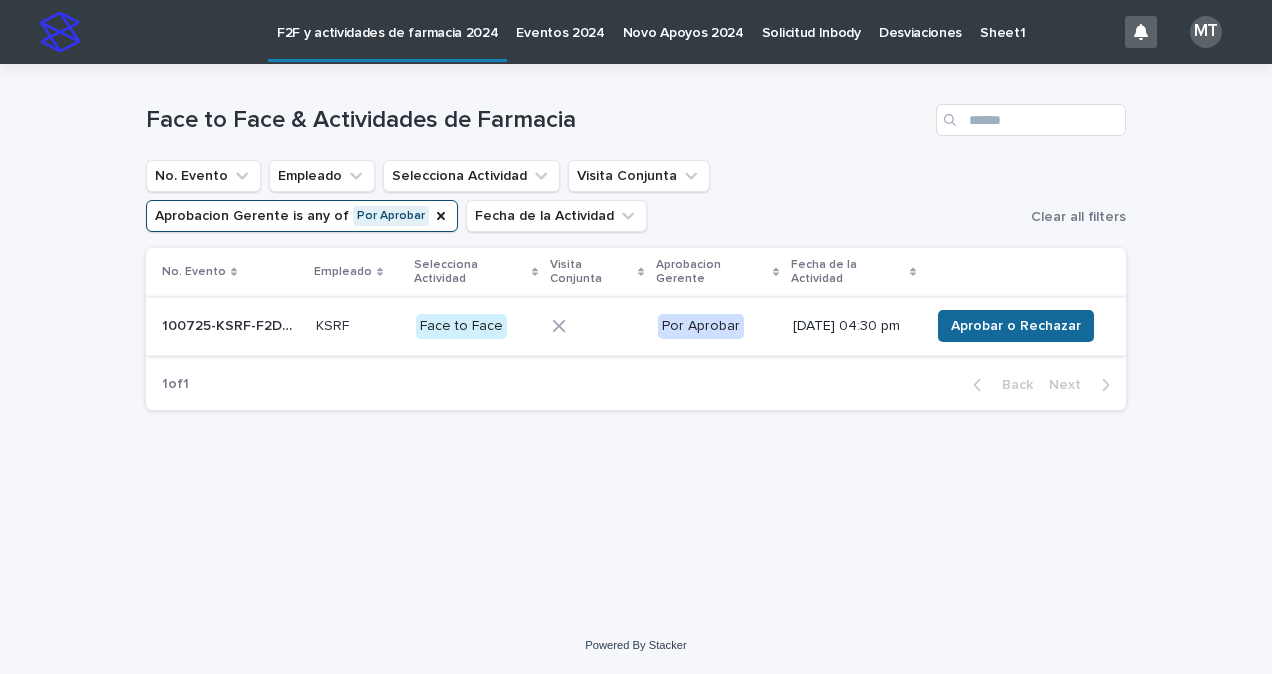 click on "Aprobar o Rechazar" at bounding box center (1016, 326) 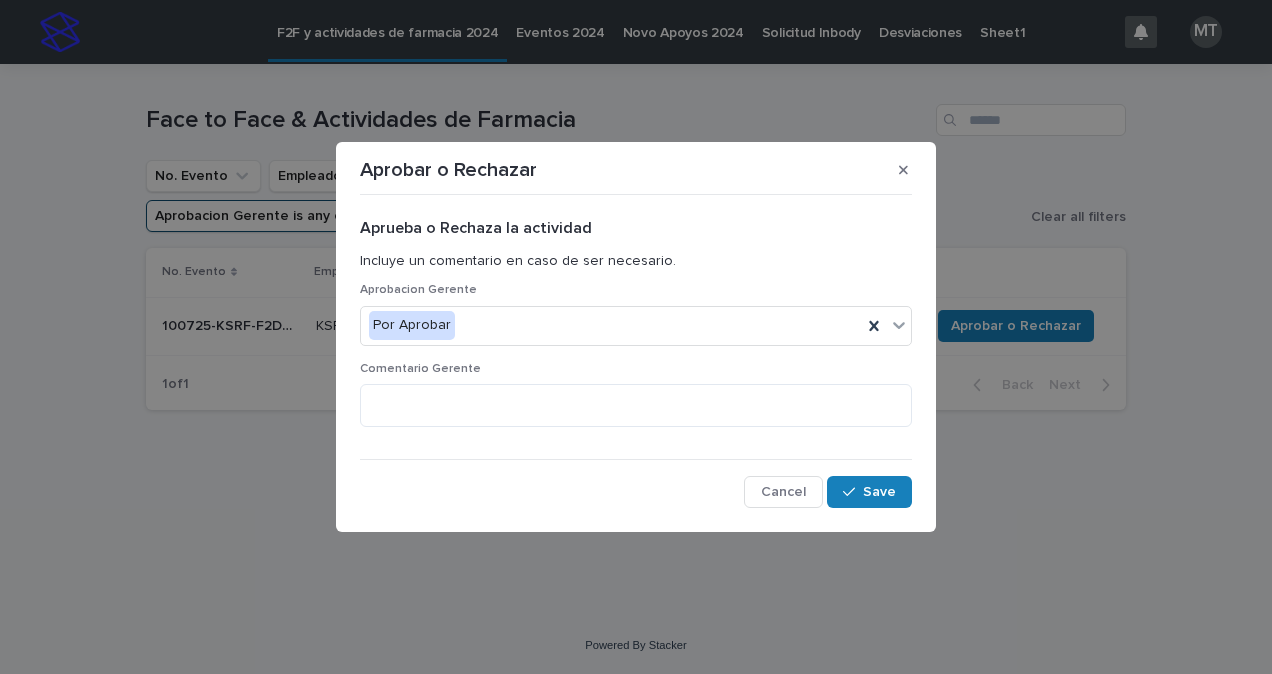 click on "Aprobacion Gerente Por Aprobar" at bounding box center (636, 322) 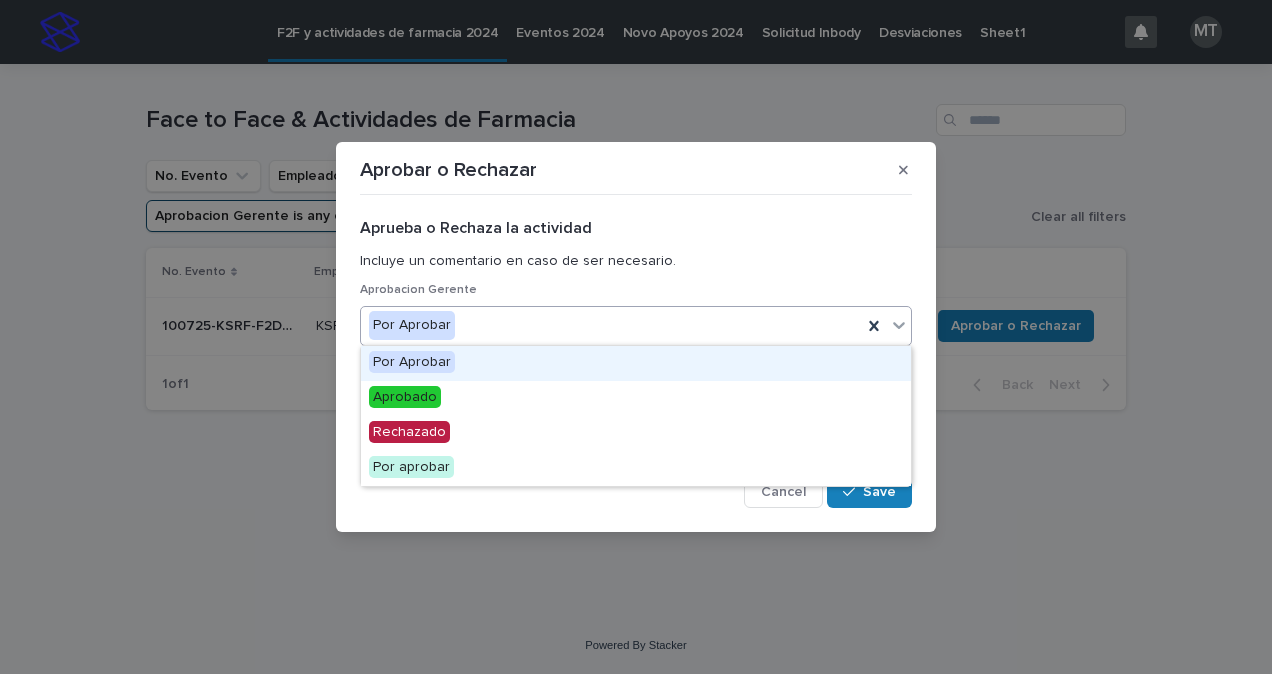 click on "Por Aprobar" at bounding box center [611, 325] 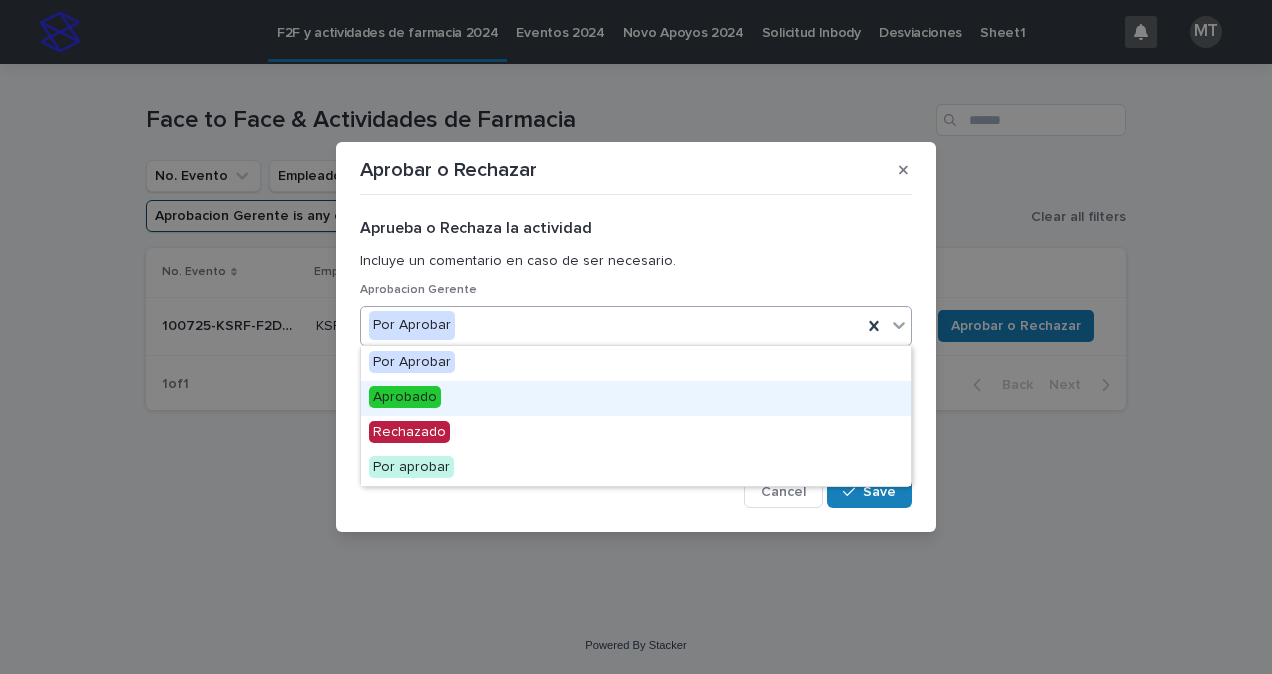 click on "Aprobado" at bounding box center [636, 398] 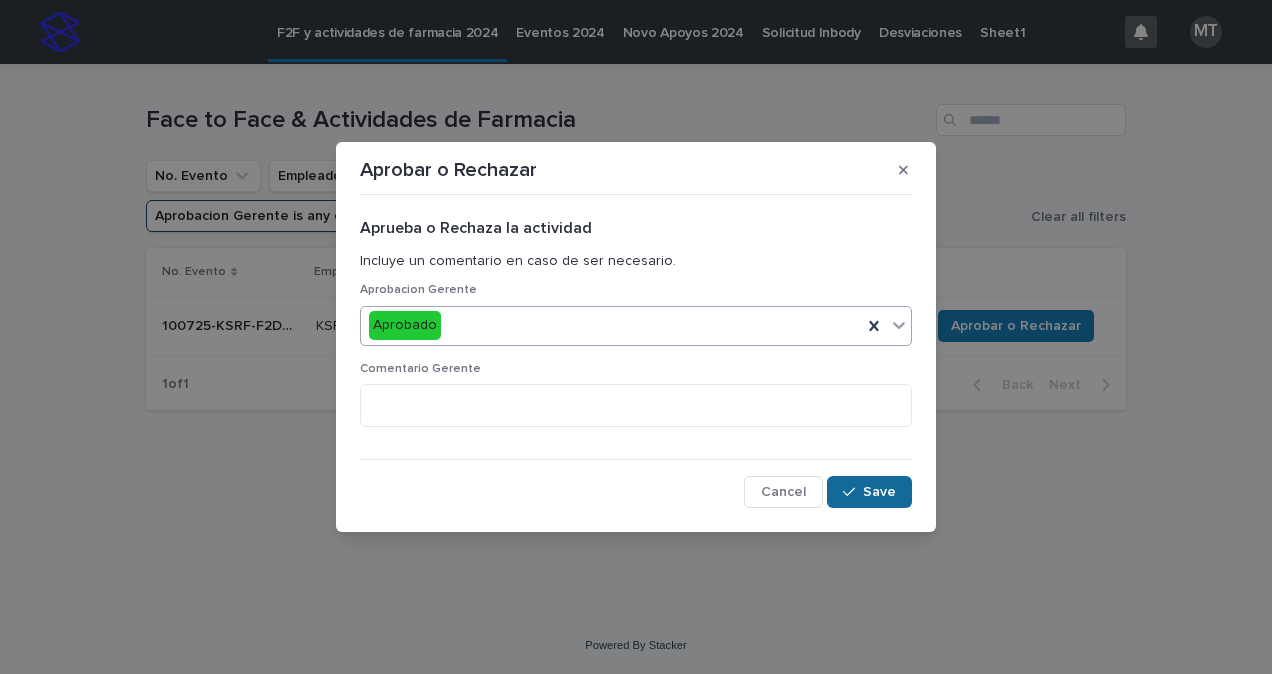 click on "Save" at bounding box center (869, 492) 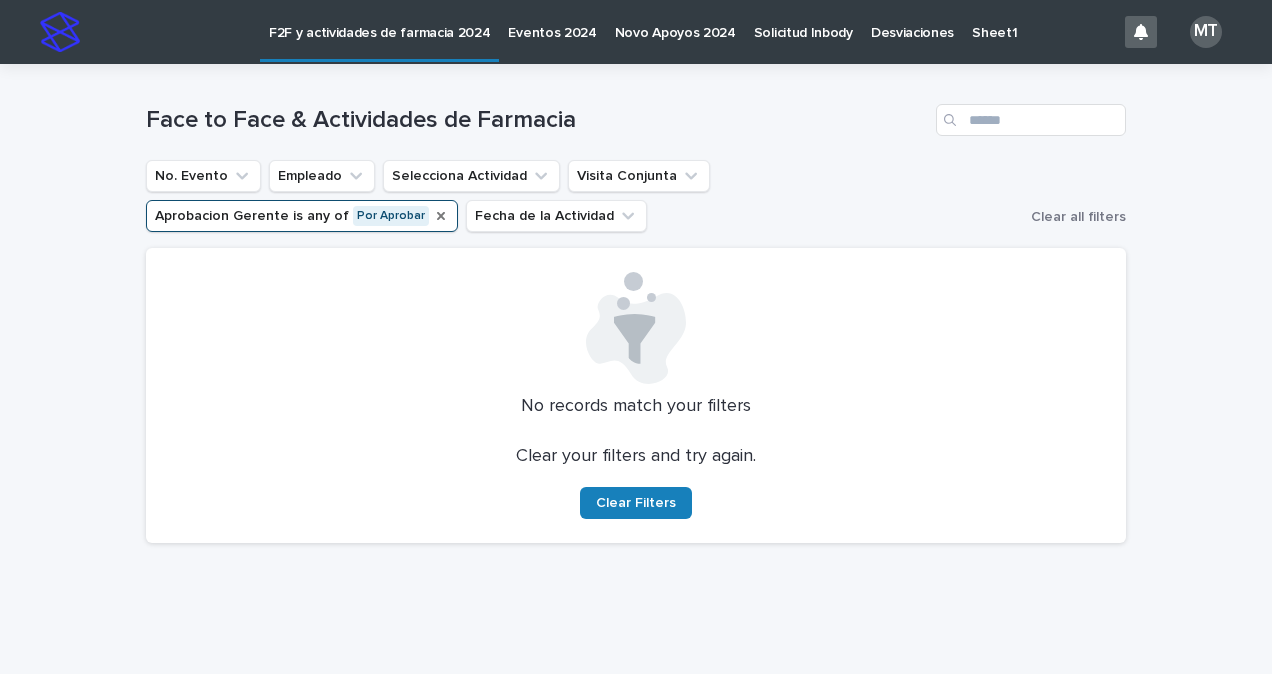 click 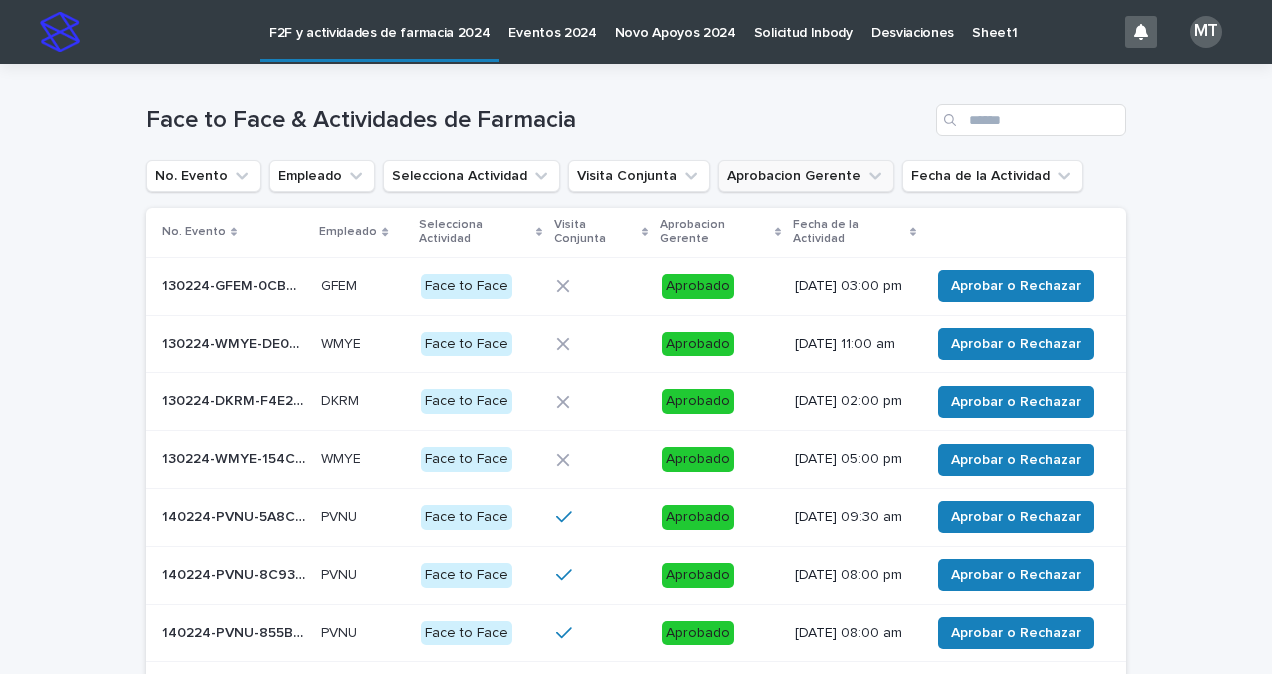 click on "F2F y actividades de farmacia 2024" at bounding box center [379, 21] 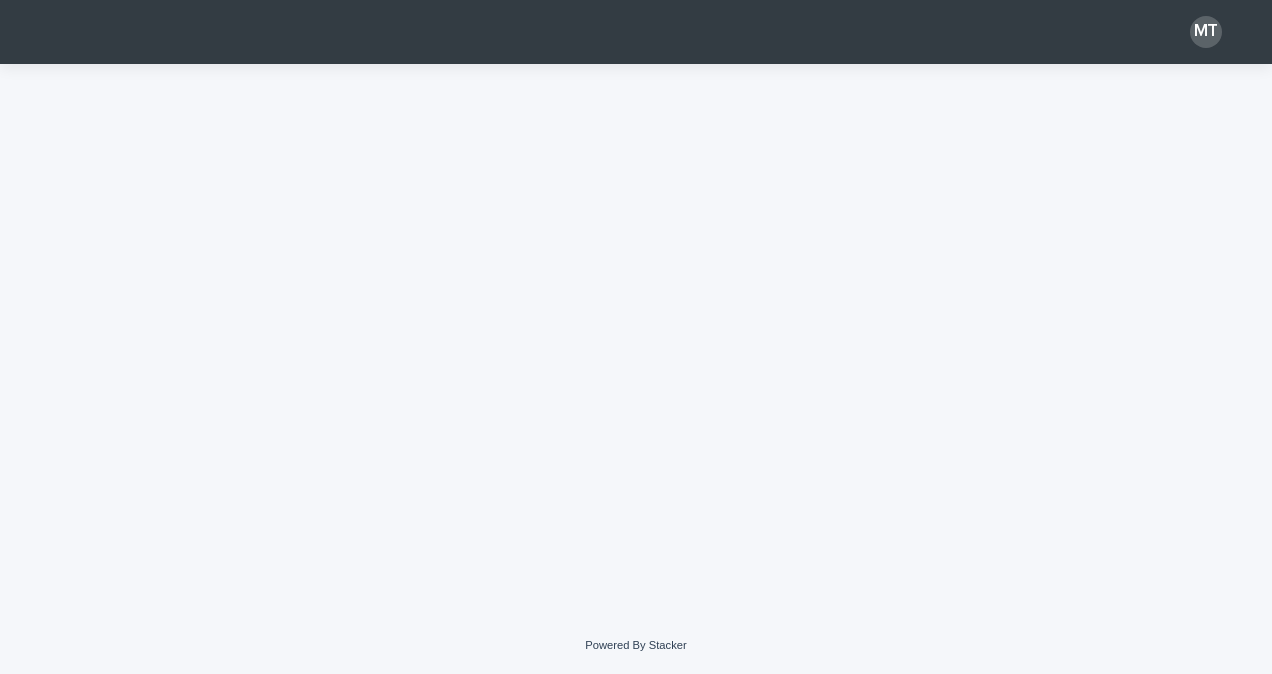 scroll, scrollTop: 0, scrollLeft: 0, axis: both 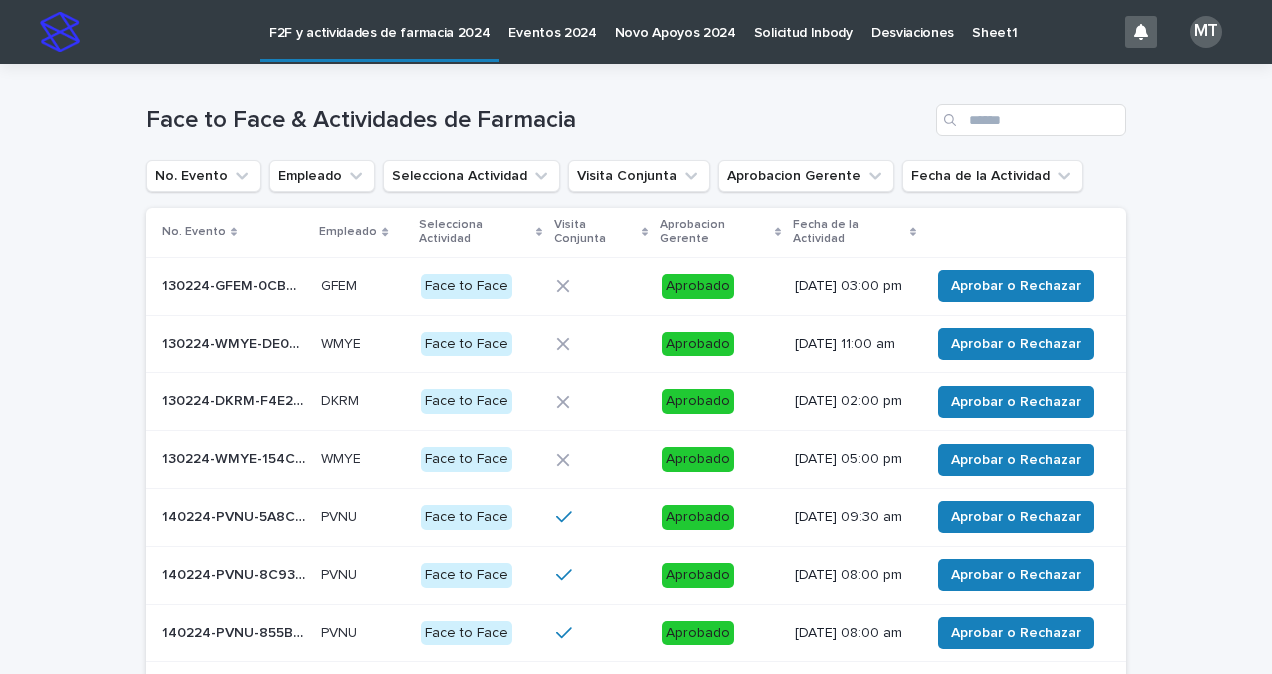 click on "Loading... Saving… Loading... Saving… Face to Face & Actividades de Farmacia No. Evento Empleado Selecciona Actividad Visita Conjunta Aprobacion Gerente Fecha de la Actividad No. Evento Empleado Selecciona Actividad Visita Conjunta Aprobacion Gerente Fecha de la Actividad 130224-GFEM-0CBD84 130224-GFEM-0CBD84   GFEM GFEM   Face to Face Aprobado 21/02/2024 03:00 pm Aprobar o Rechazar 130224-WMYE-DE0087 130224-WMYE-DE0087   WMYE WMYE   Face to Face Aprobado 13/02/2024 11:00 am Aprobar o Rechazar 130224-DKRM-F4E28E 130224-DKRM-F4E28E   DKRM DKRM   Face to Face Aprobado 13/02/2024 02:00 pm Aprobar o Rechazar 130224-WMYE-154C6C 130224-WMYE-154C6C   WMYE WMYE   Face to Face Aprobado 13/02/2024 05:00 pm Aprobar o Rechazar 140224-PVNU-5A8C4D 140224-PVNU-5A8C4D   PVNU PVNU   Face to Face Aprobado 14/02/2024 09:30 am Aprobar o Rechazar 140224-PVNU-8C9362 140224-PVNU-8C9362   PVNU PVNU   Face to Face Aprobado 14/02/2024 08:00 pm Aprobar o Rechazar 140224-PVNU-855B4B 140224-PVNU-855B4B   PVNU PVNU" at bounding box center [636, 535] 